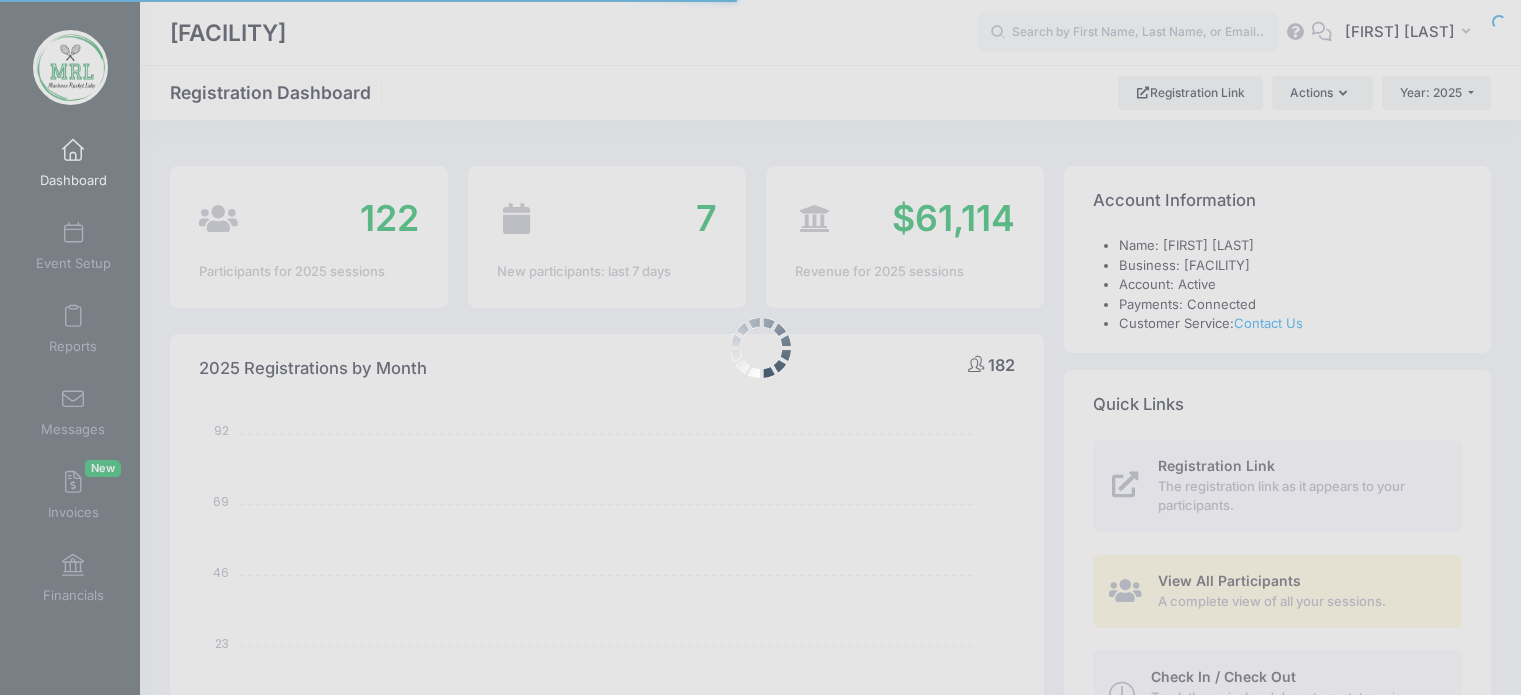 select 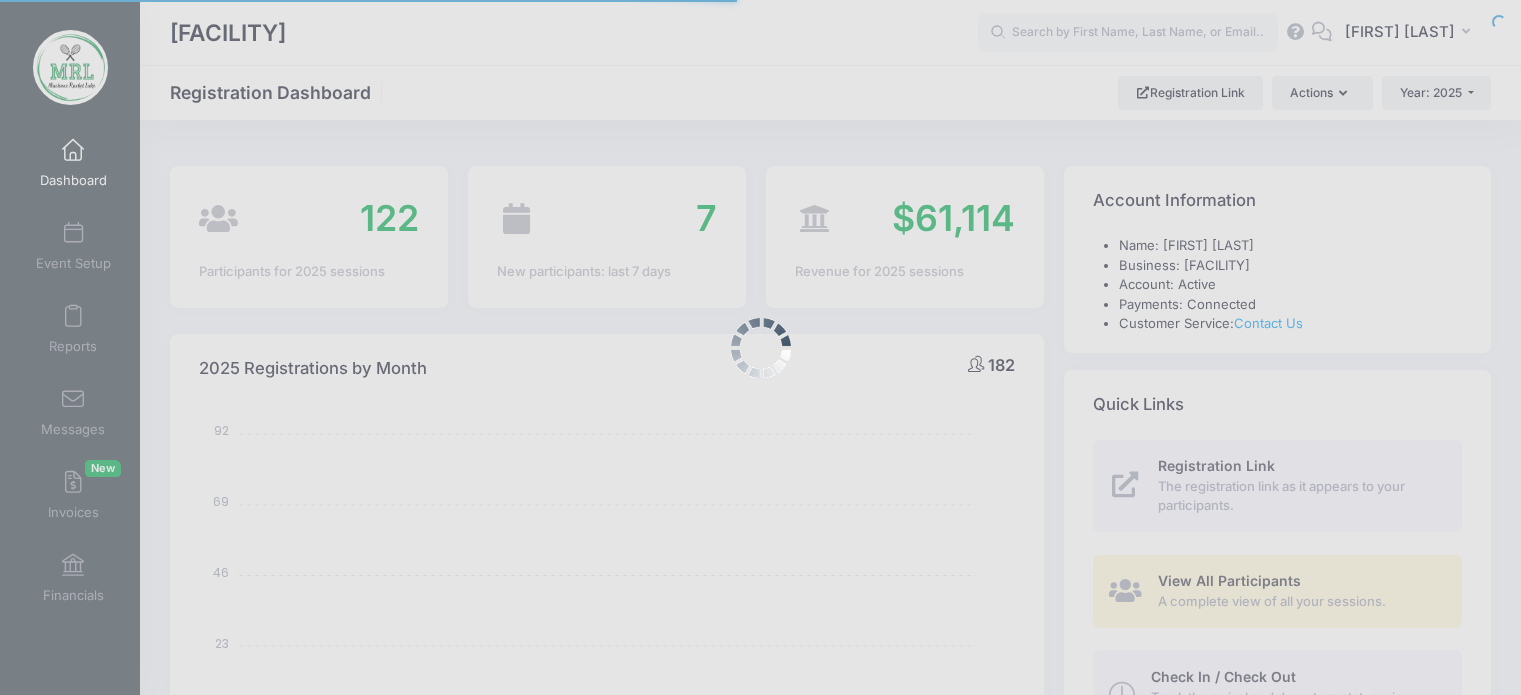 scroll, scrollTop: 0, scrollLeft: 0, axis: both 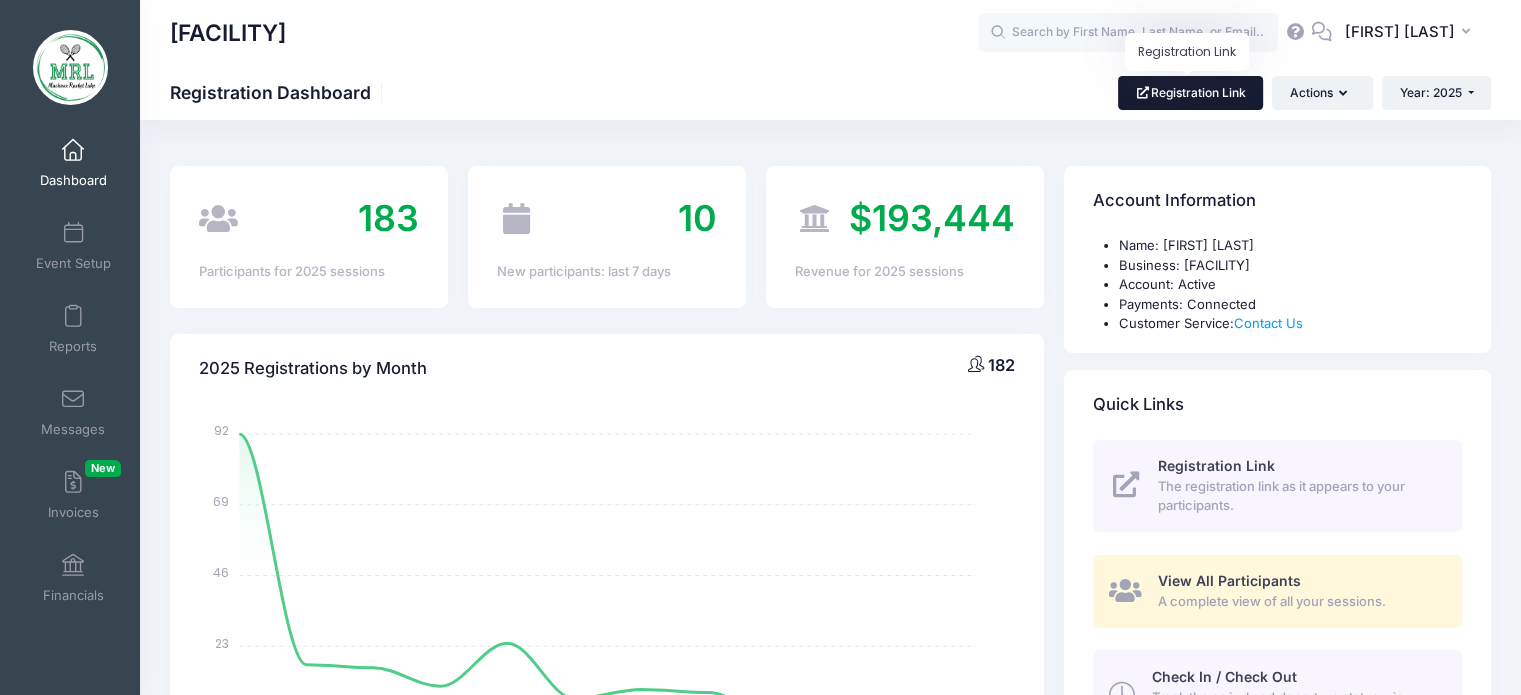 click on "Registration Link" at bounding box center [1190, 93] 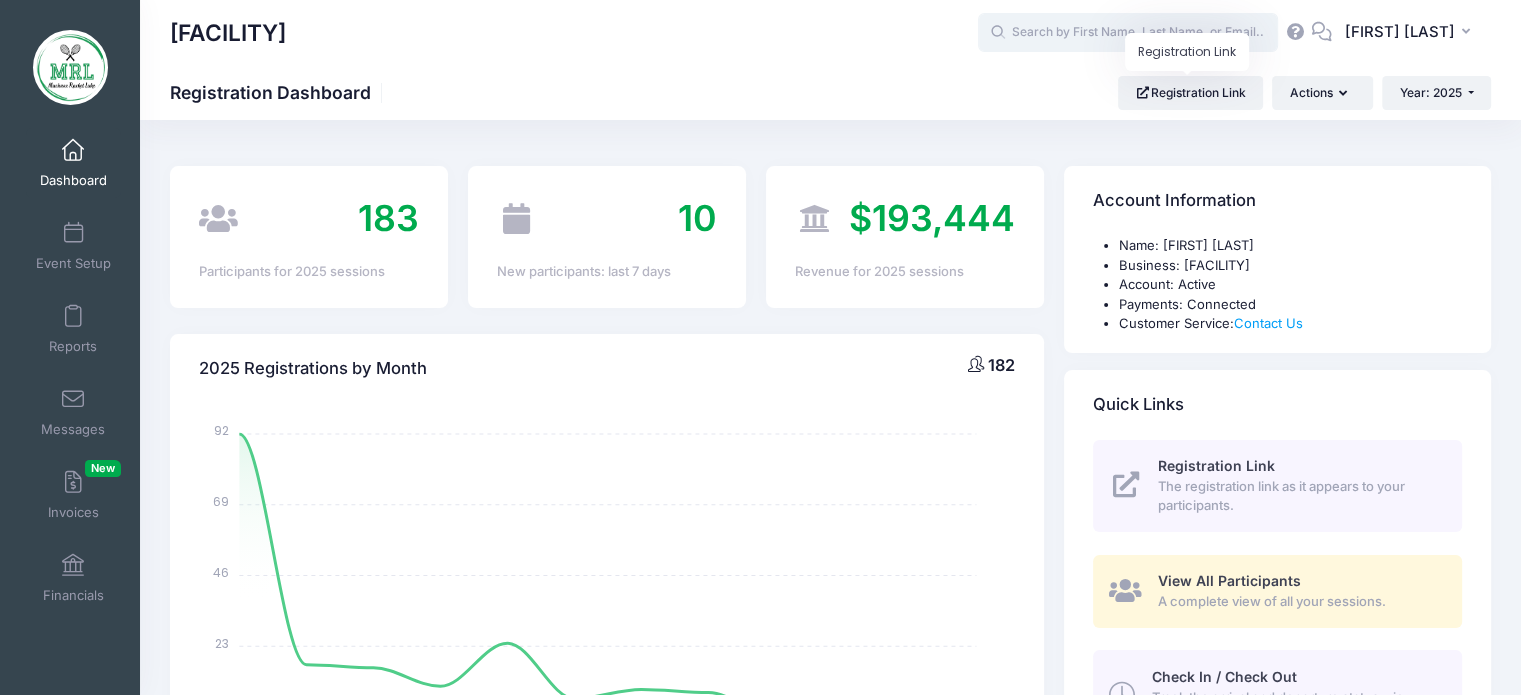 click at bounding box center (1128, 33) 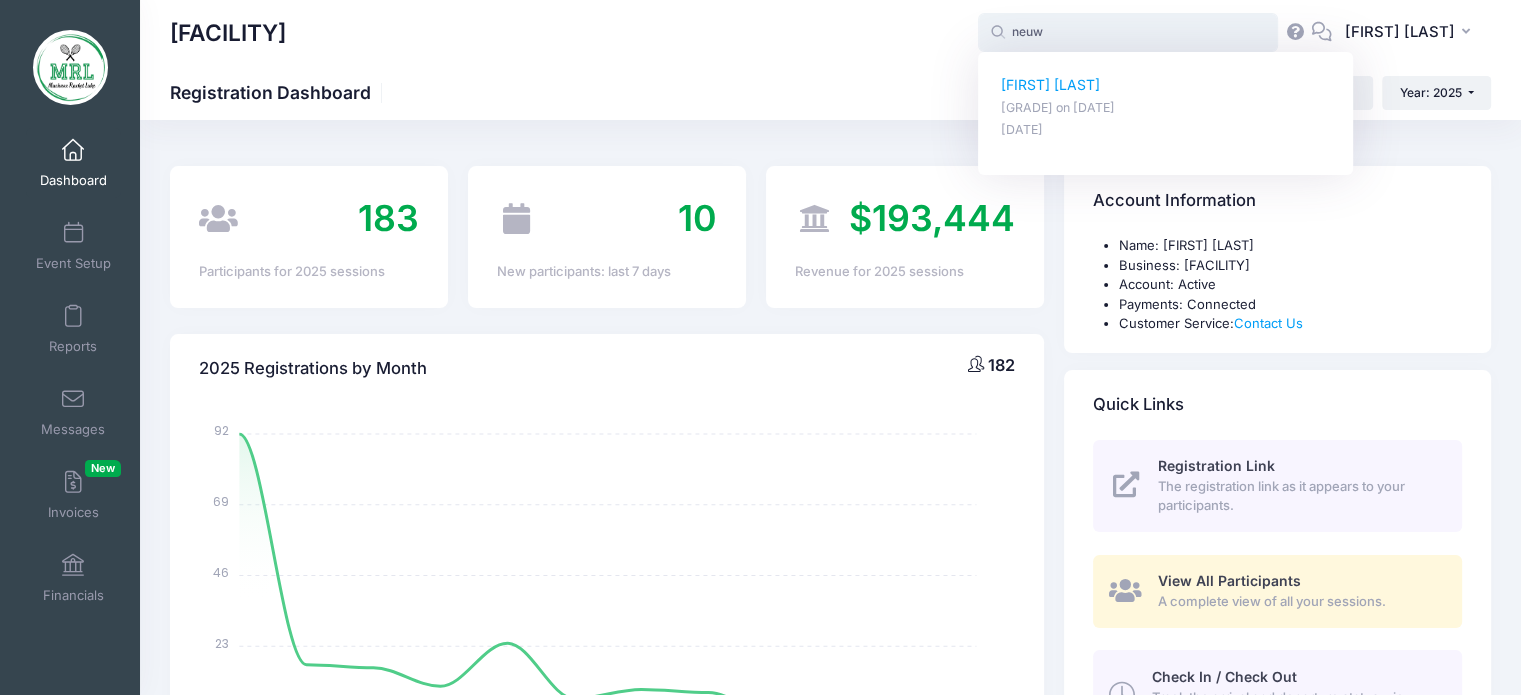 click on "[FIRST] [LAST]" at bounding box center (1166, 85) 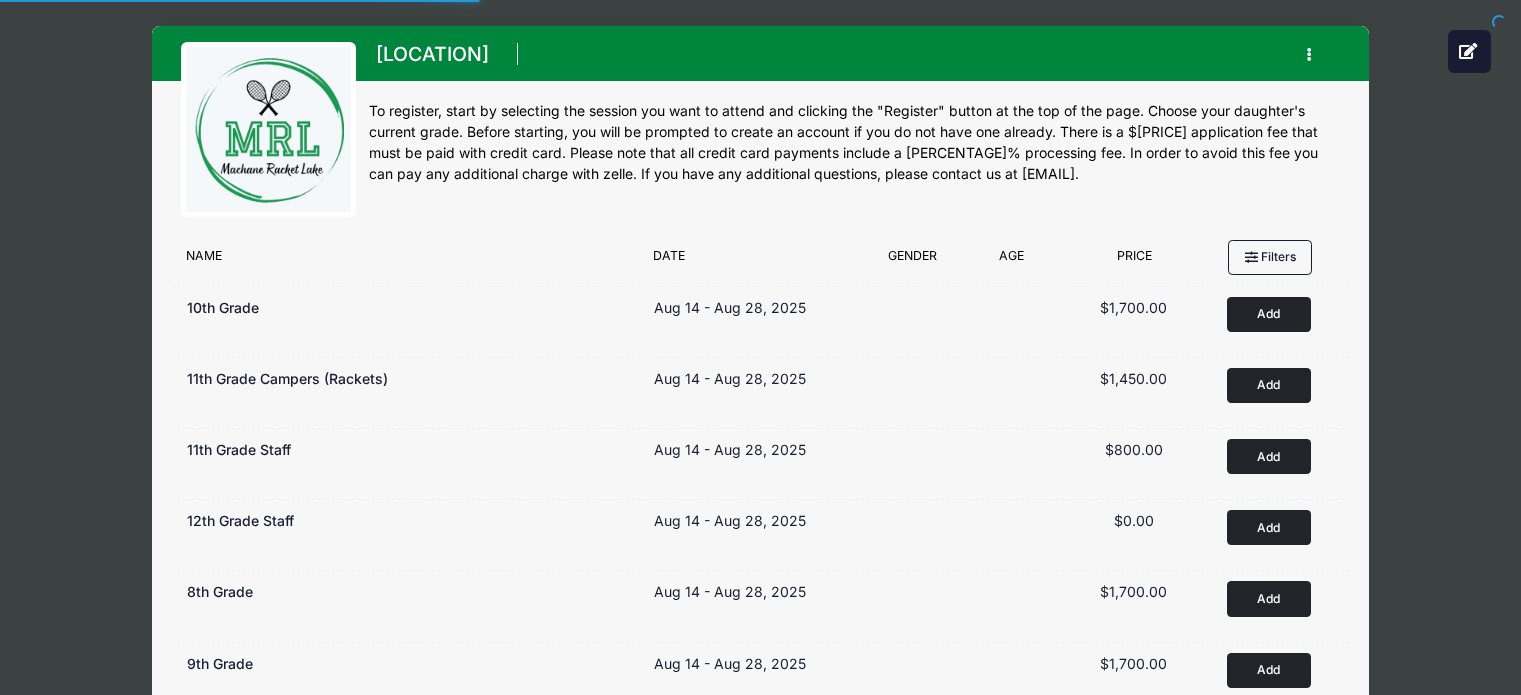 scroll, scrollTop: 0, scrollLeft: 0, axis: both 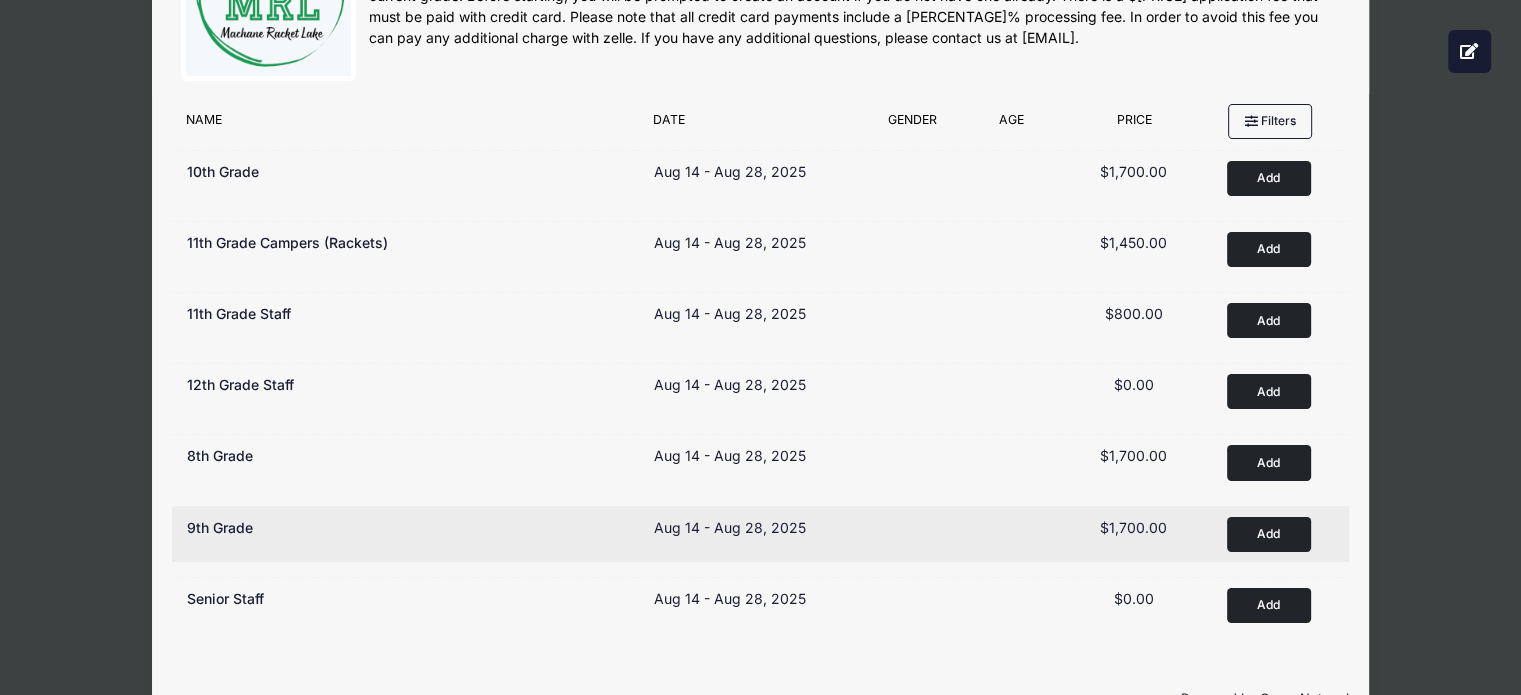 click on "Add  to Cart" at bounding box center (1269, 534) 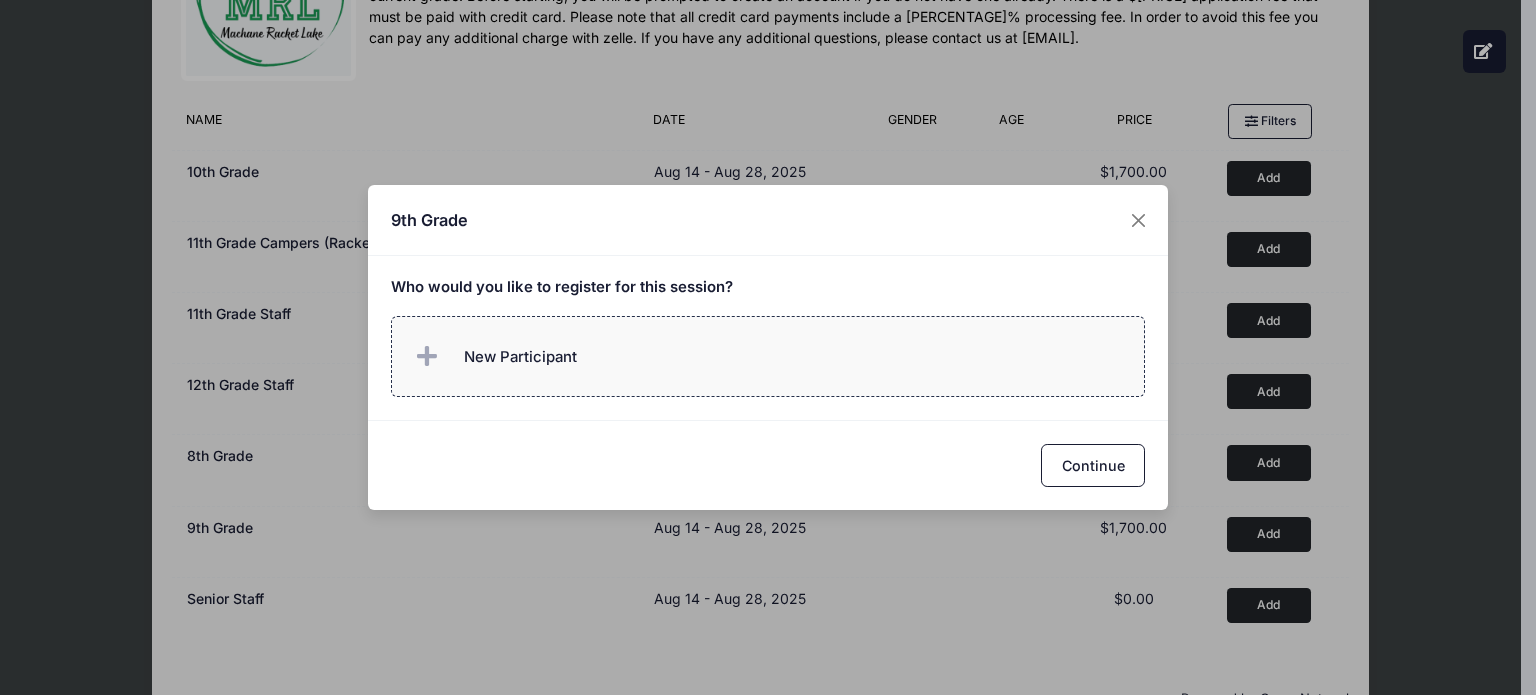 click on "New Participant" at bounding box center [768, 356] 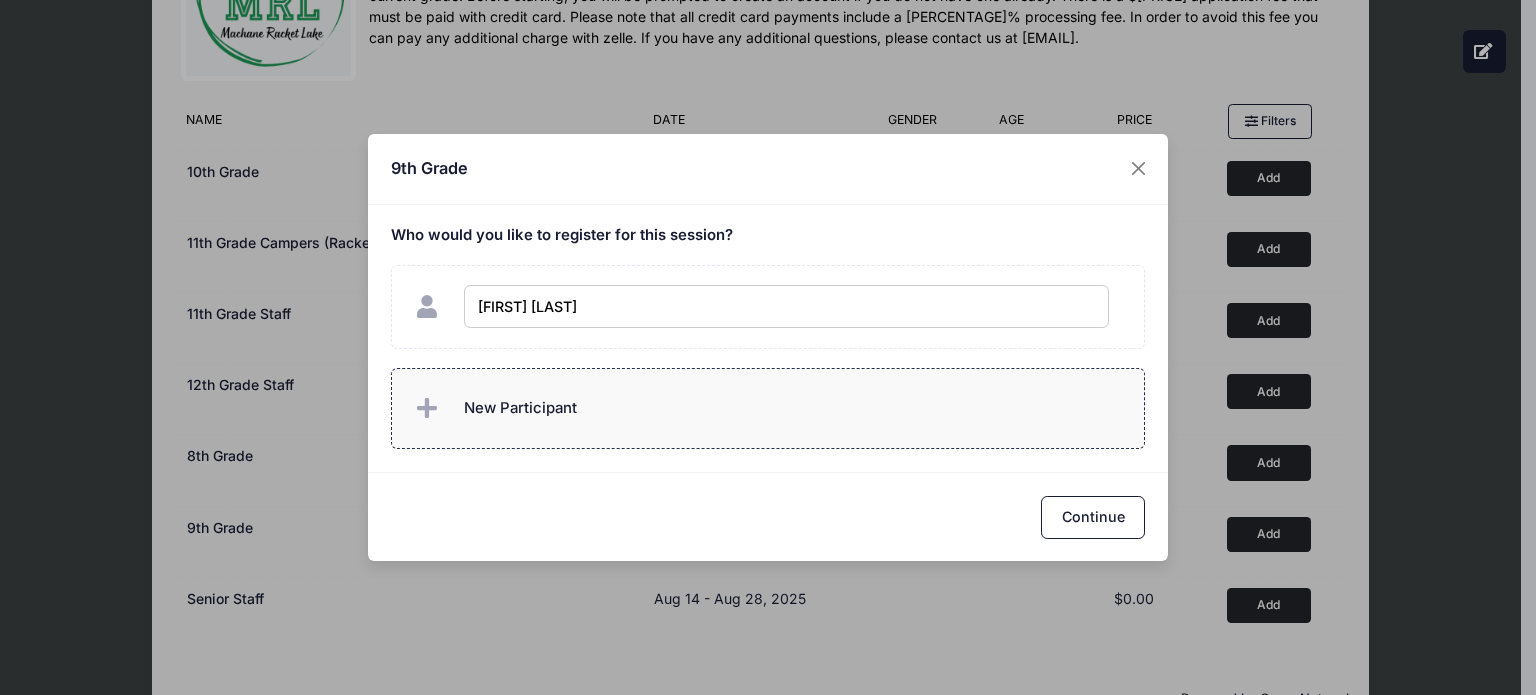 type on "[FIRST] [LAST]" 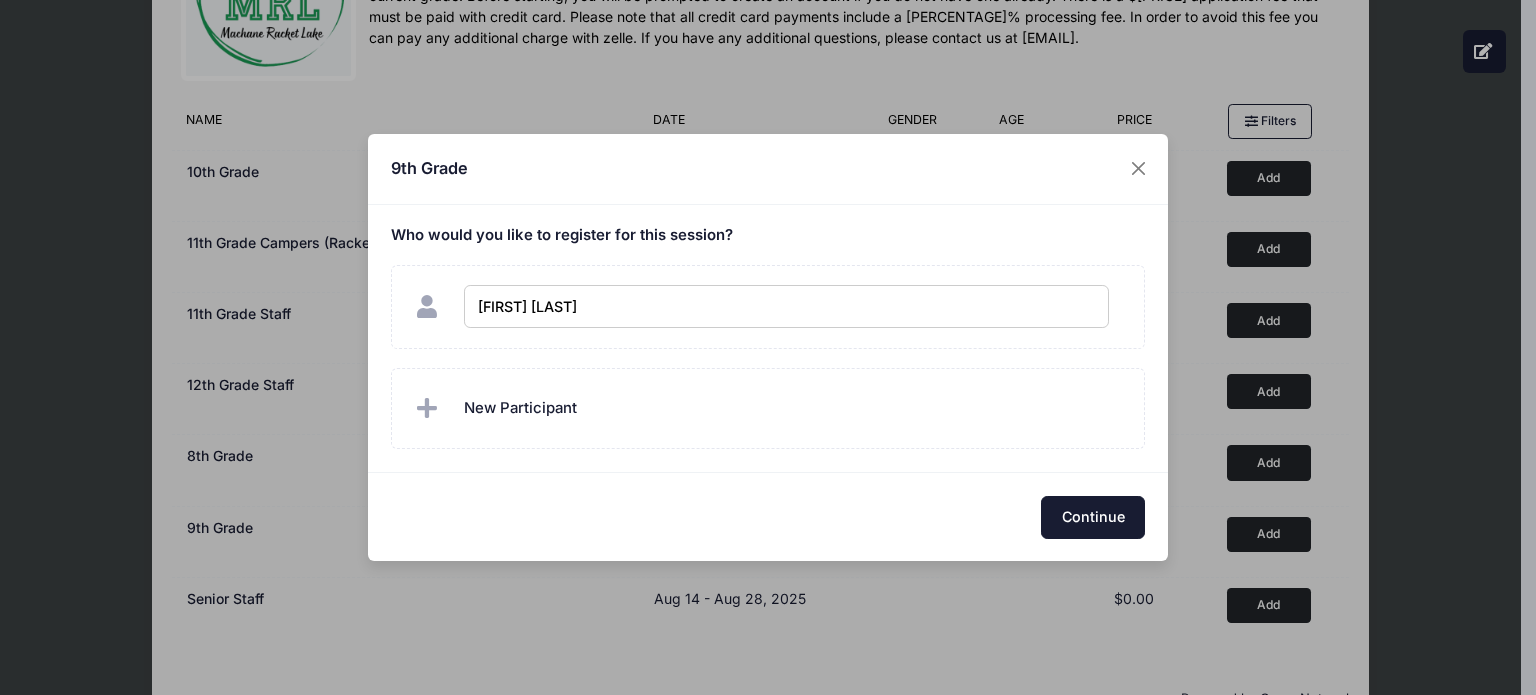 checkbox on "true" 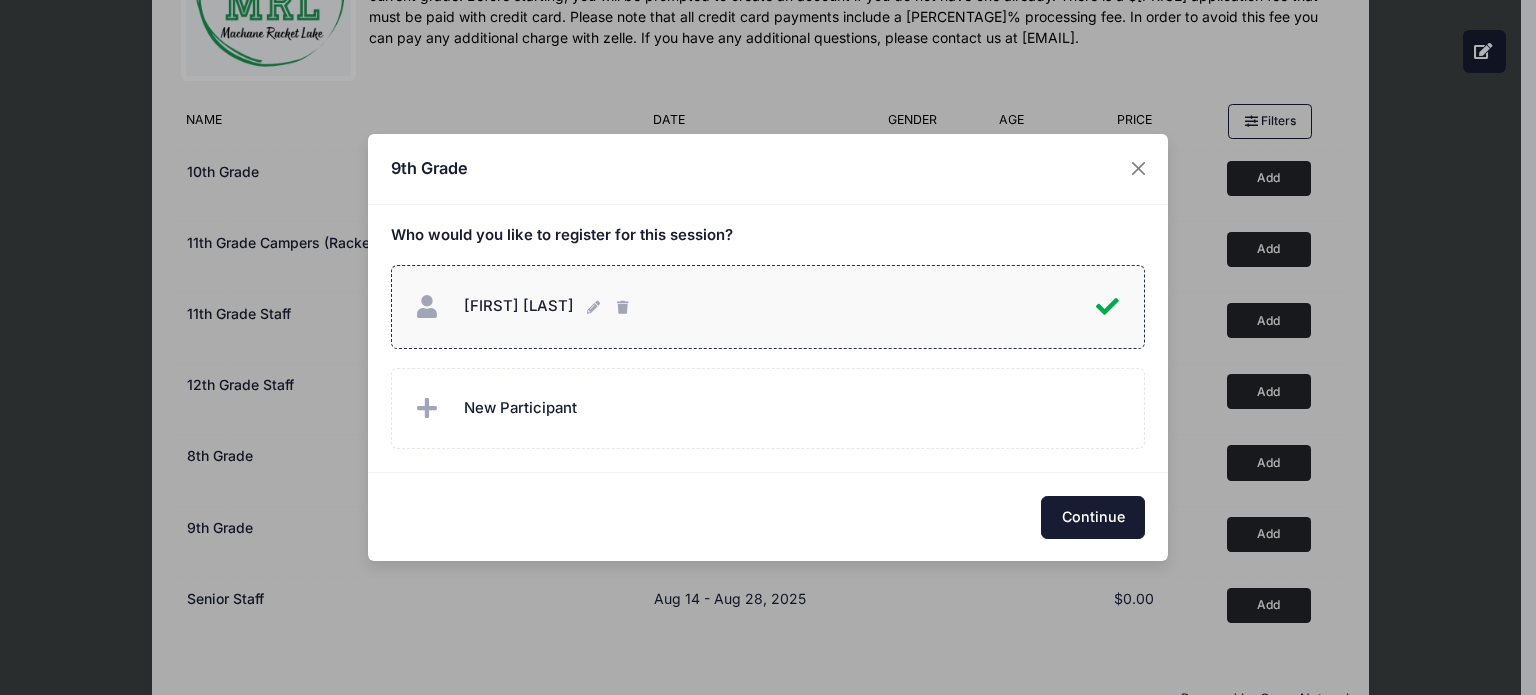click on "Continue" at bounding box center [1093, 517] 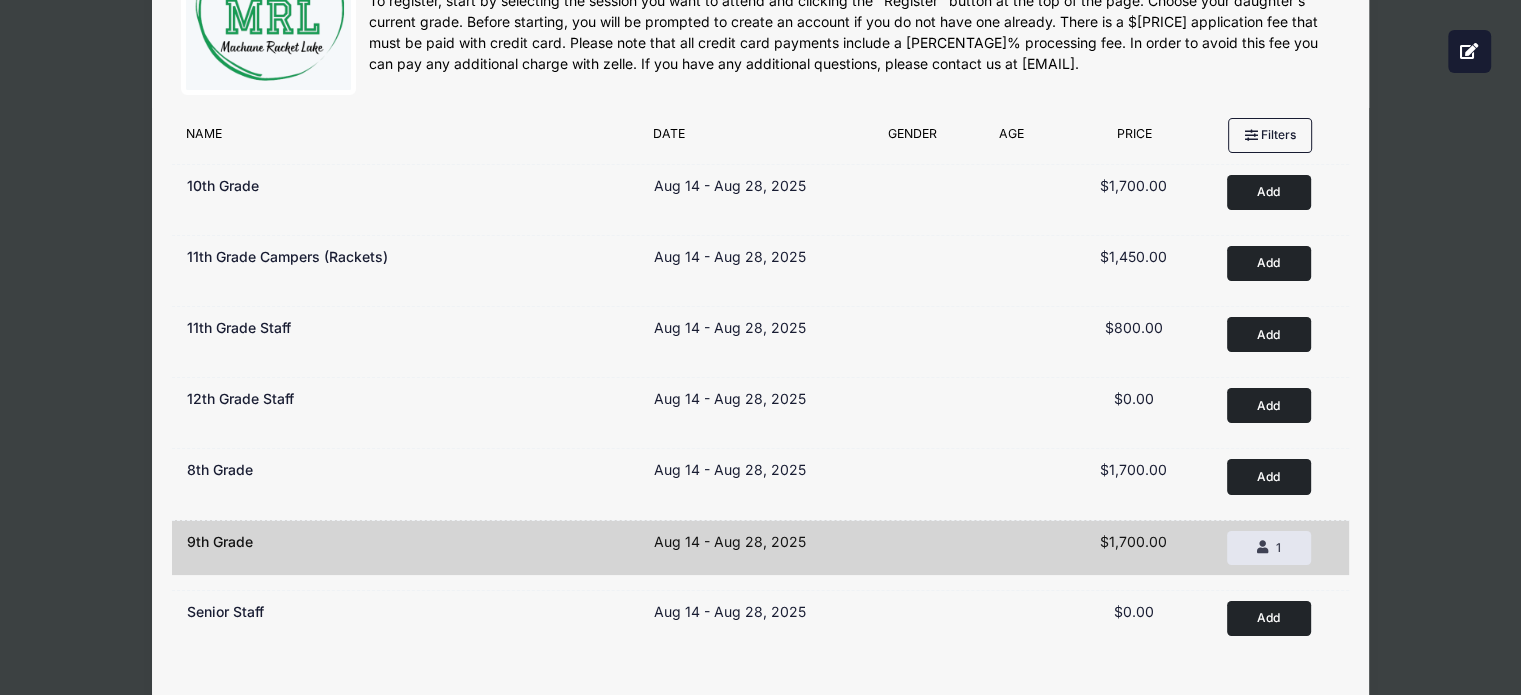 scroll, scrollTop: 0, scrollLeft: 0, axis: both 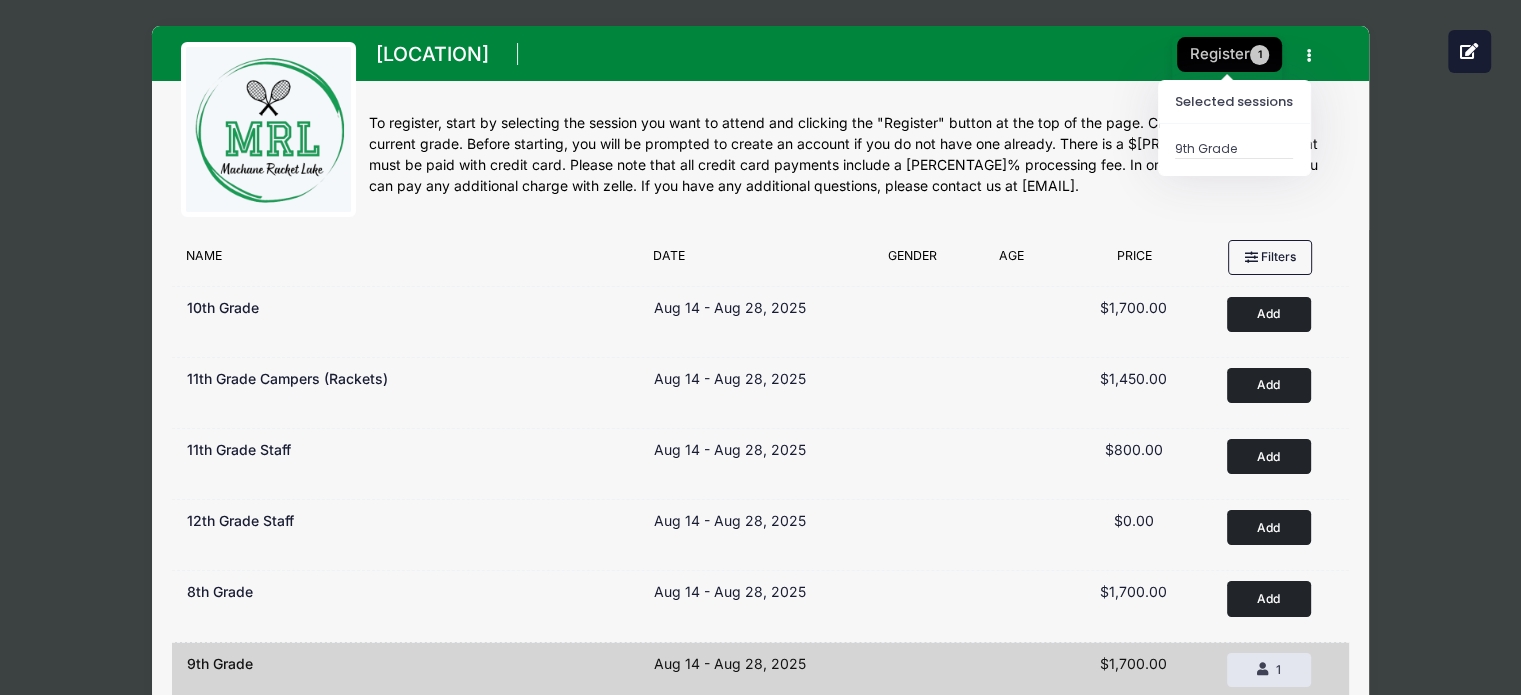 click on "Register  1" at bounding box center [1230, 54] 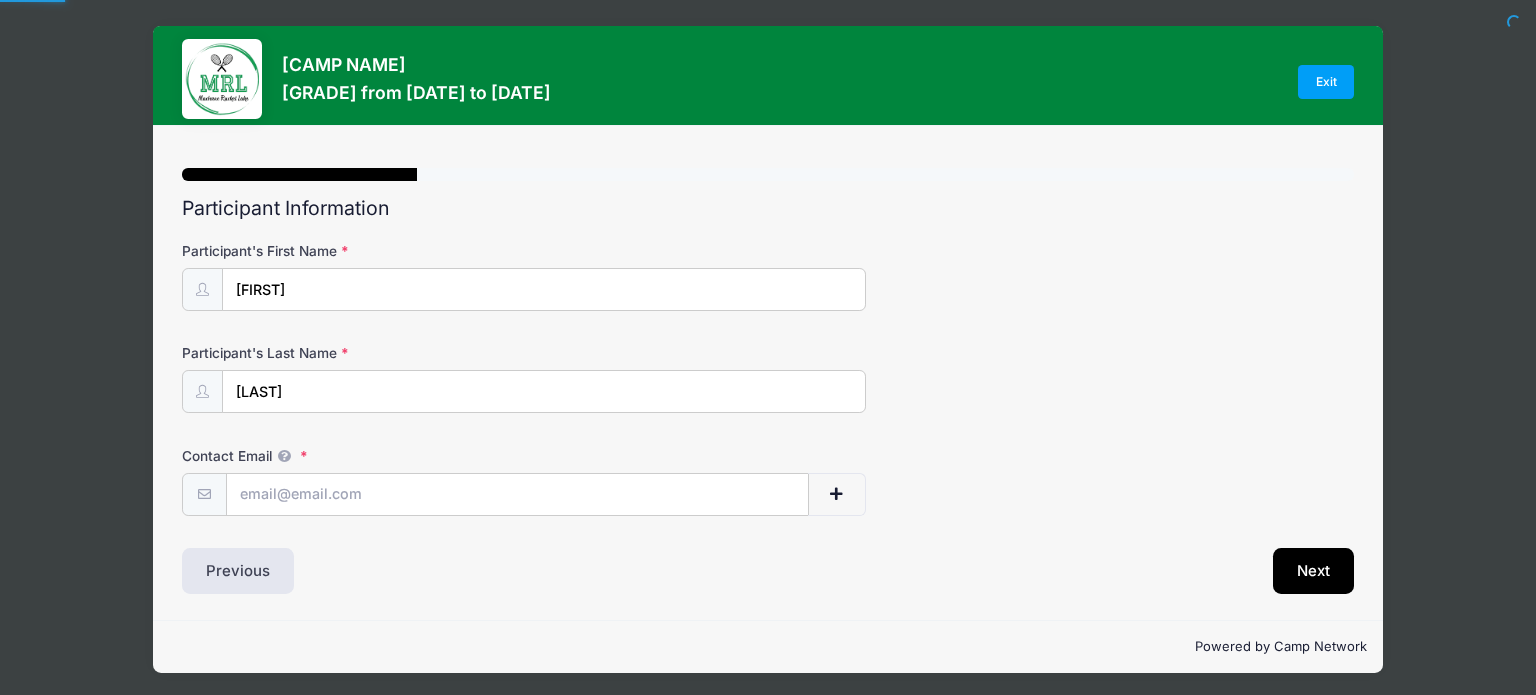 scroll, scrollTop: 0, scrollLeft: 0, axis: both 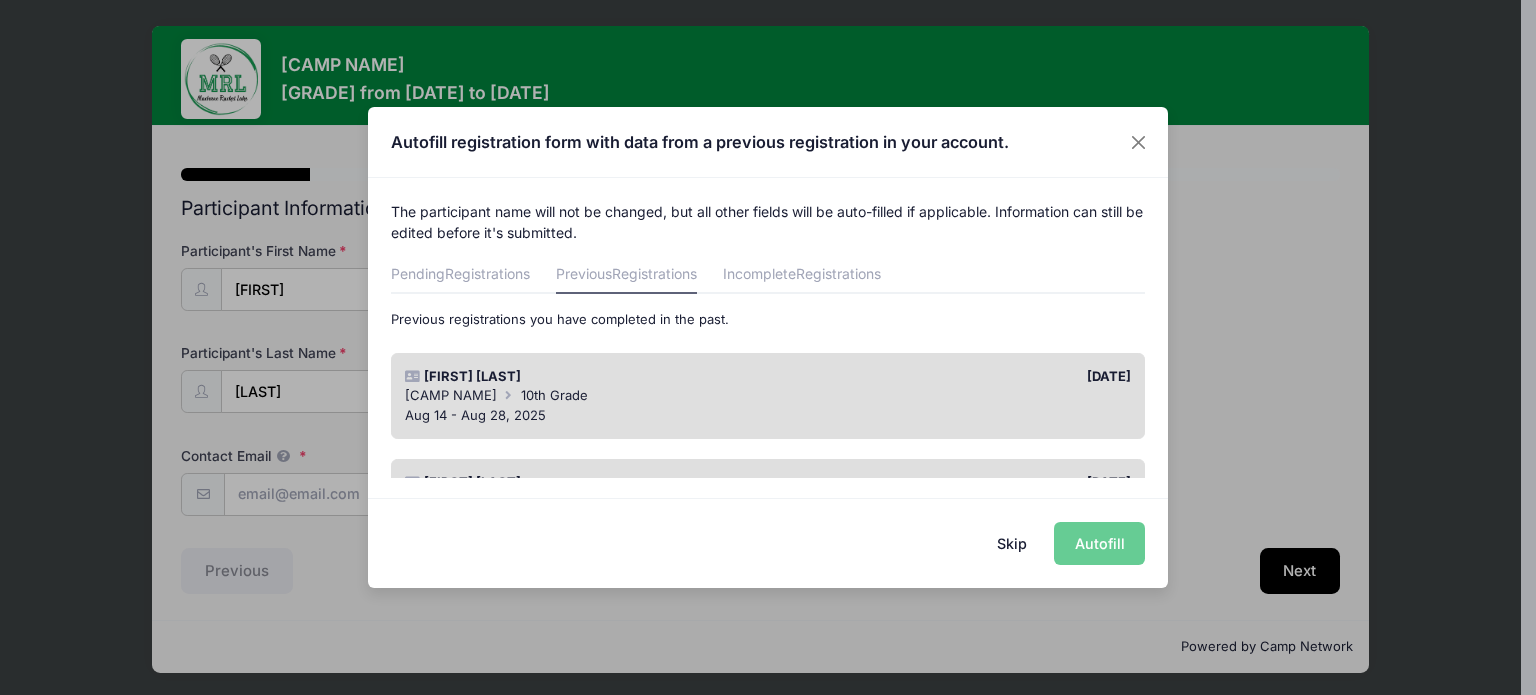 click on "Skip" at bounding box center [1012, 543] 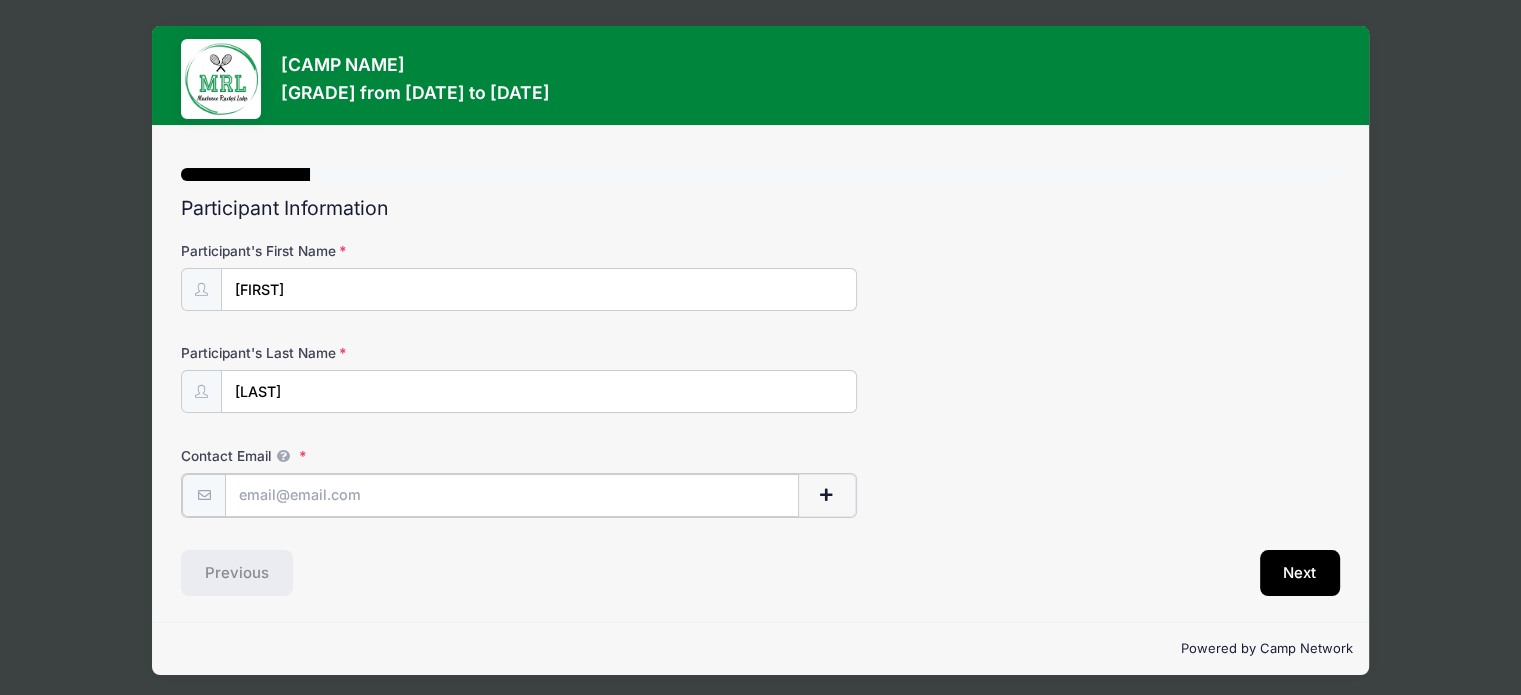 click on "Contact Email" at bounding box center (512, 495) 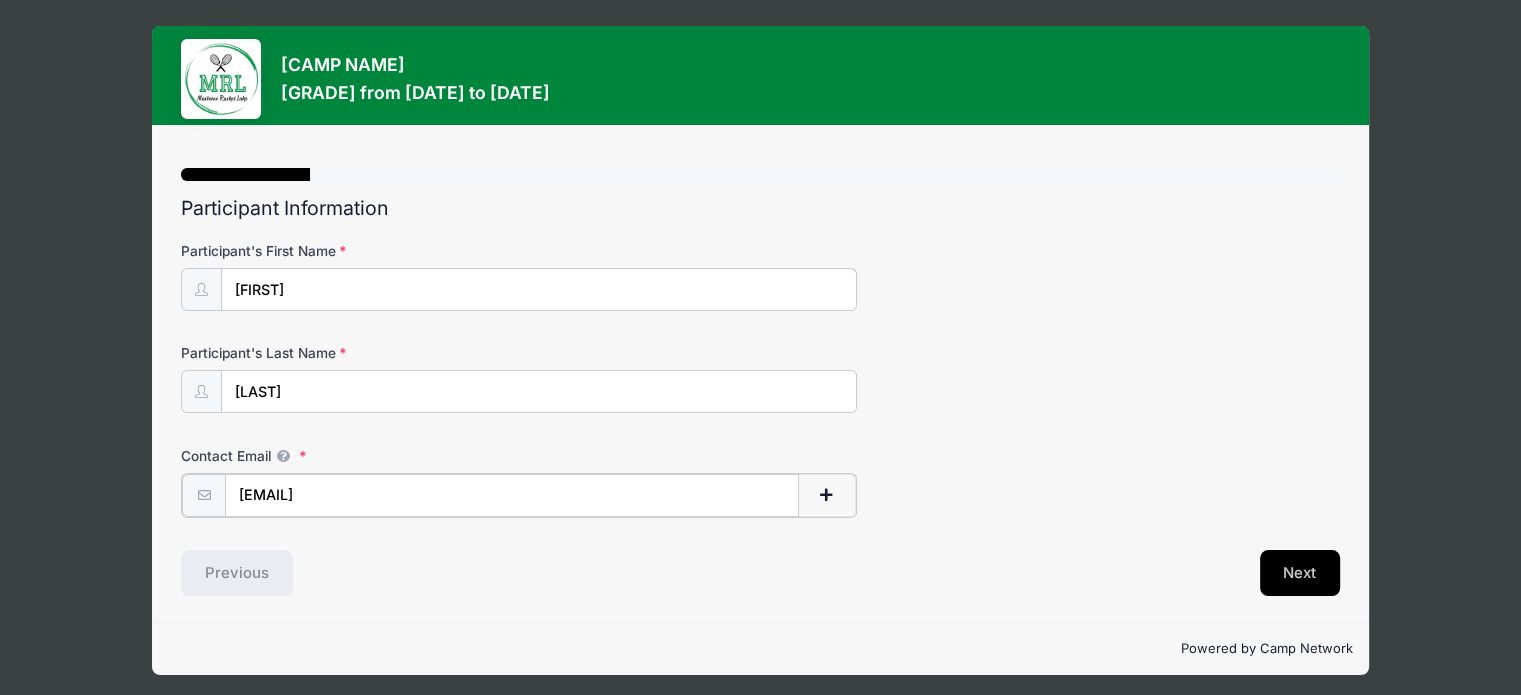 type on "chanie.neuwirth@gmail.com" 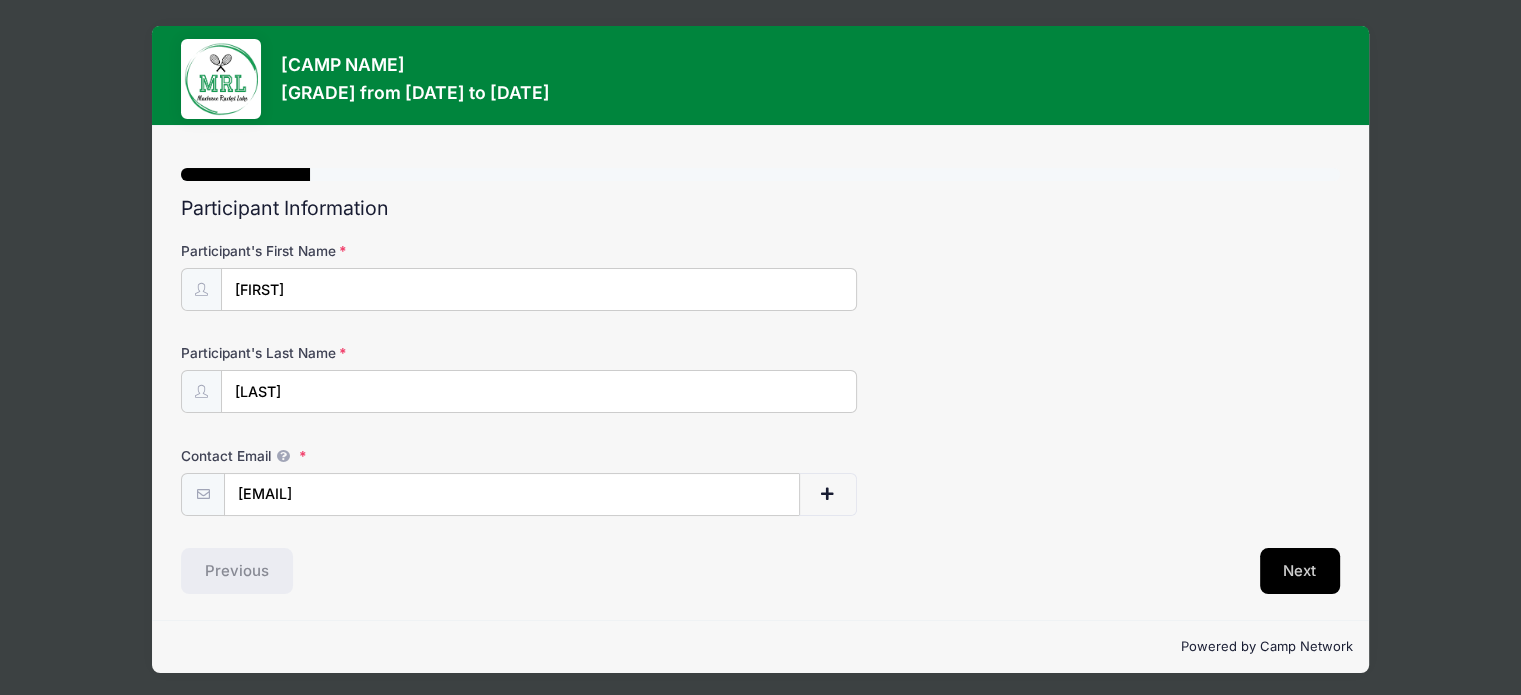 click on "Next" at bounding box center [1300, 571] 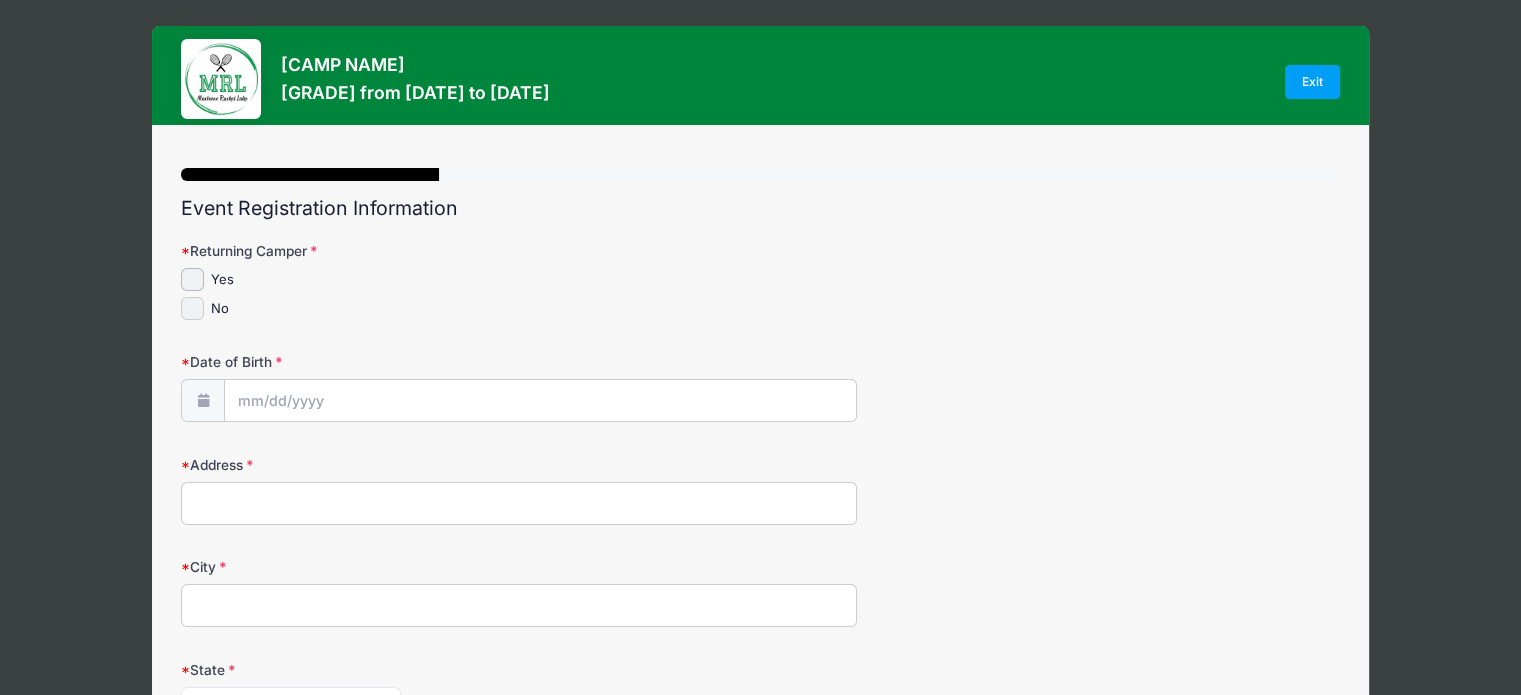 click on "No" at bounding box center [192, 308] 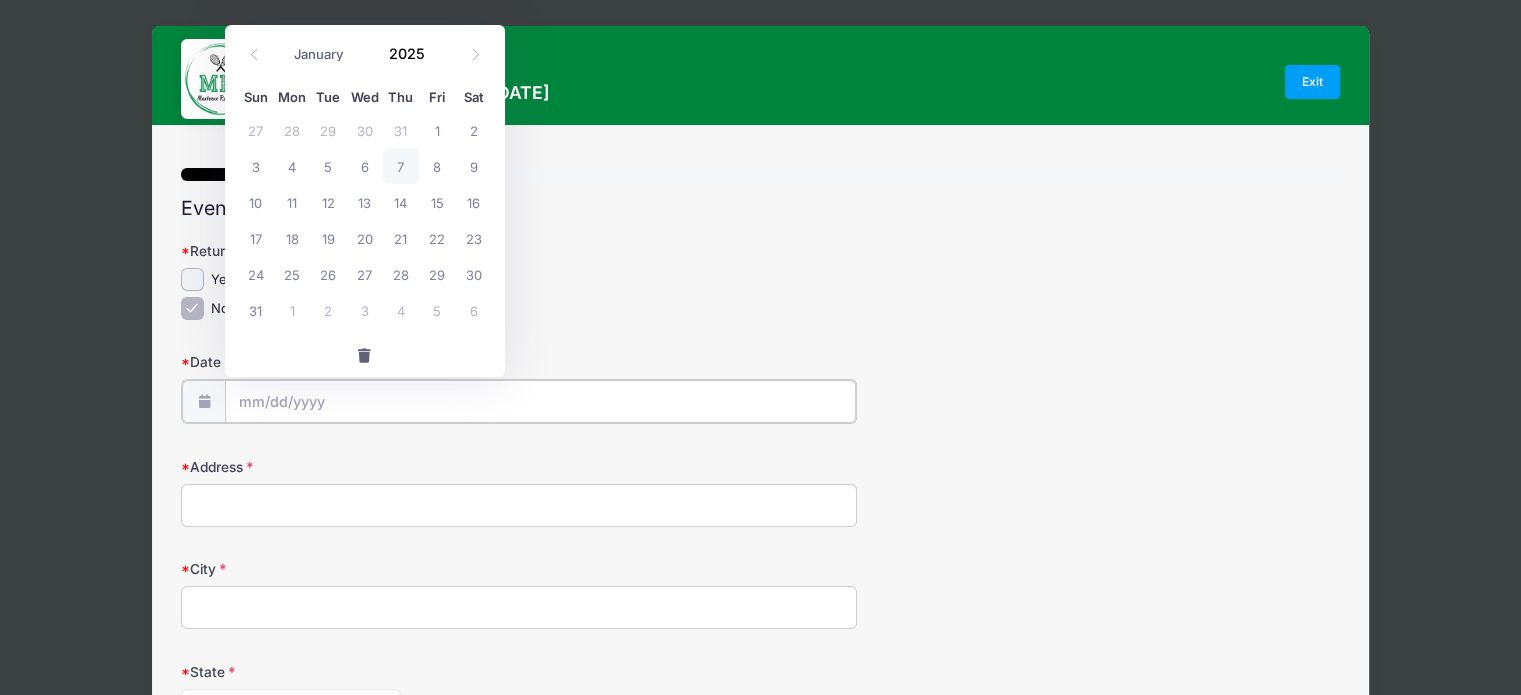 click on "Date of Birth" at bounding box center (540, 401) 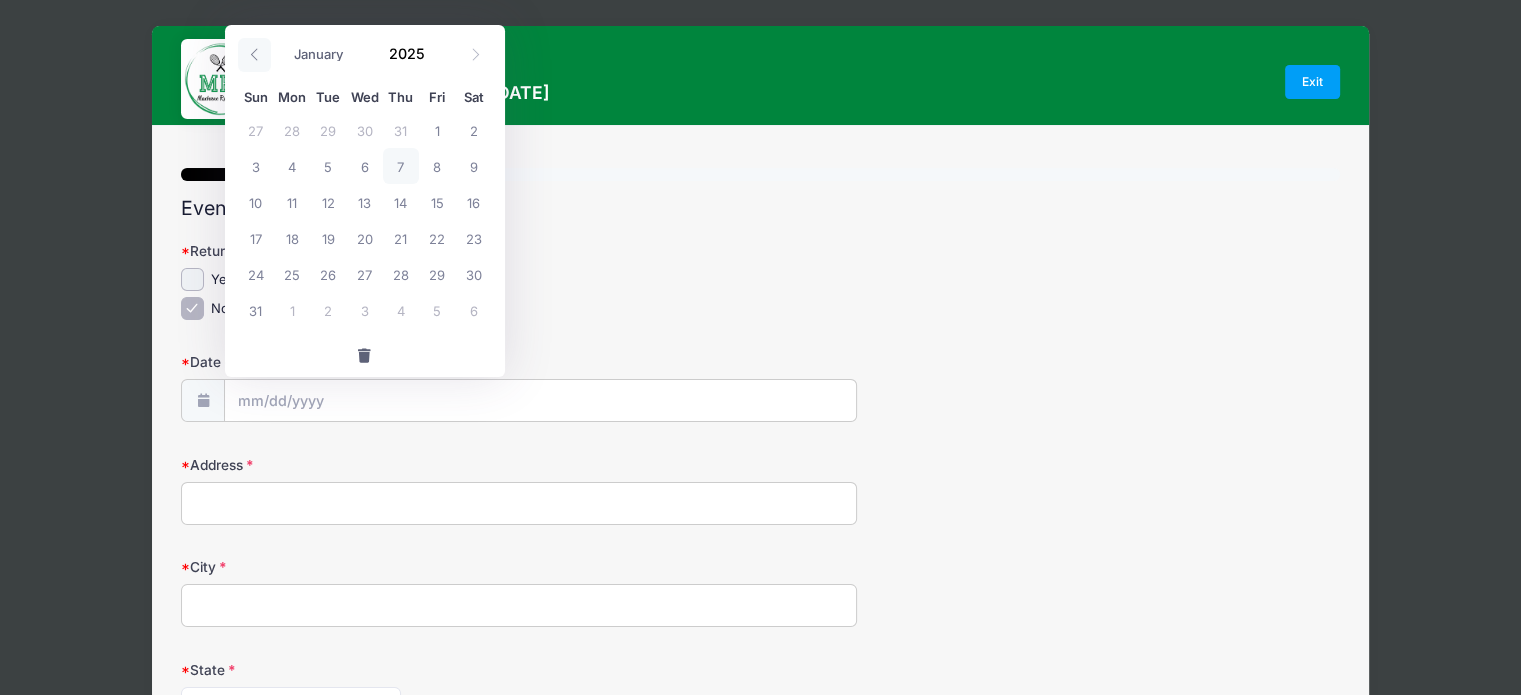 click 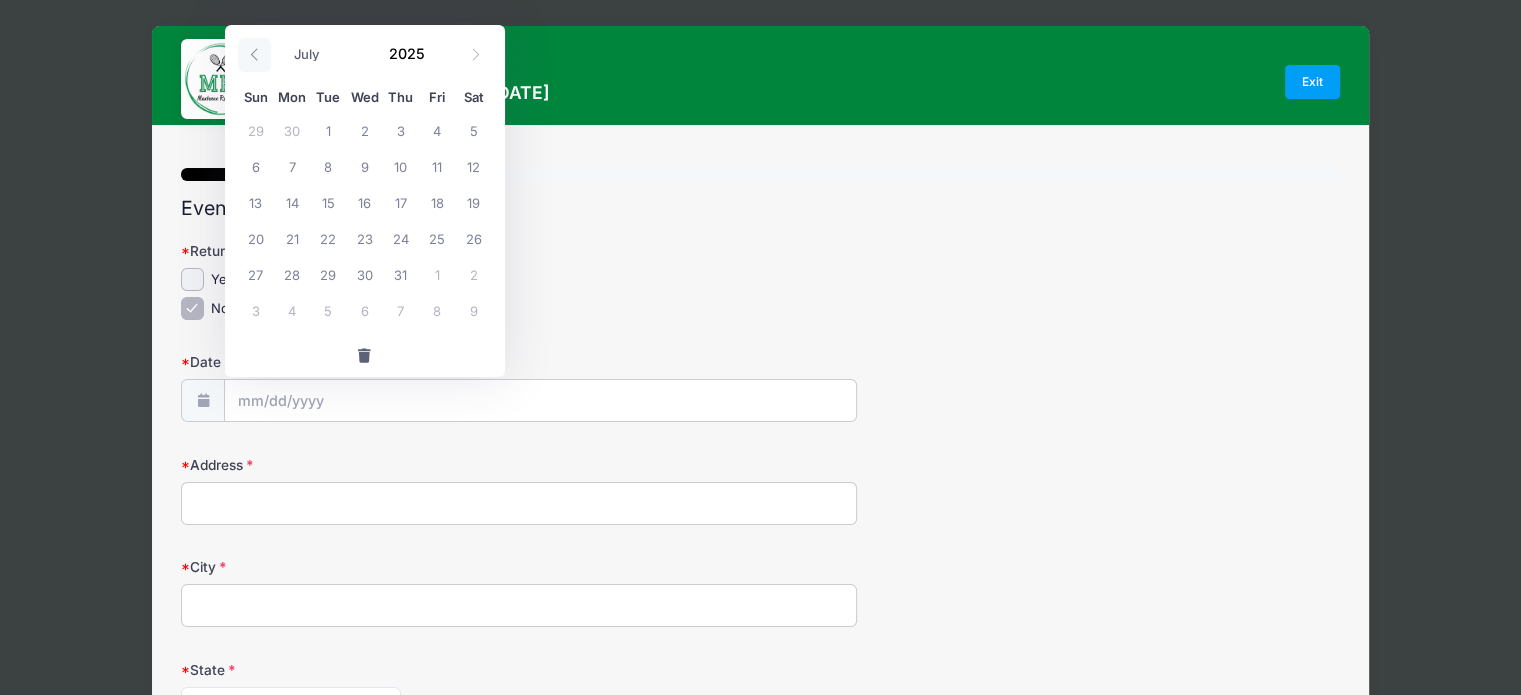 click 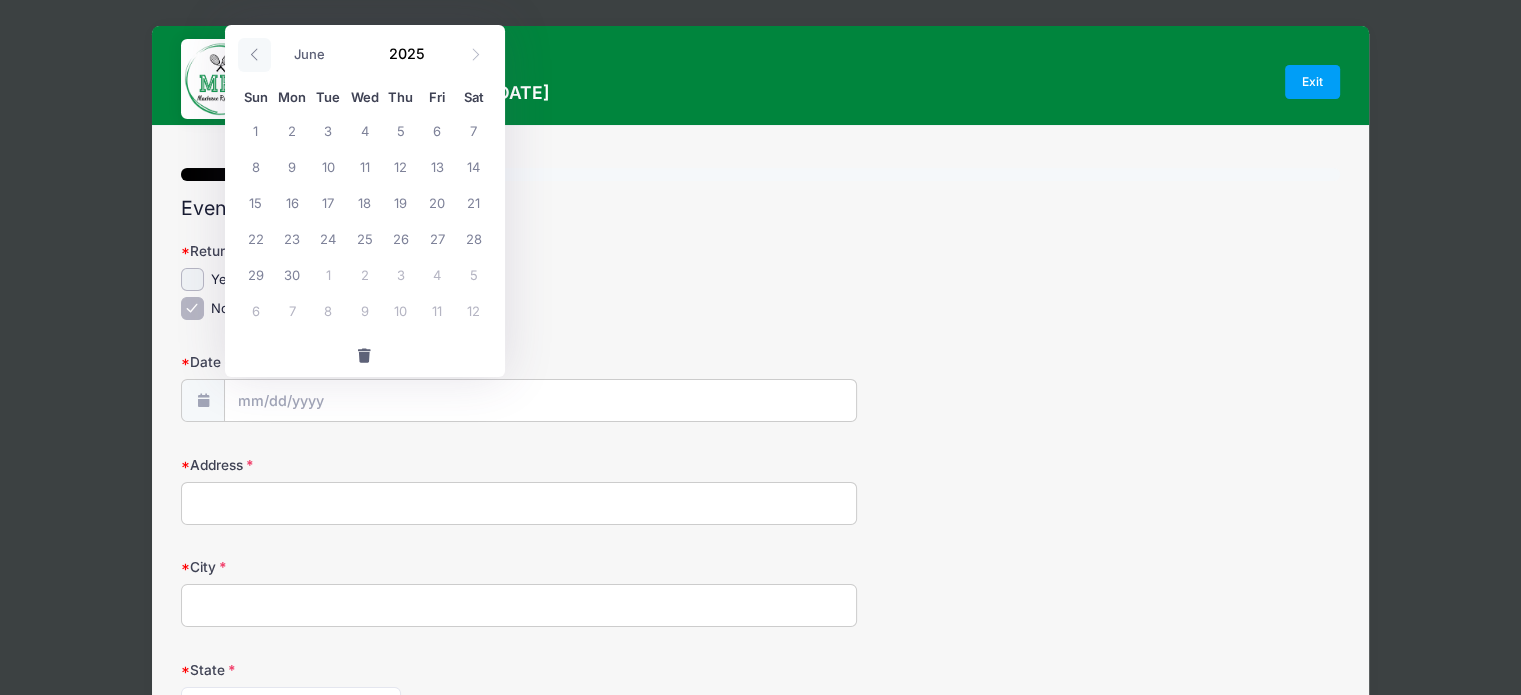 click 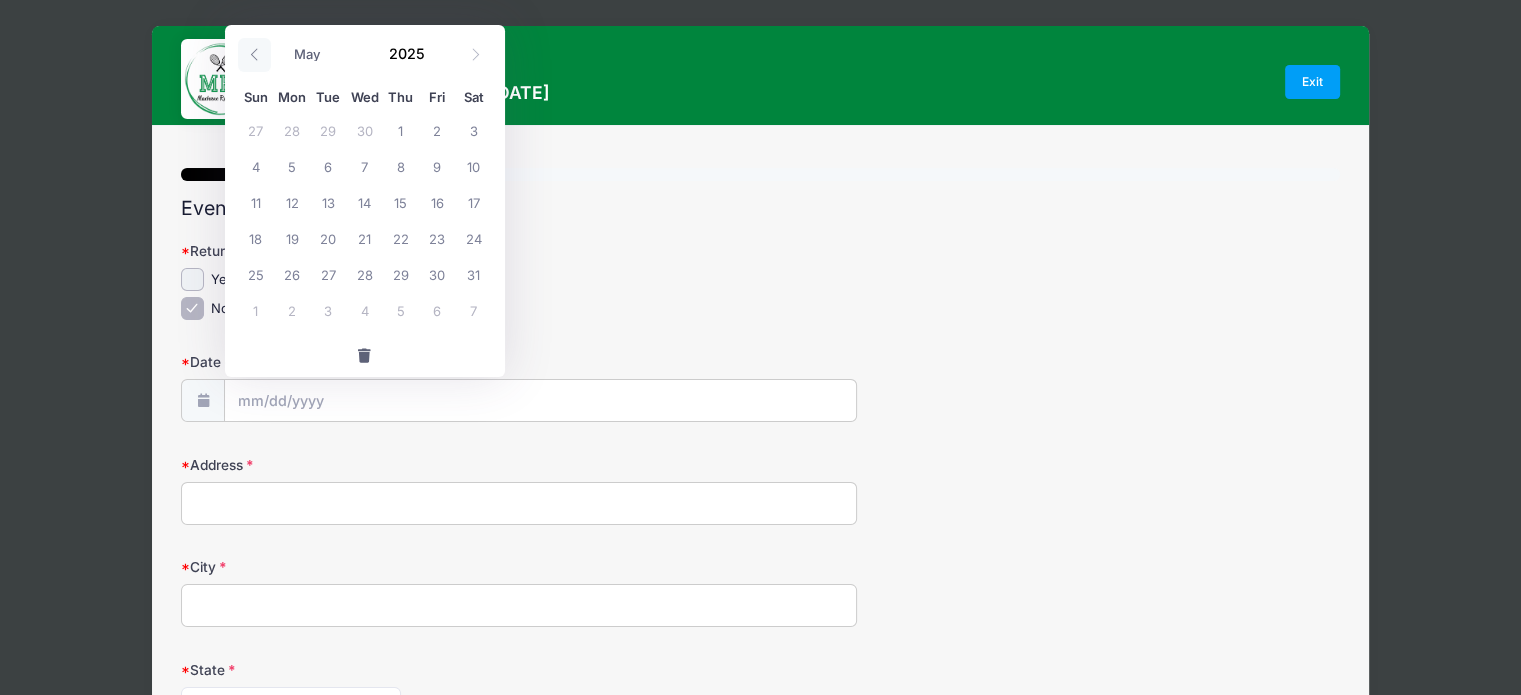 click 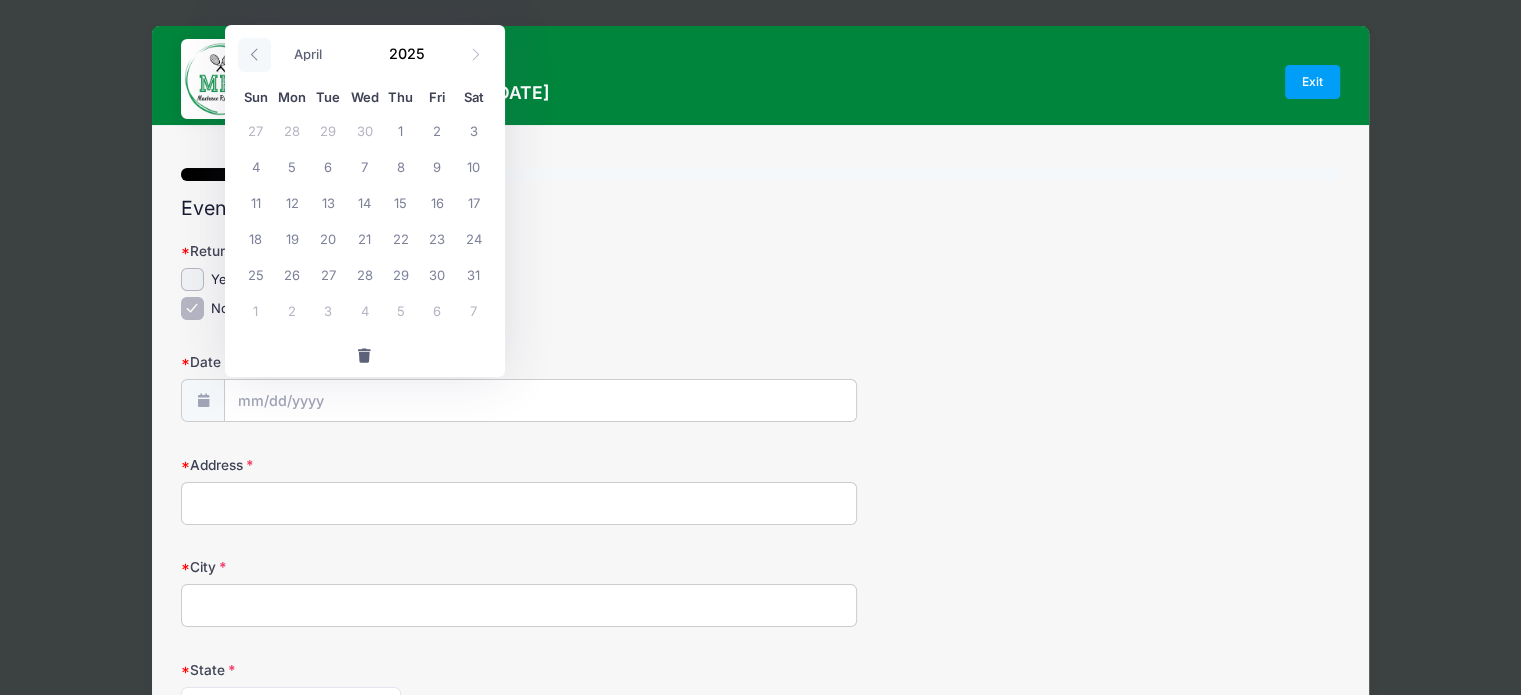 click 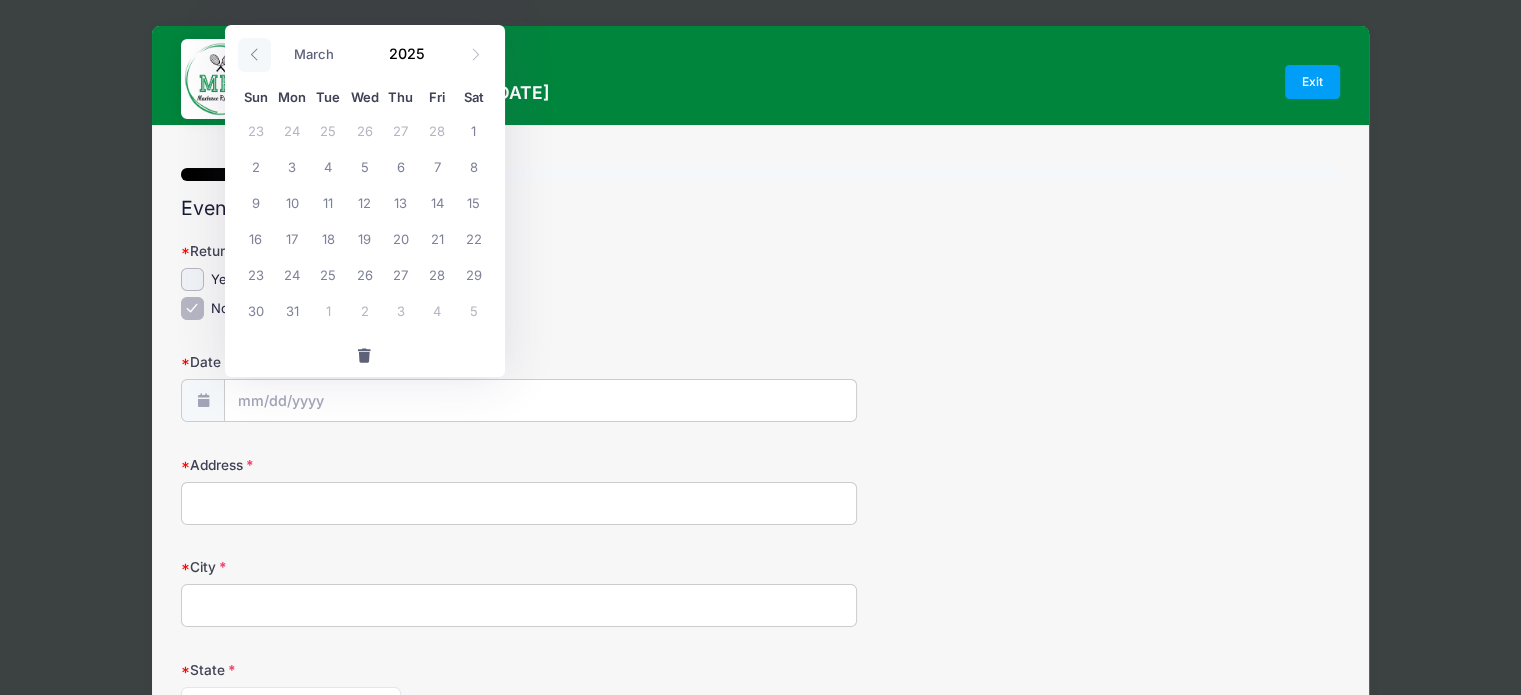click 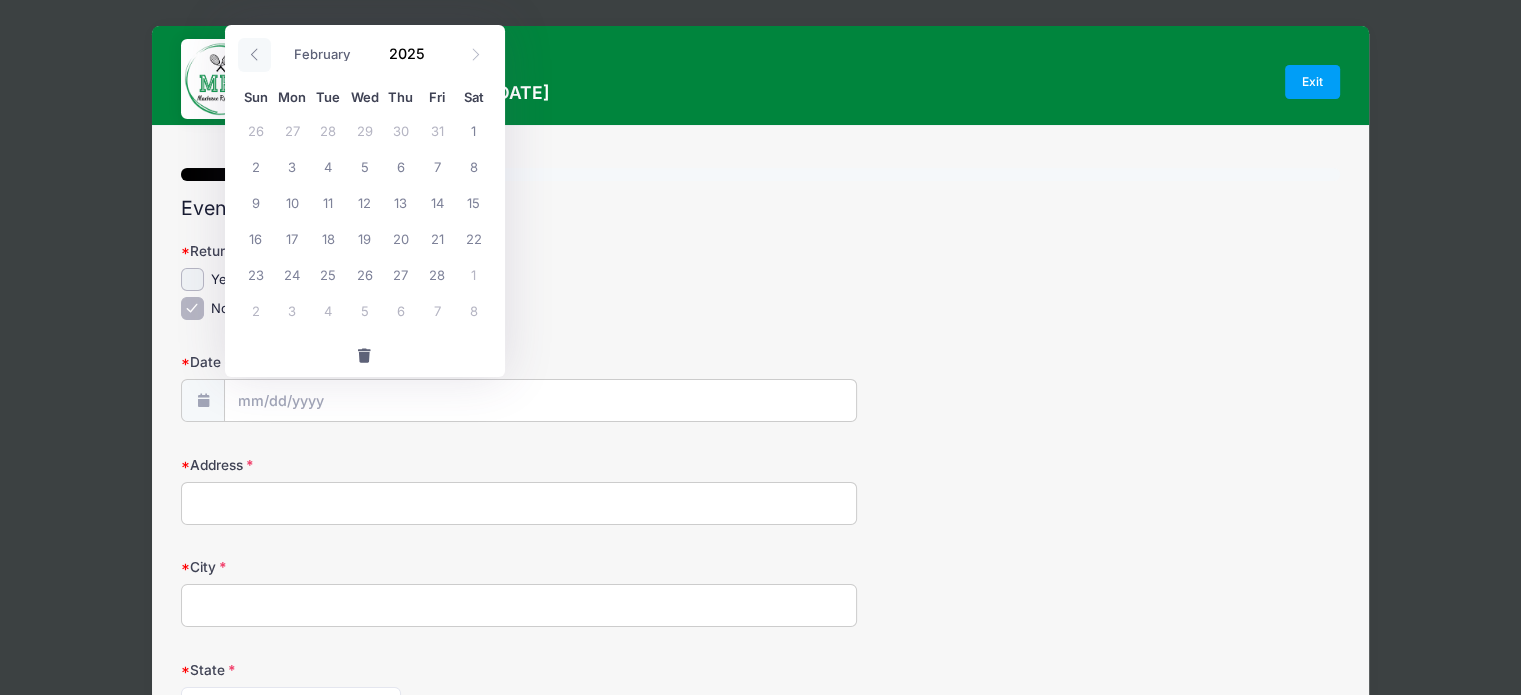 click 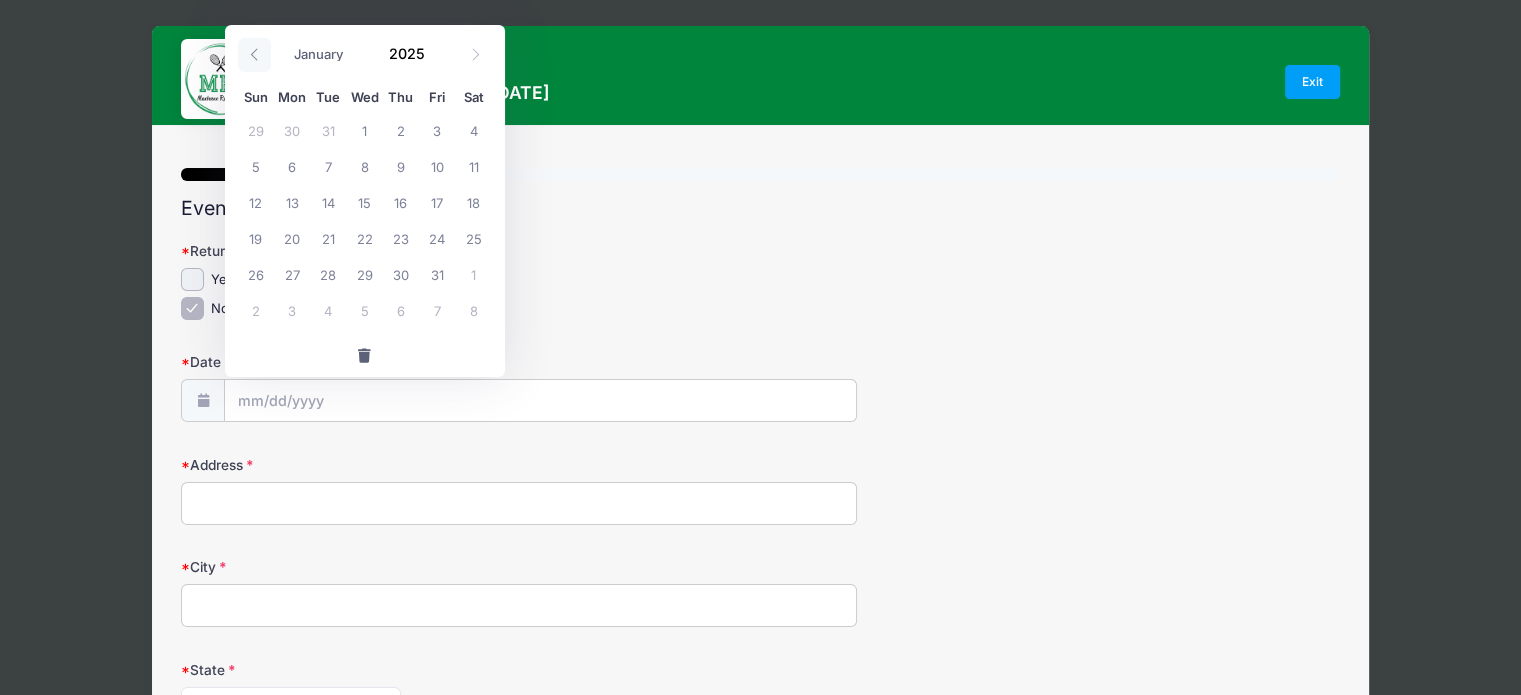 click 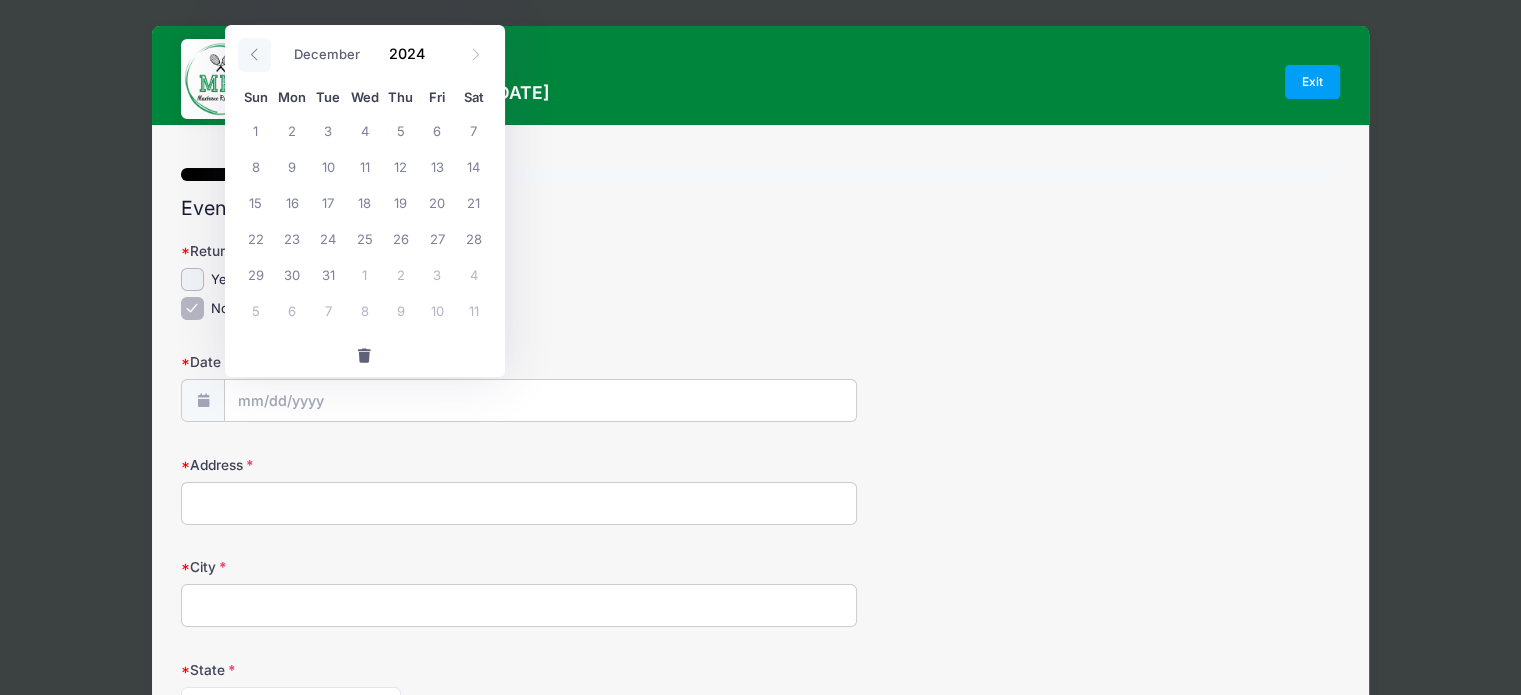 click 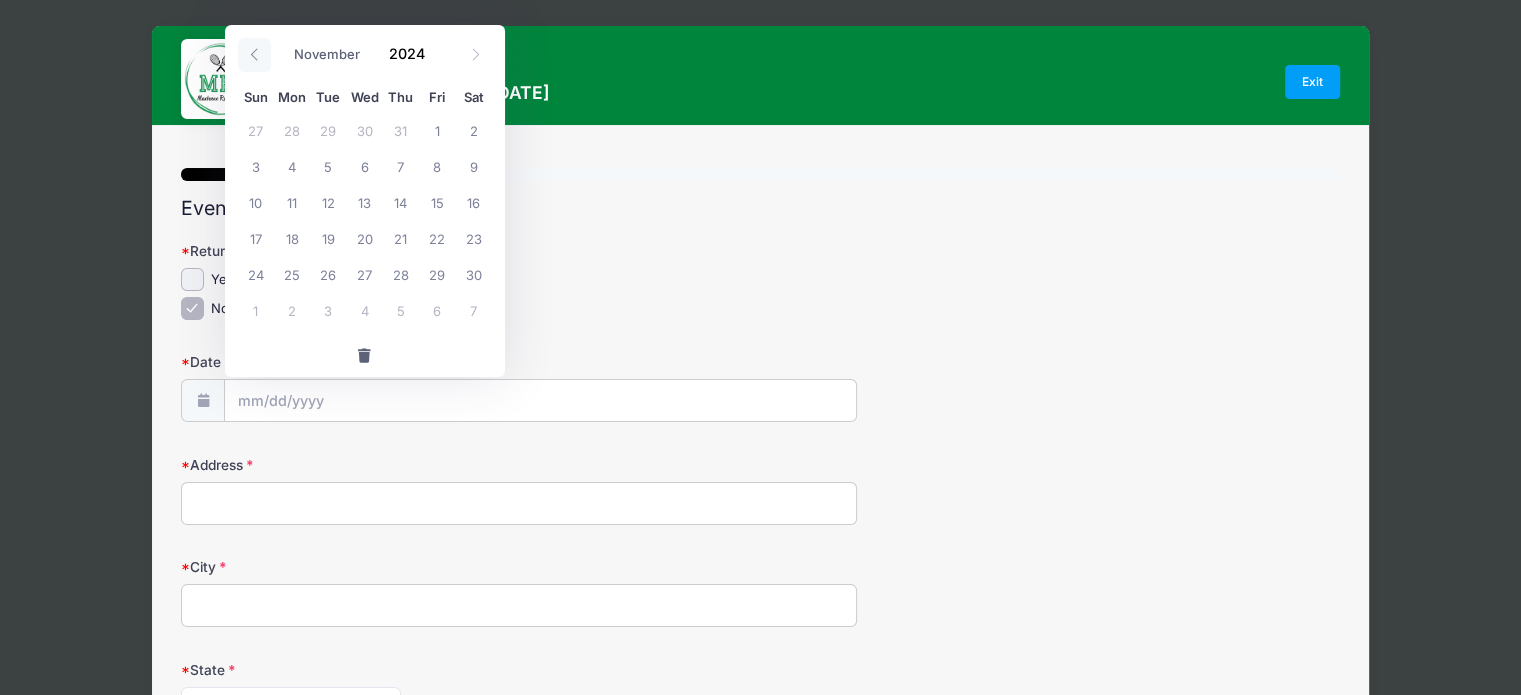click 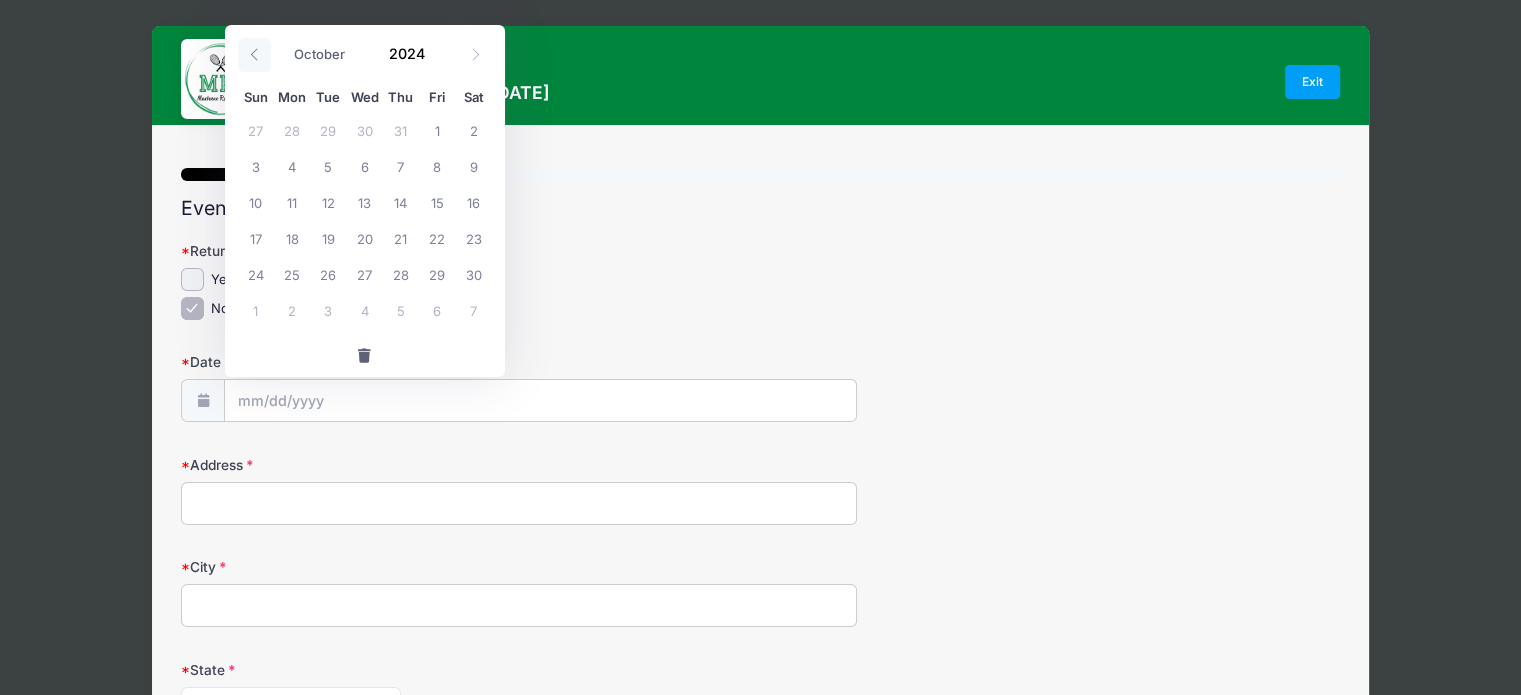 click 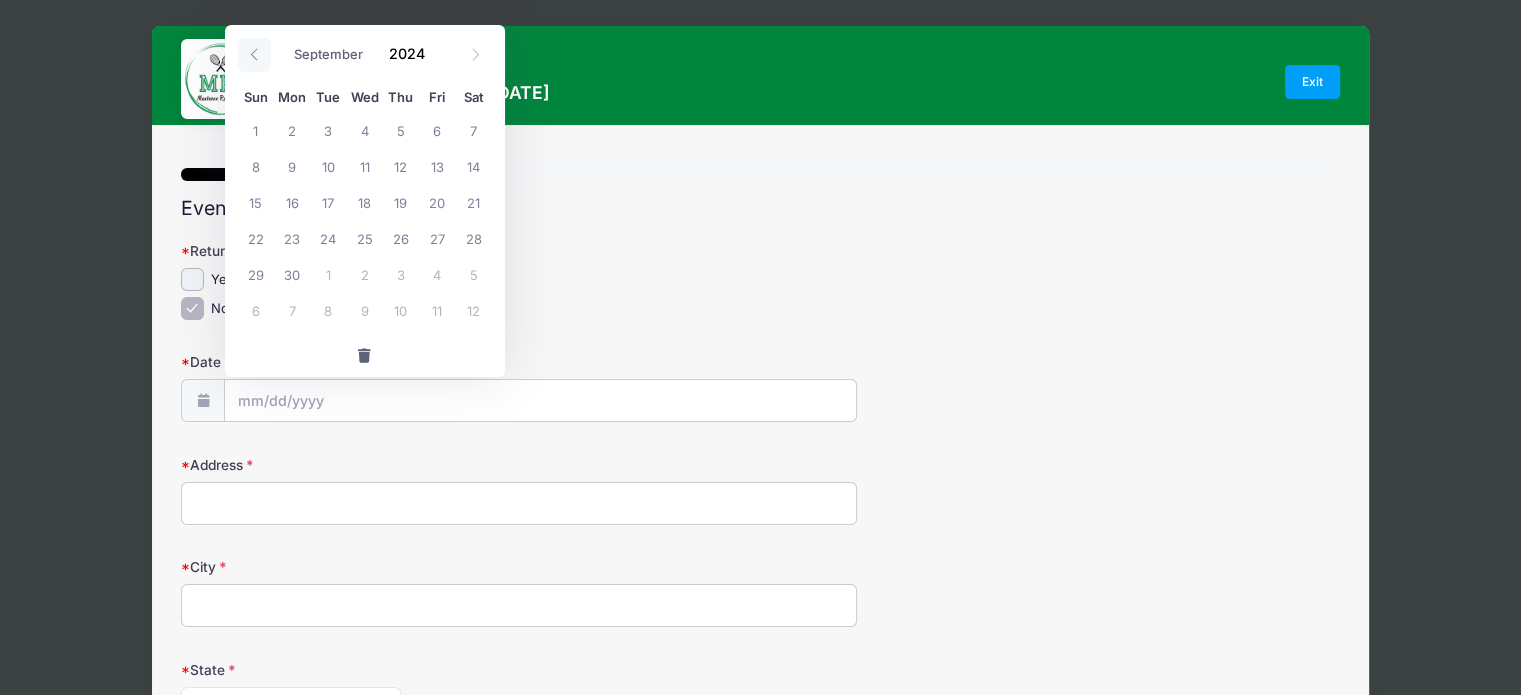 click 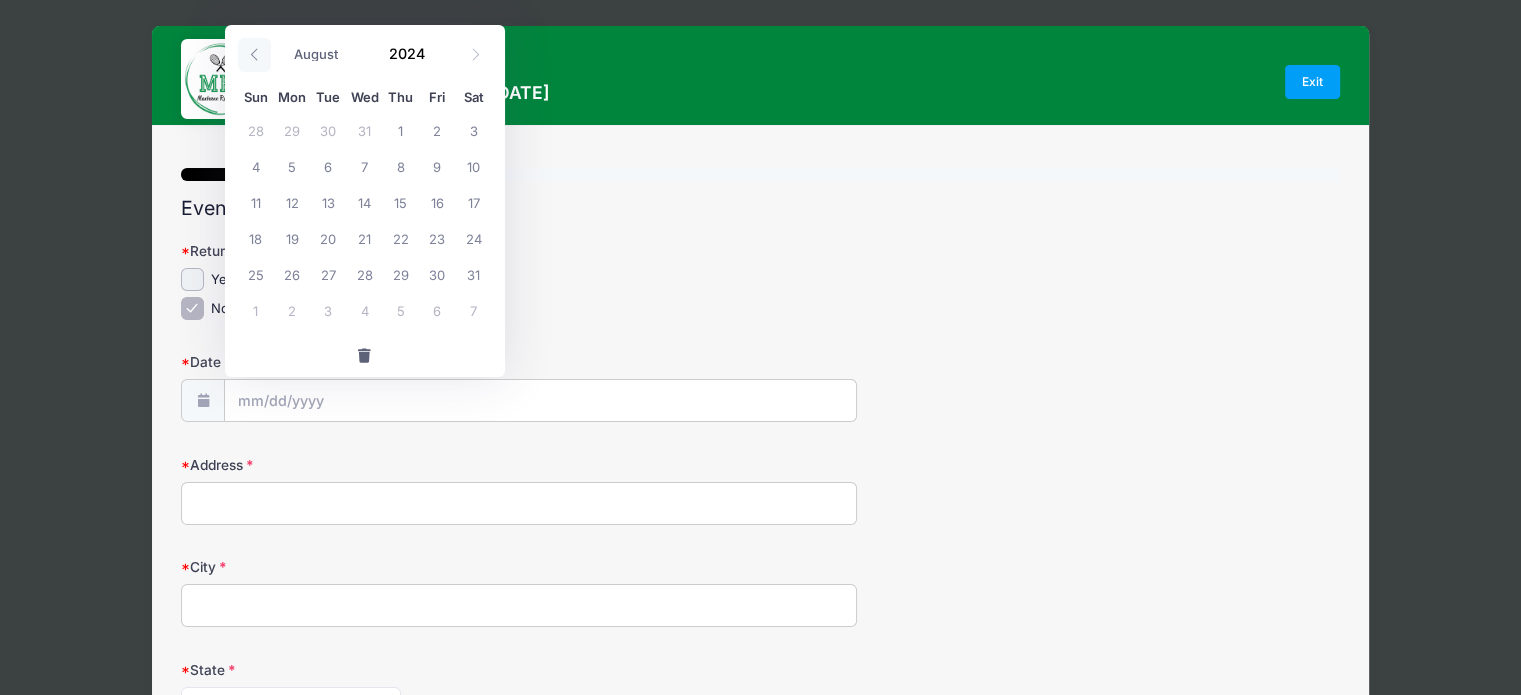 click 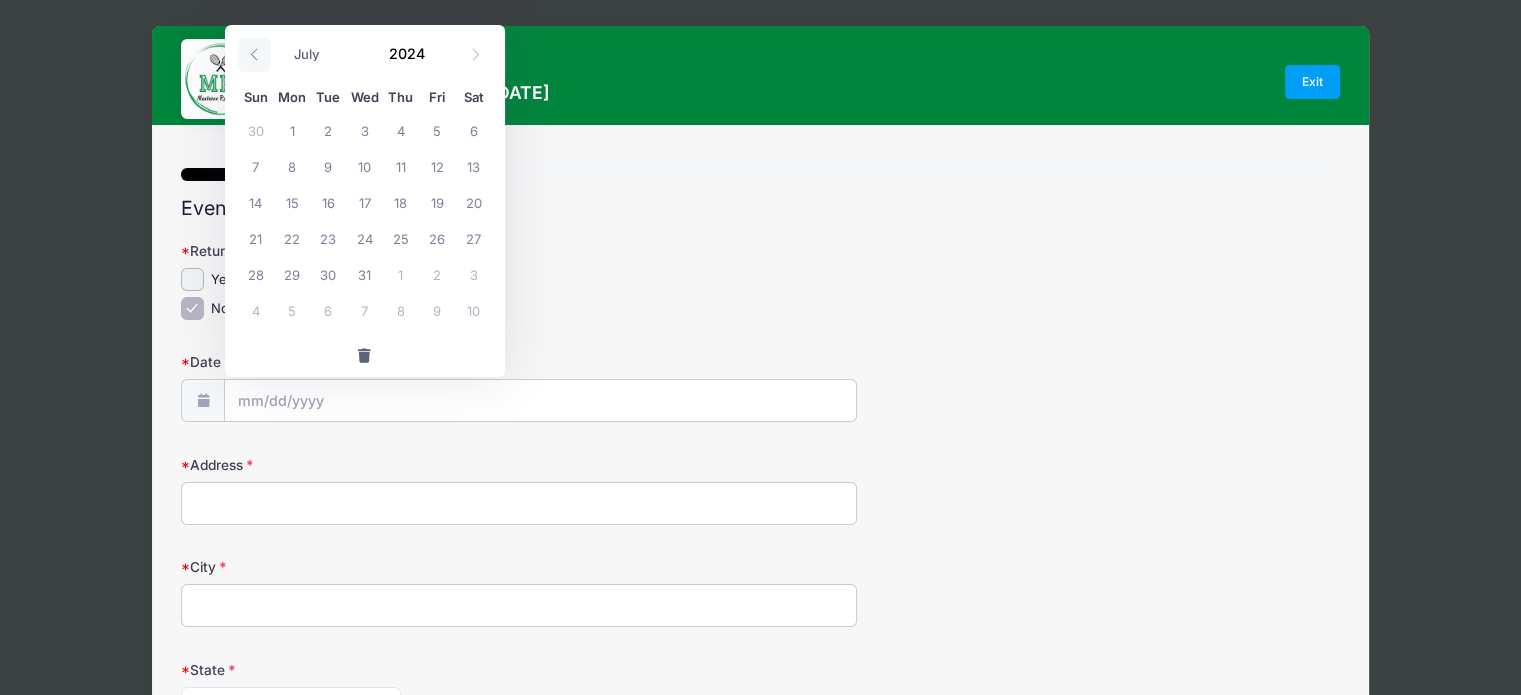 click 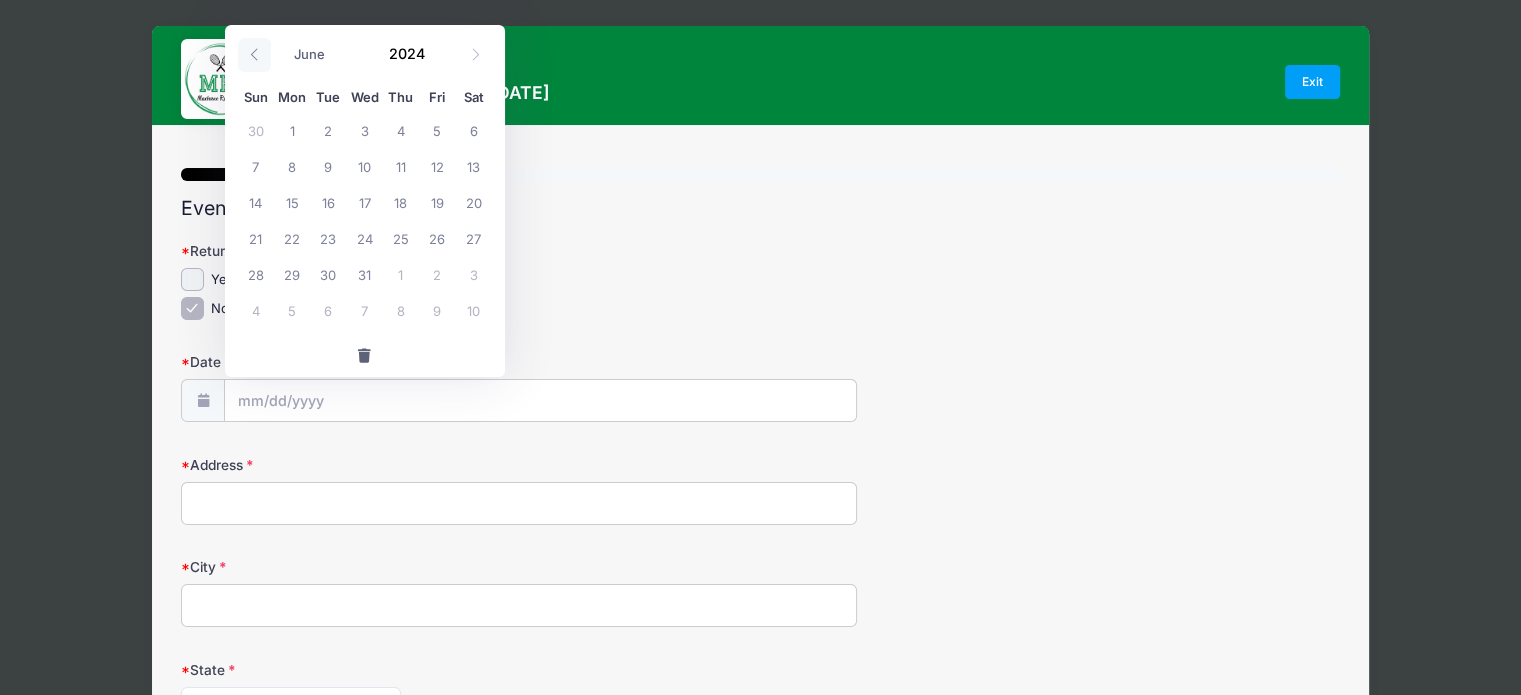 click 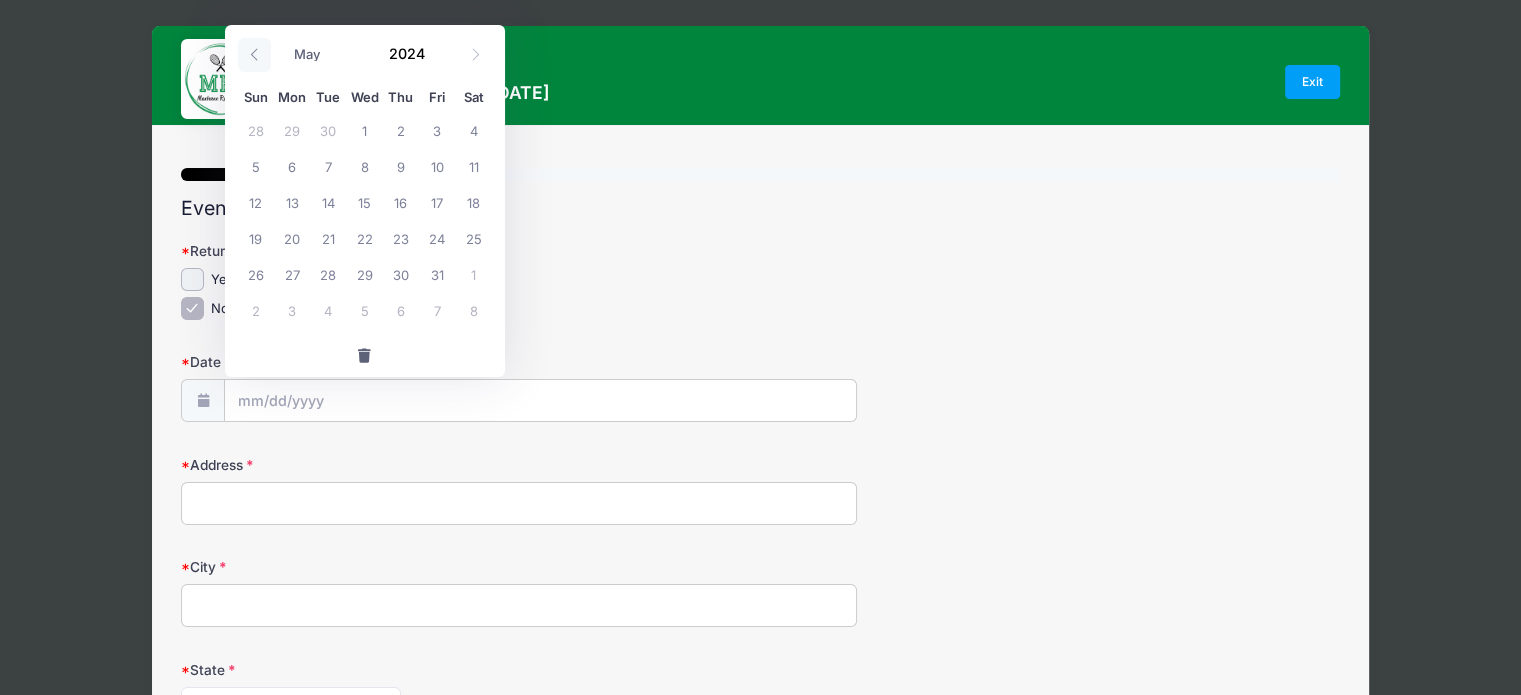 click 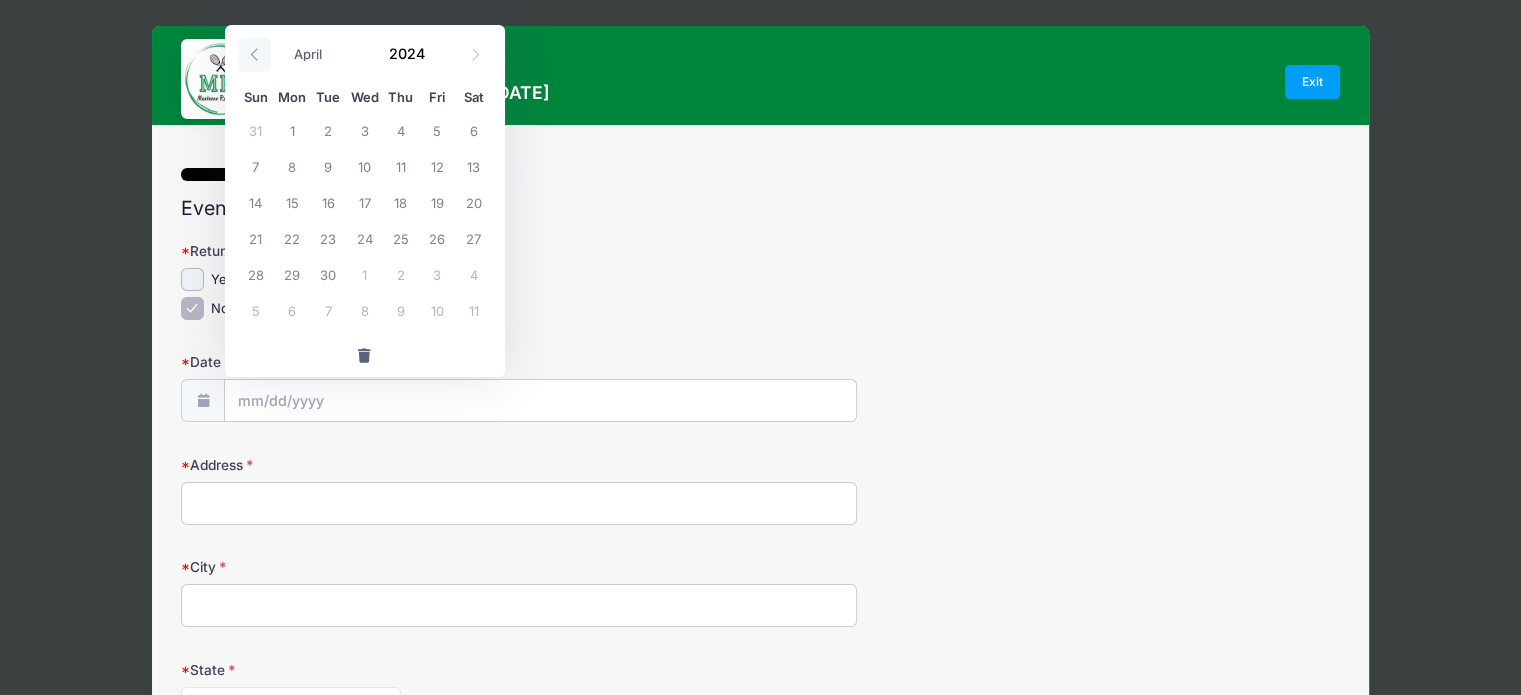click 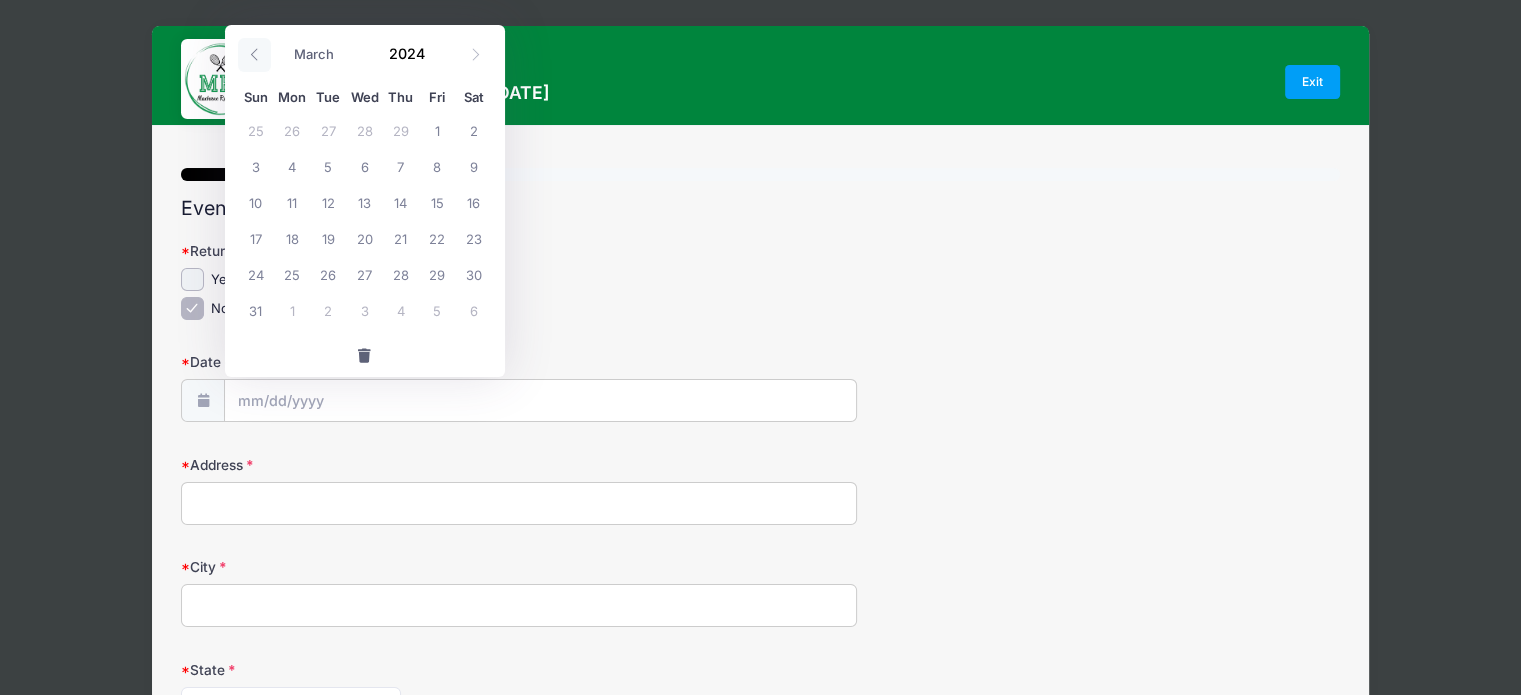 click 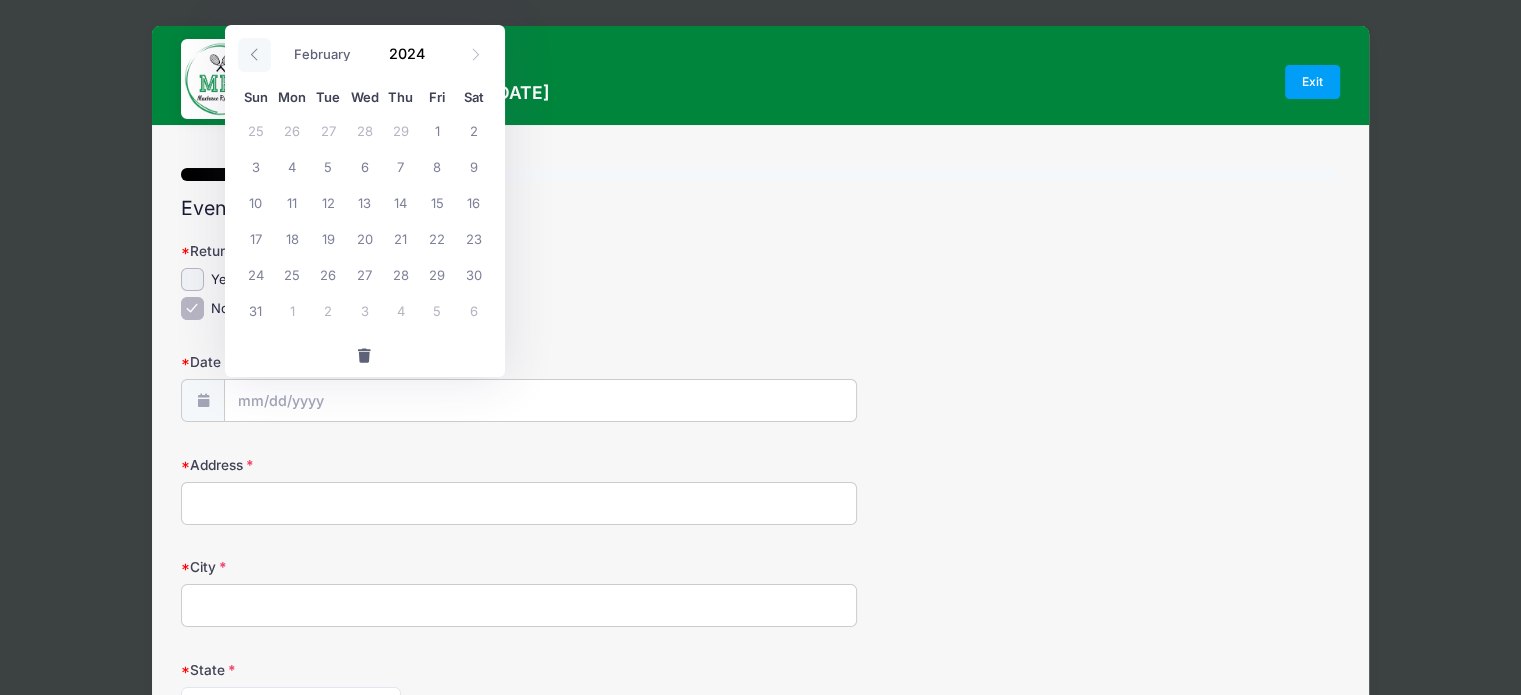 click 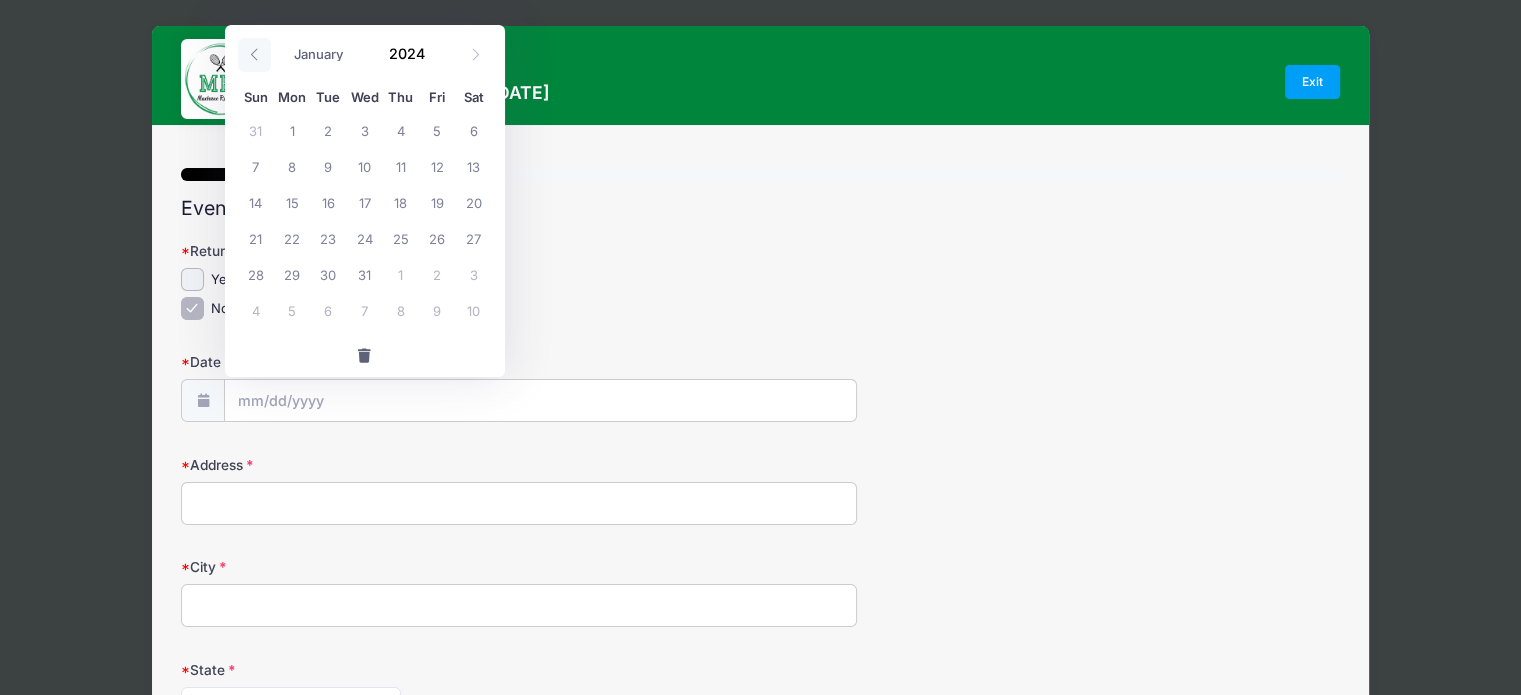 click 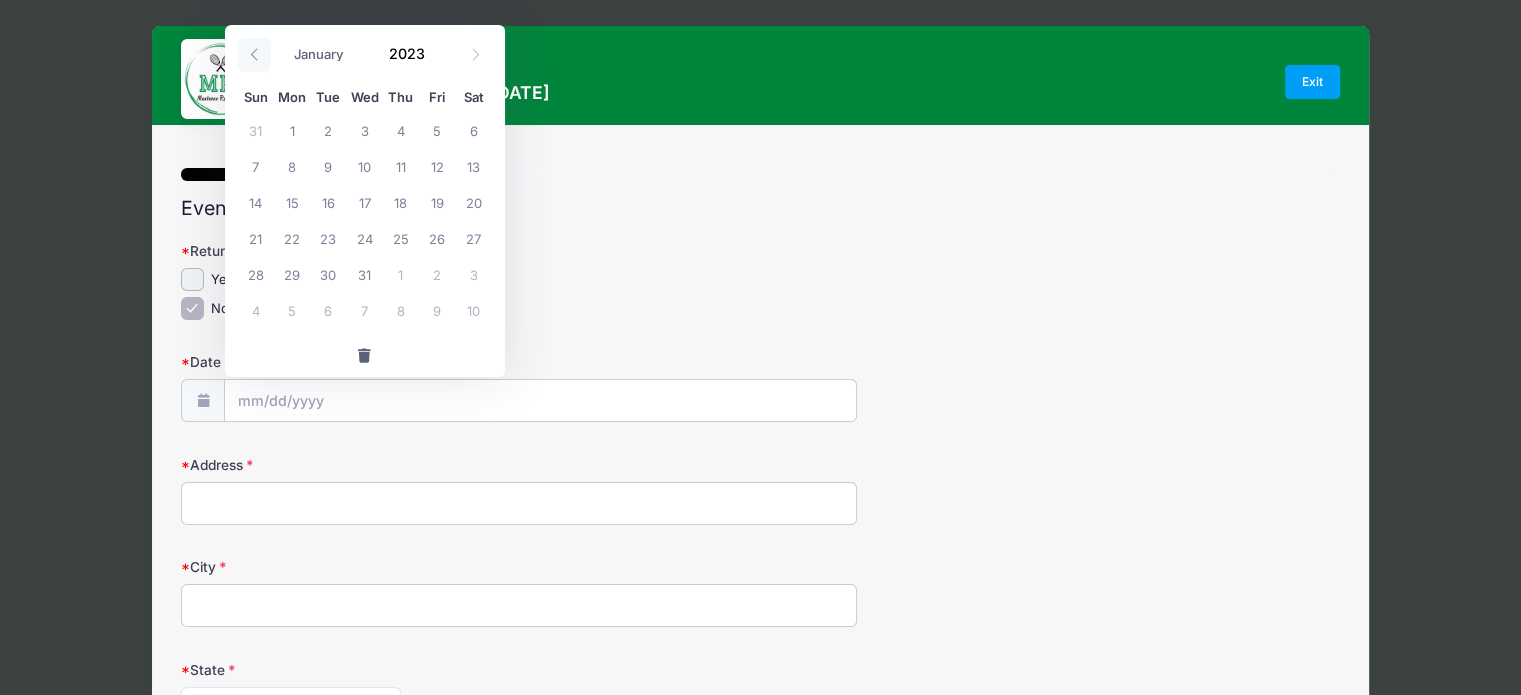 click 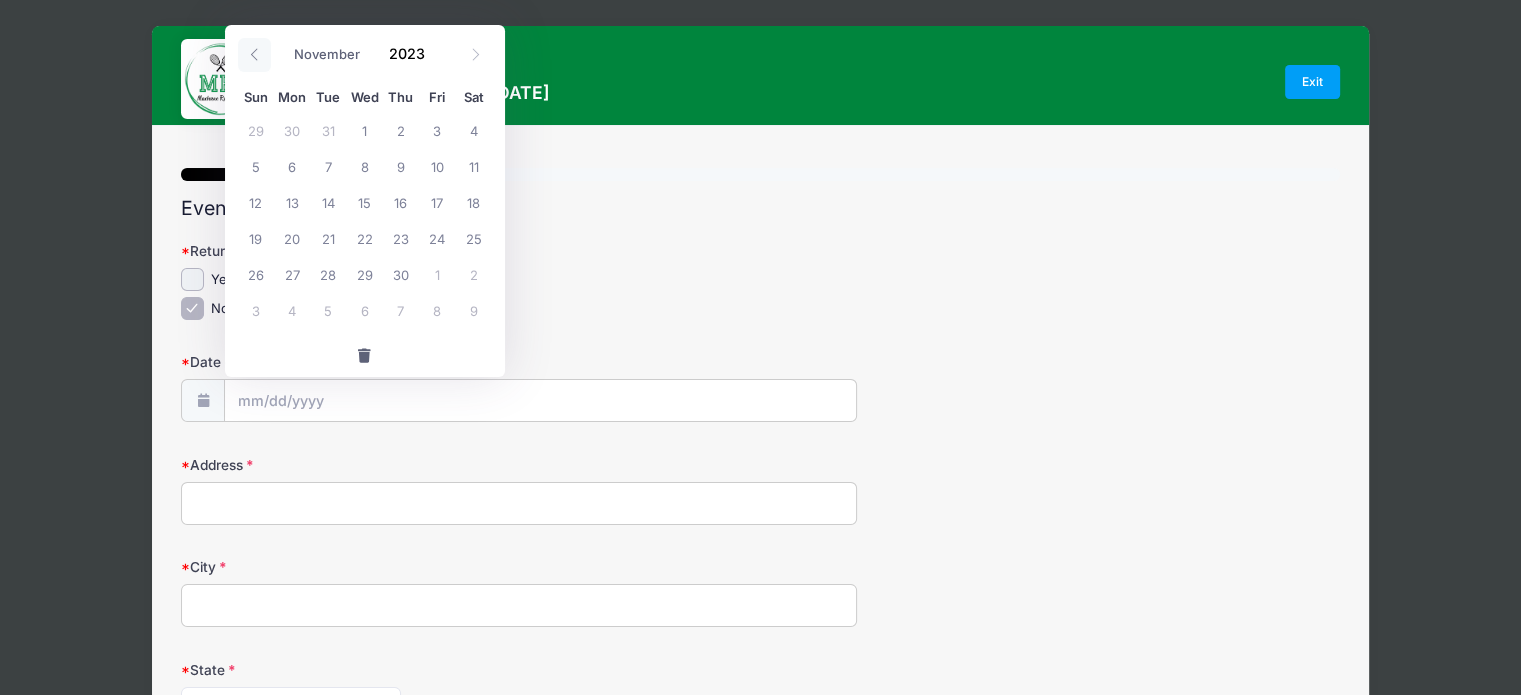 click 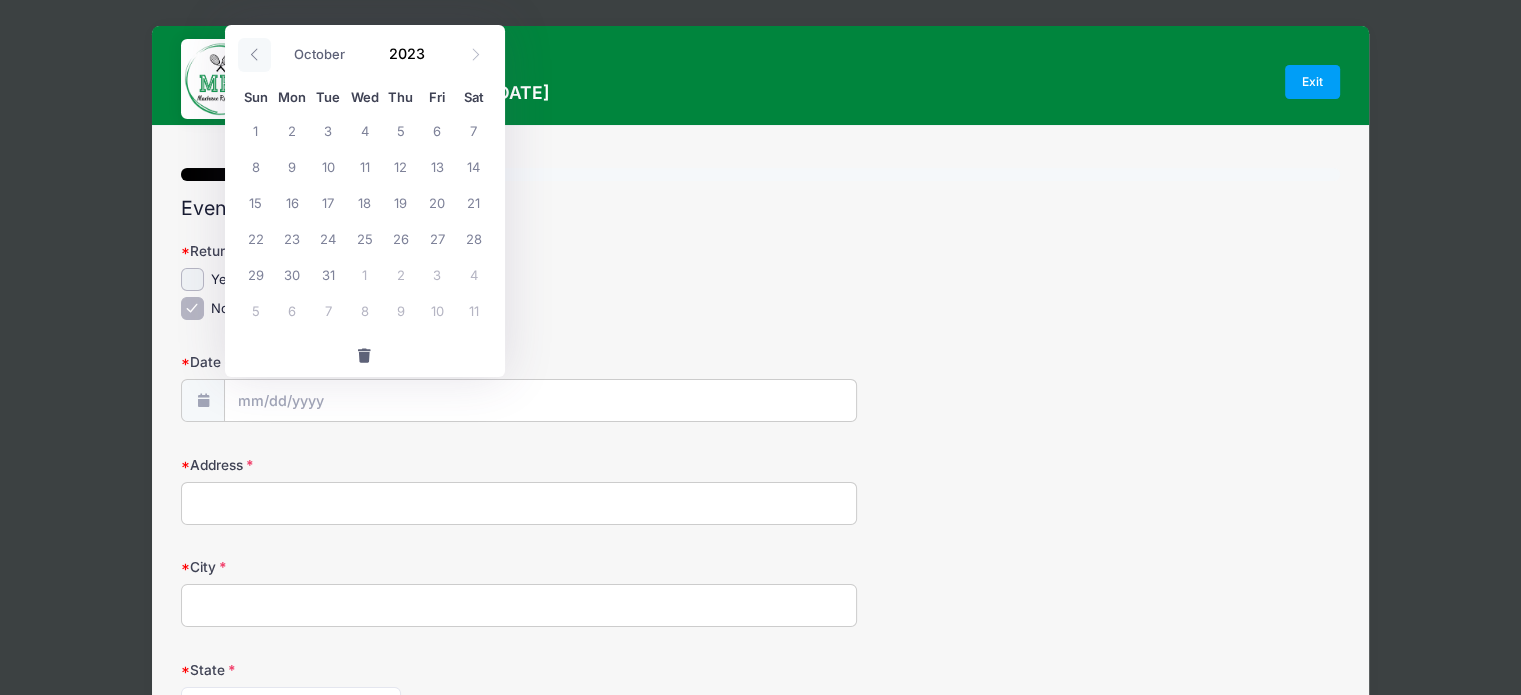 click 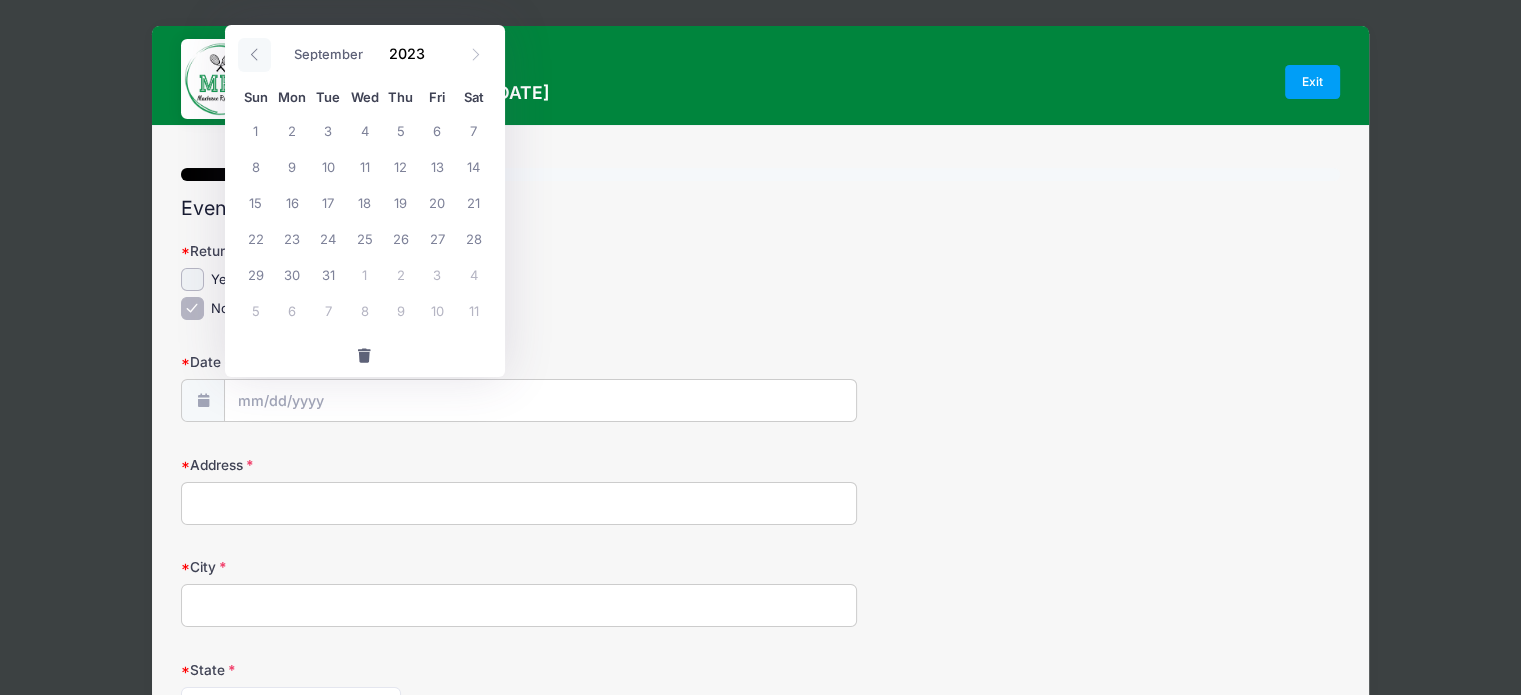click 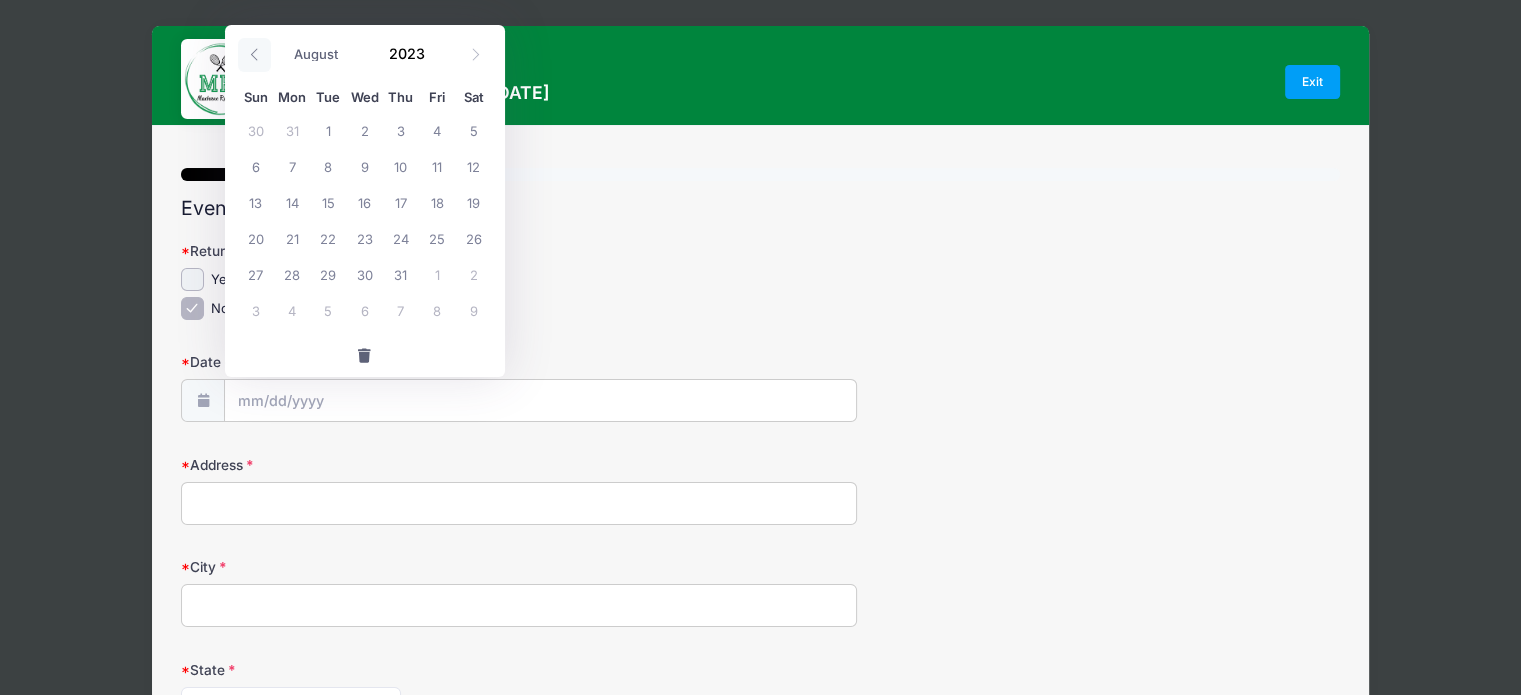 click 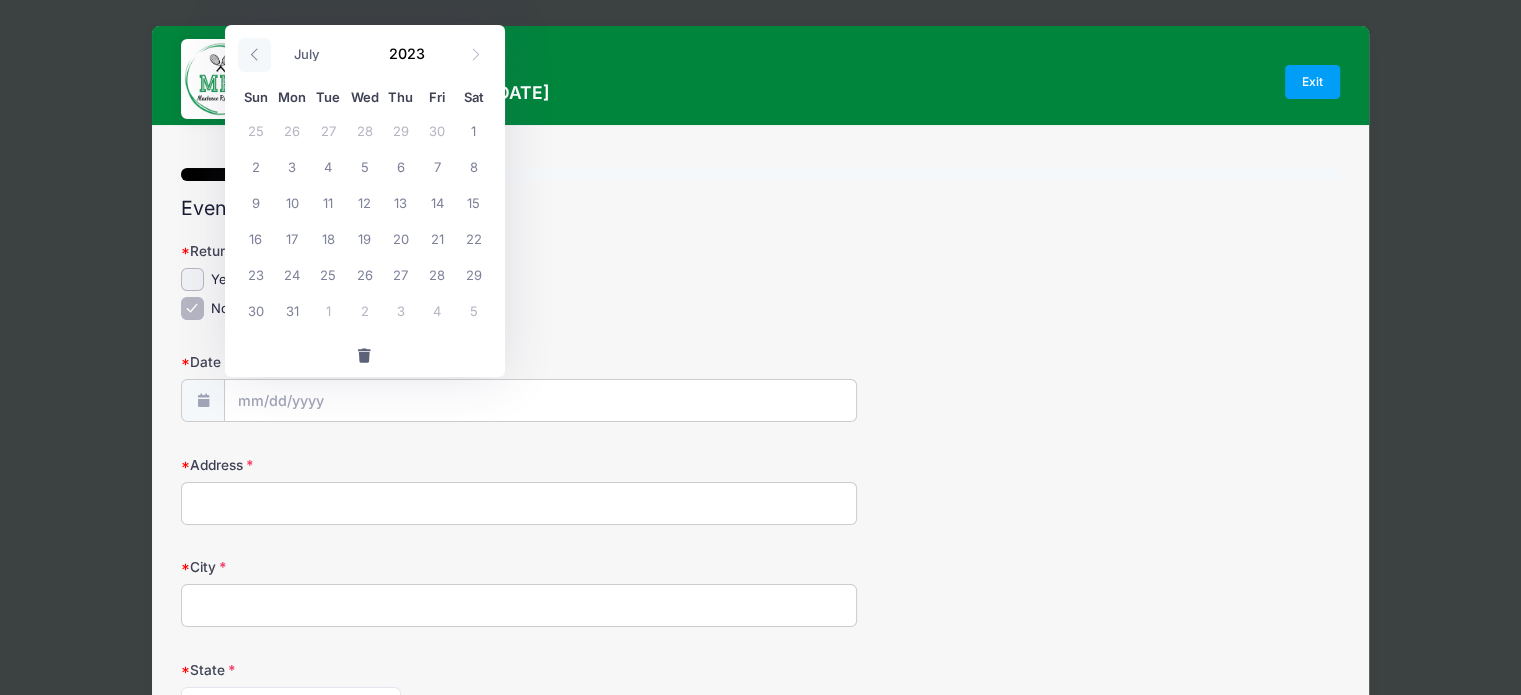 click 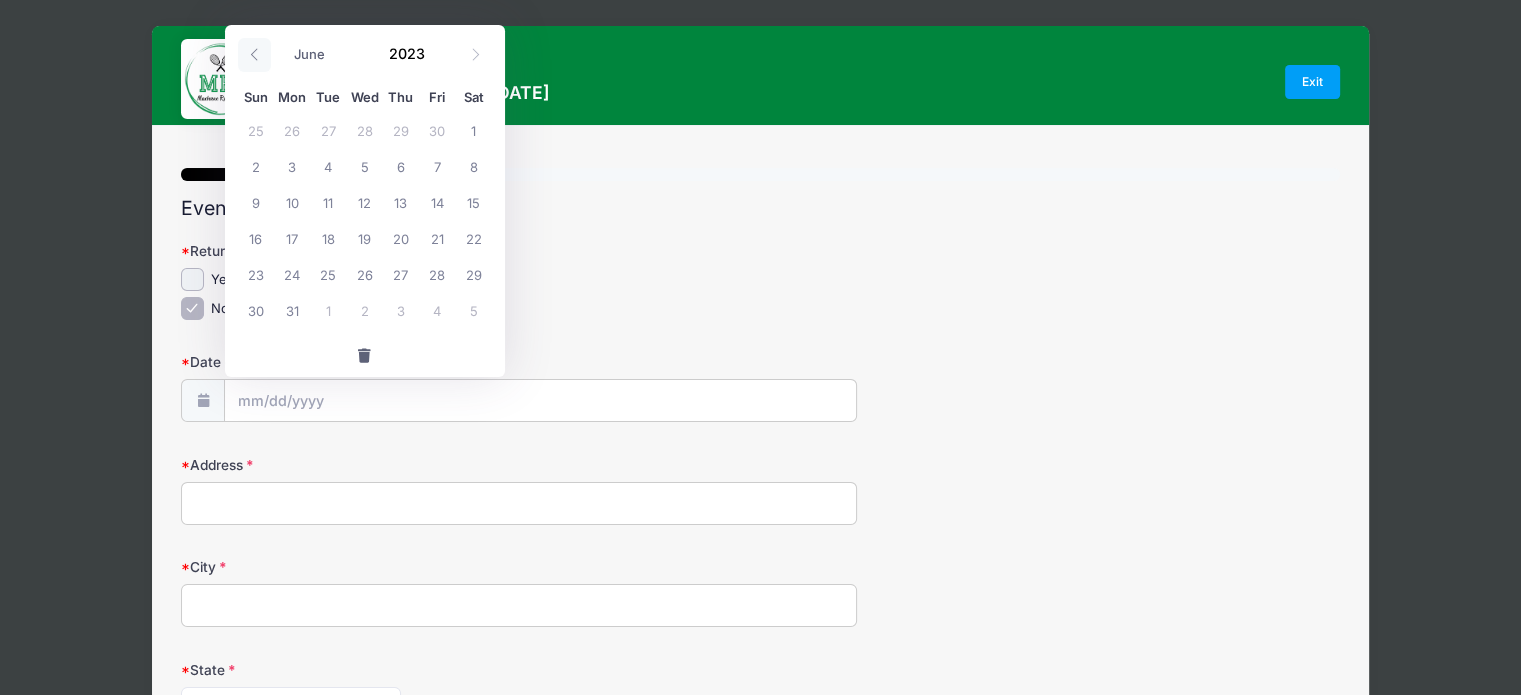 click 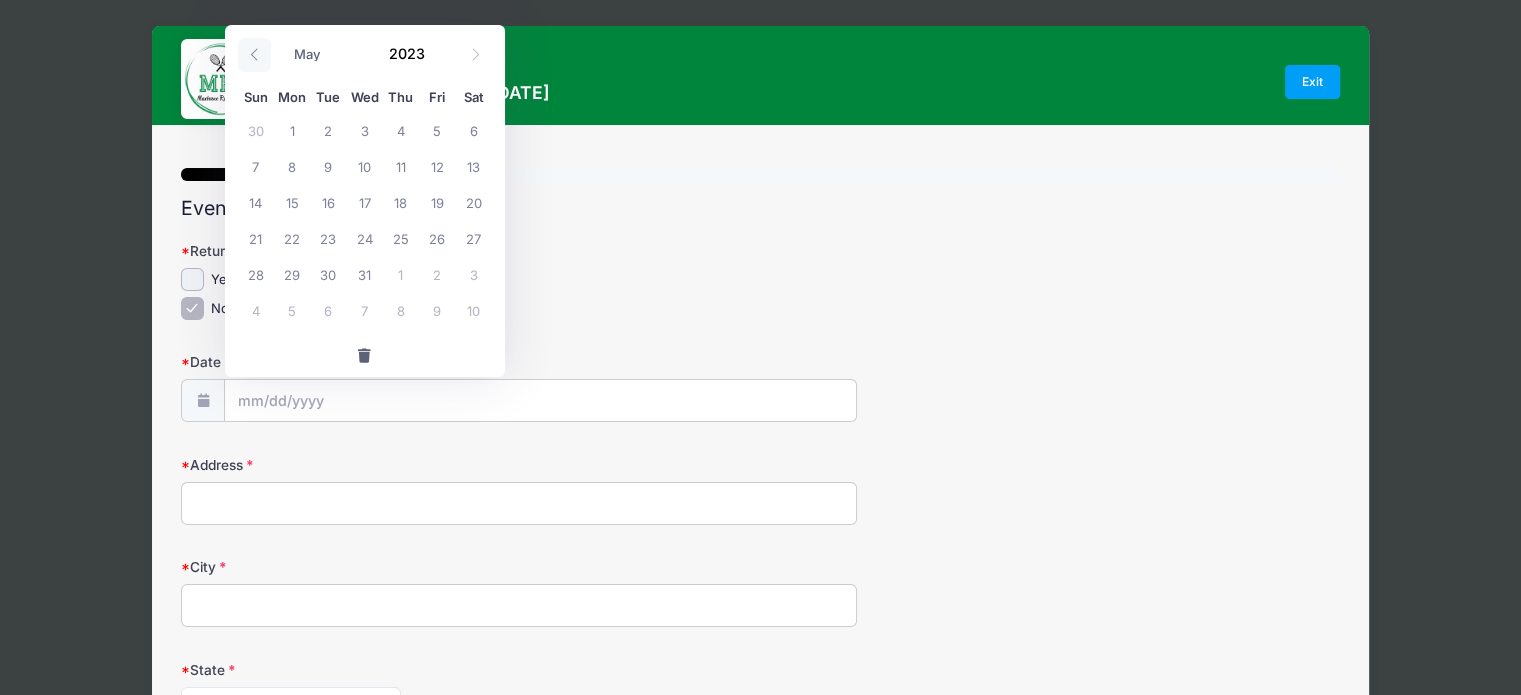 click 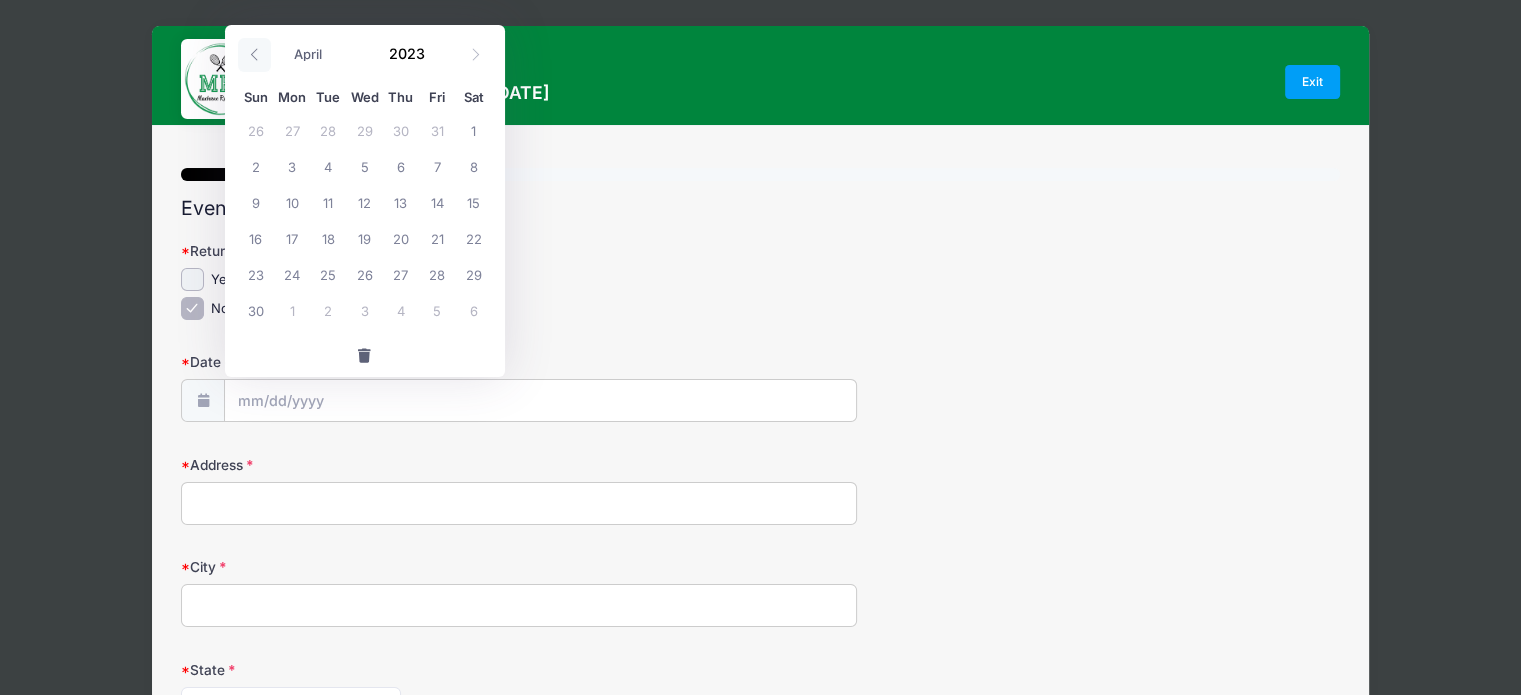 click 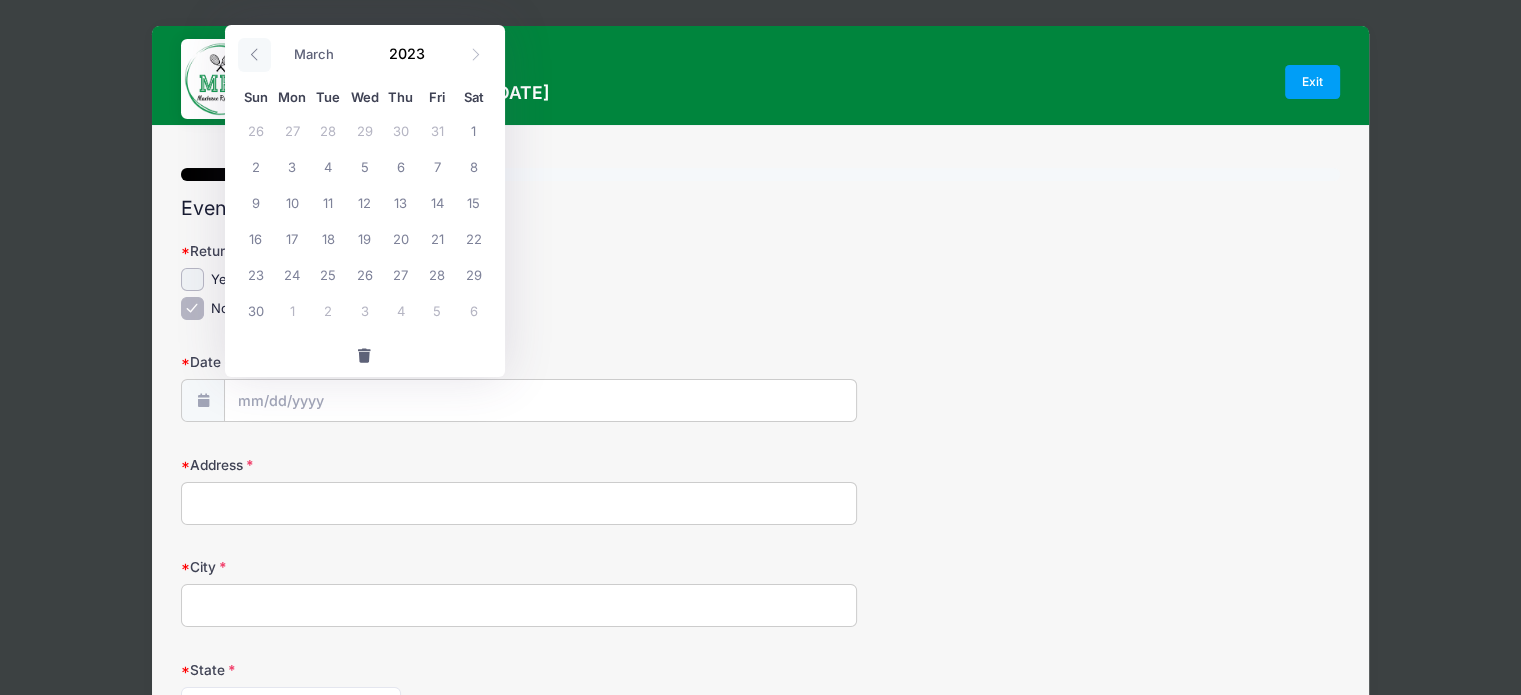 click 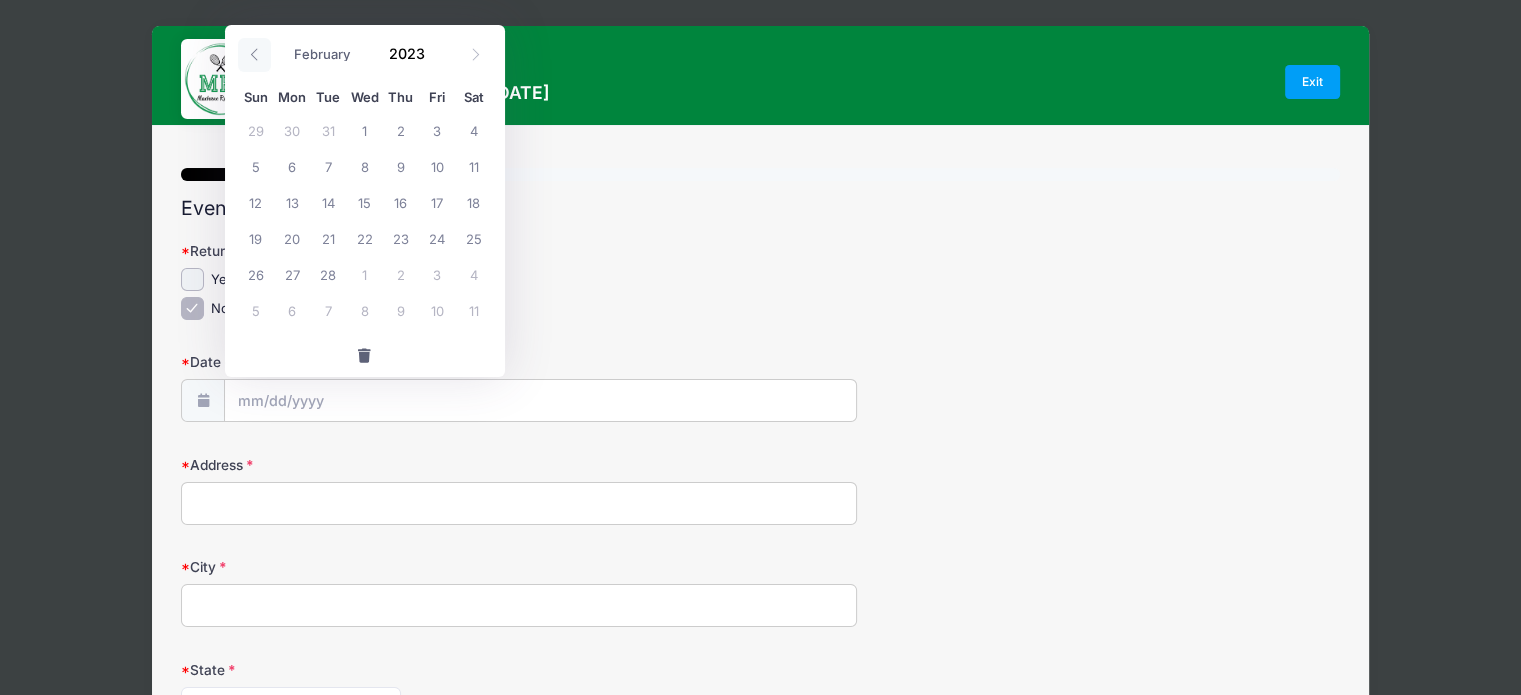 click 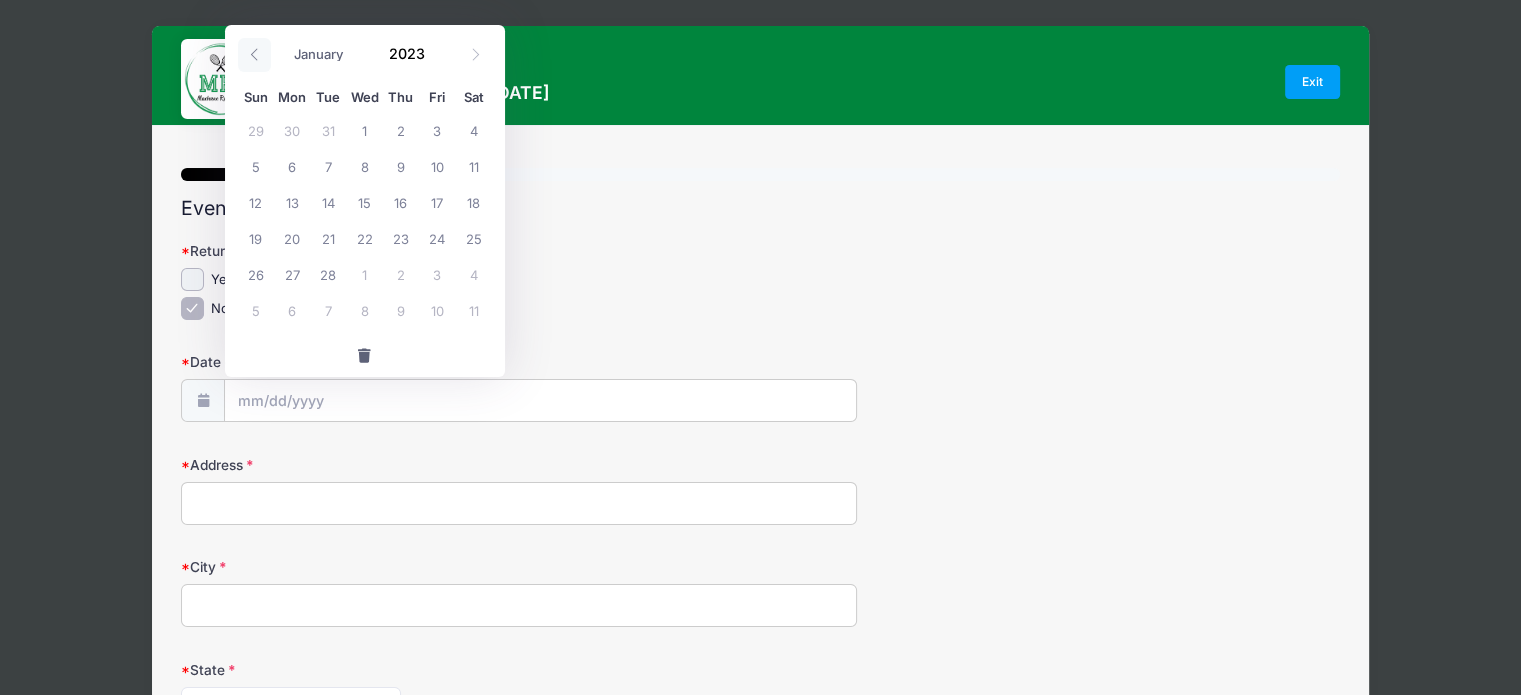 click 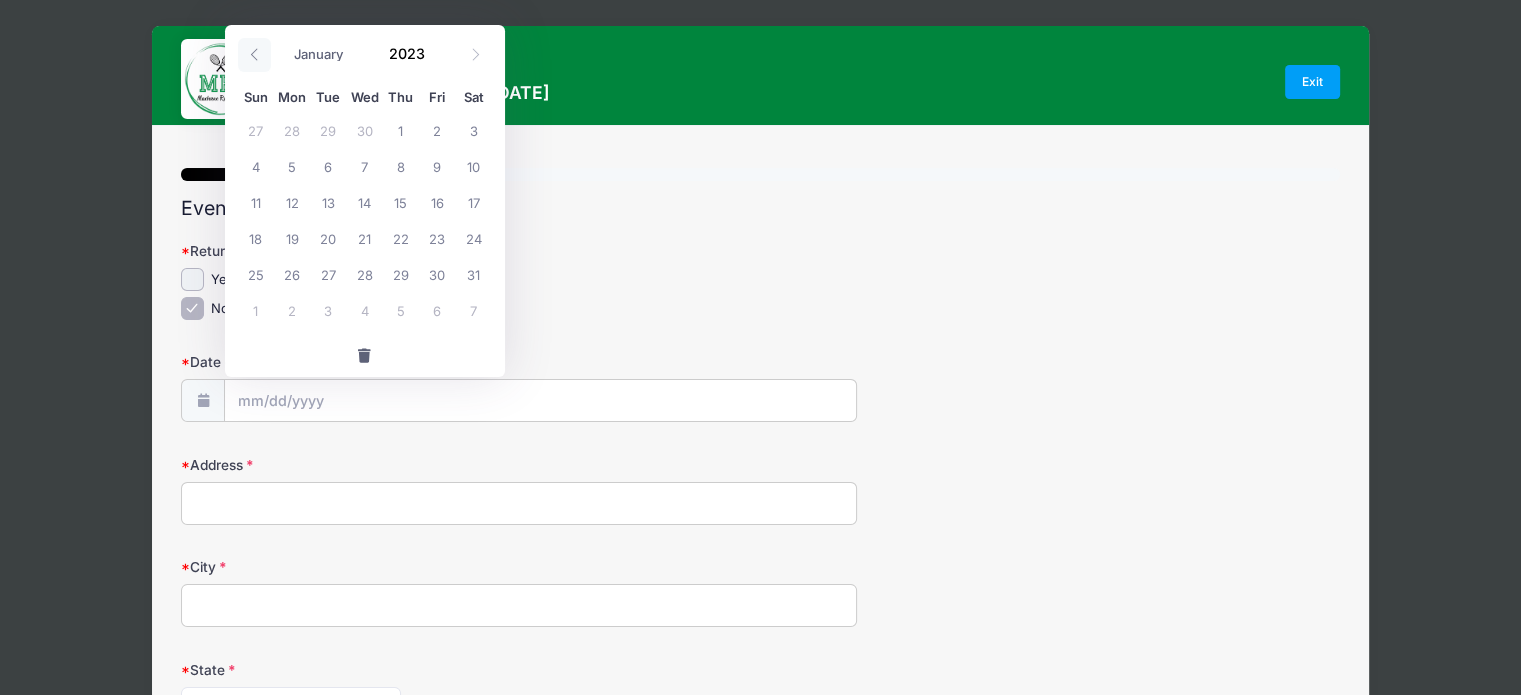 select on "11" 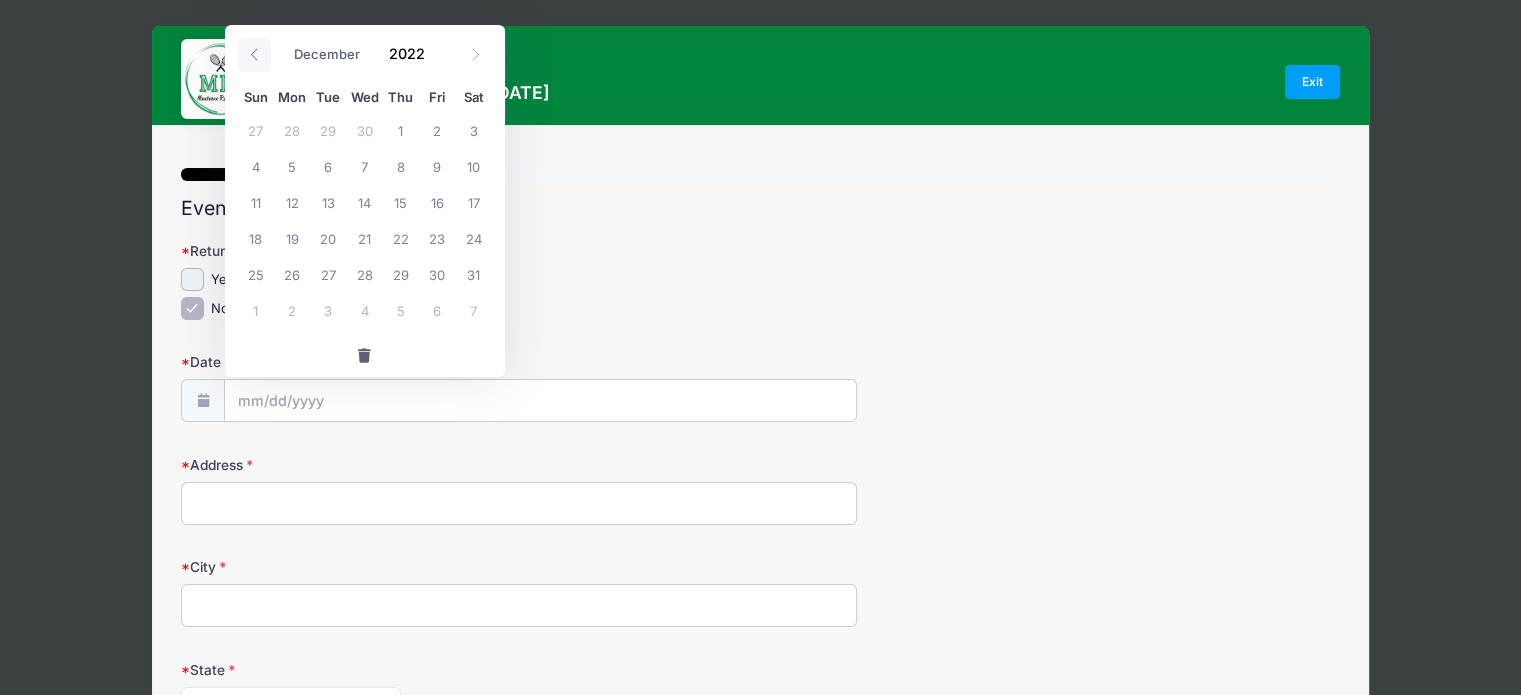click 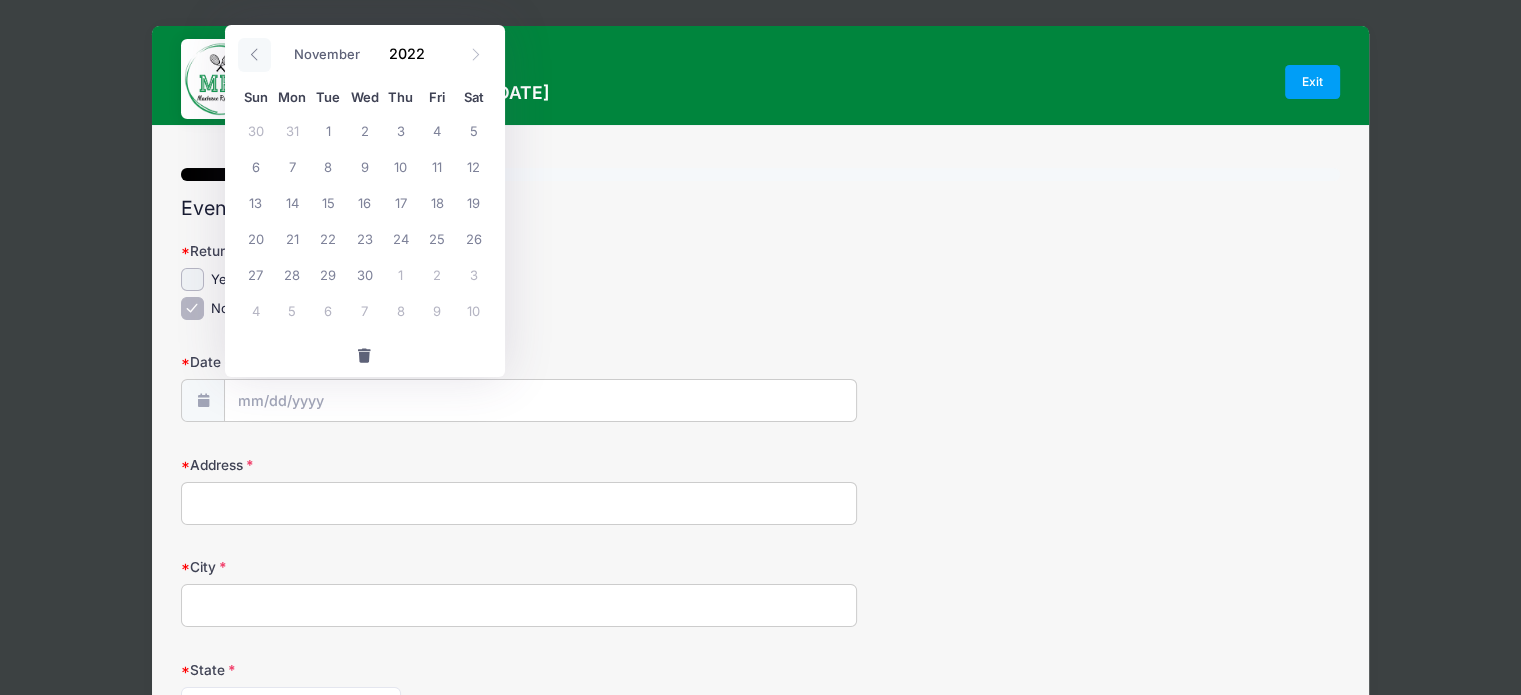 click 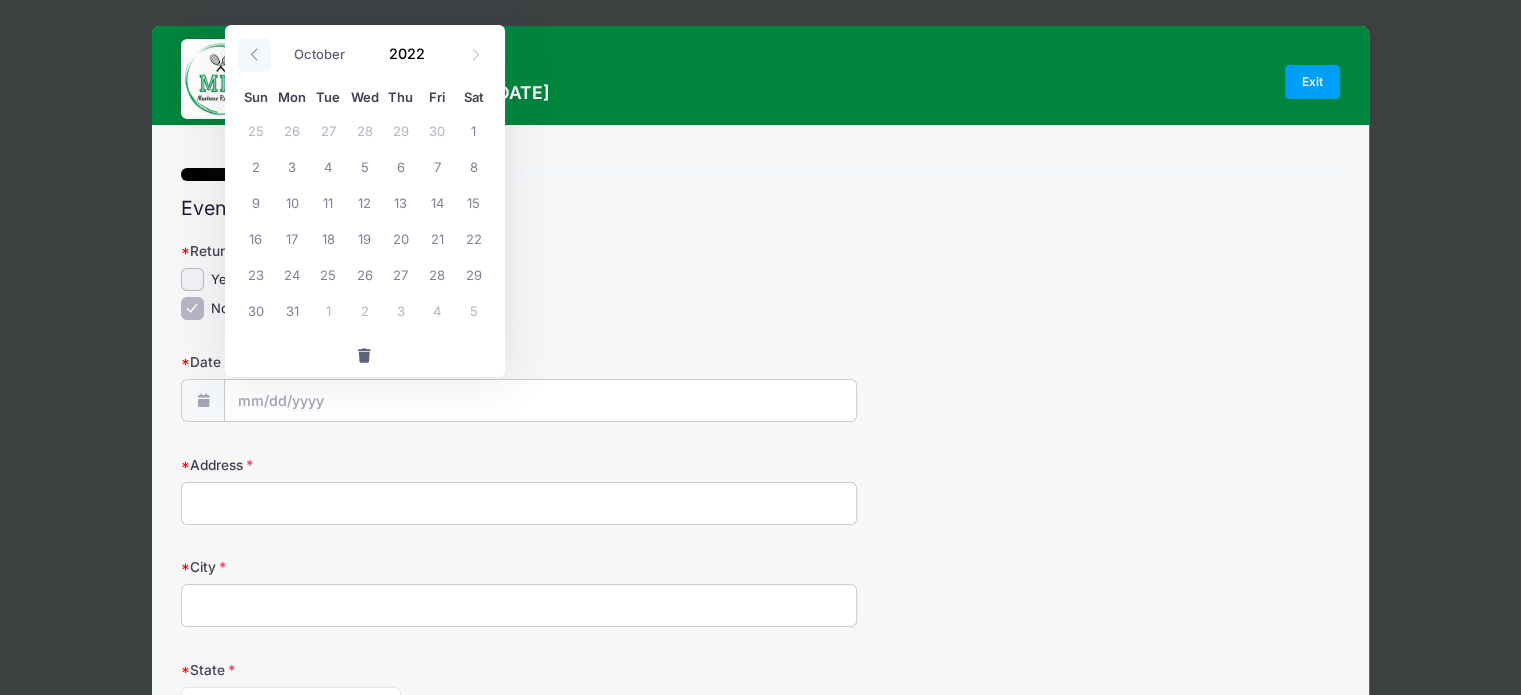 click 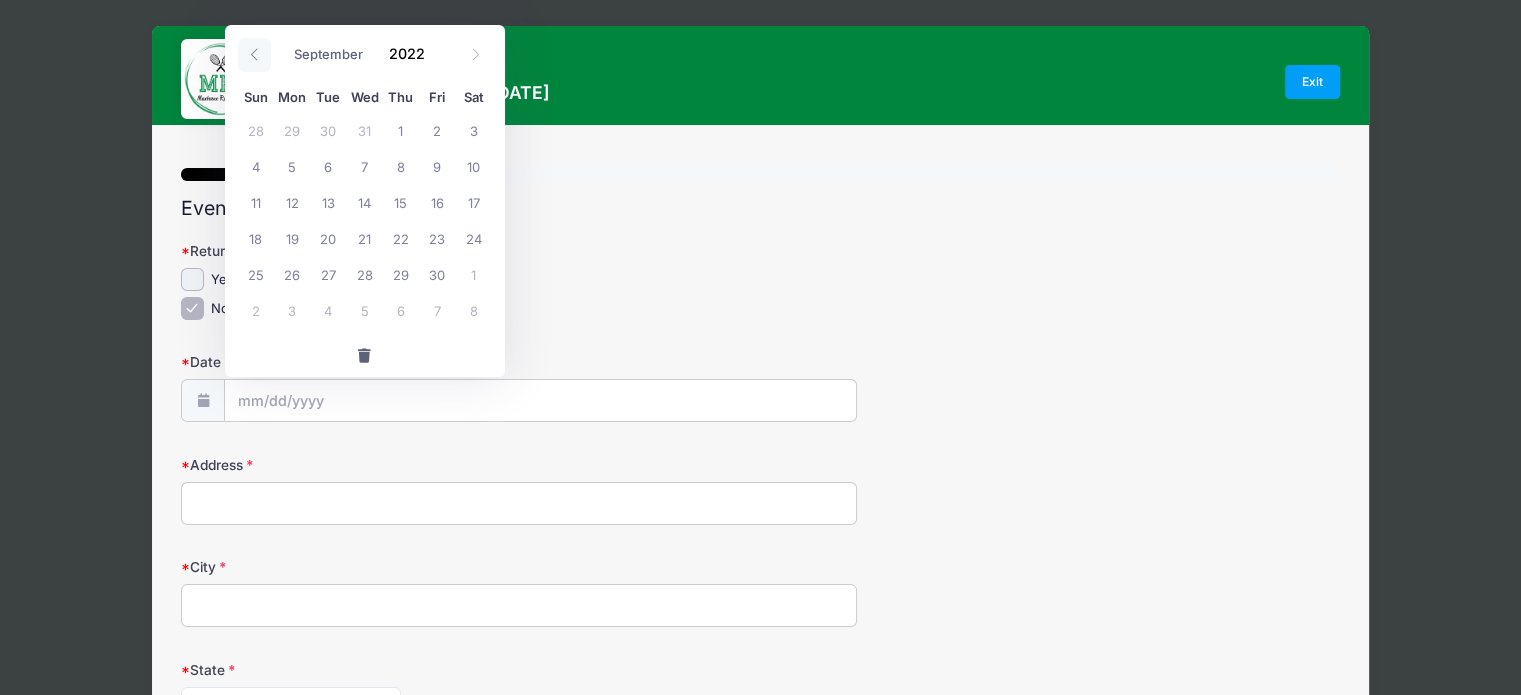 click 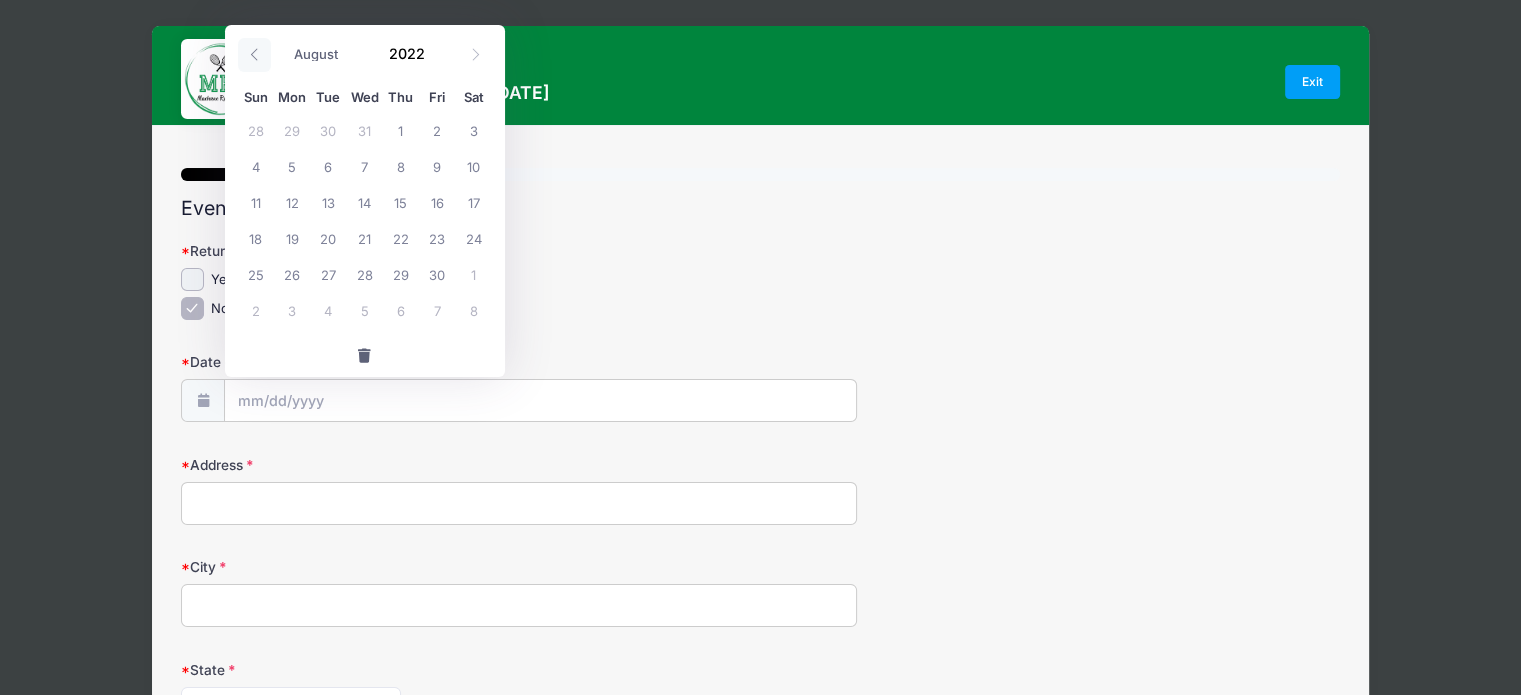 click 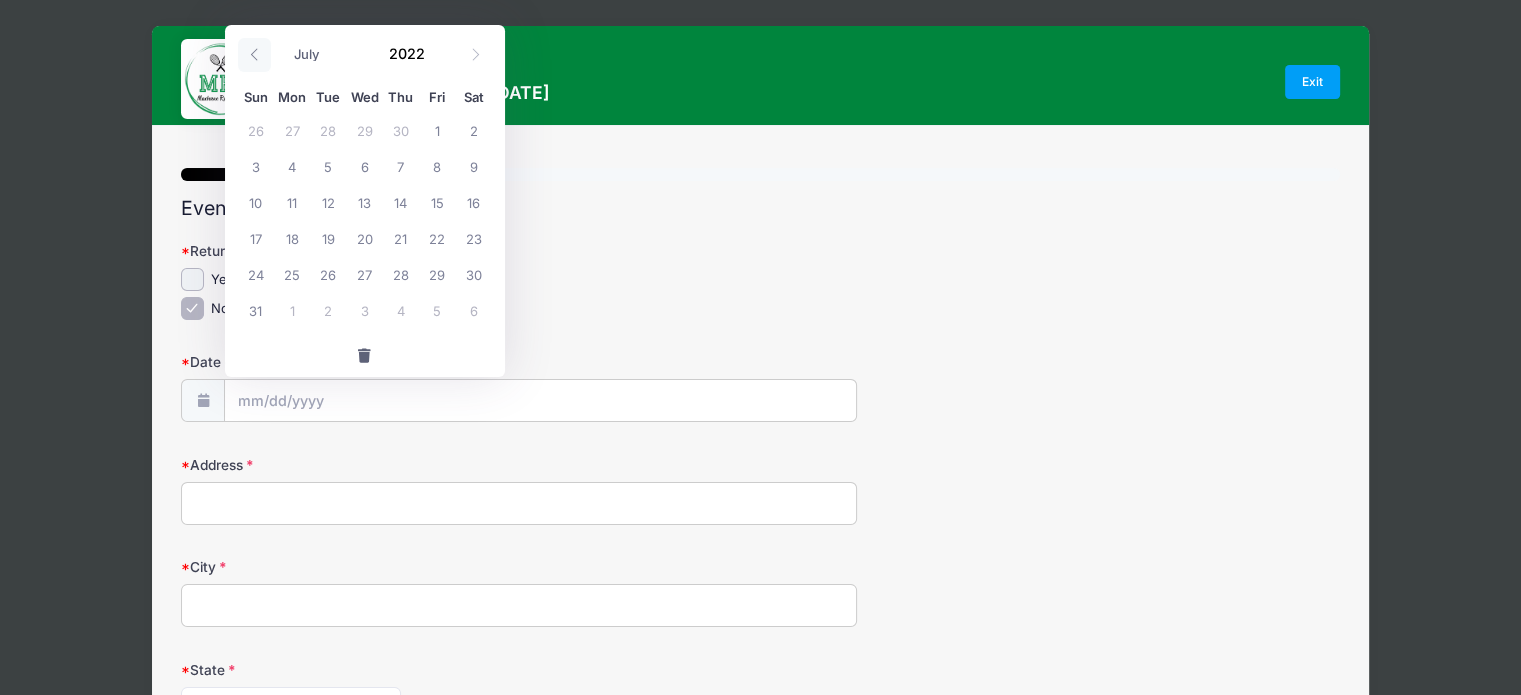 click 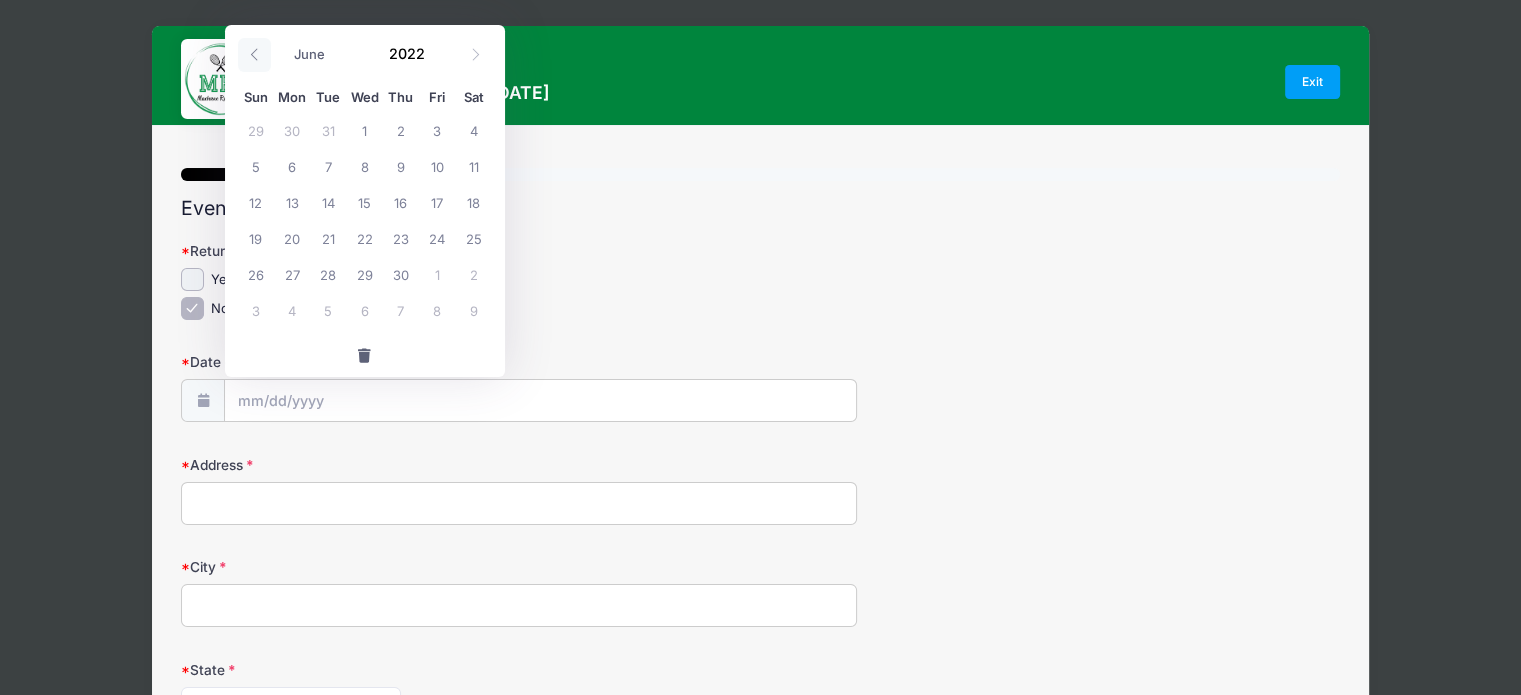 click 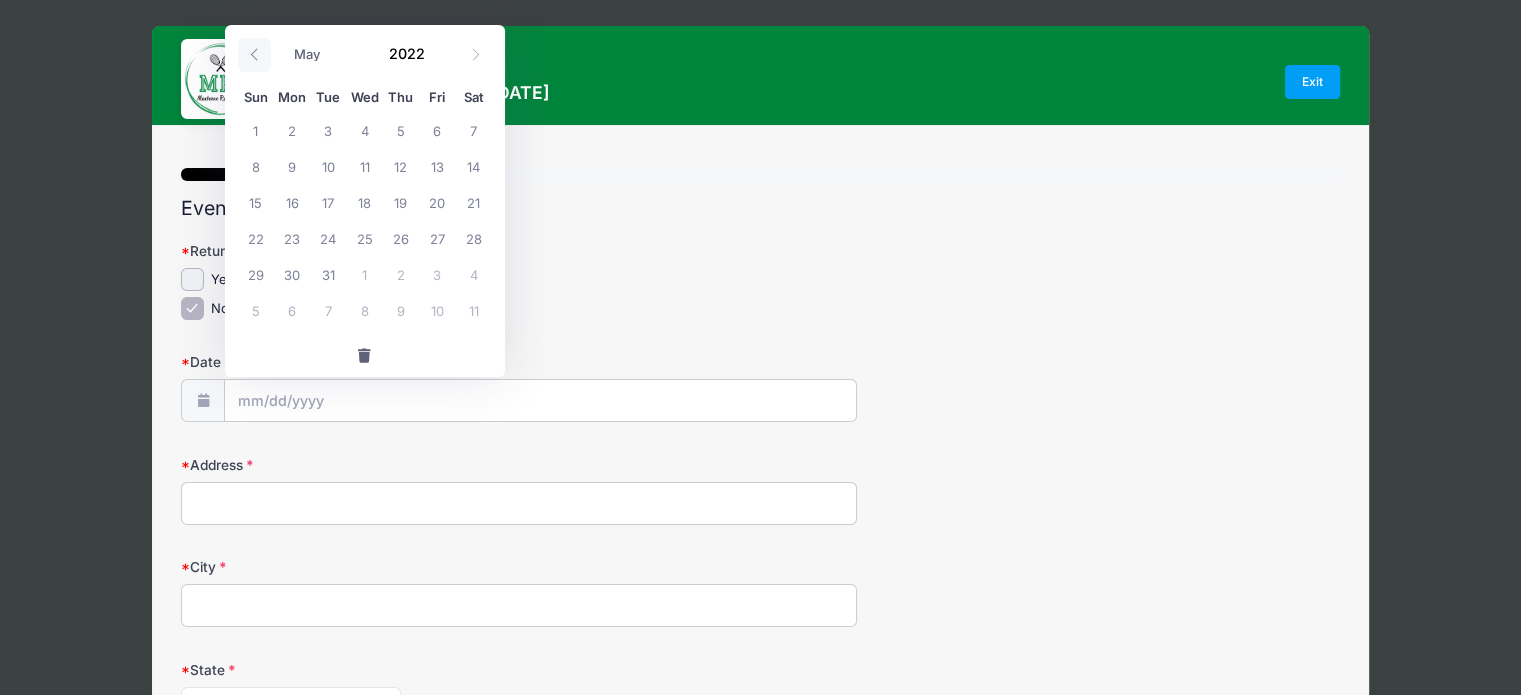 click 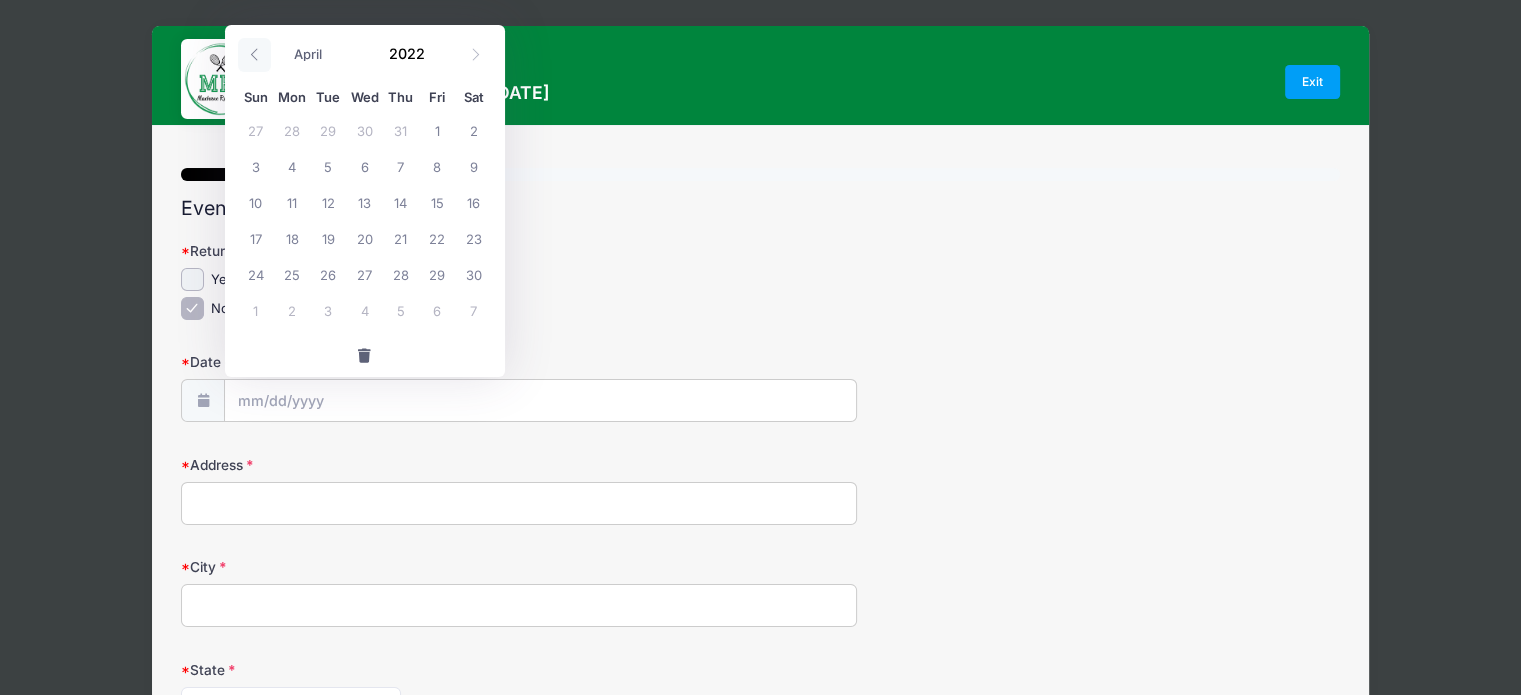 click 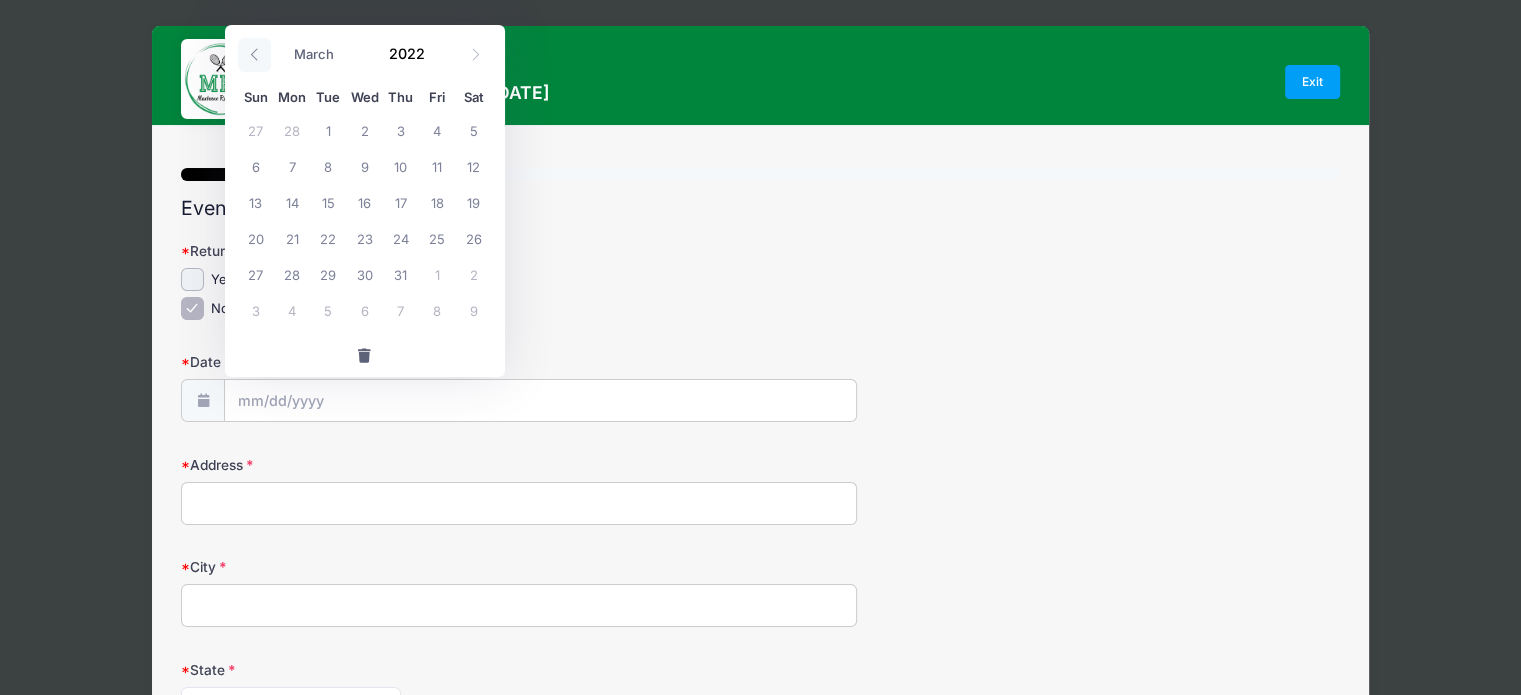 click 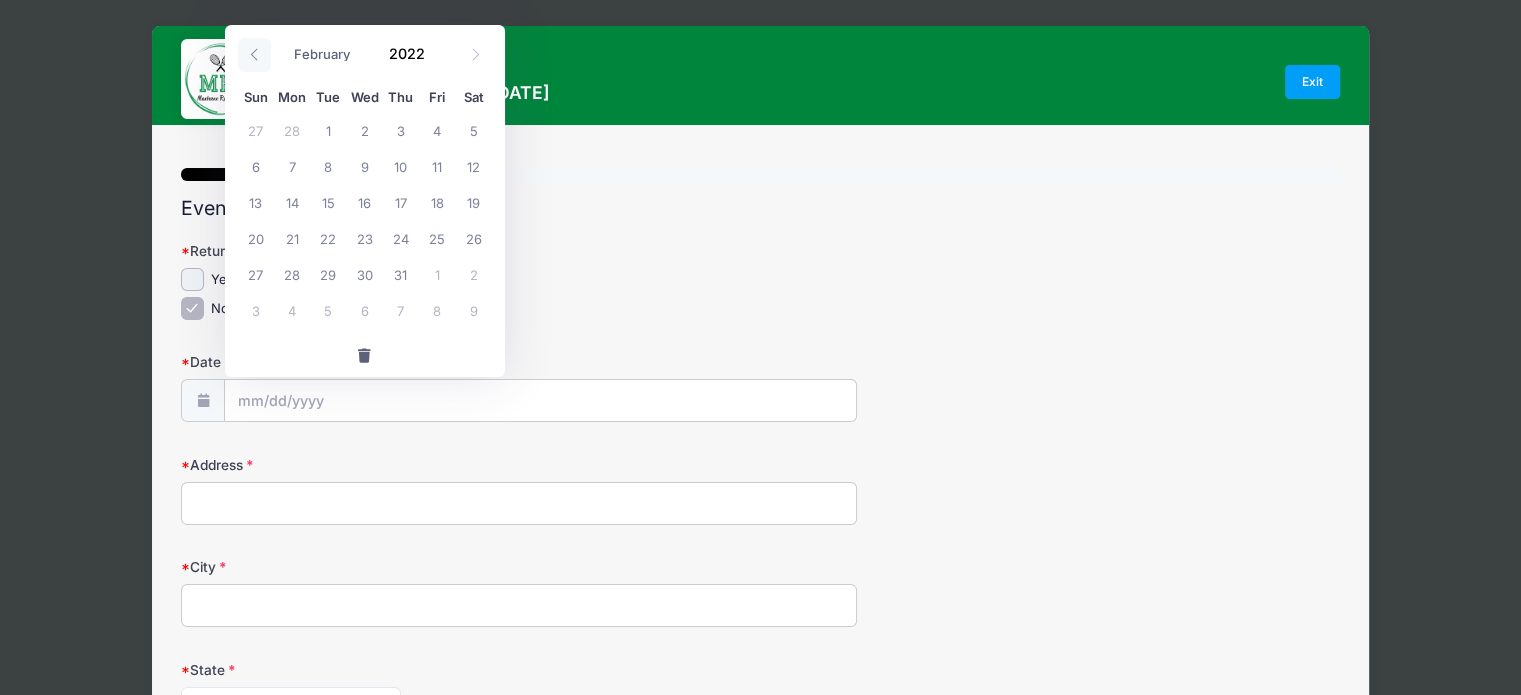click 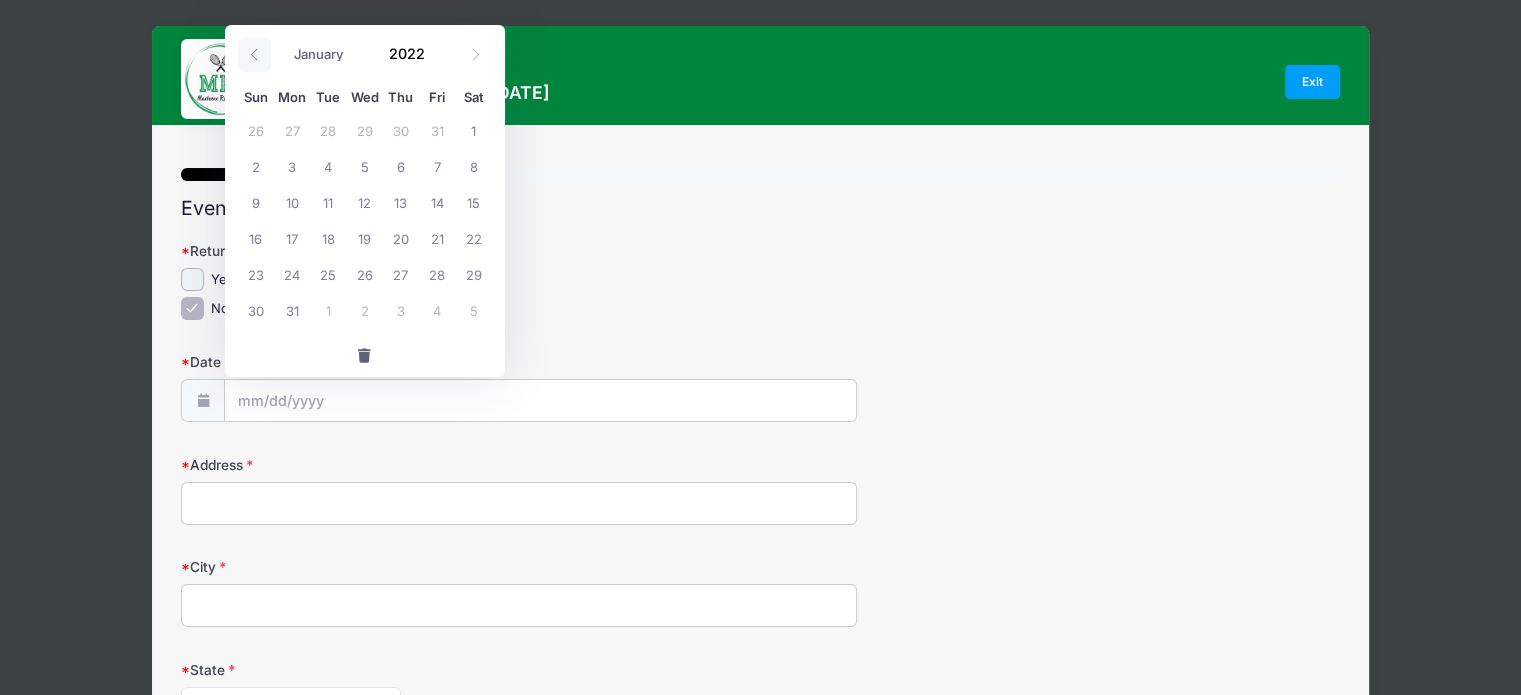 click 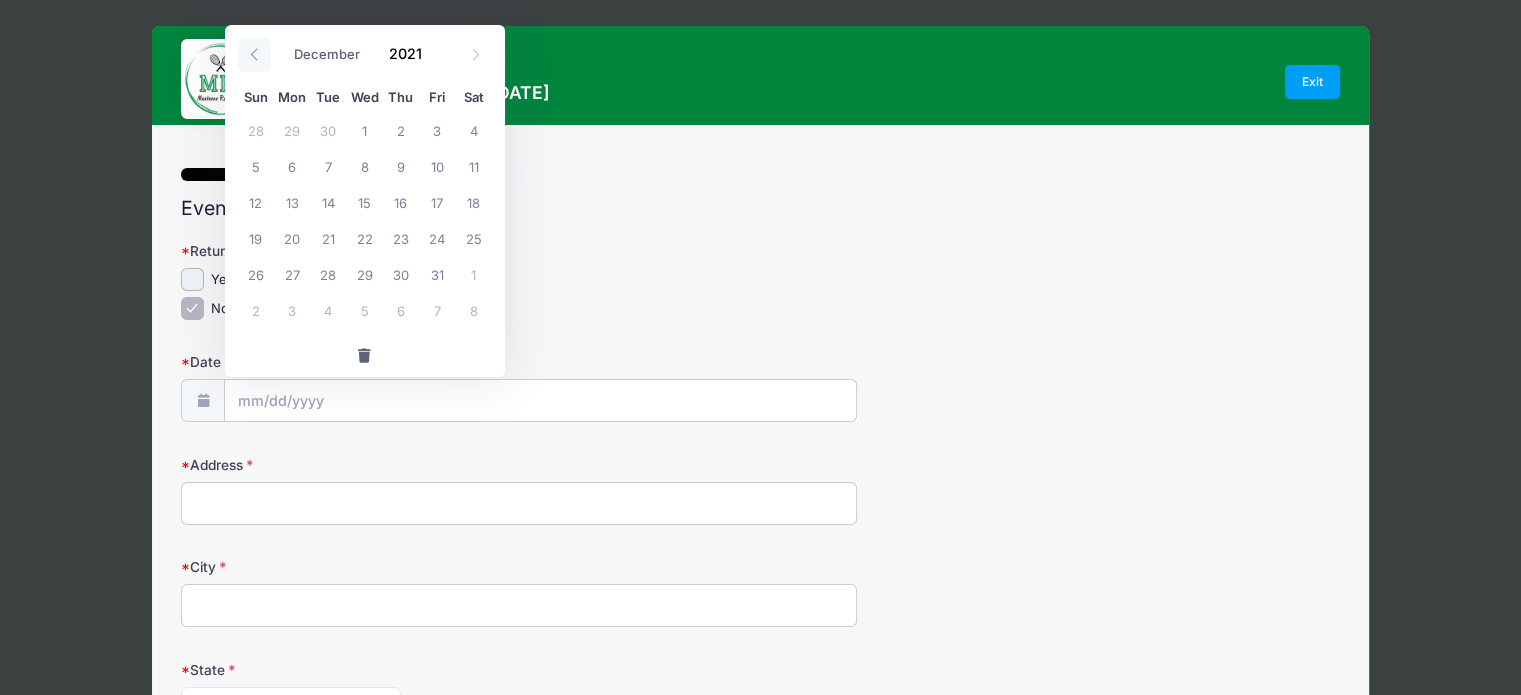 click 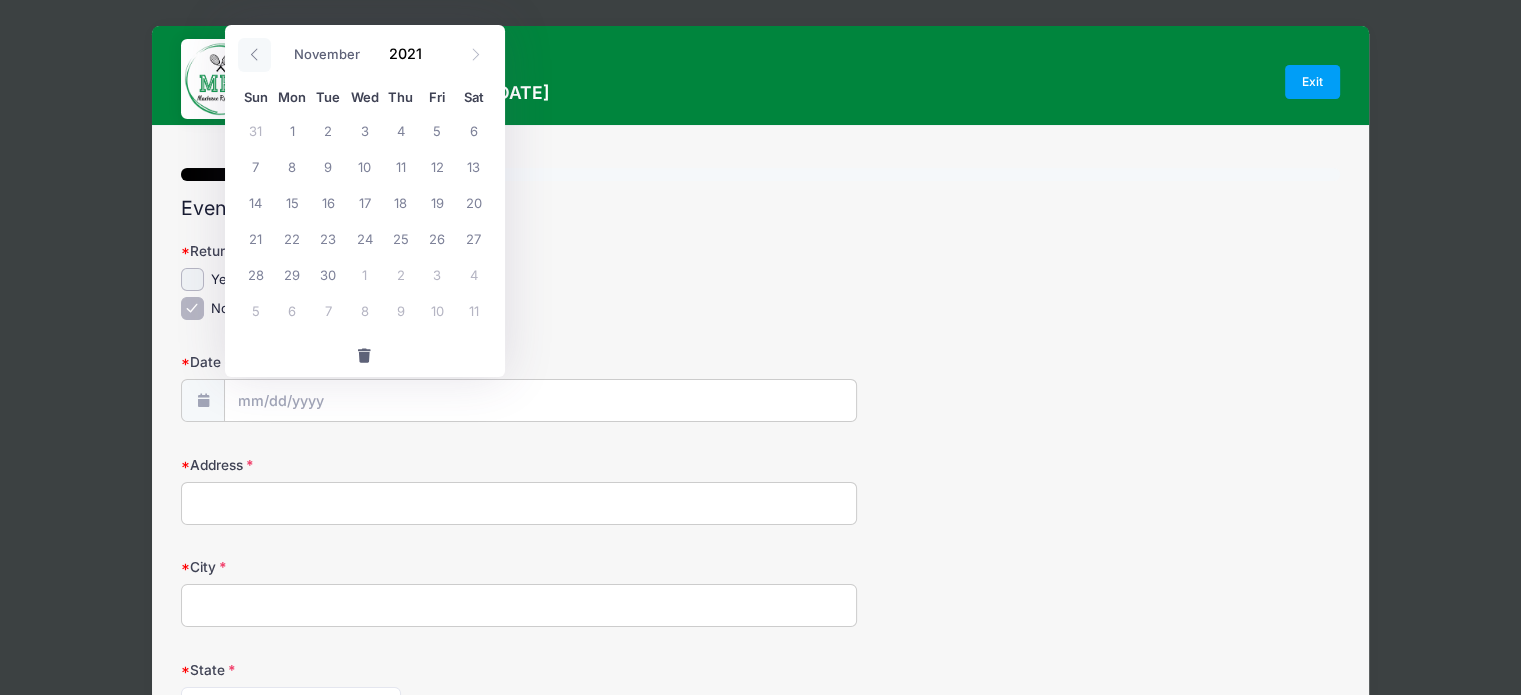 click 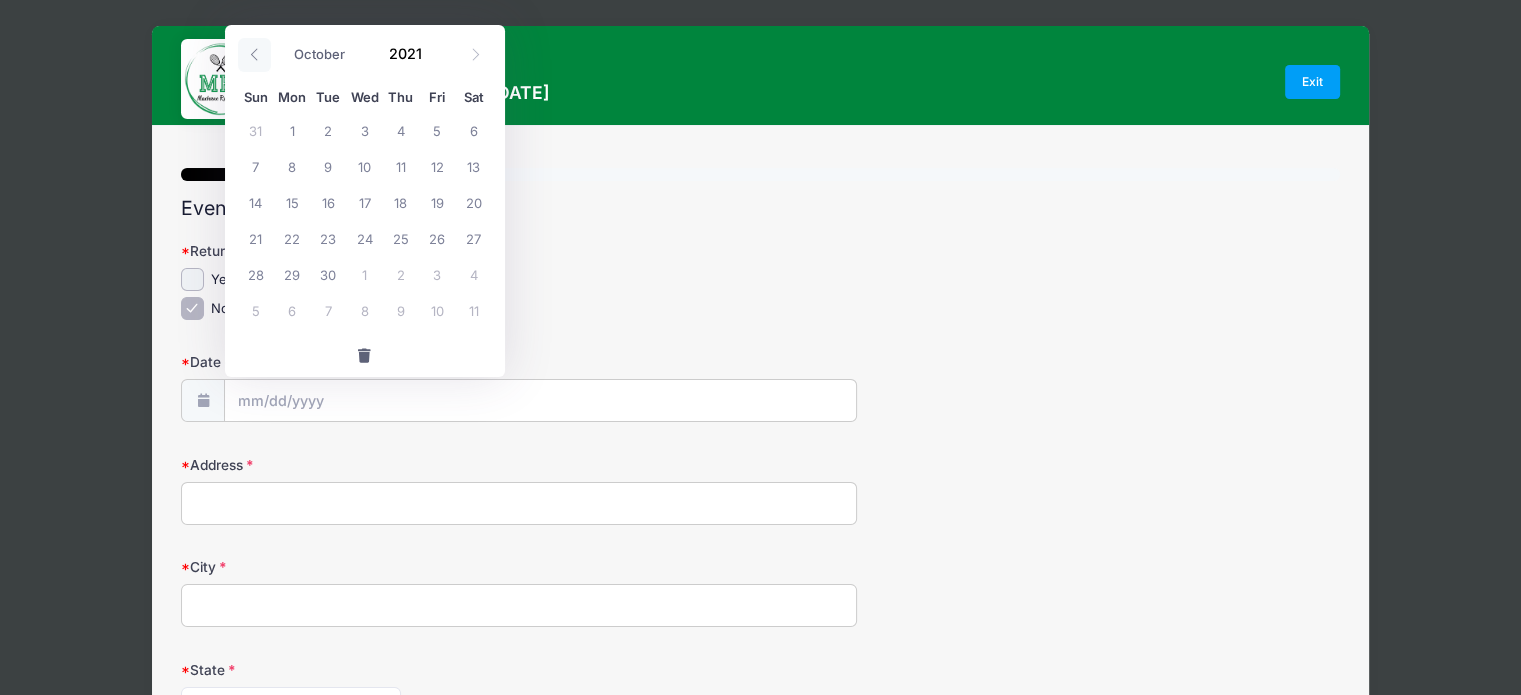 click 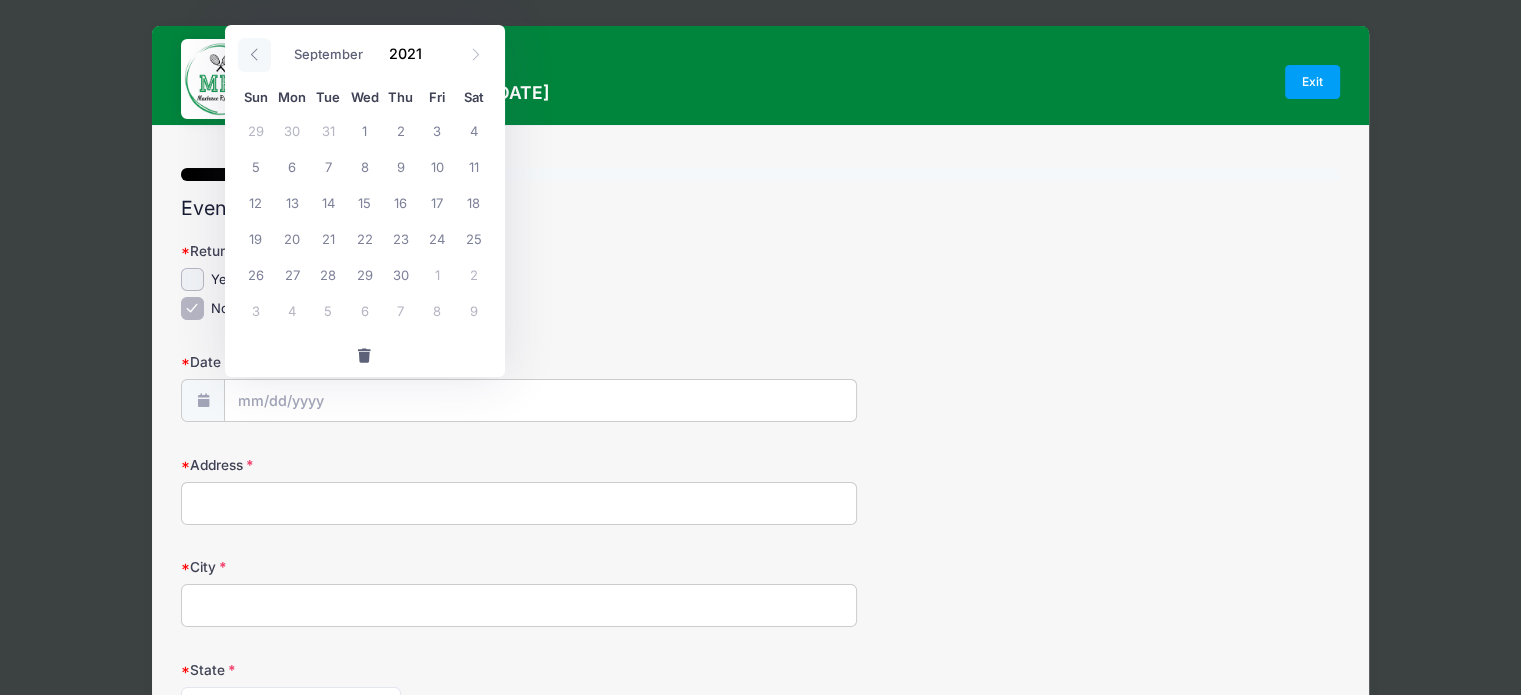 click 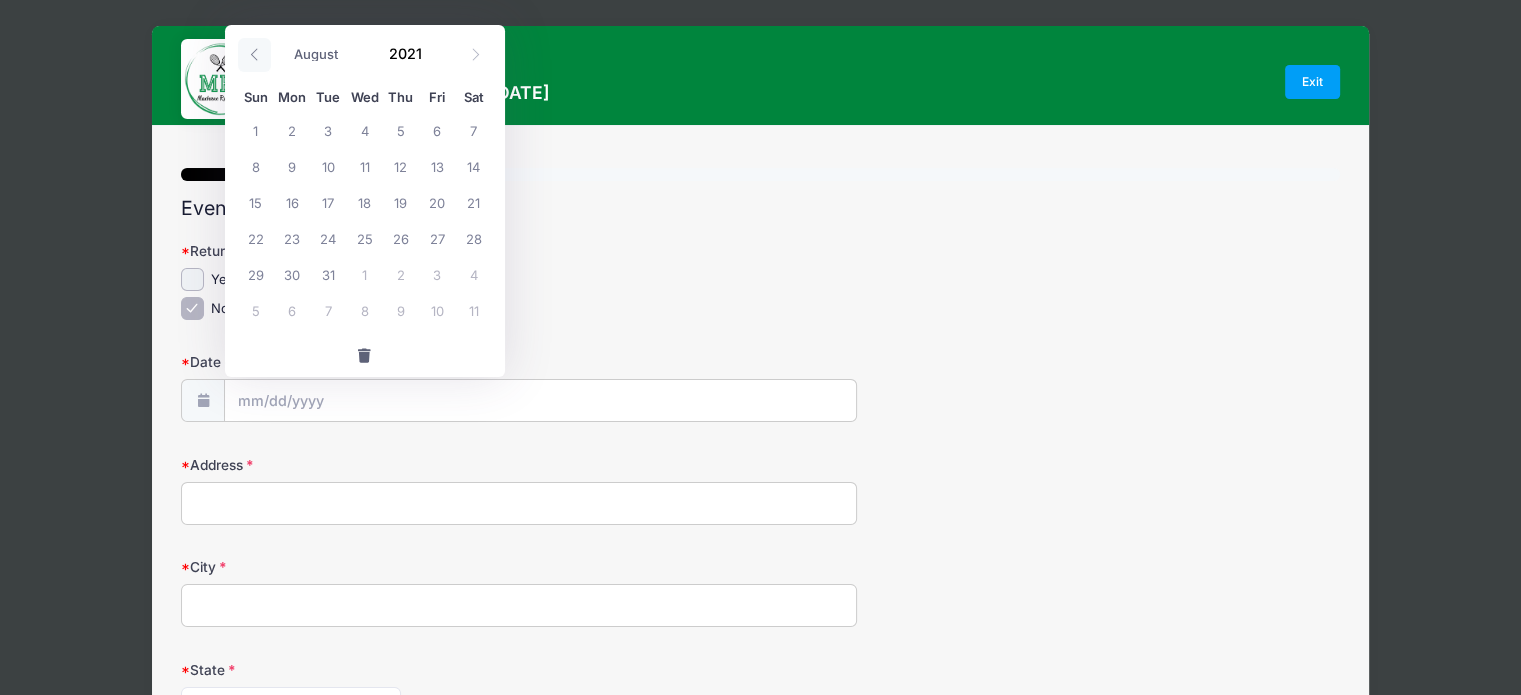 click 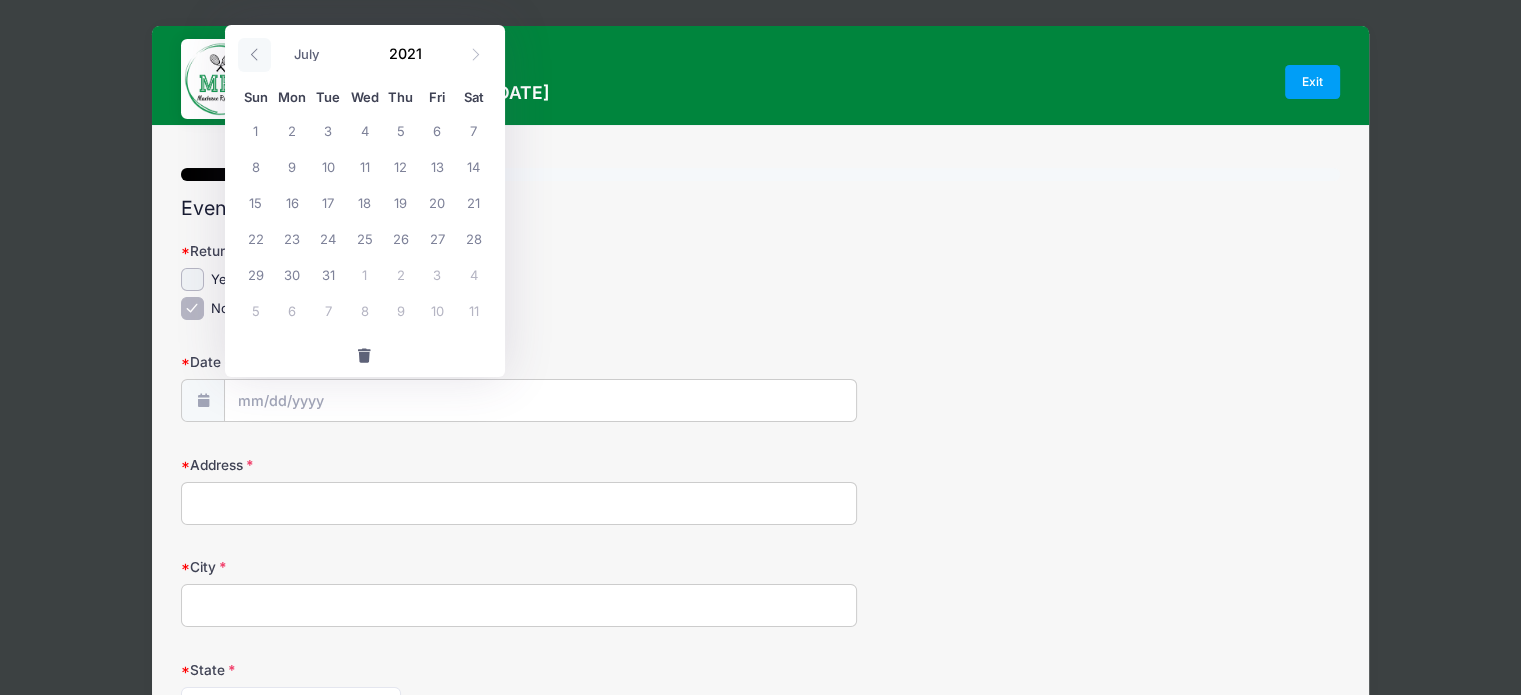 click 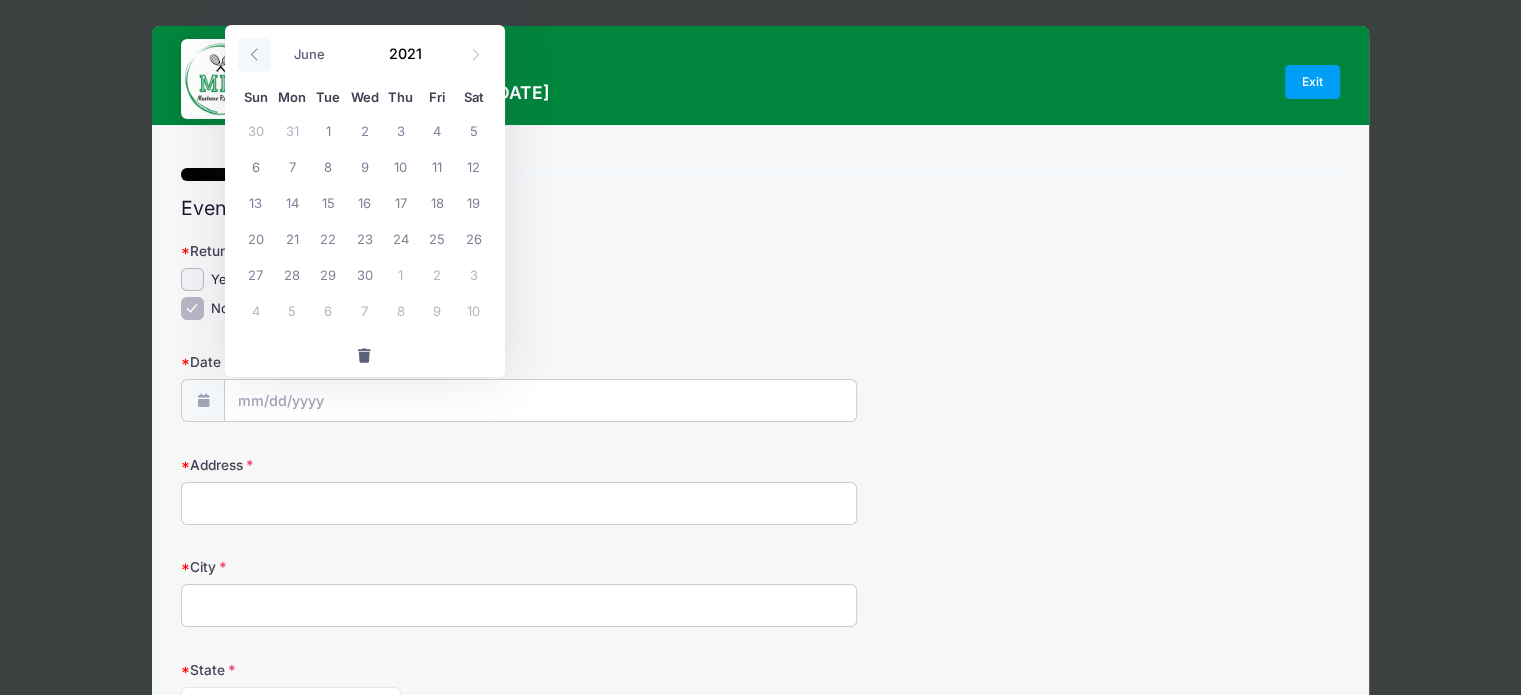 click 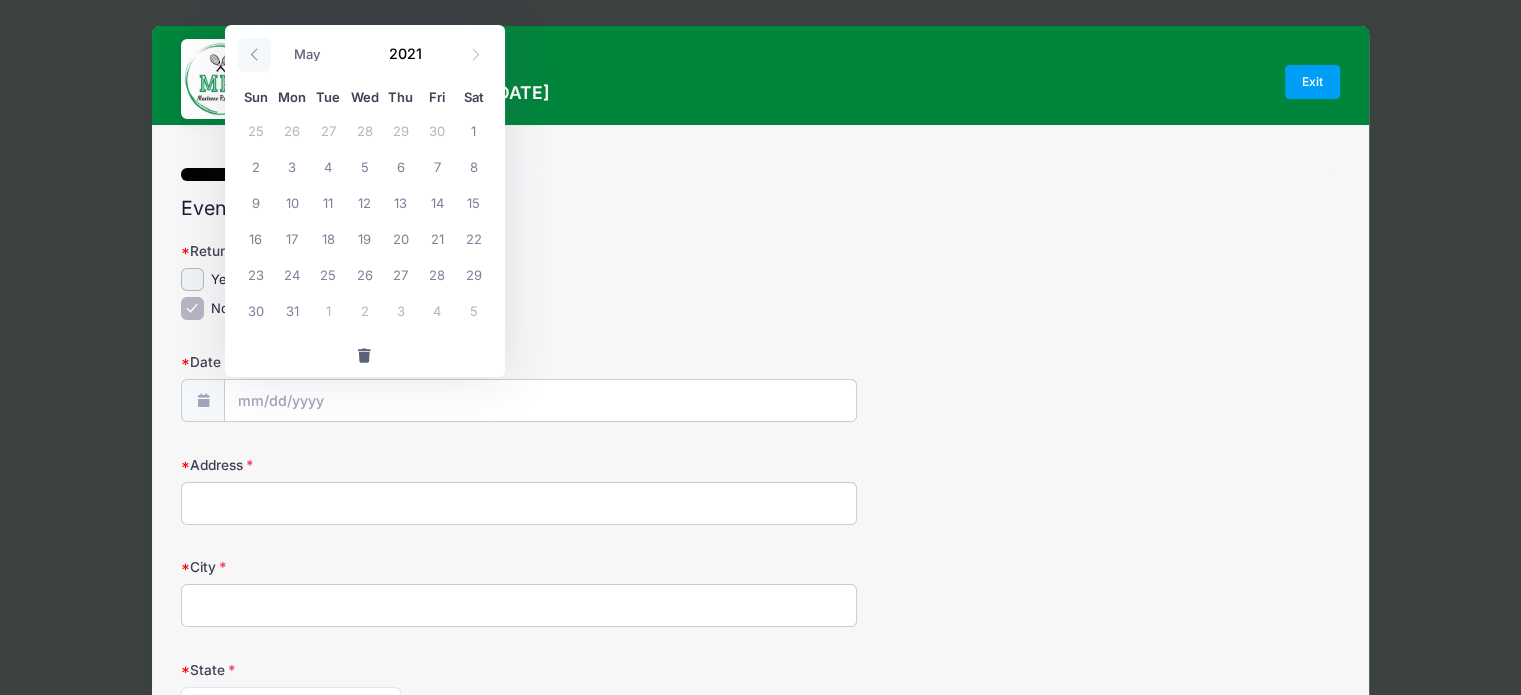 click 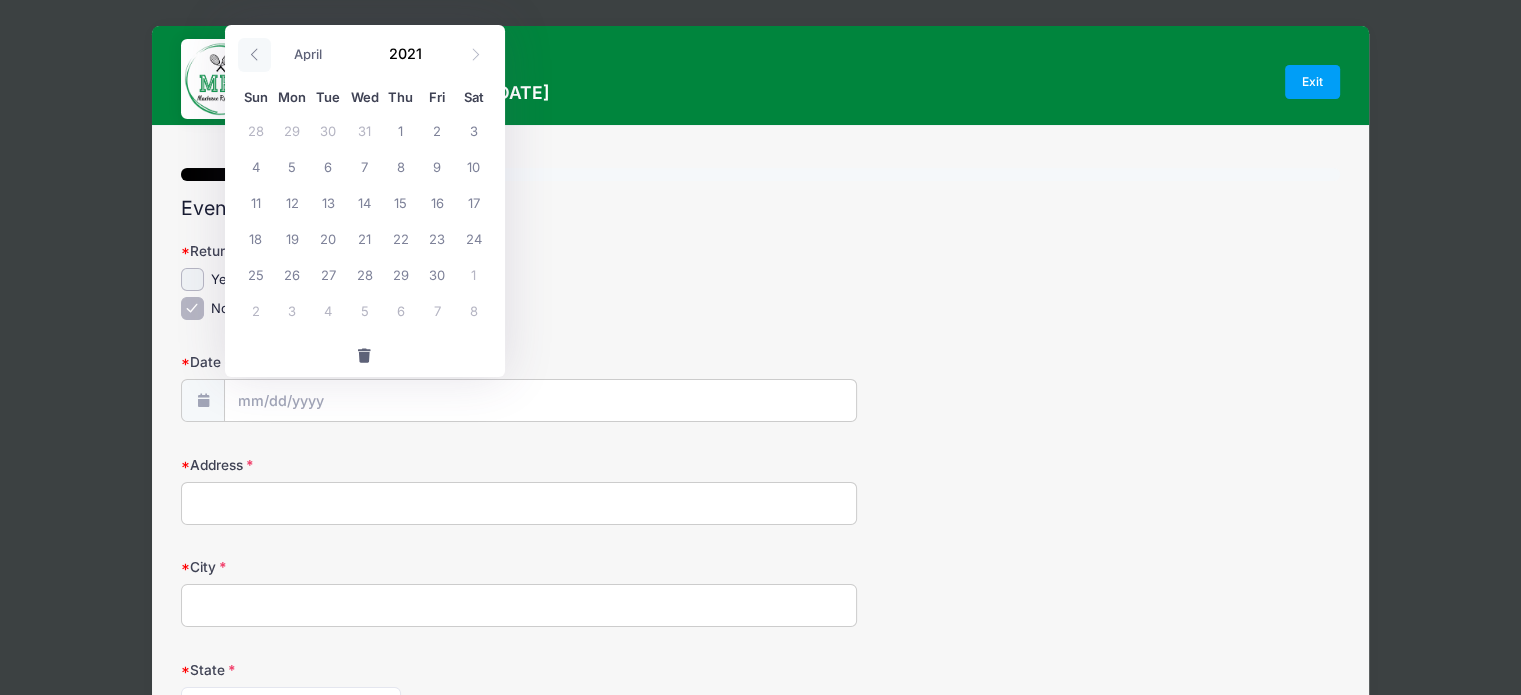 click 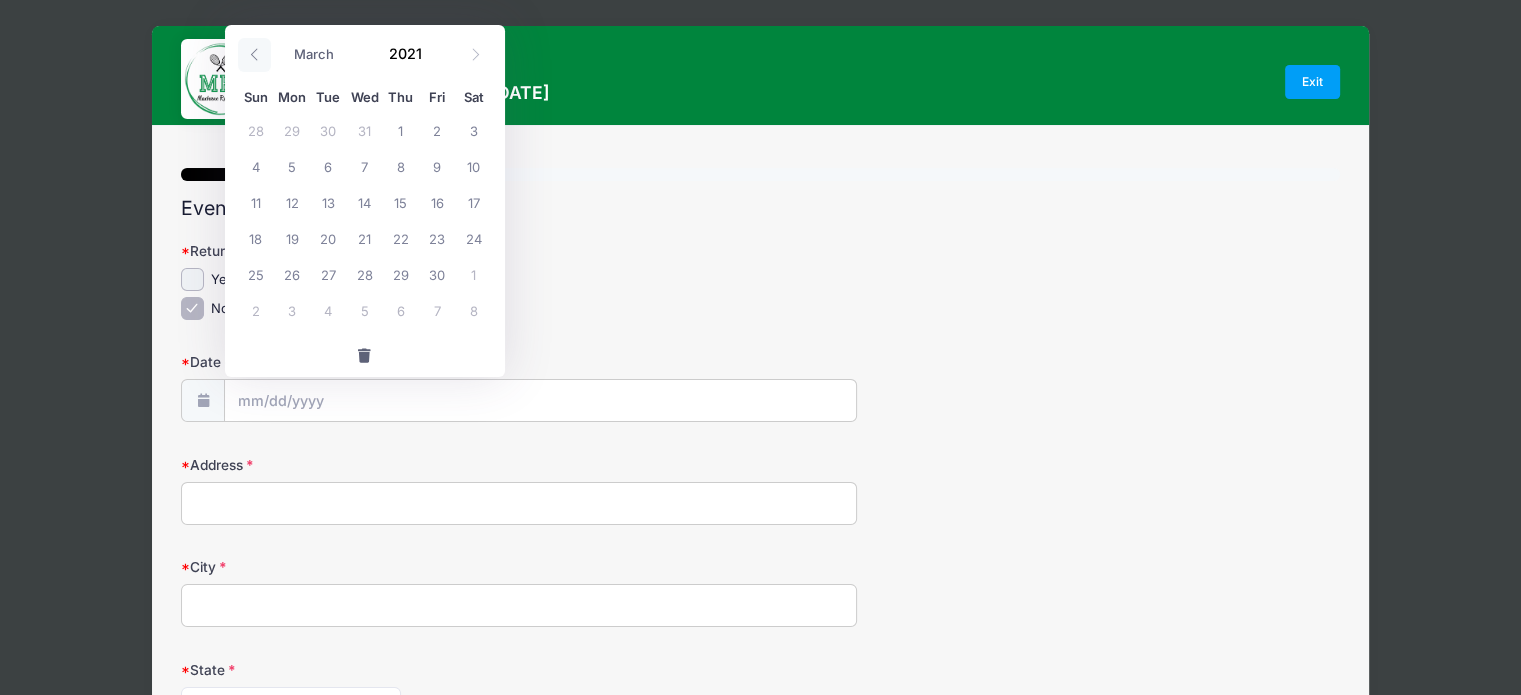 click 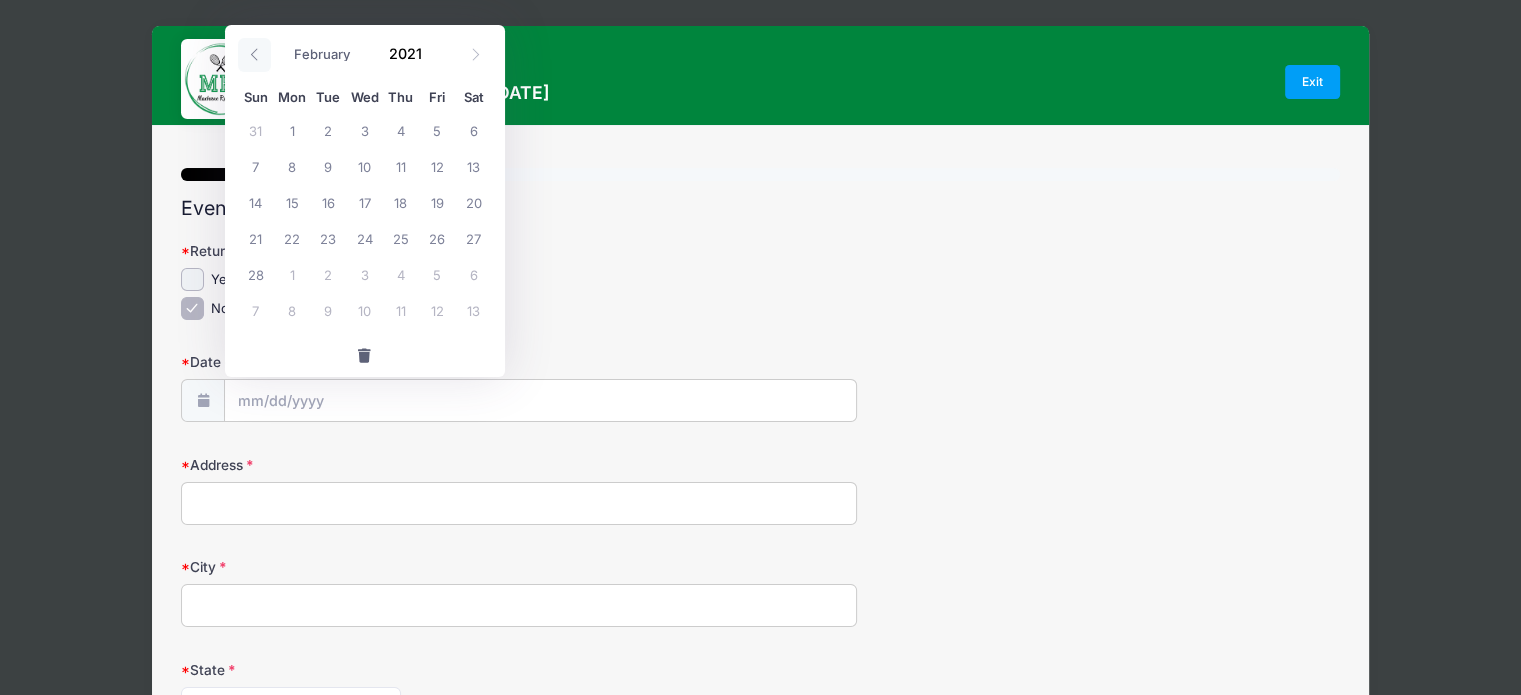 click 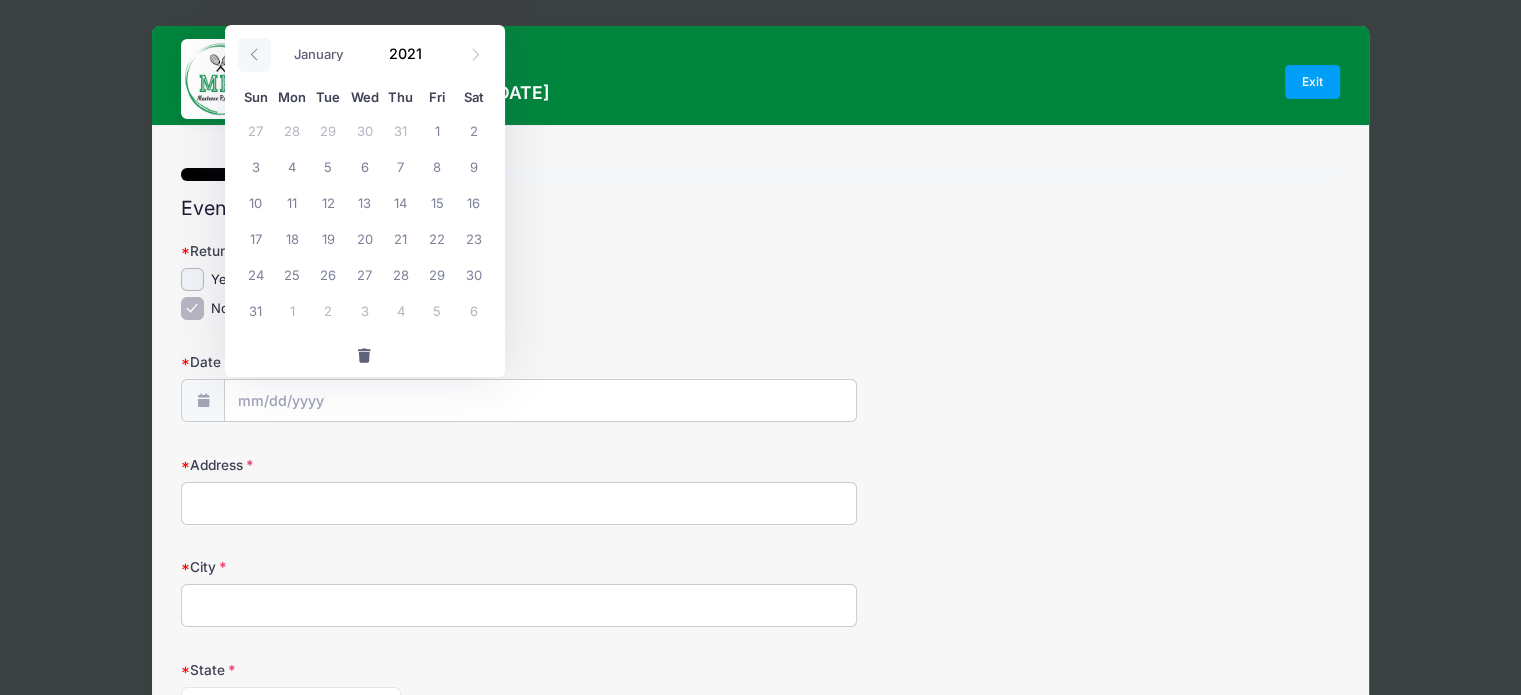 click 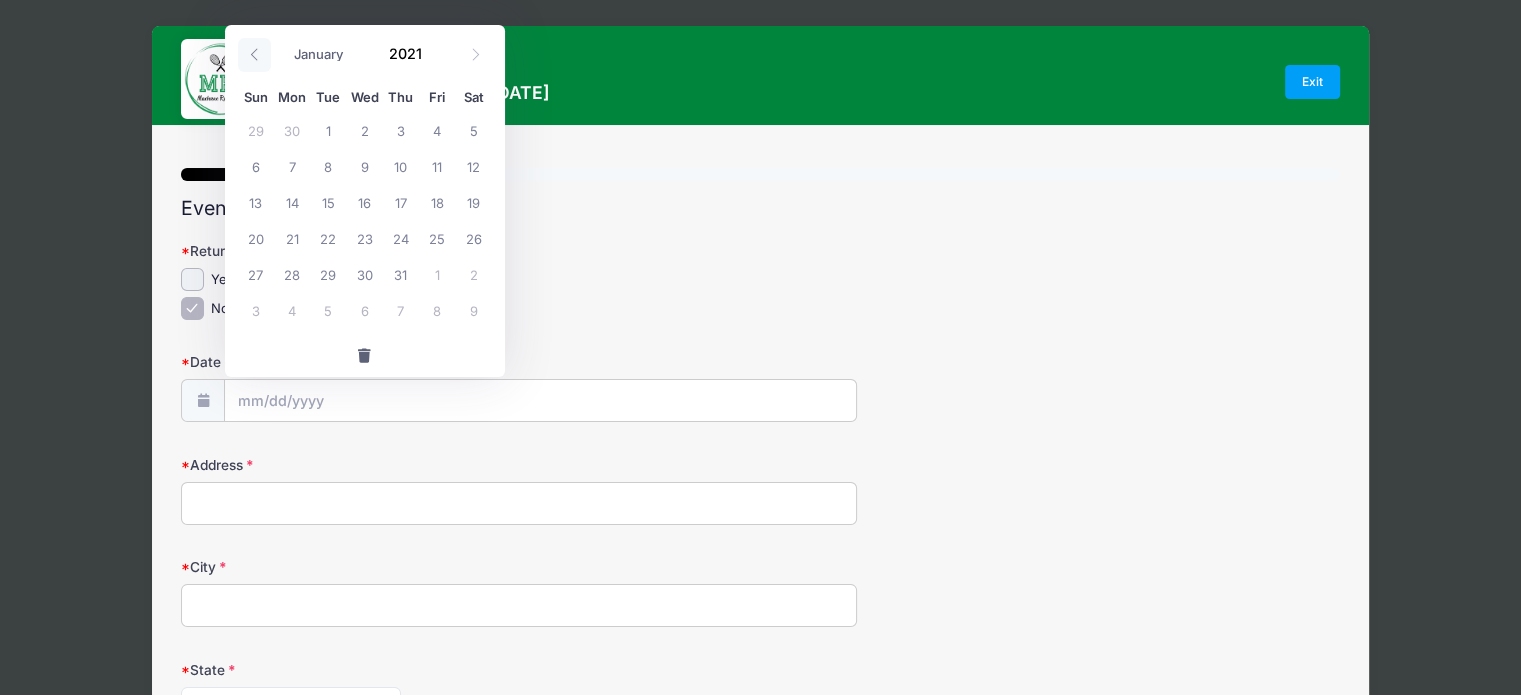 select on "11" 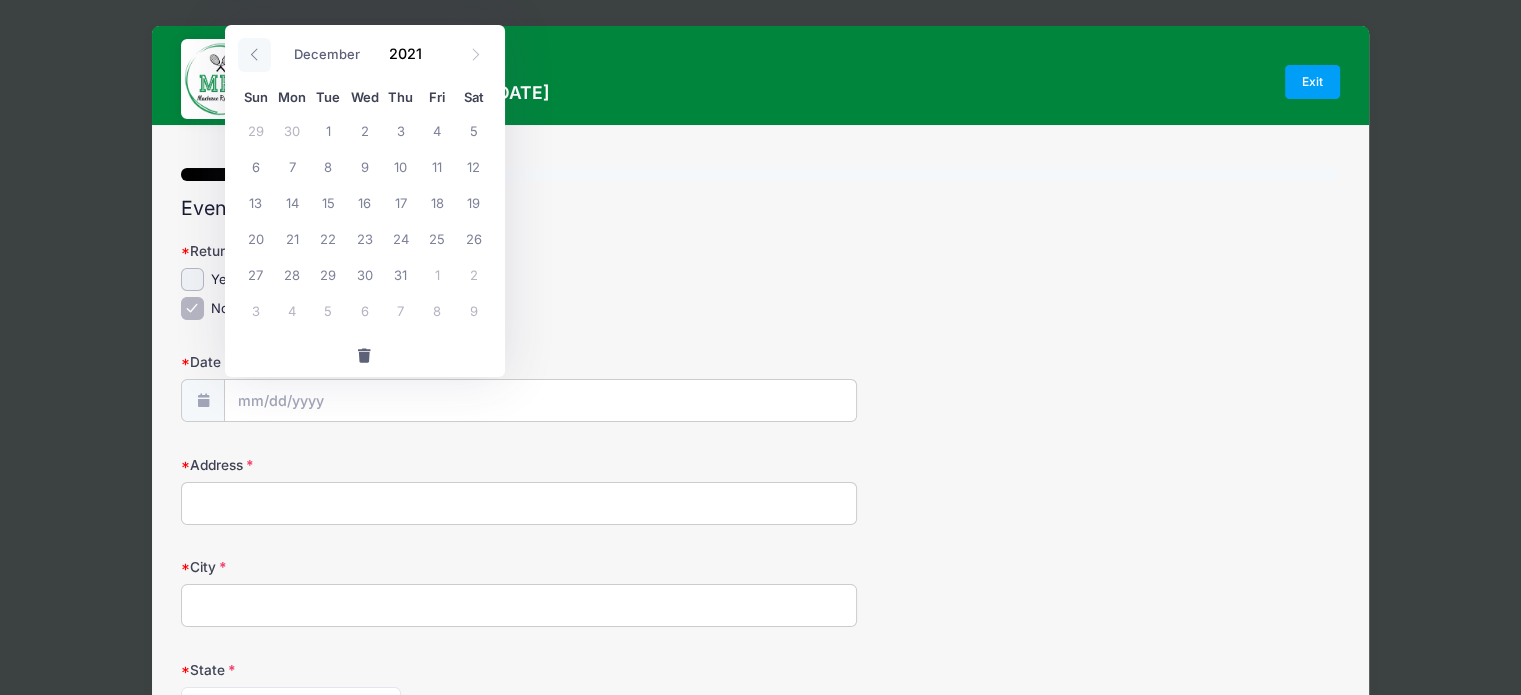 type on "2020" 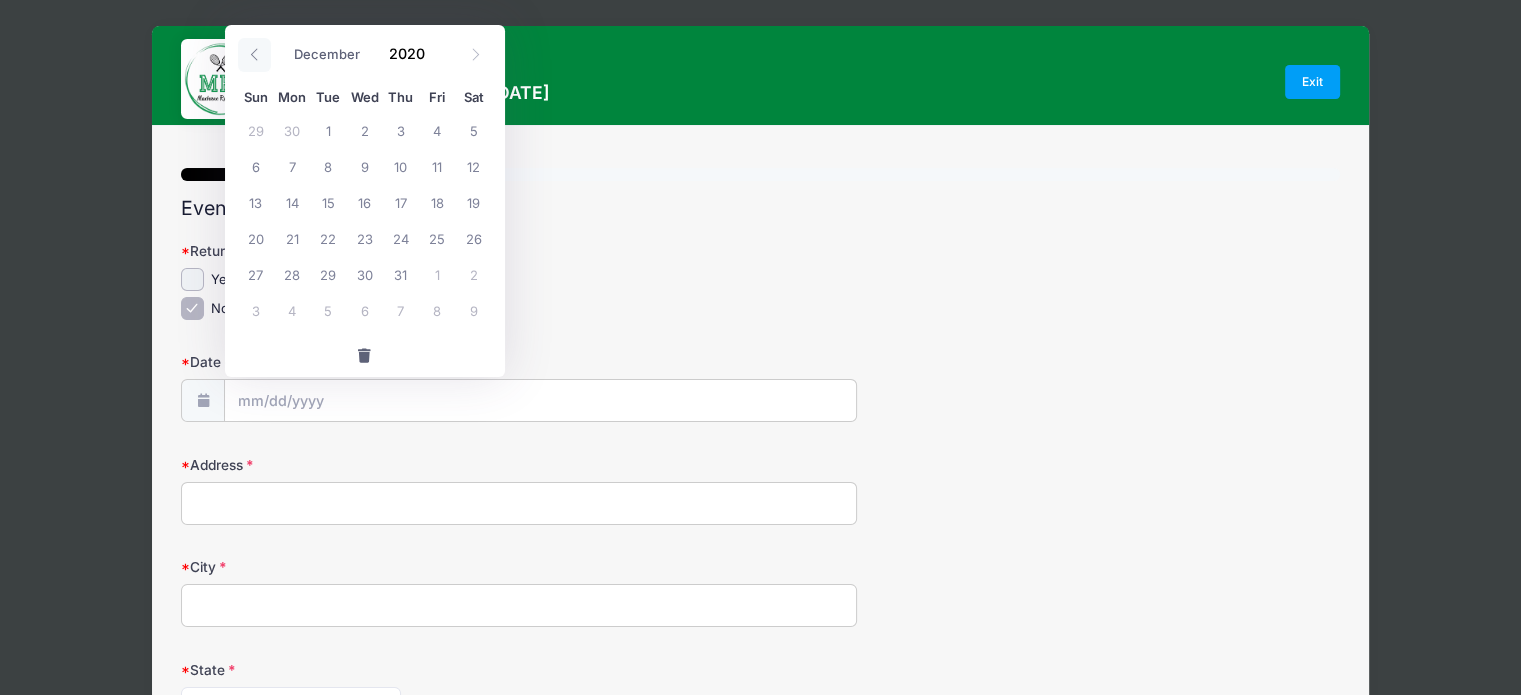 click 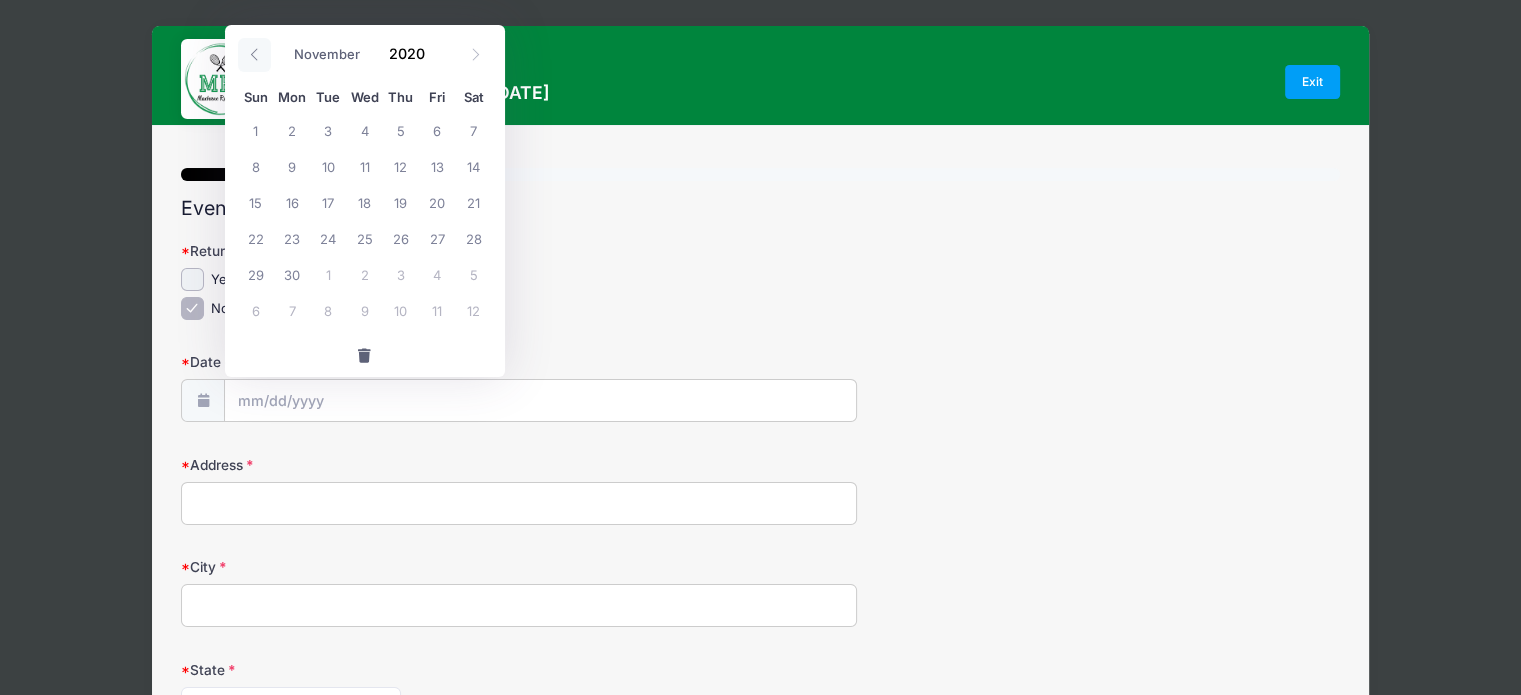 click 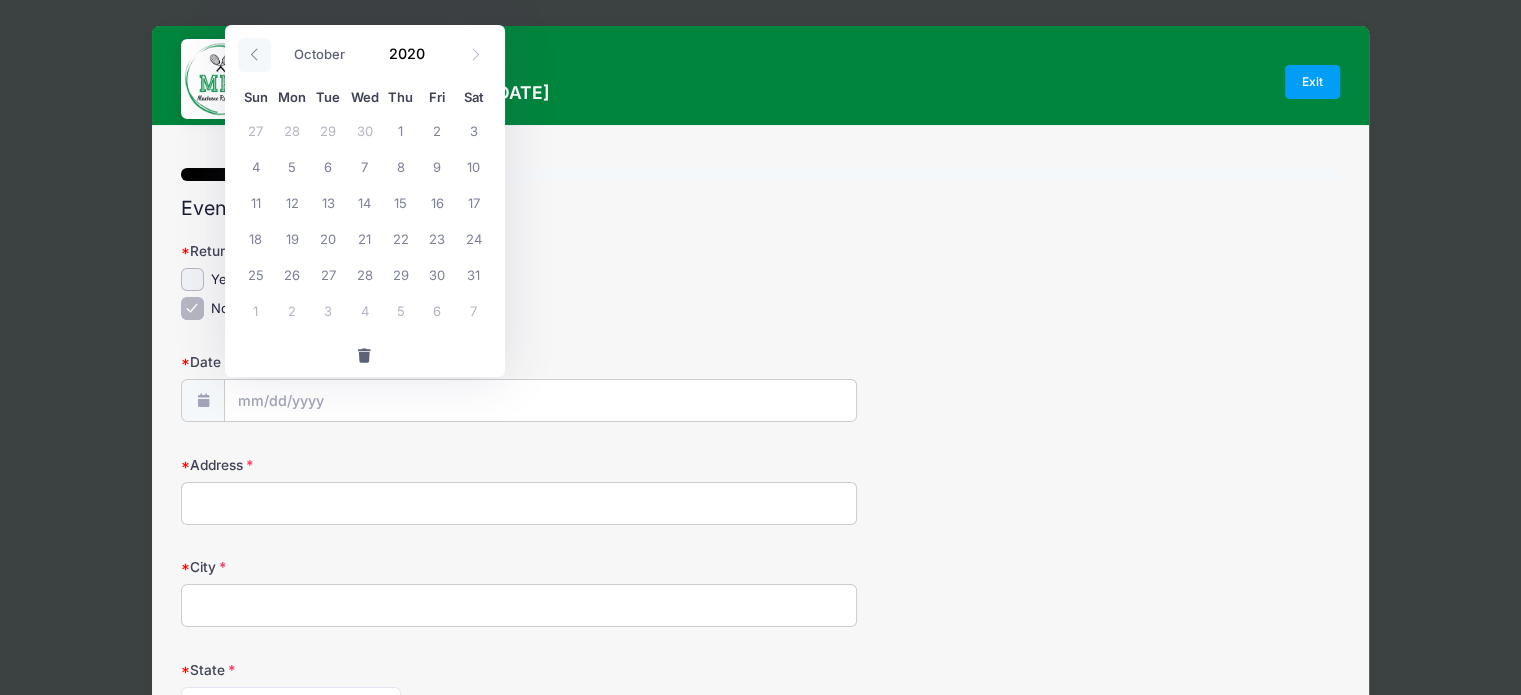 click 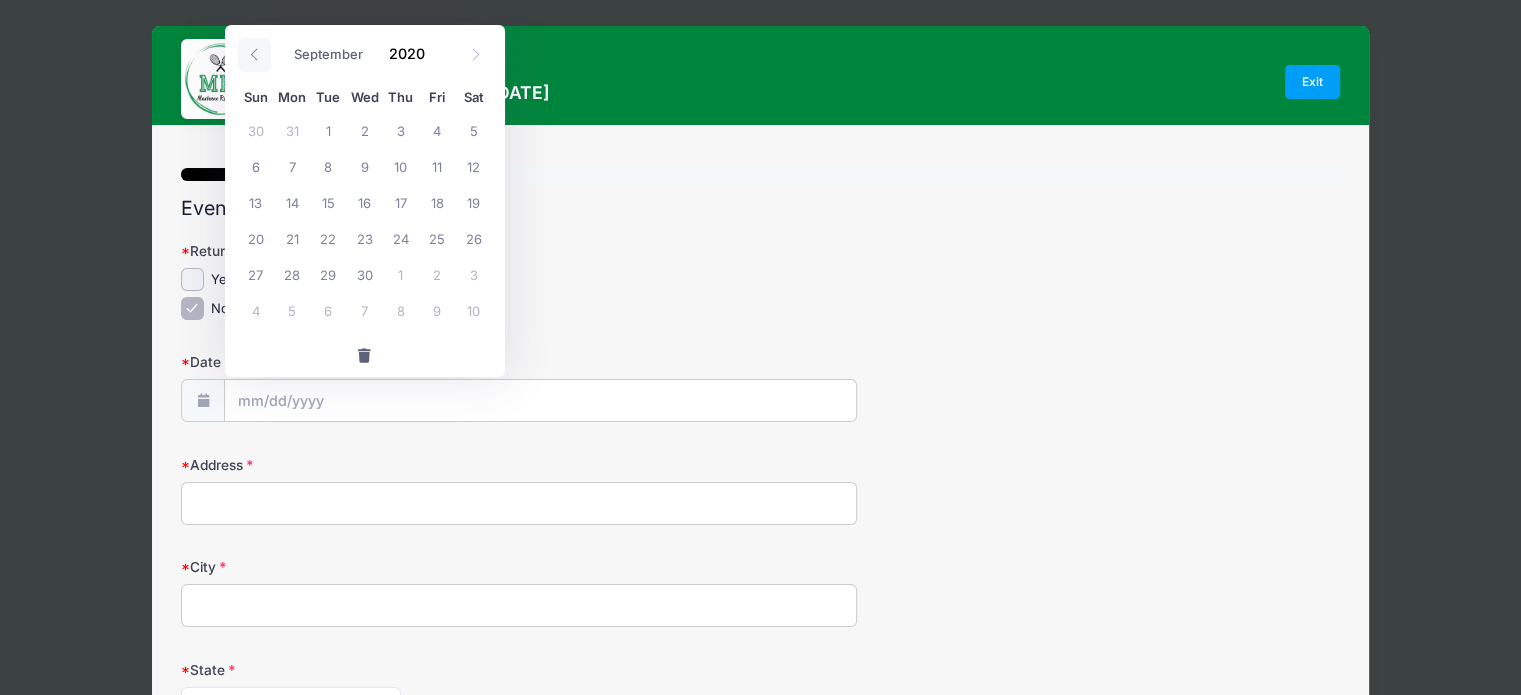 click 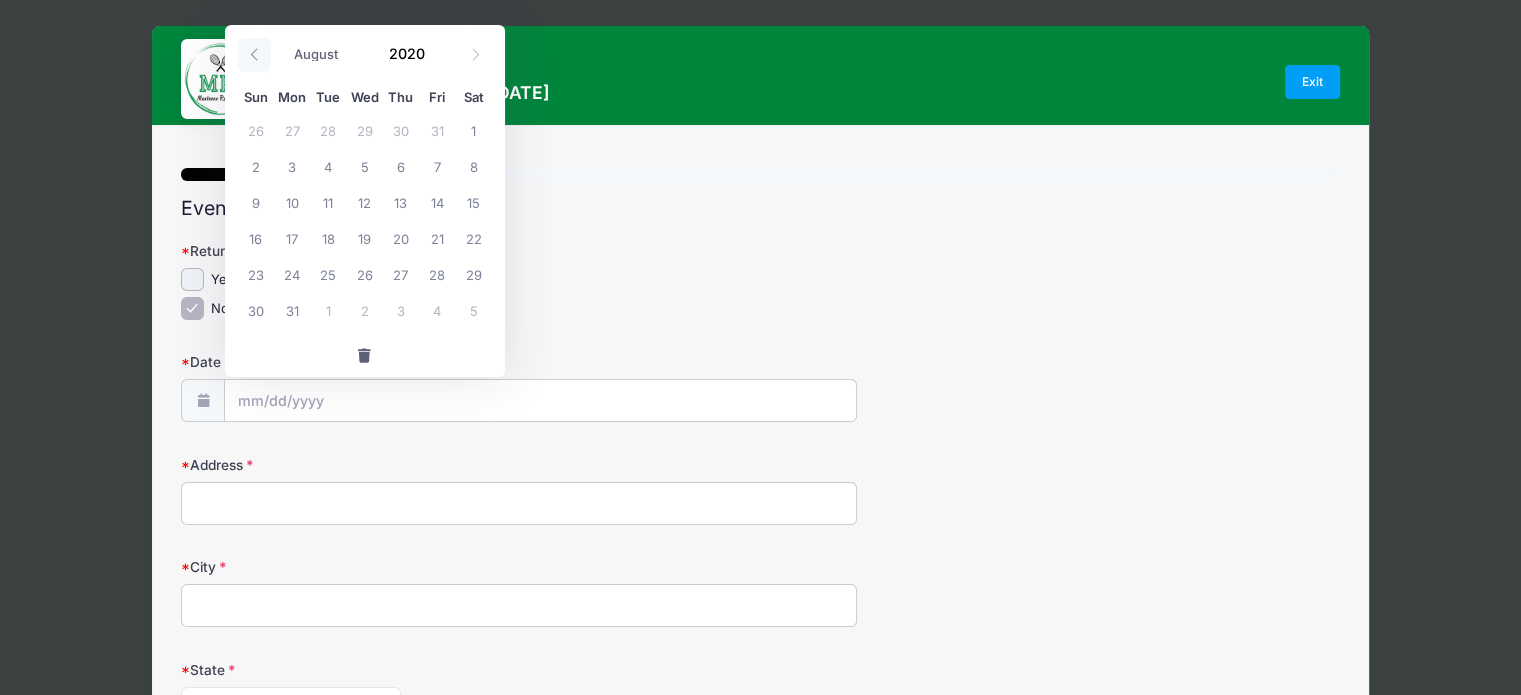 click 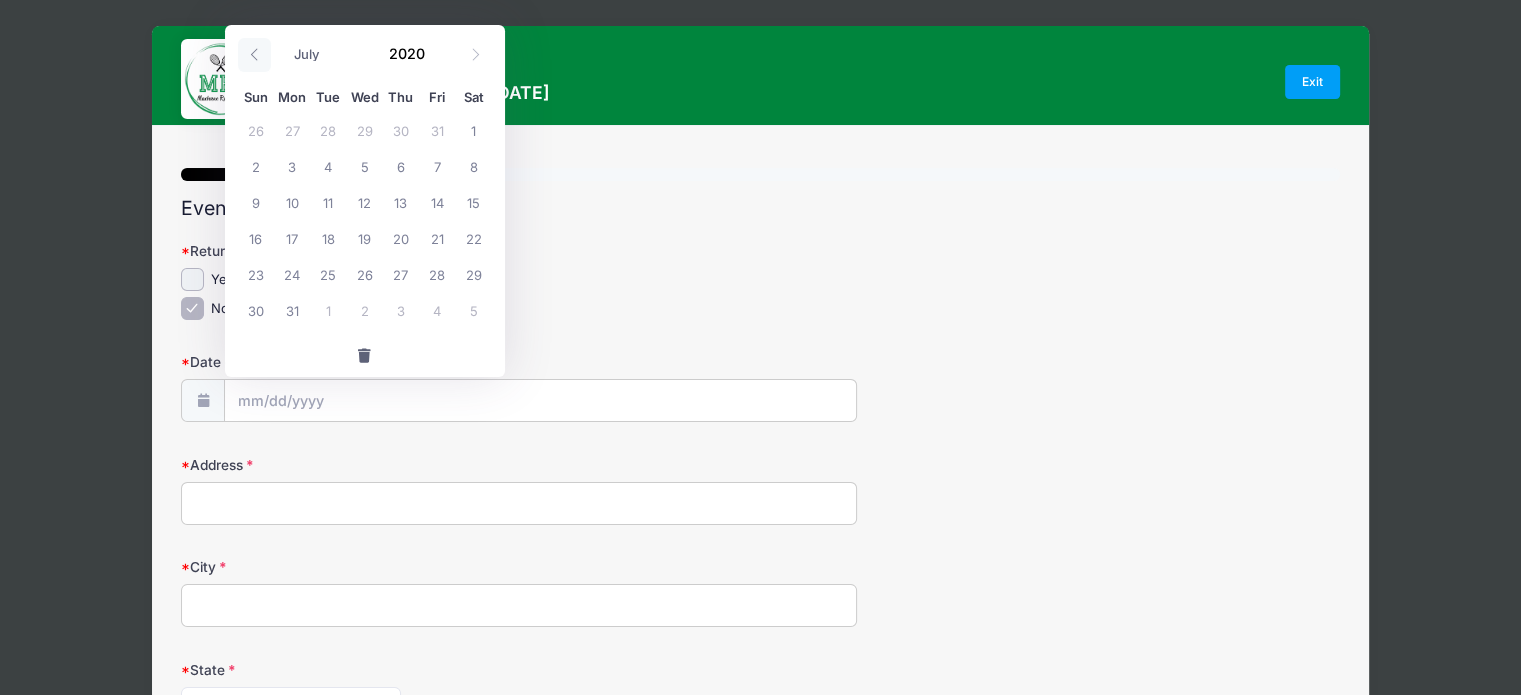 click 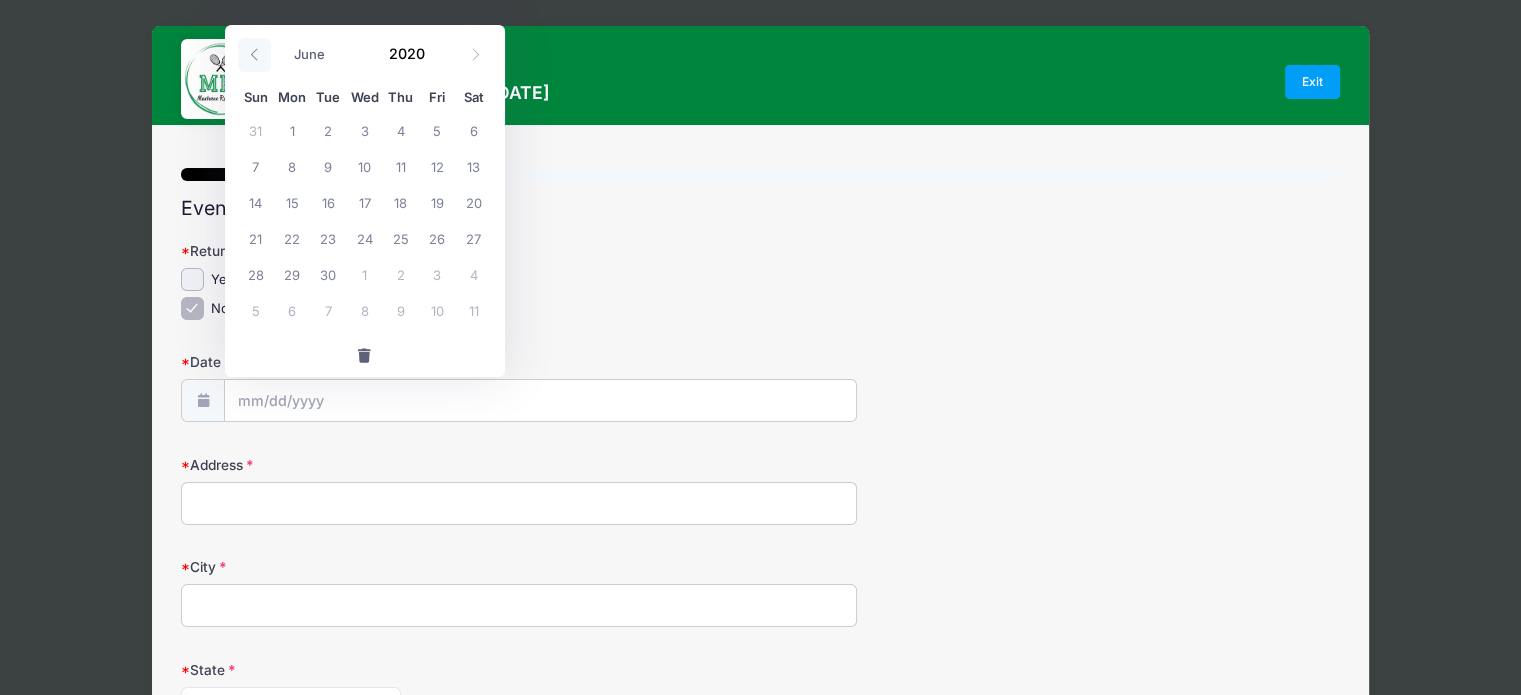 click 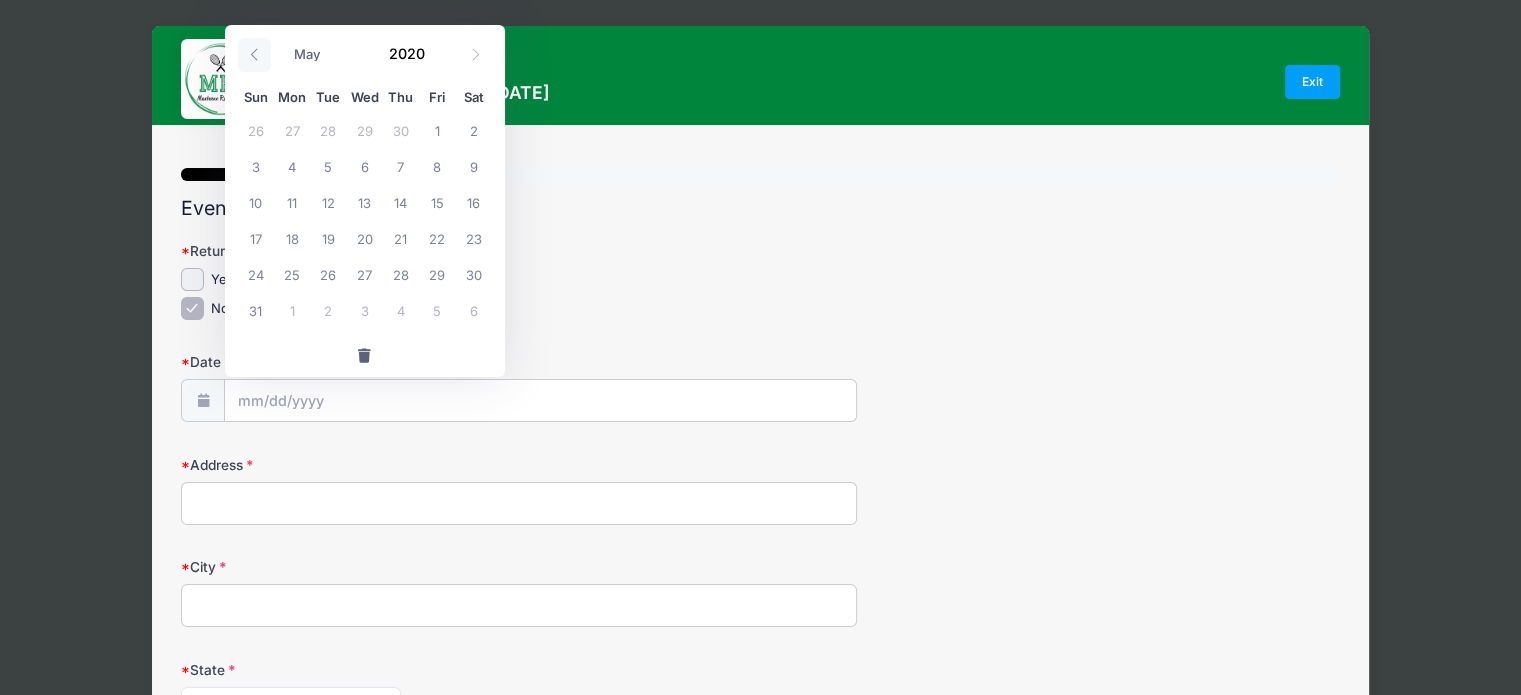 click 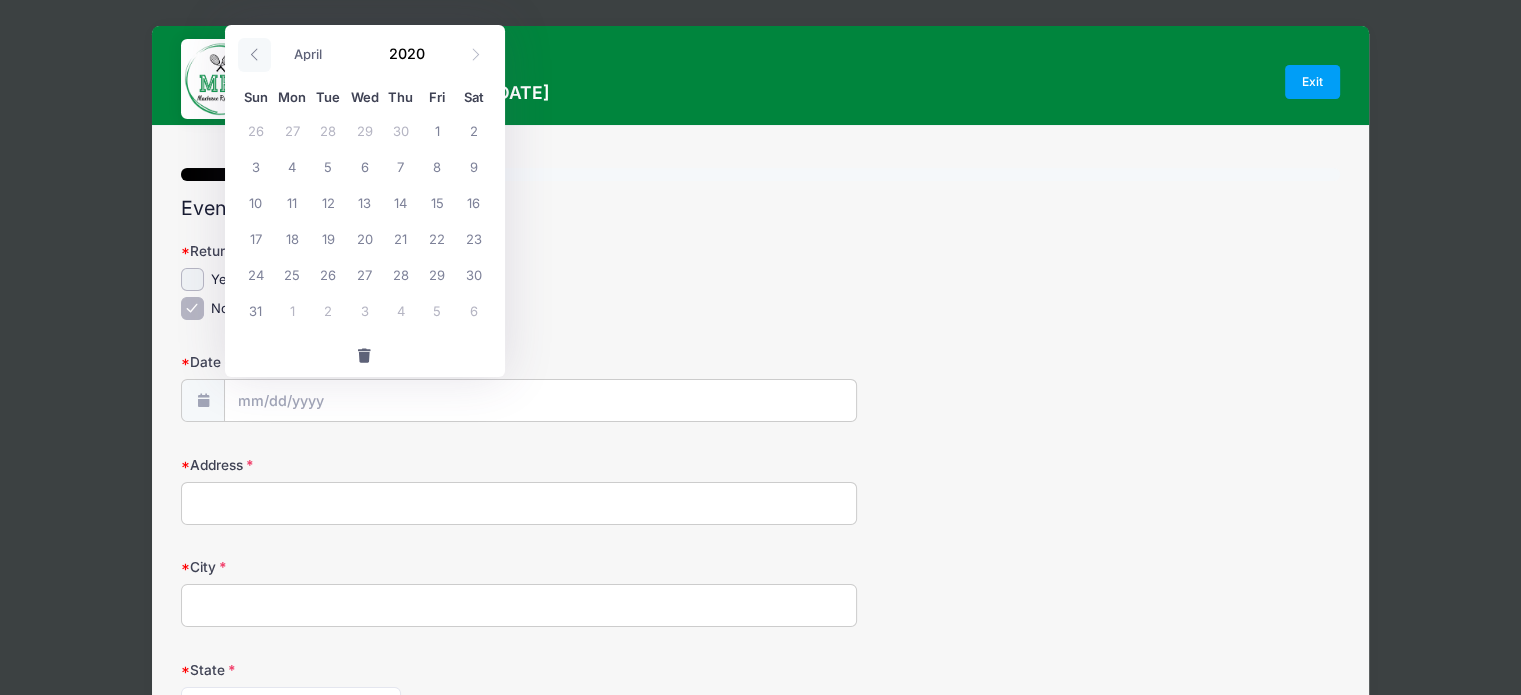 click 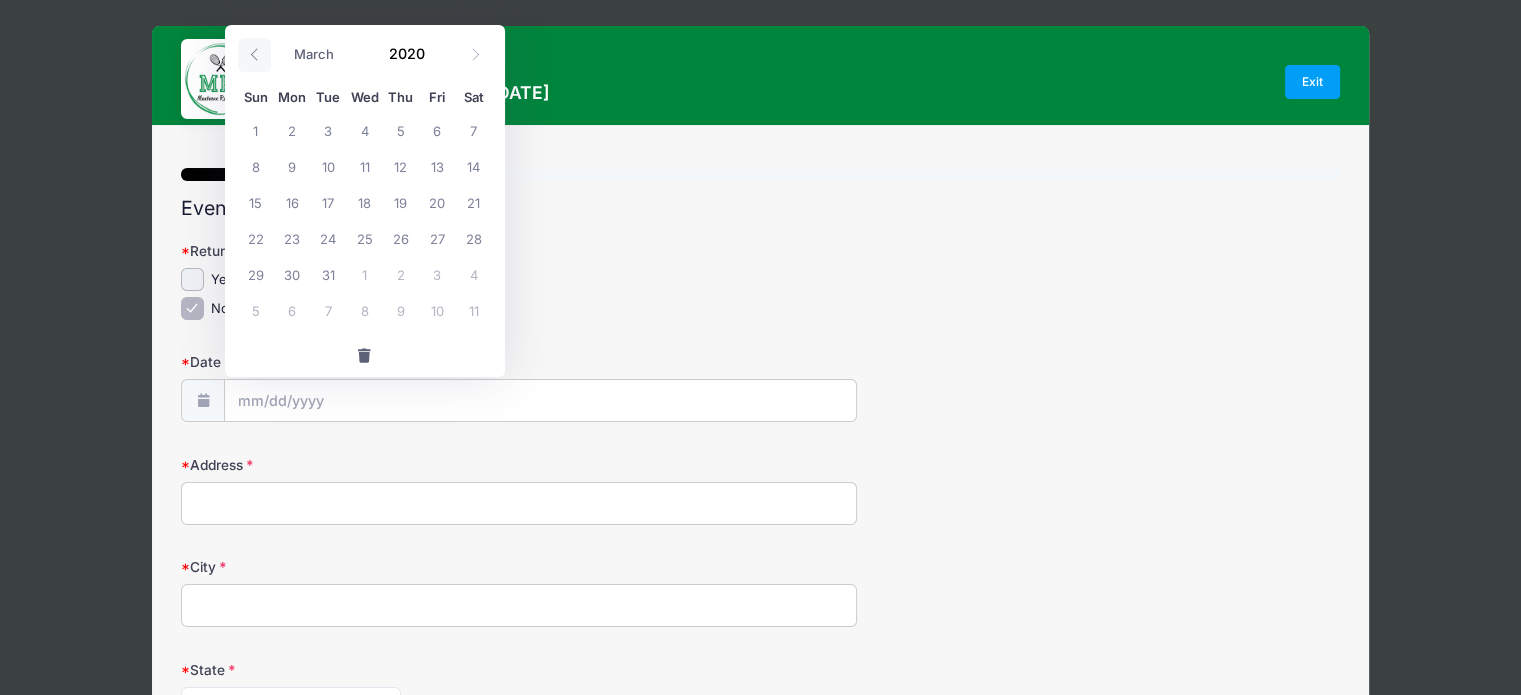 click 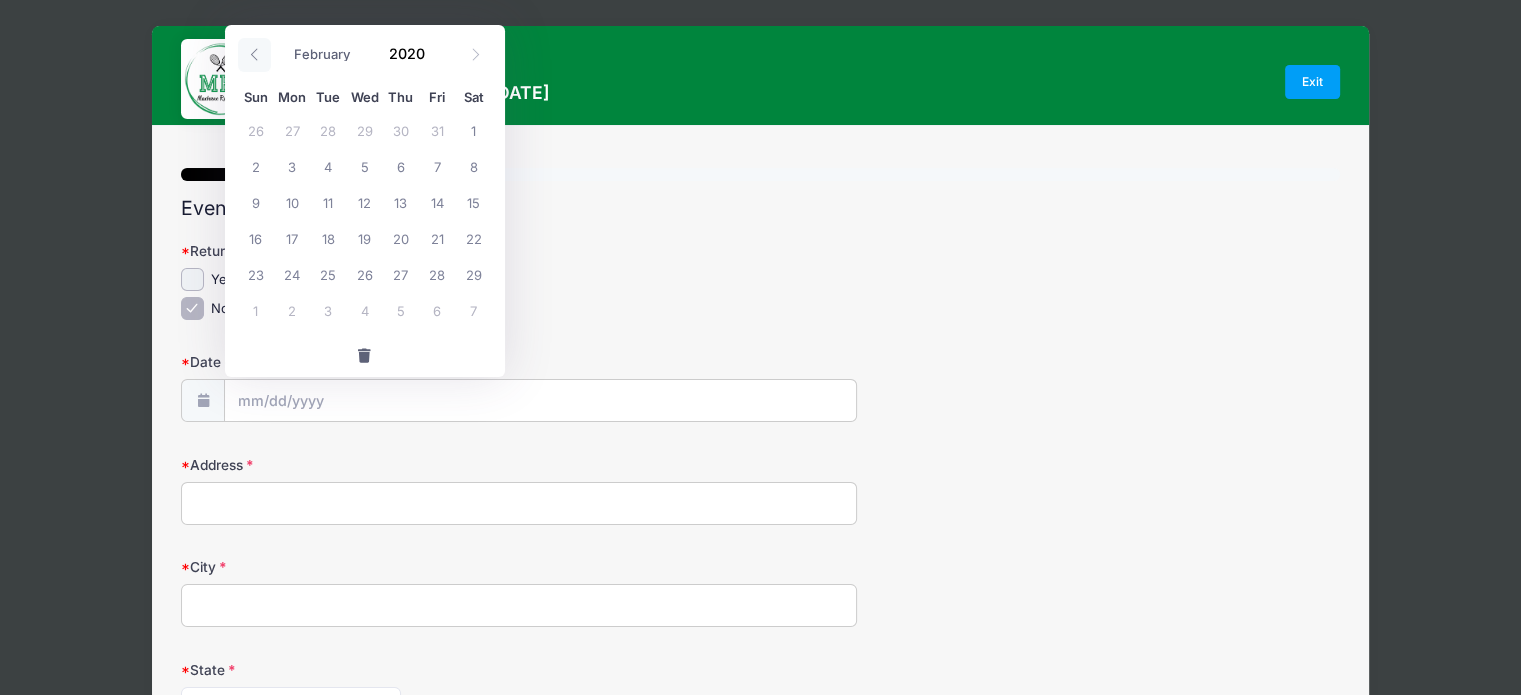 click 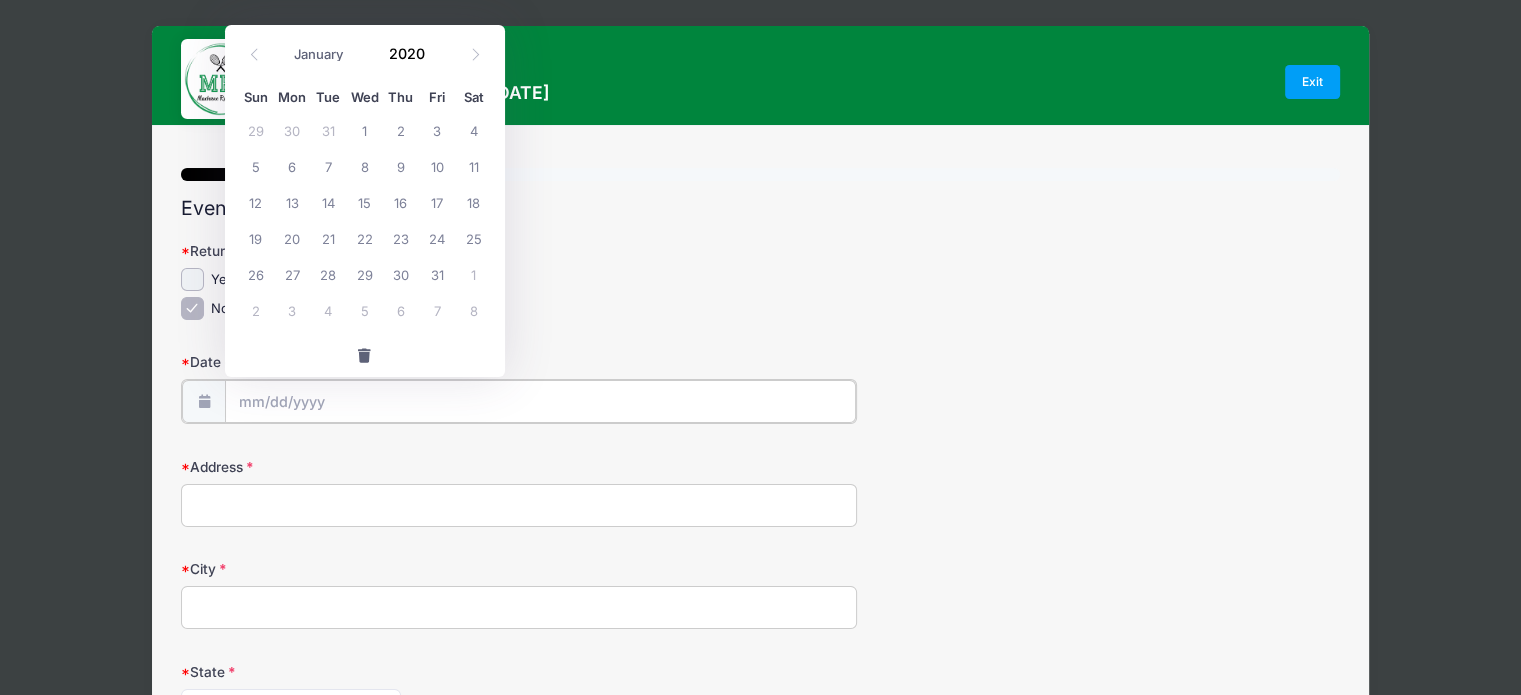 click on "Date of Birth" at bounding box center (540, 401) 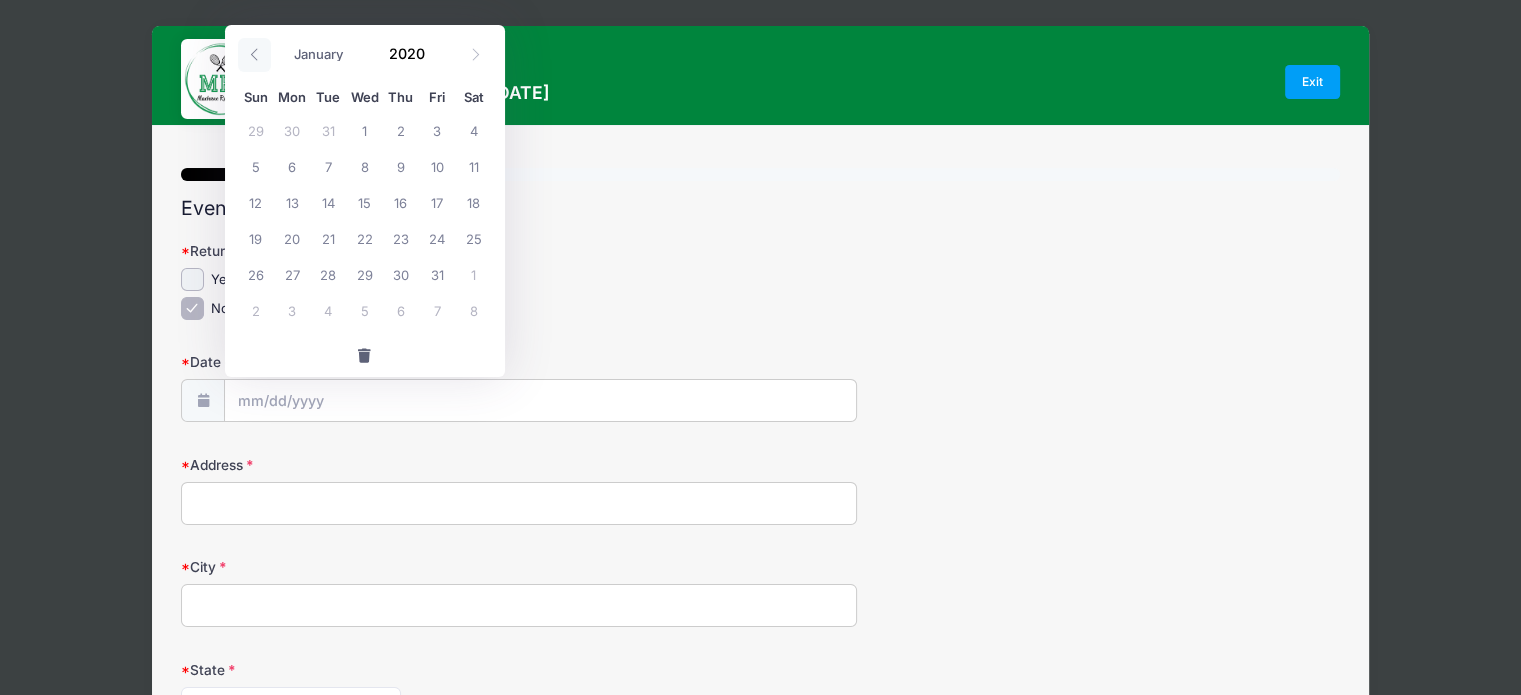 click 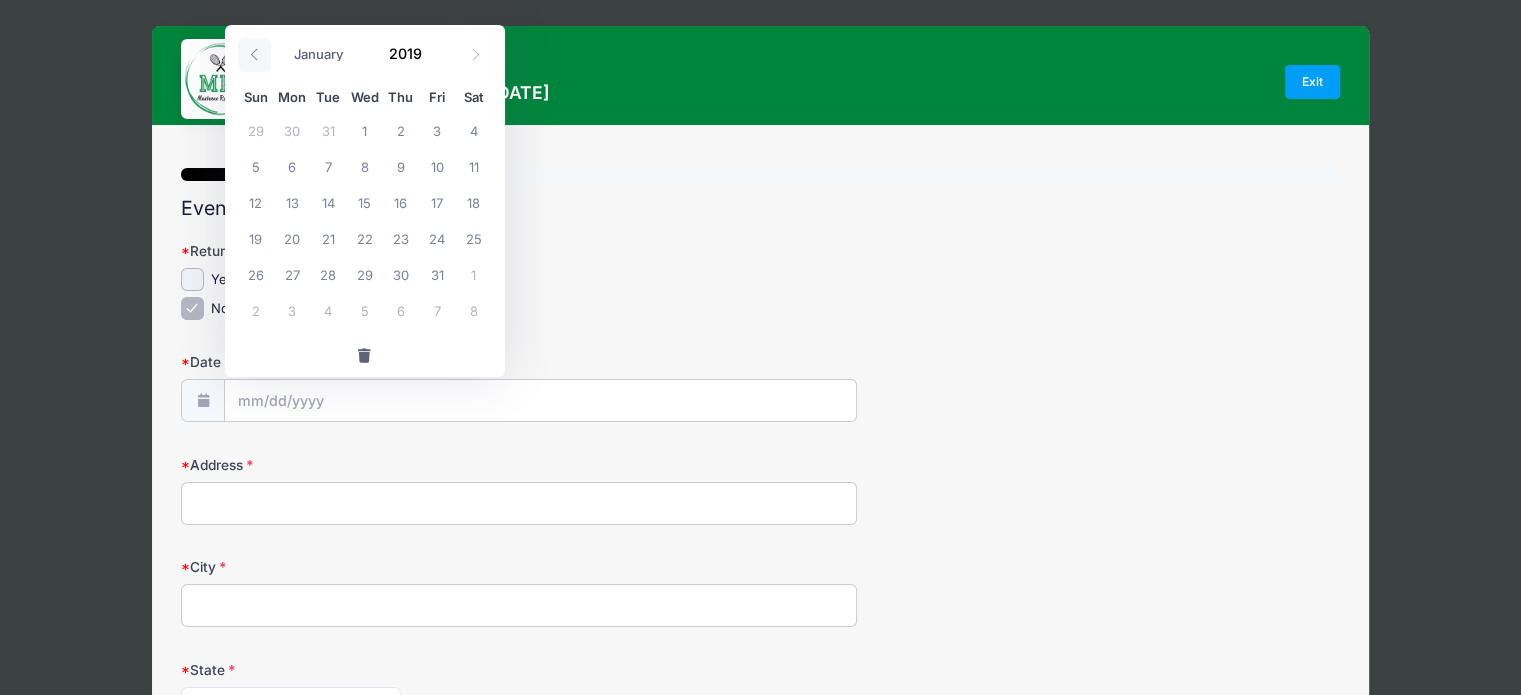 click 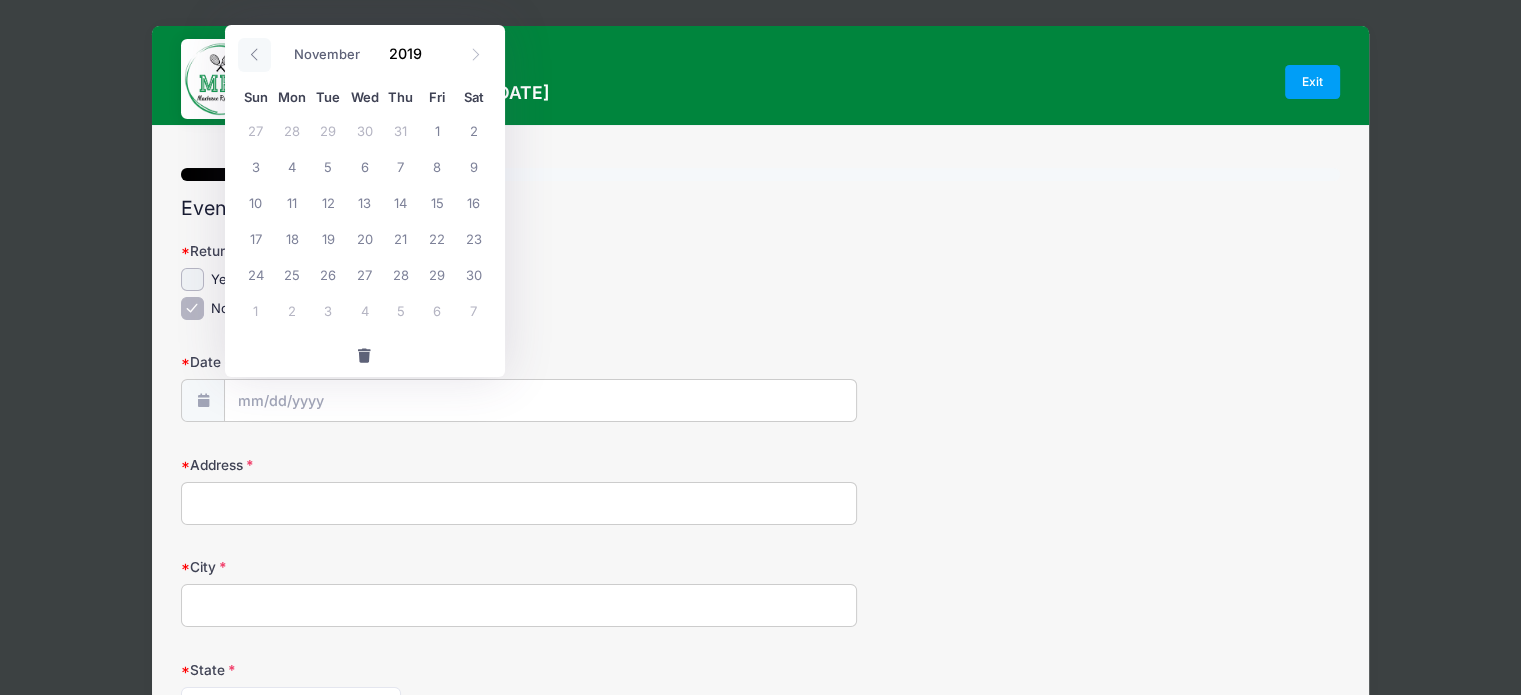 click 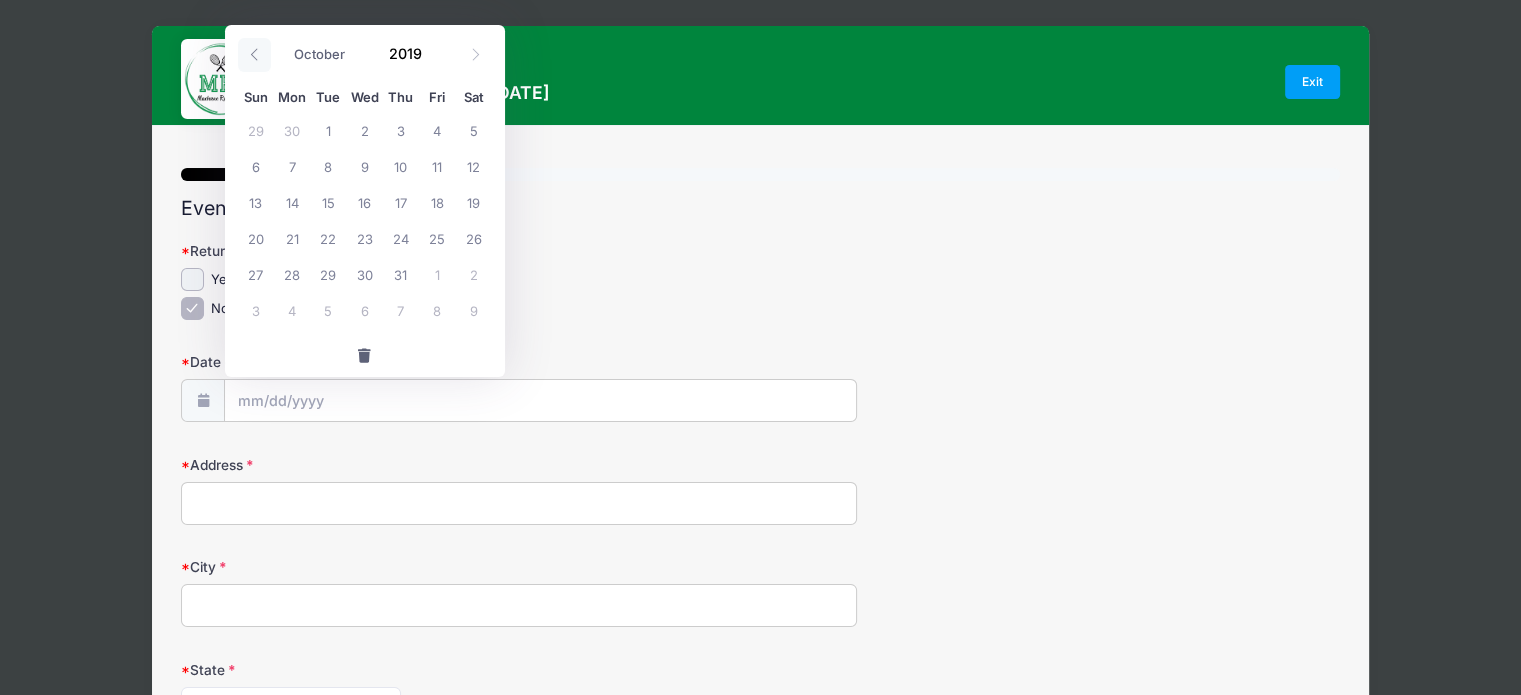 click 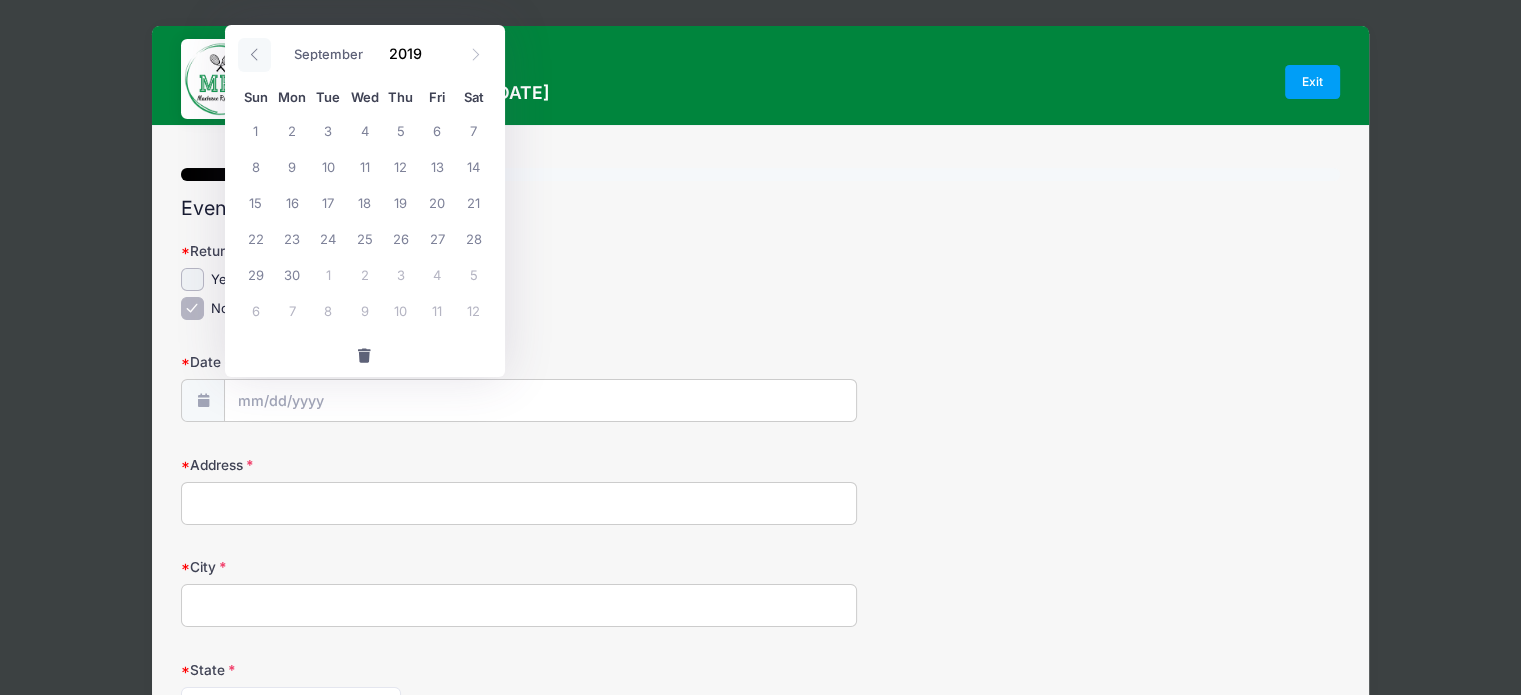 click 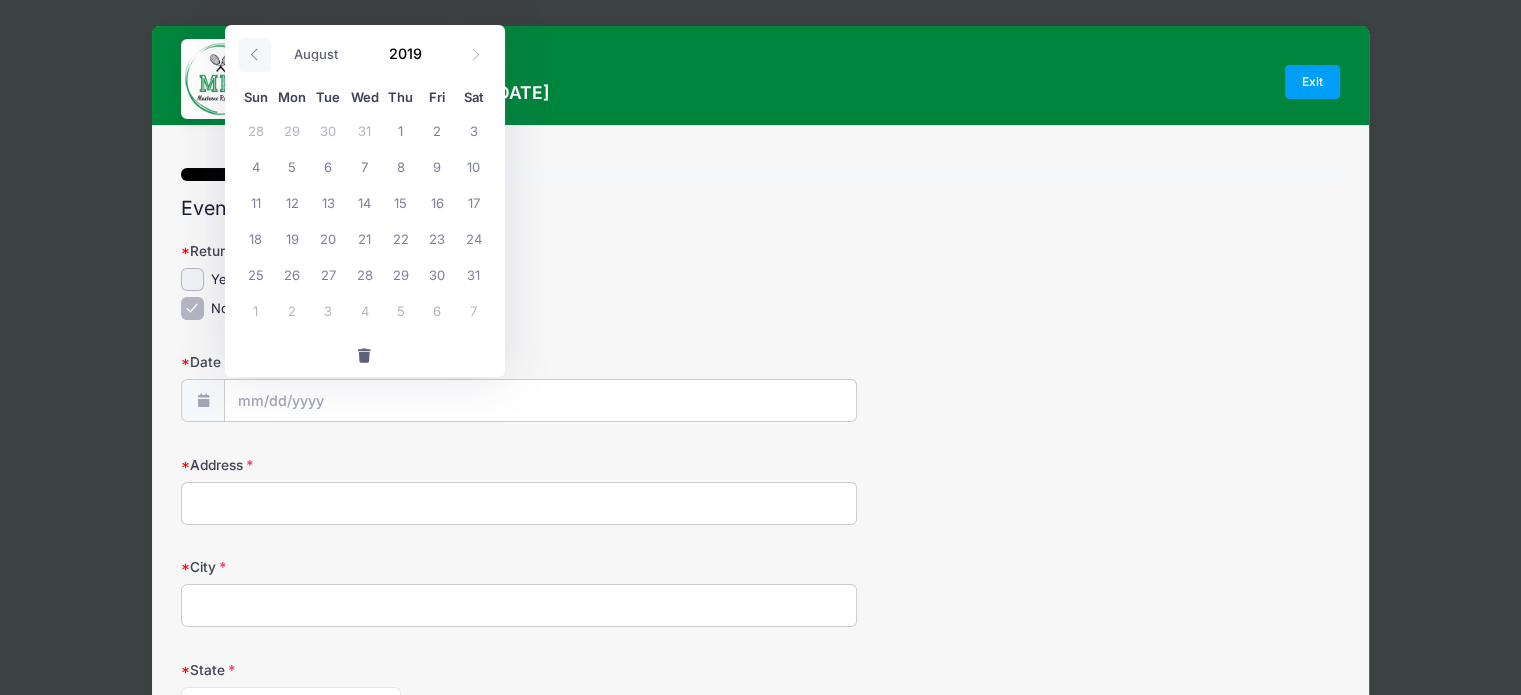 click 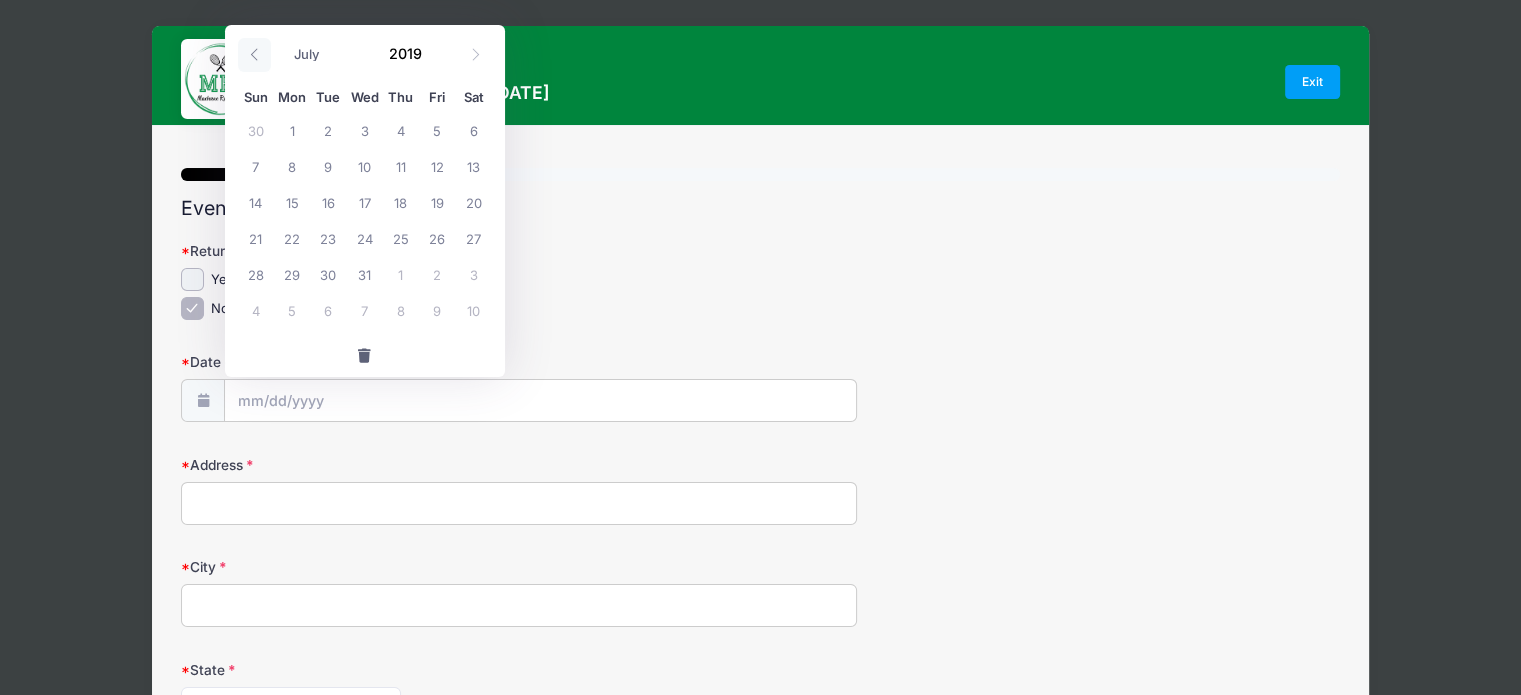 click 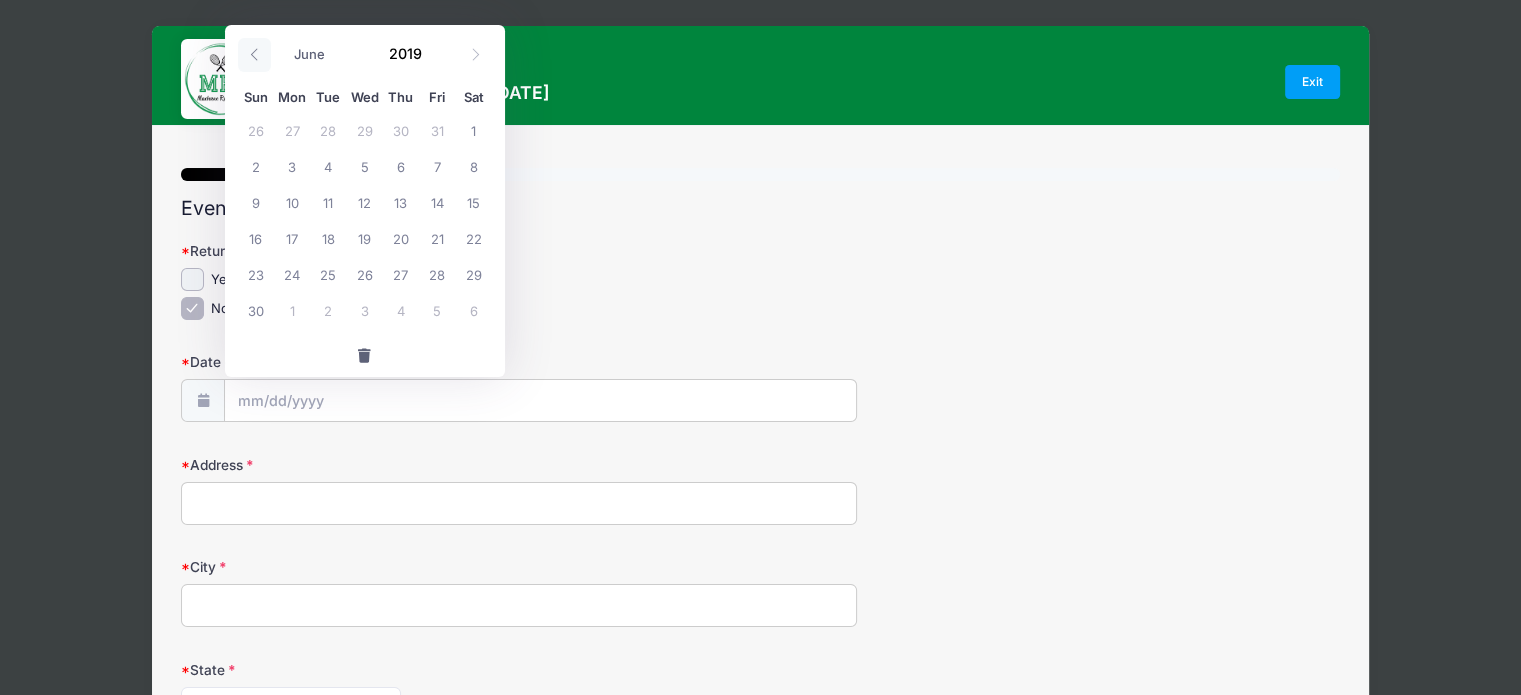 click 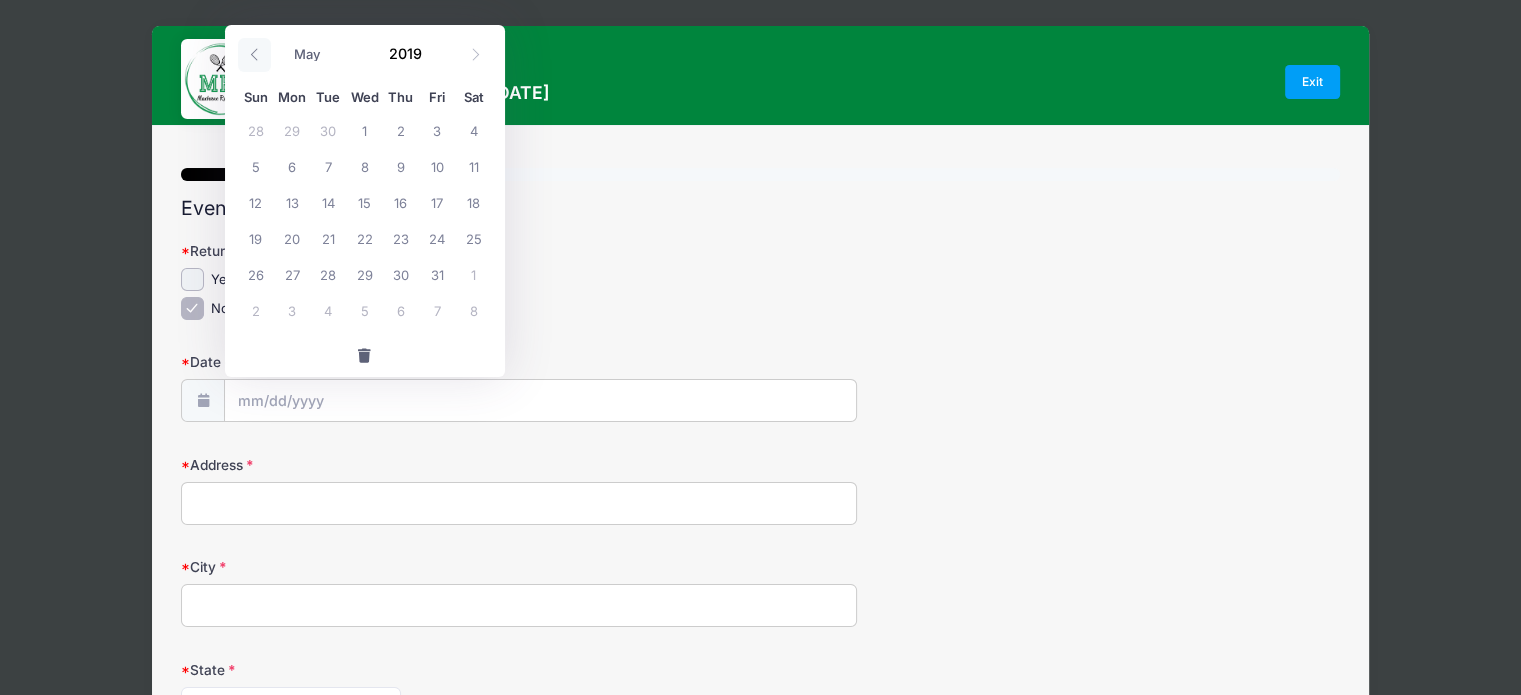 click 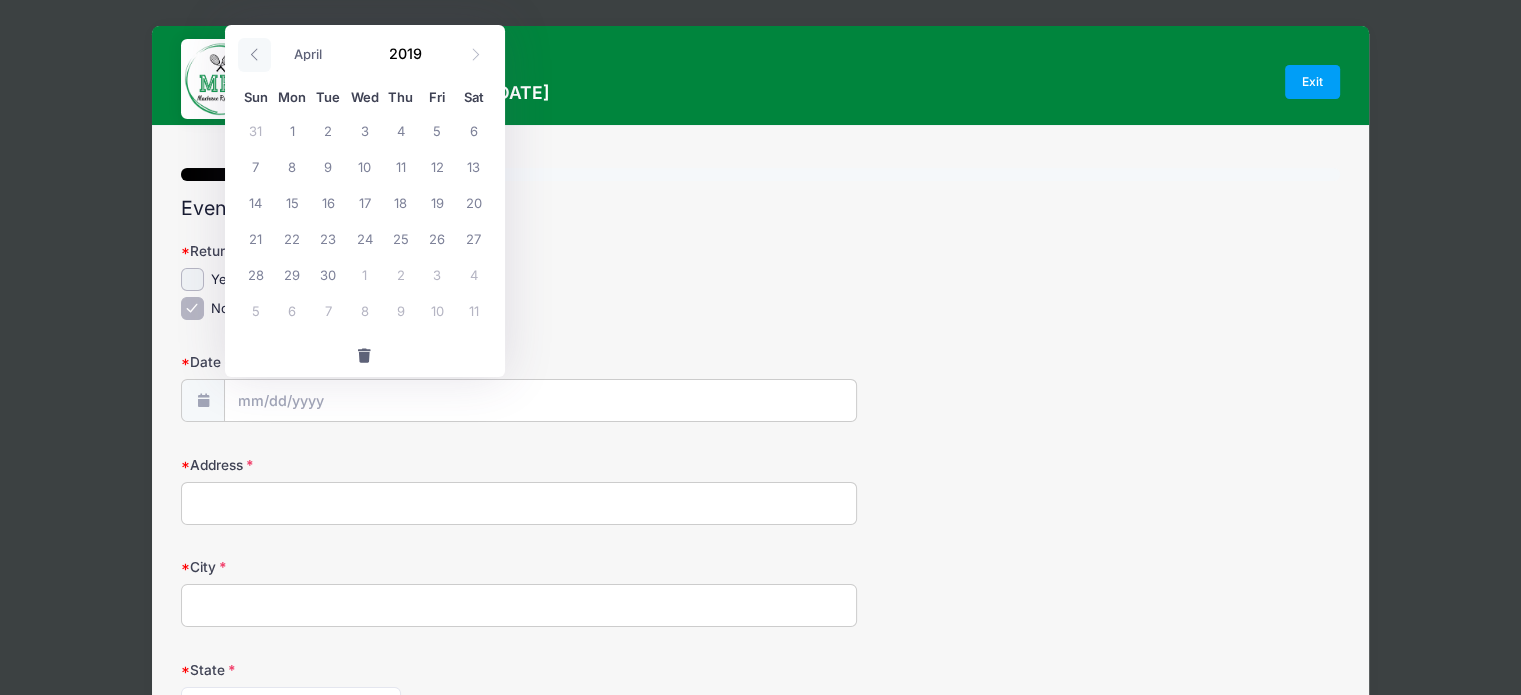click 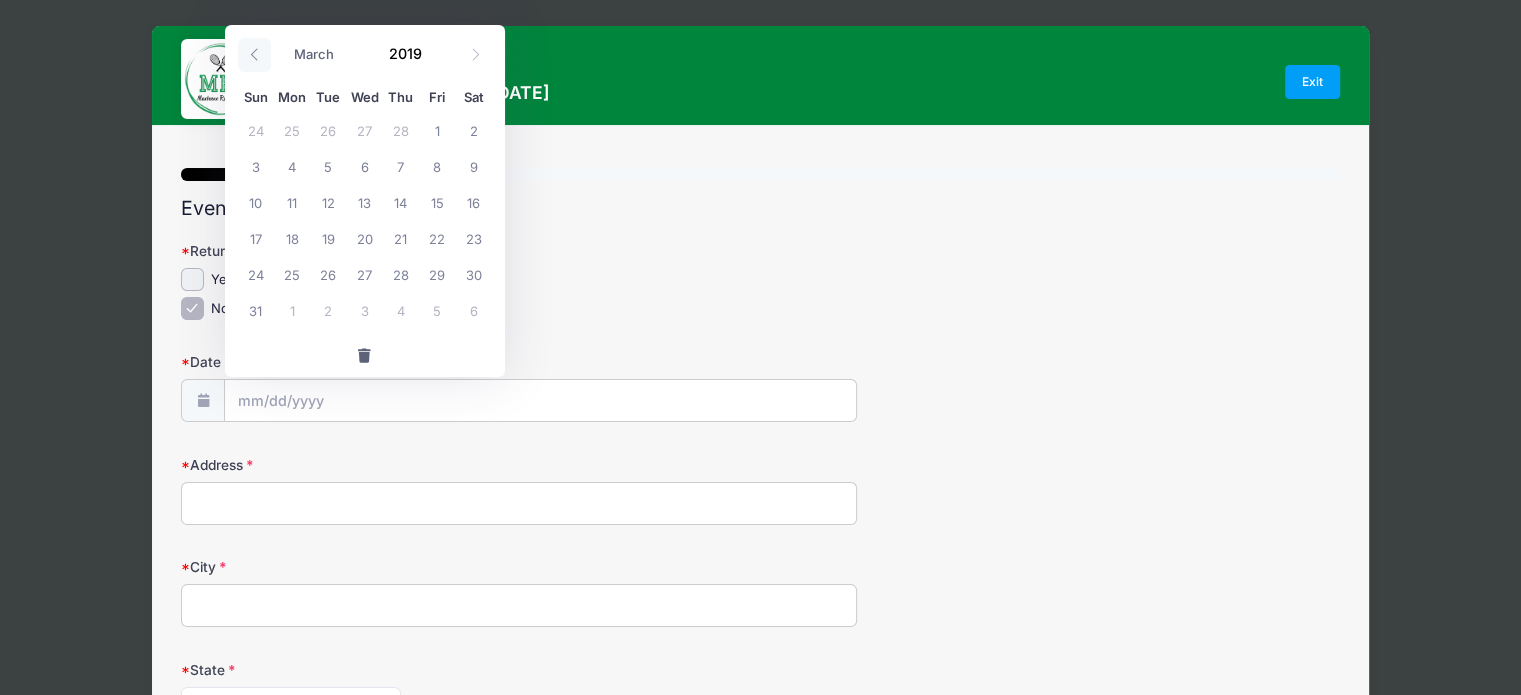 click 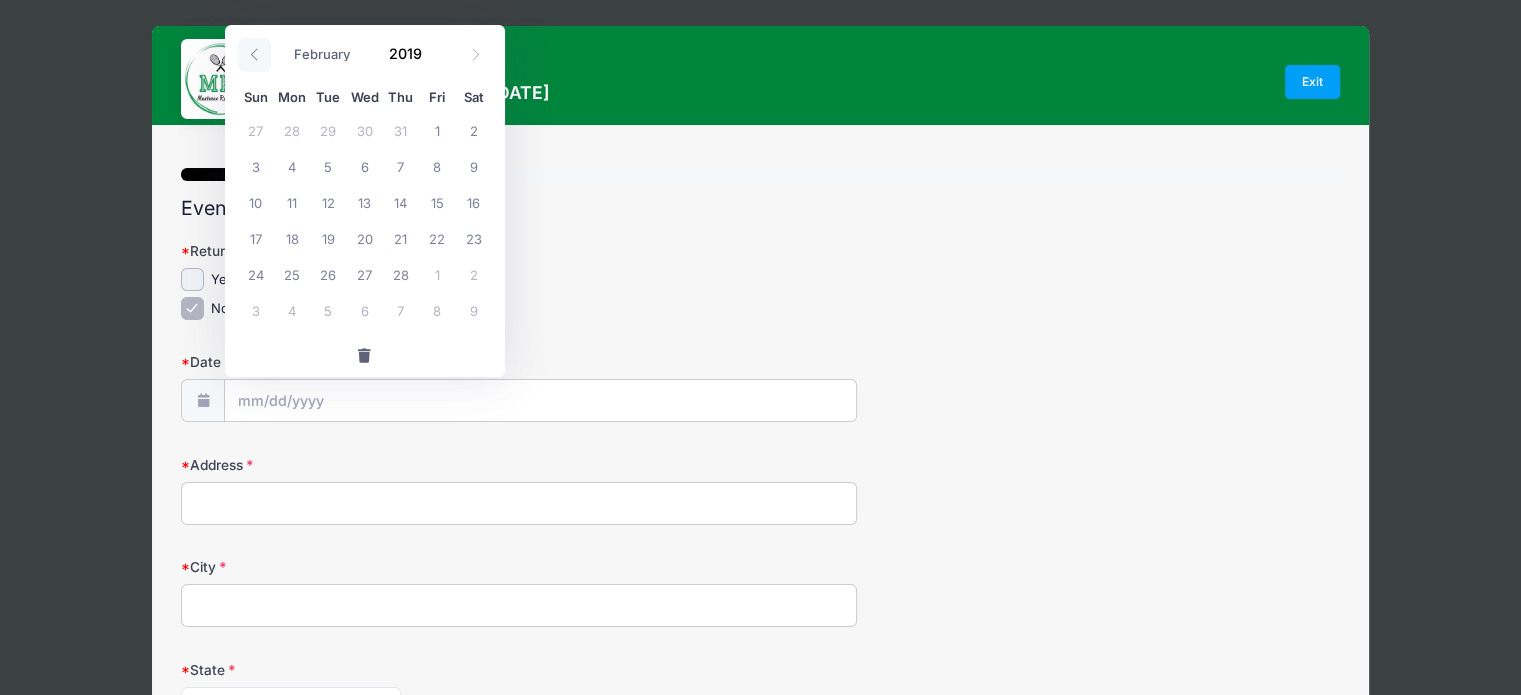 click 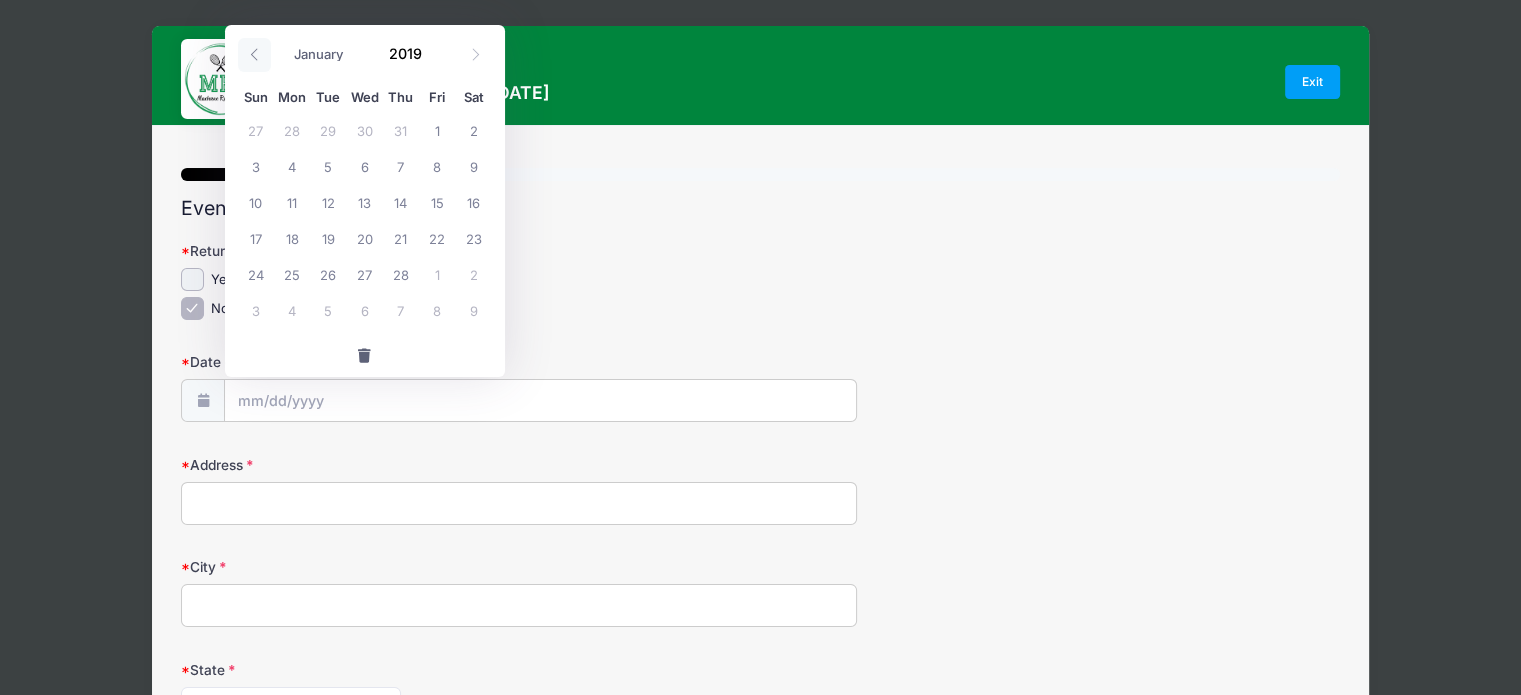 click 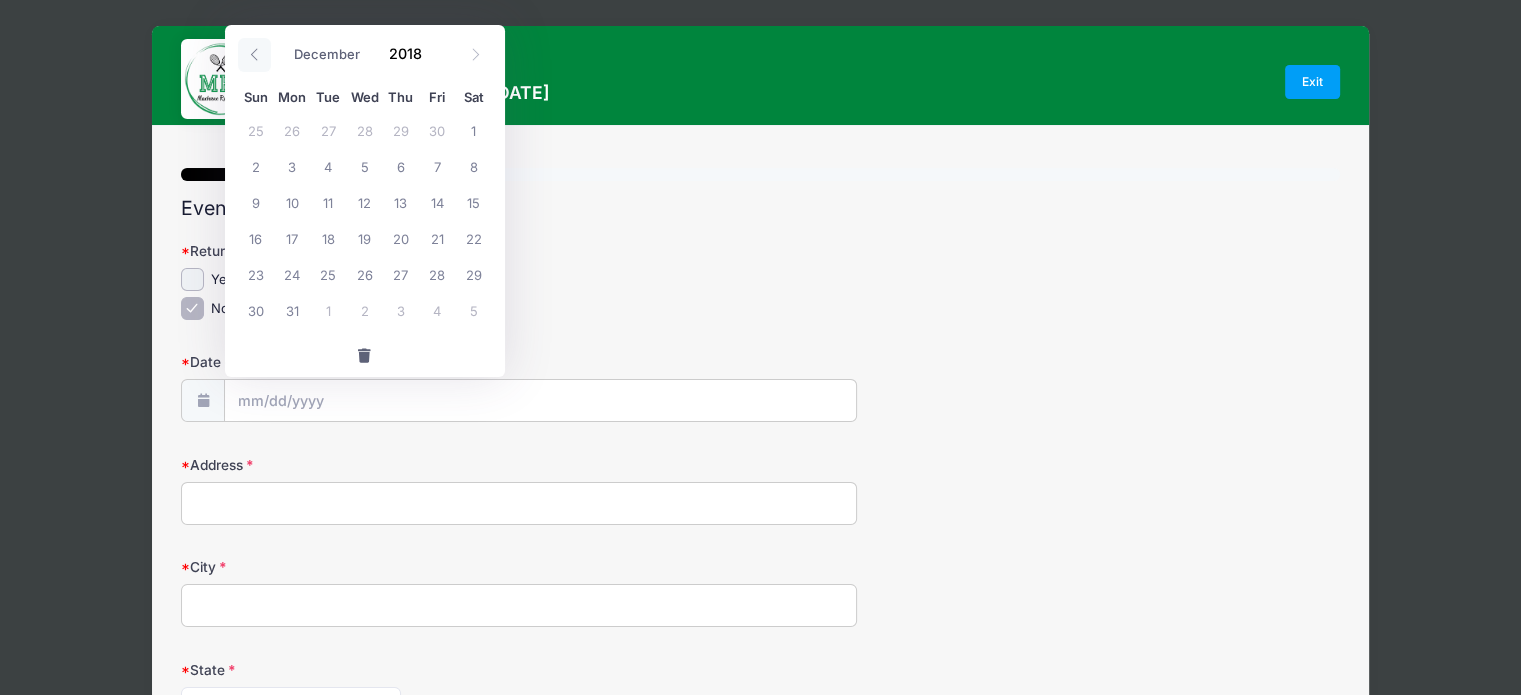 click 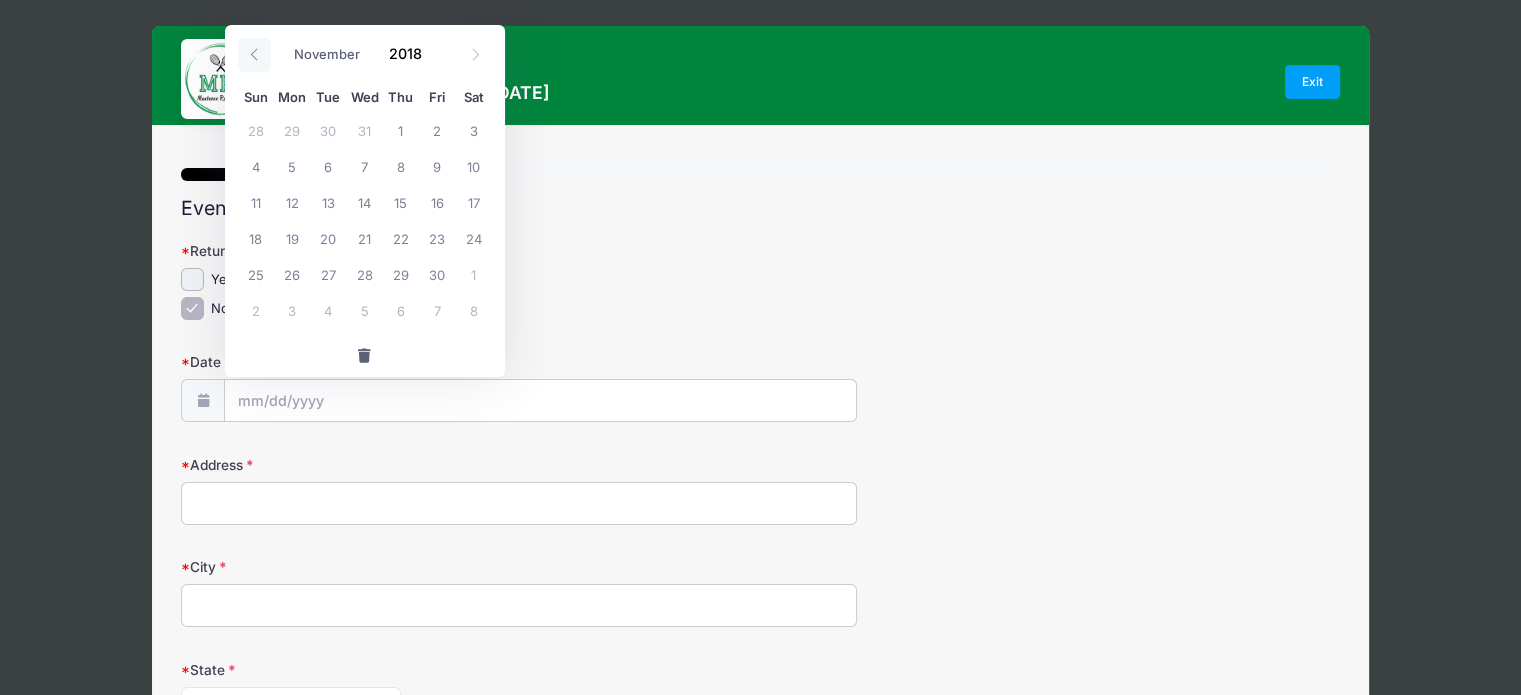 click 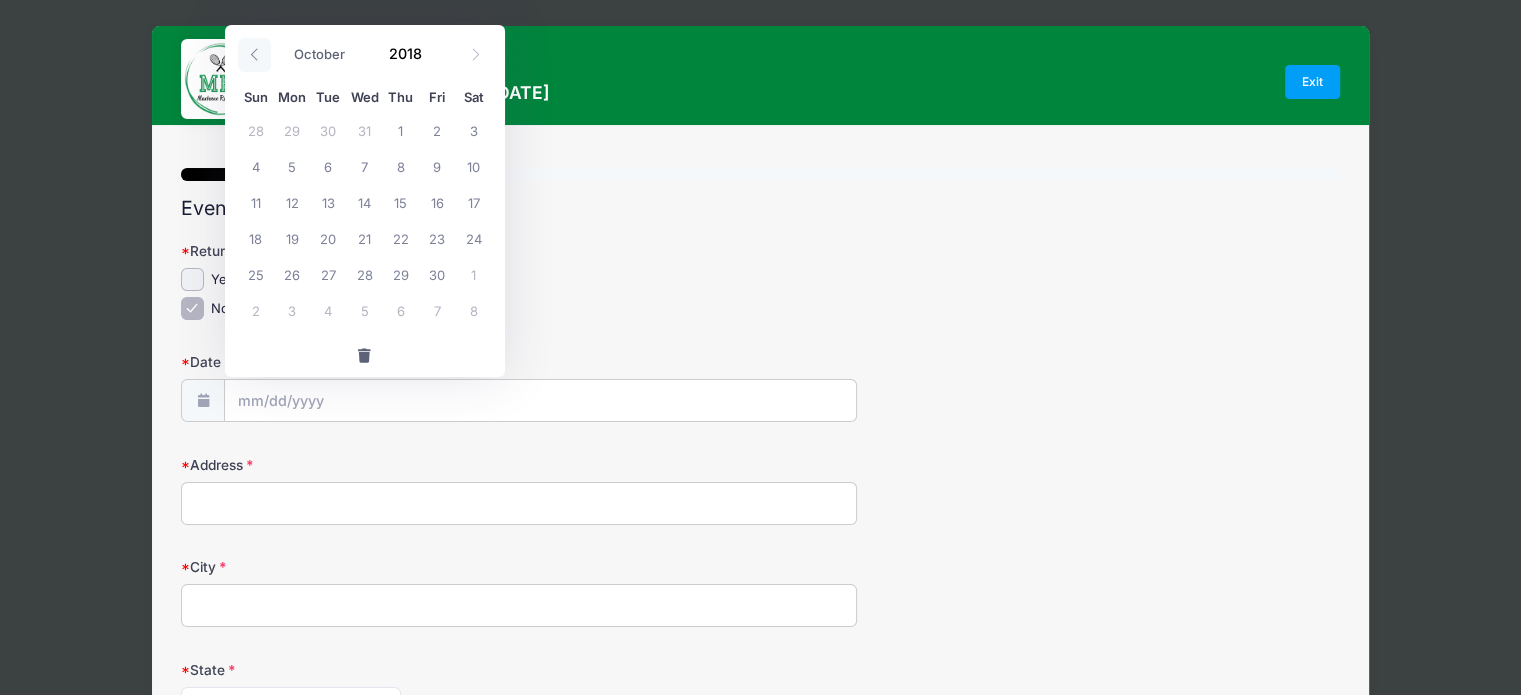 click 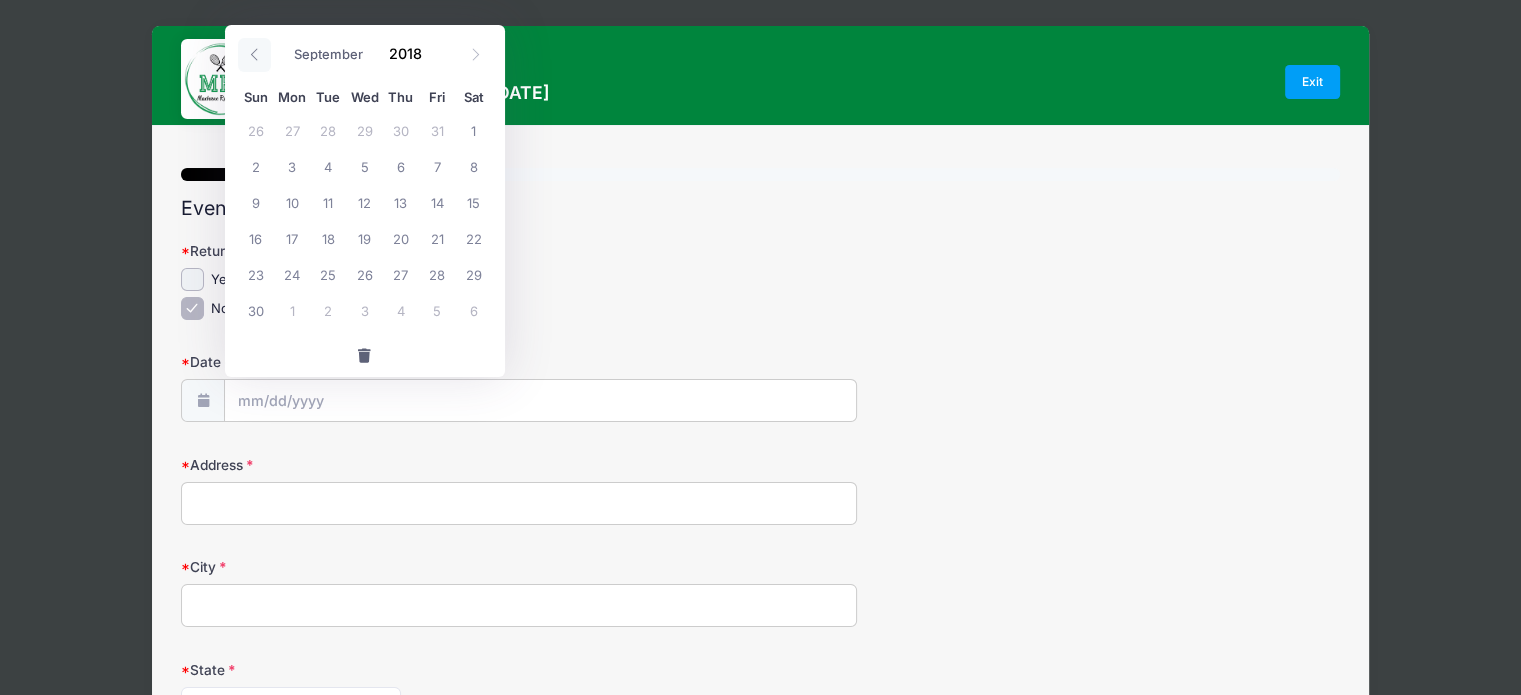 click 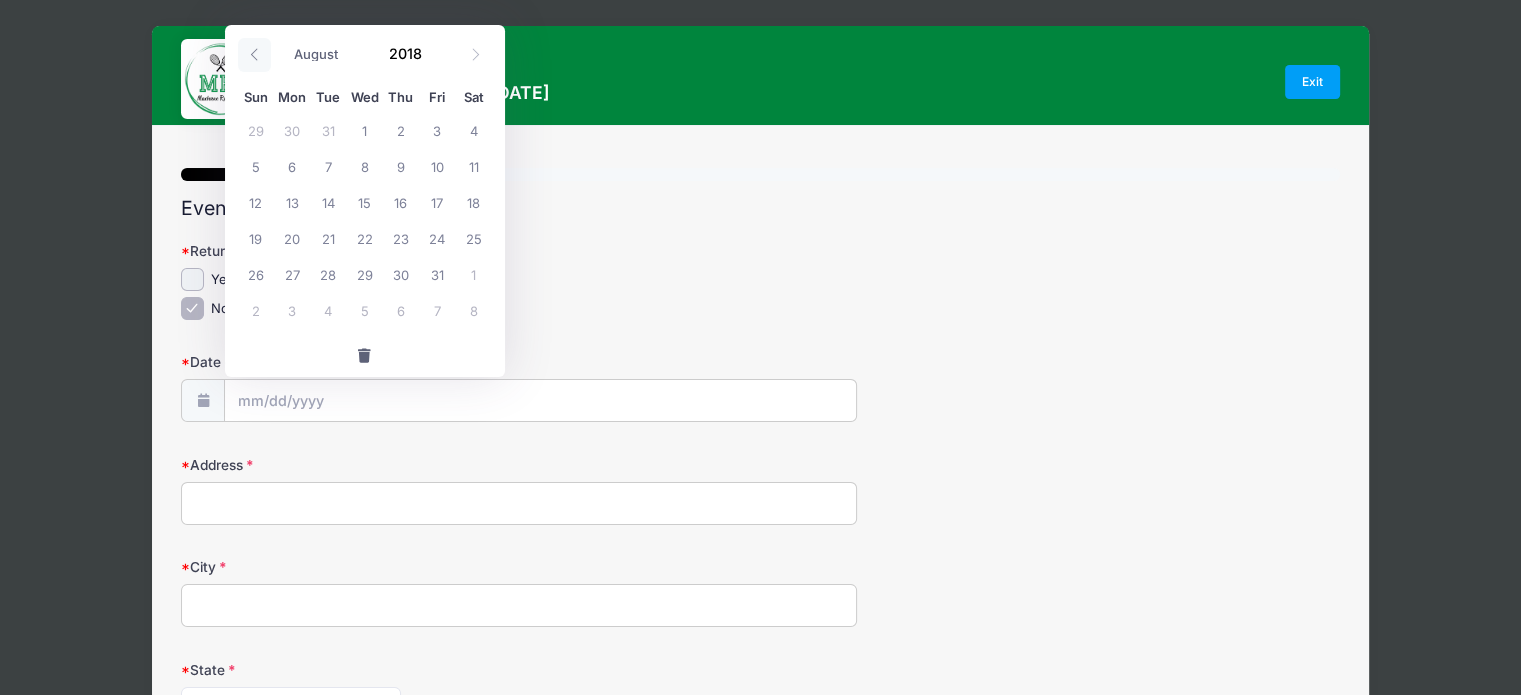 click 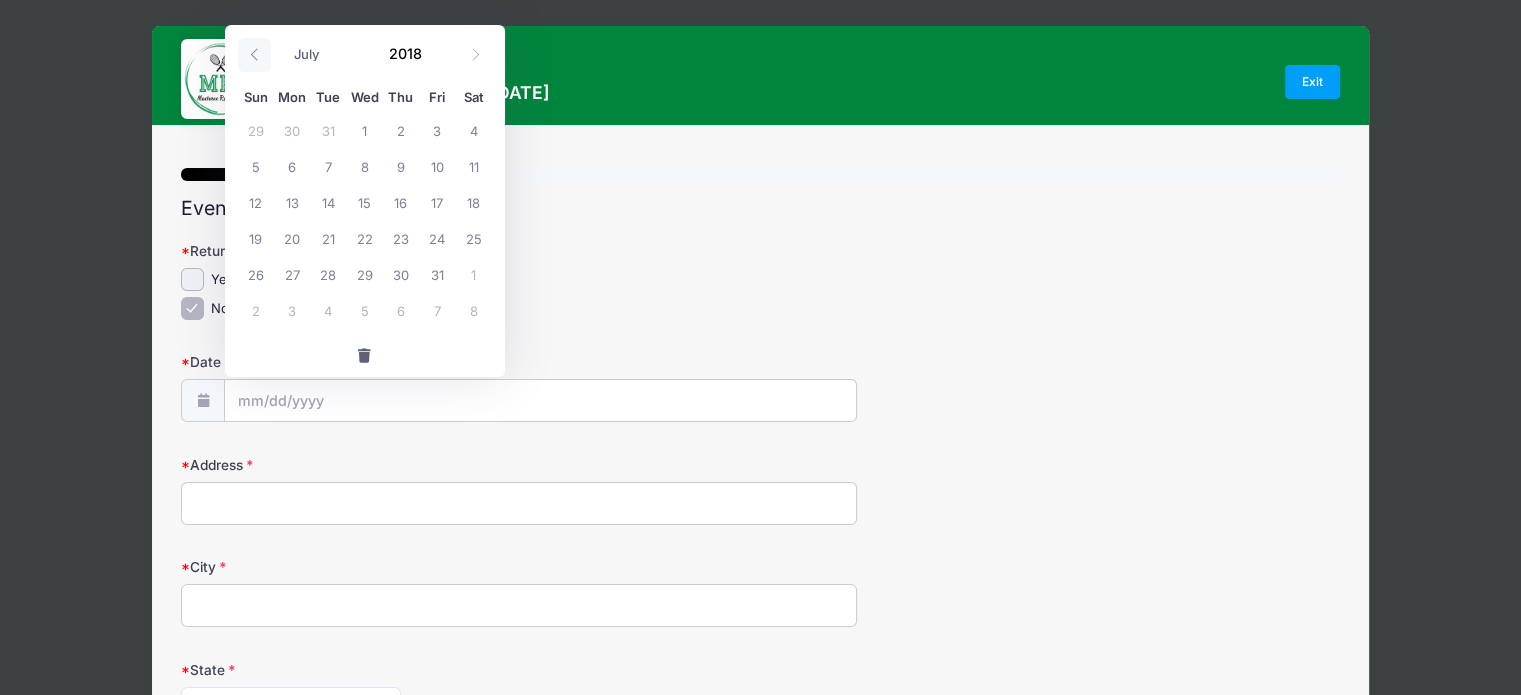 click 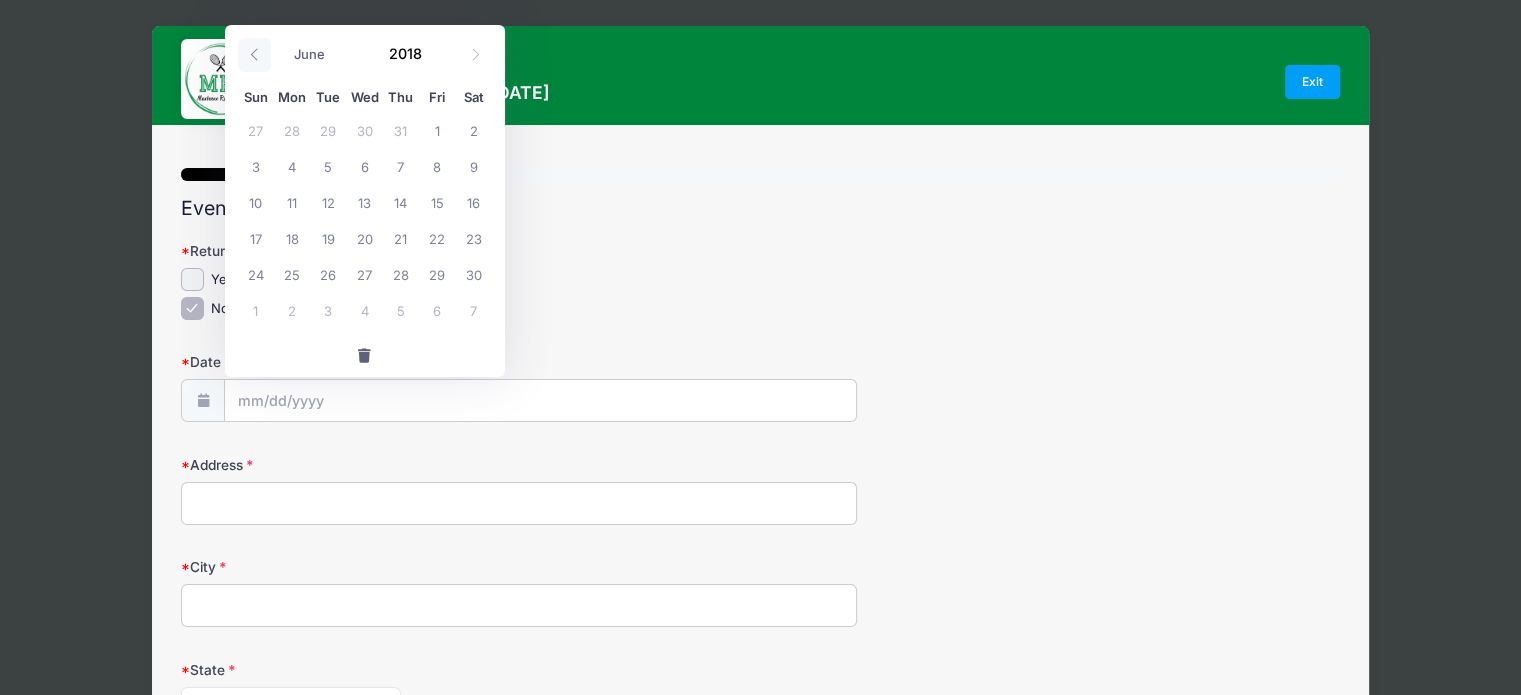 click 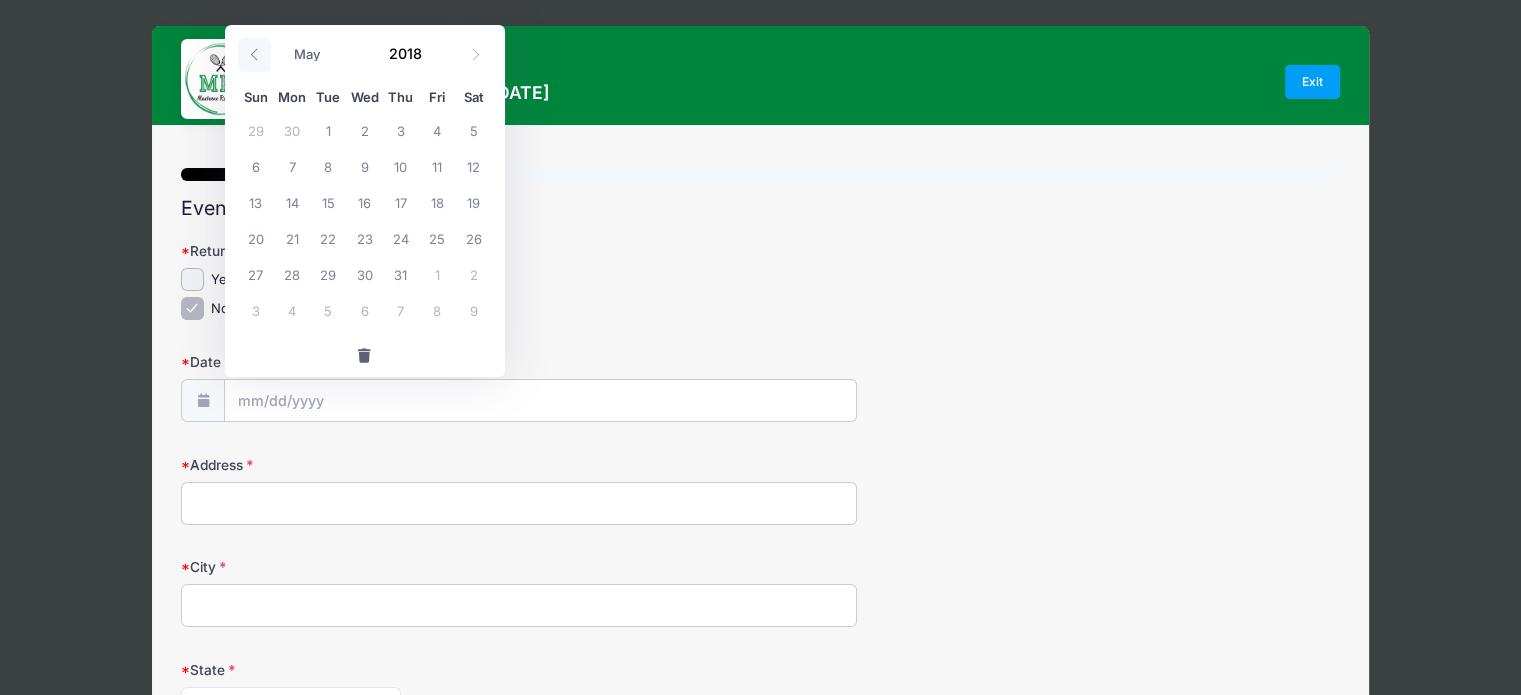 click 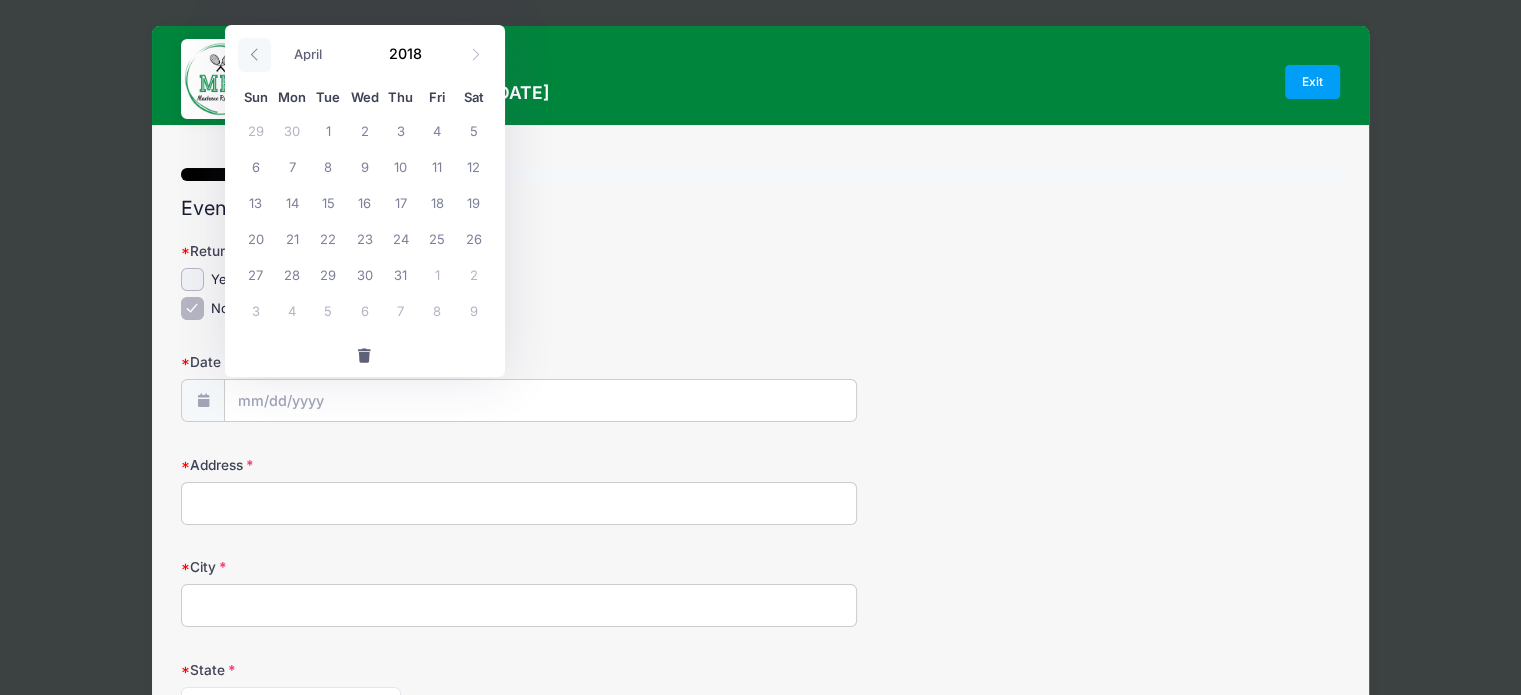 click 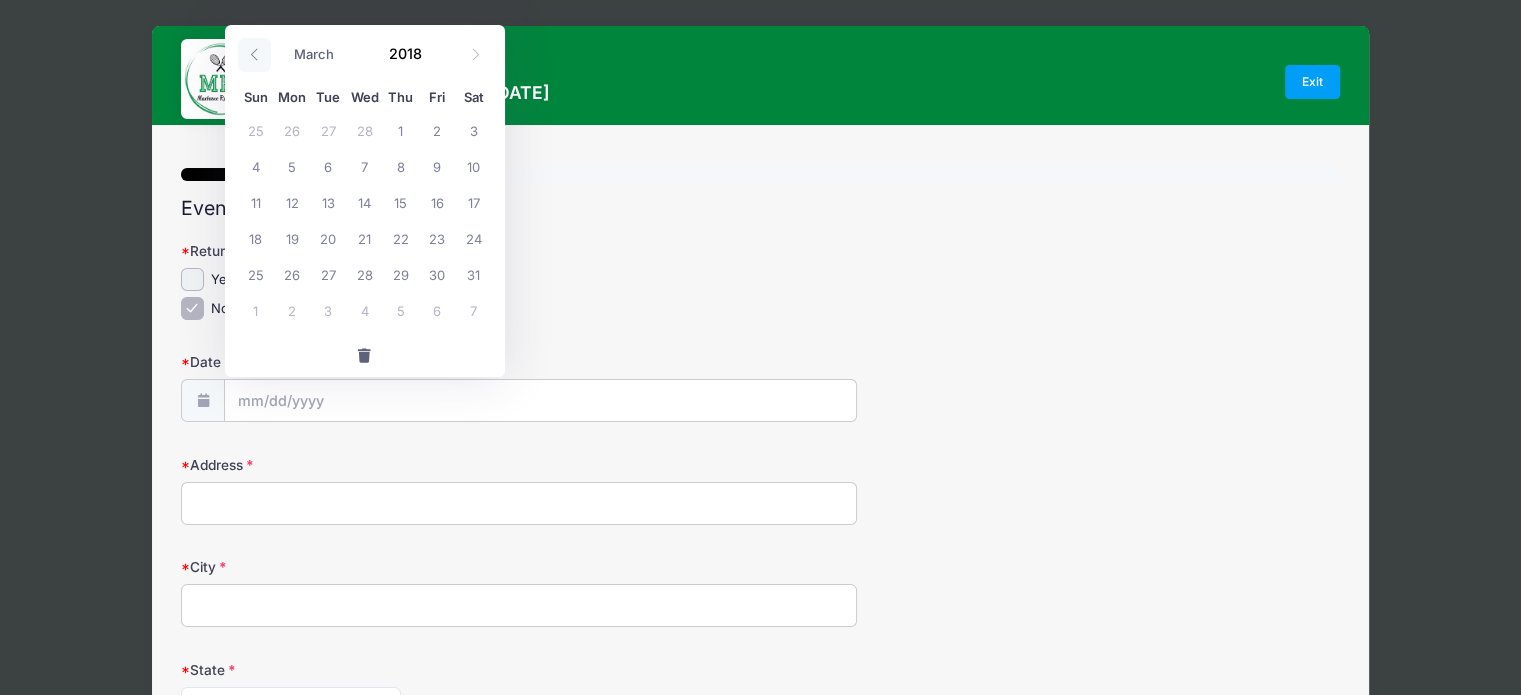 click 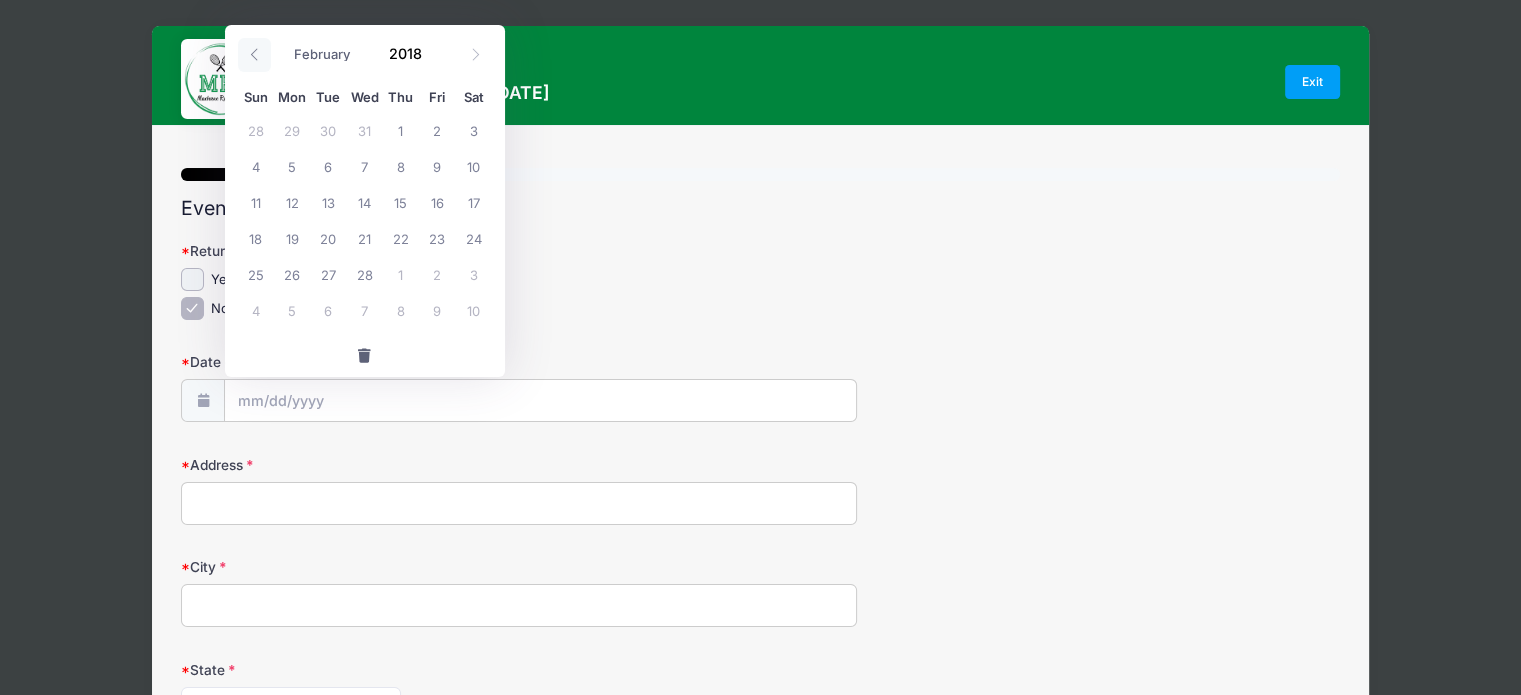 click 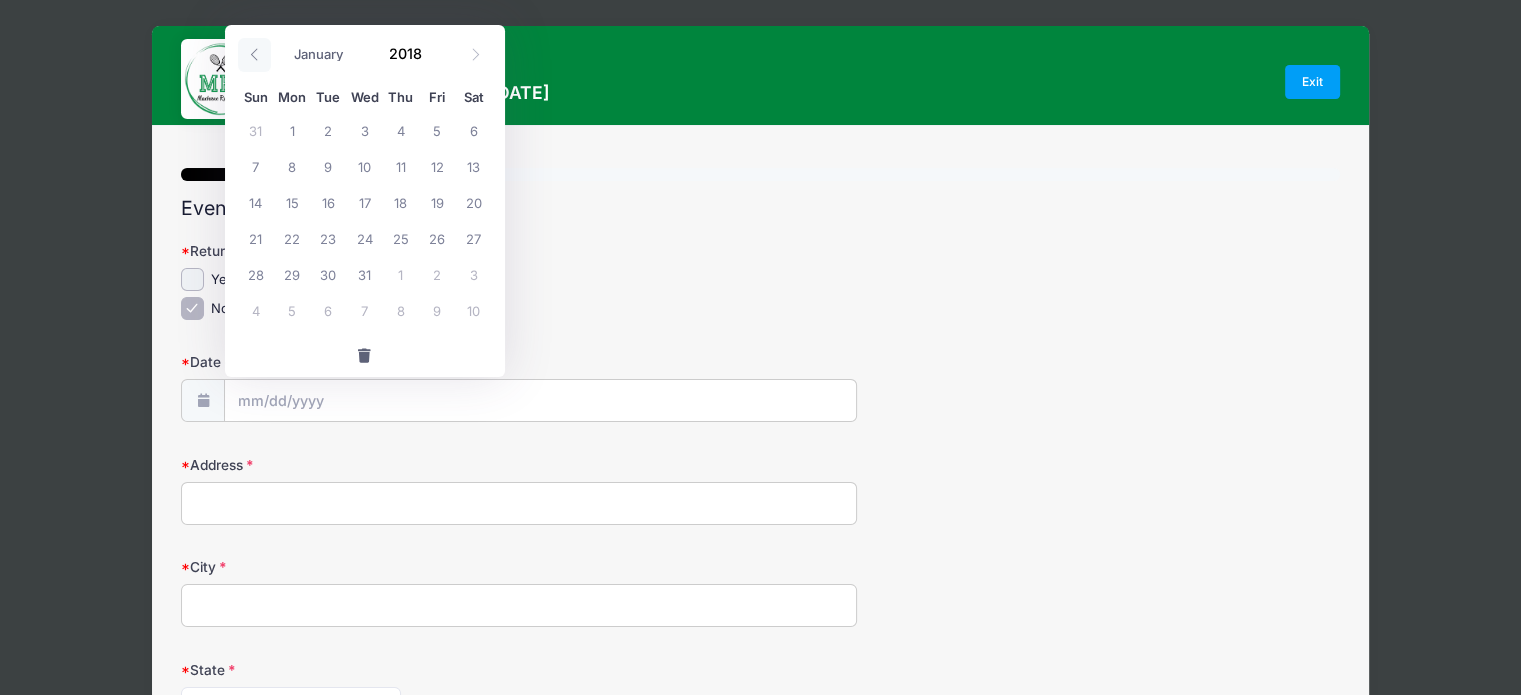 click 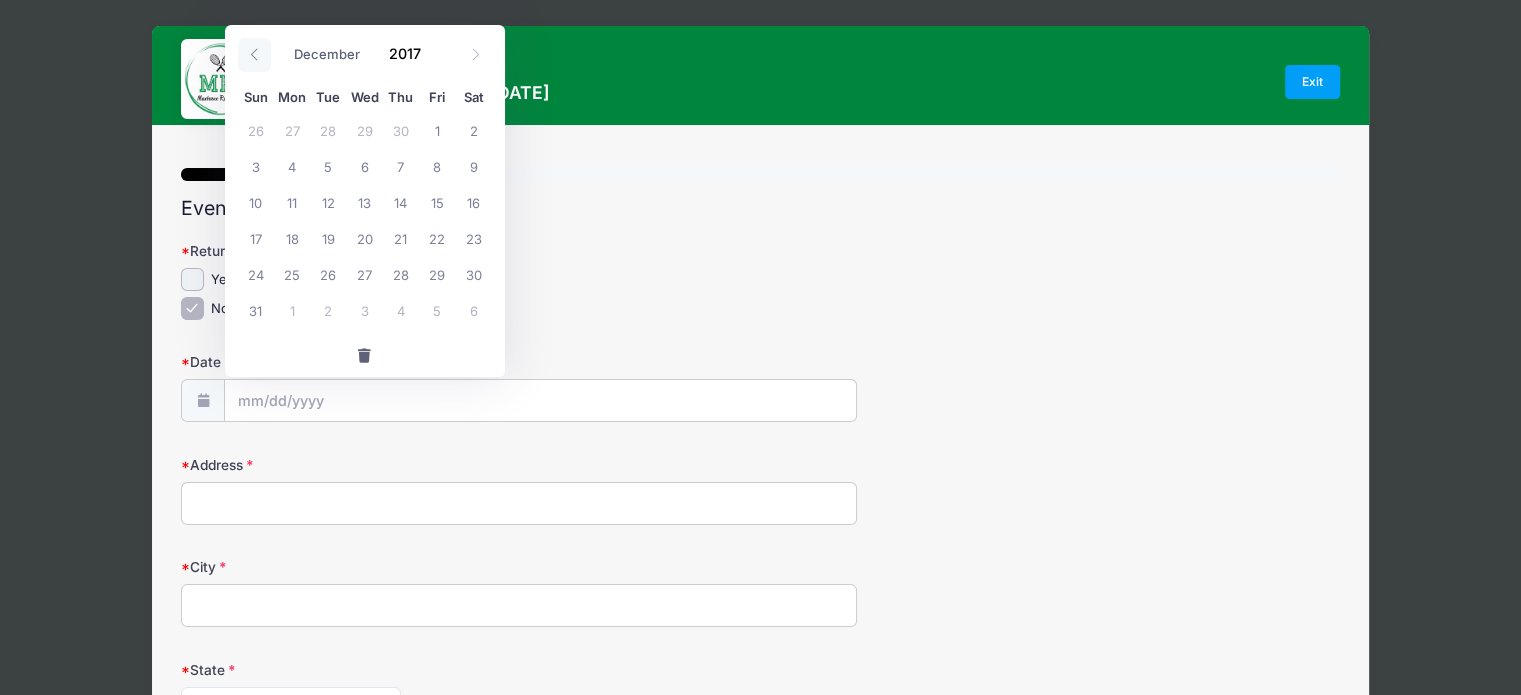 click 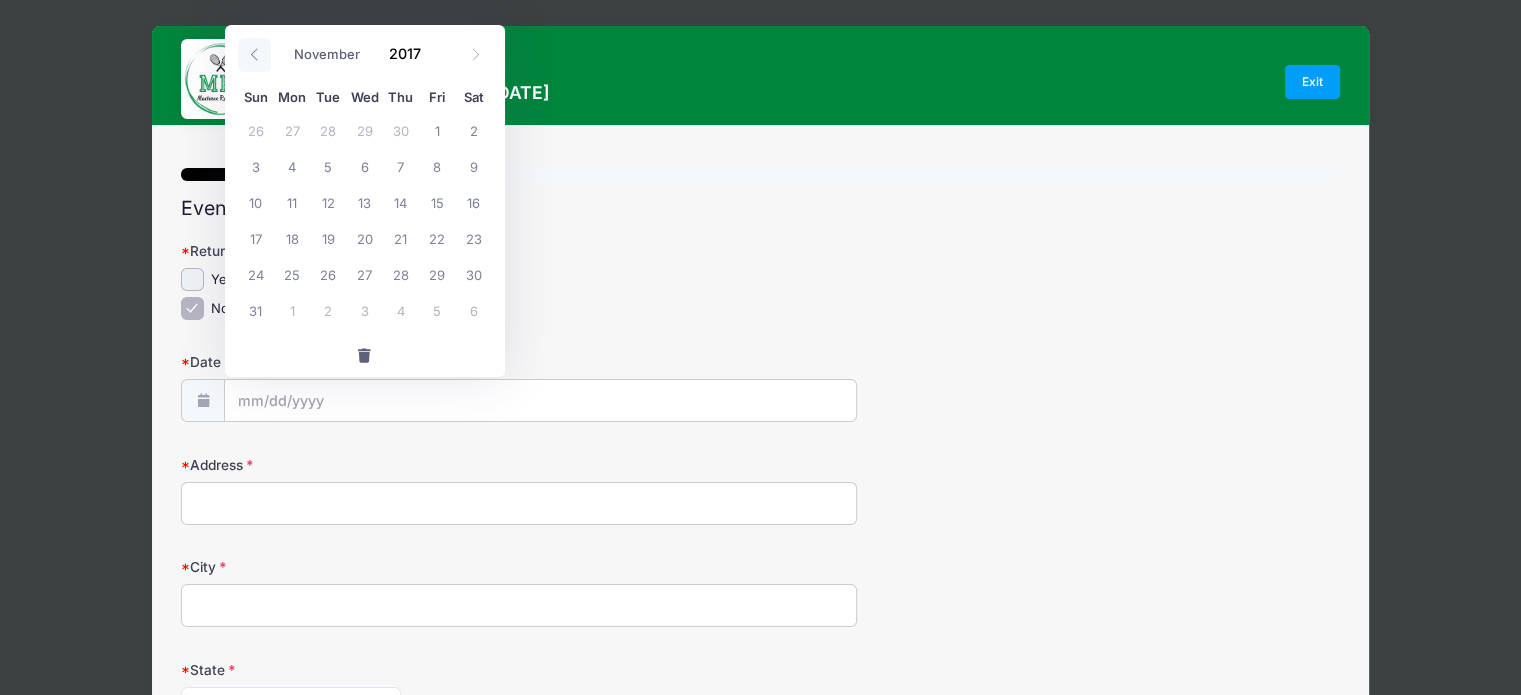 click 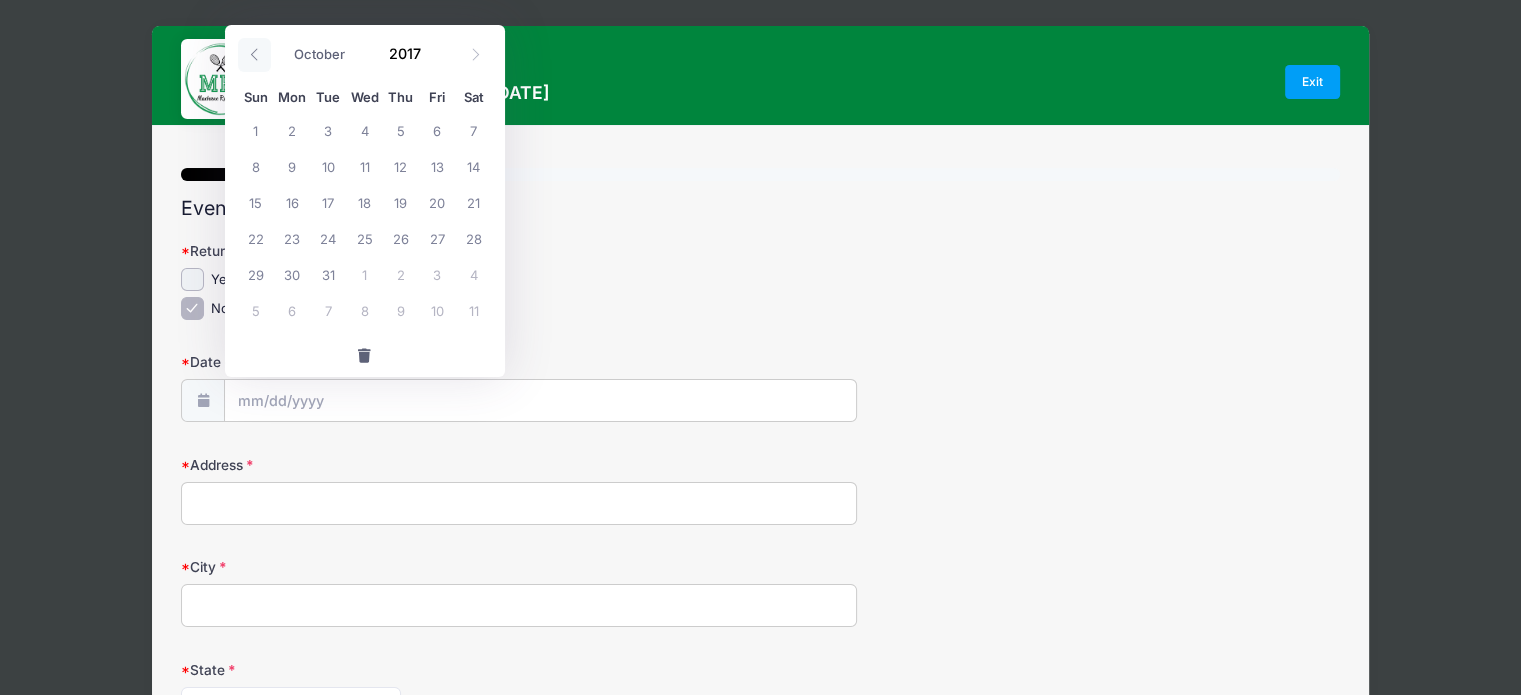 click 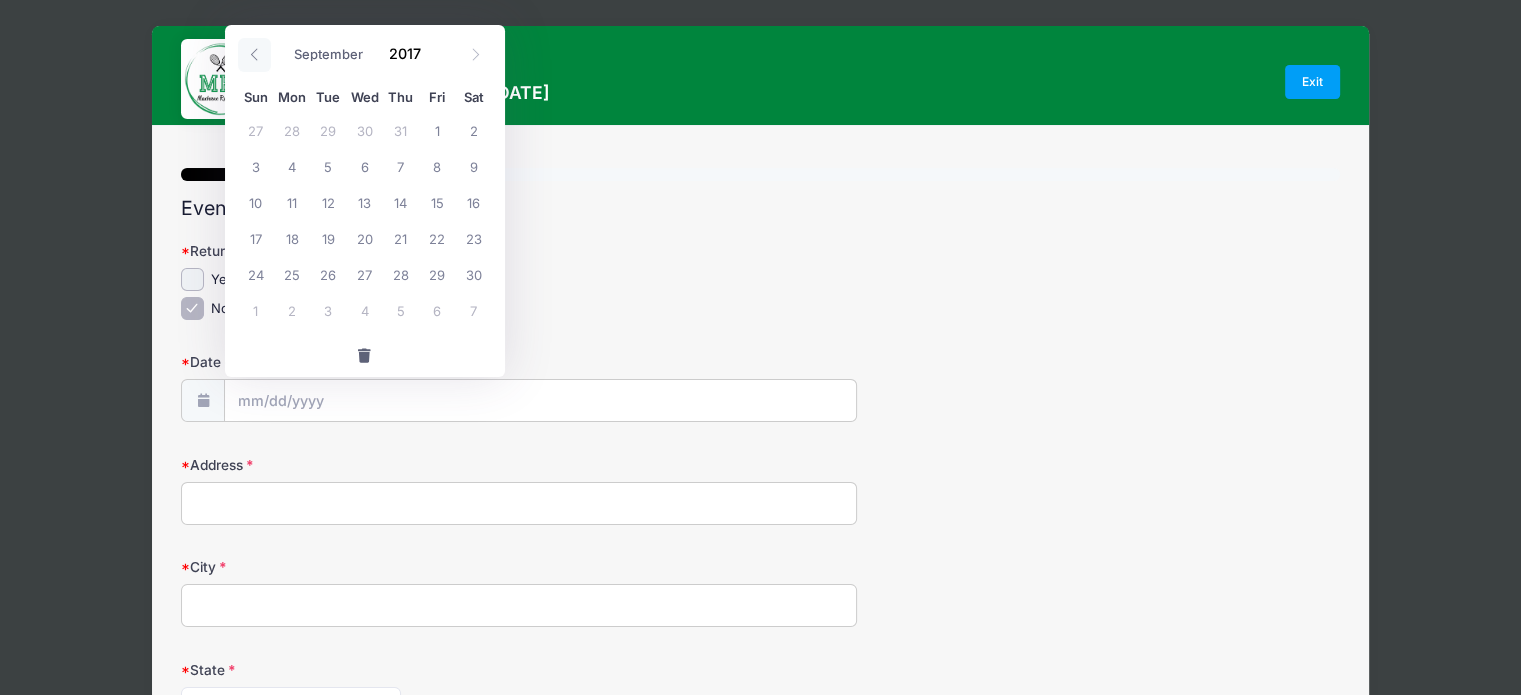 click 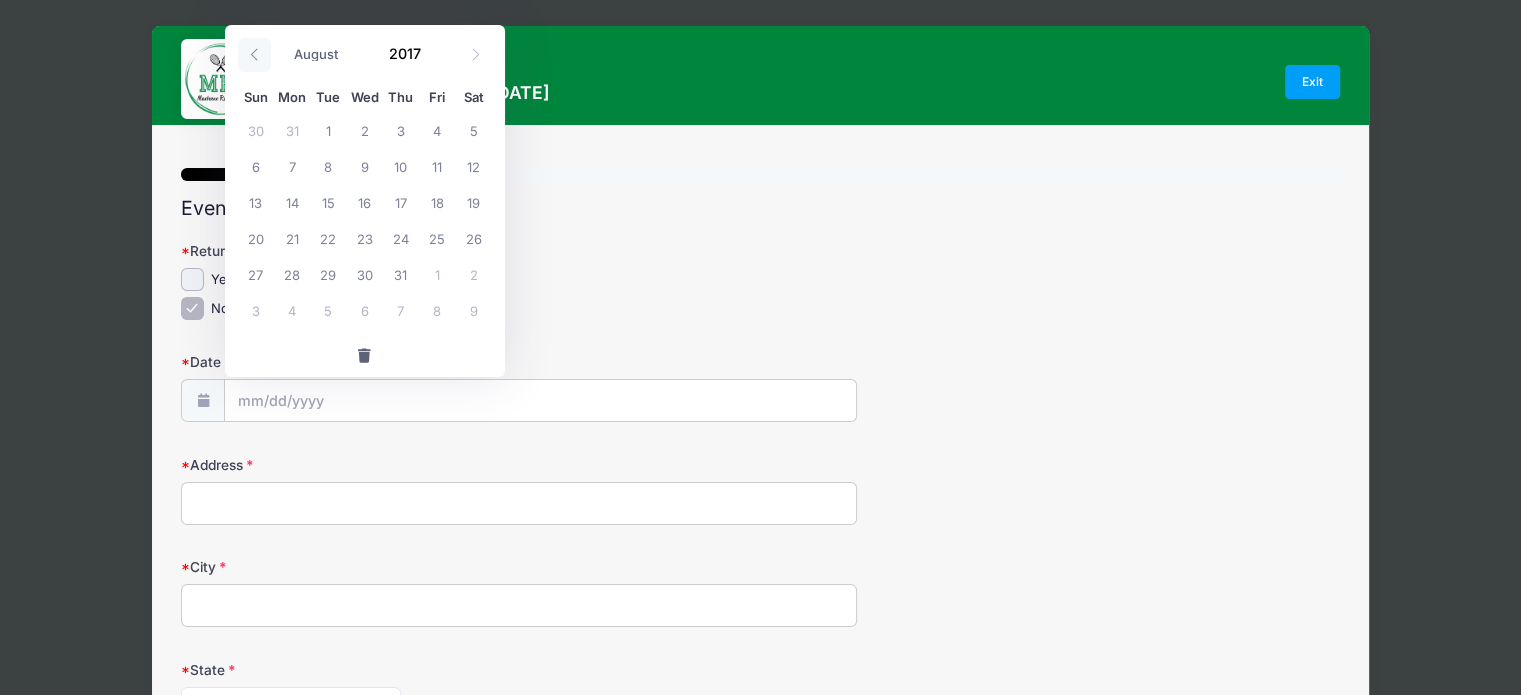 click 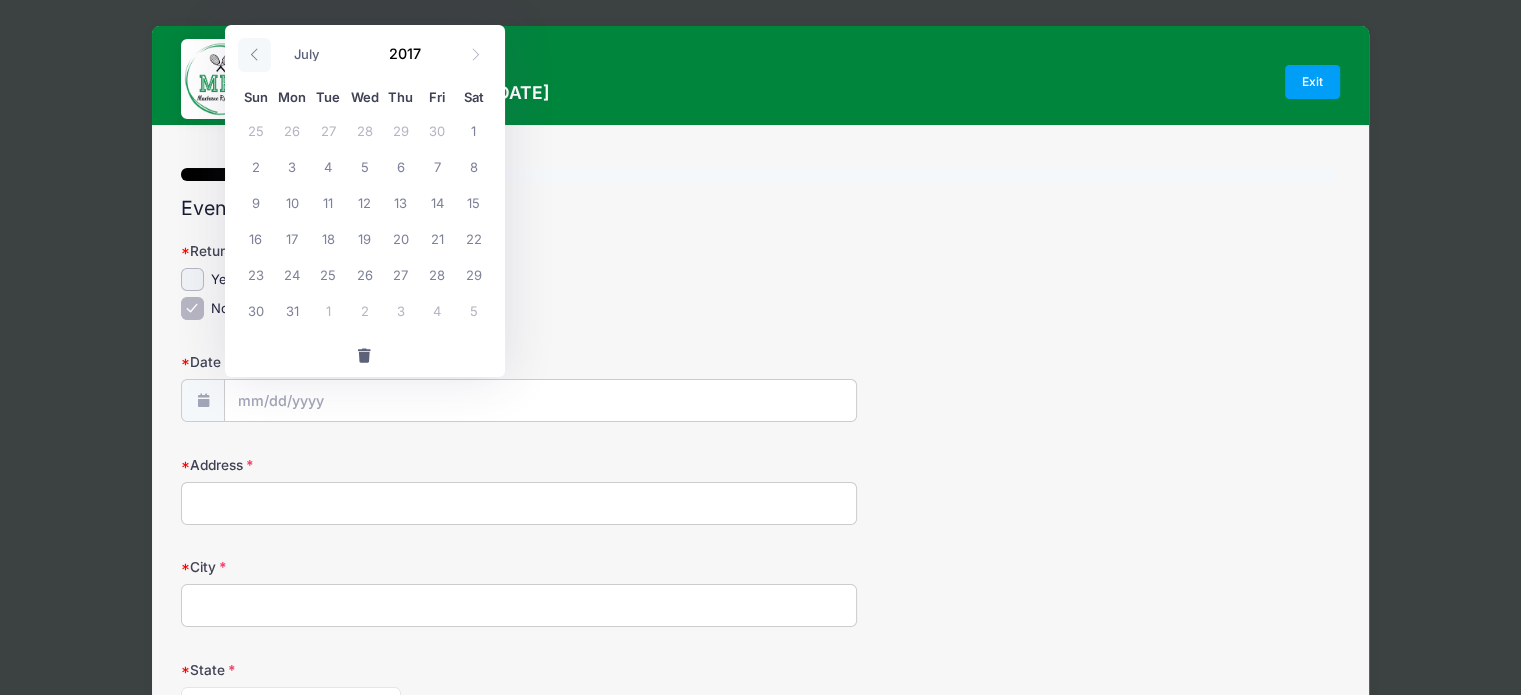 click 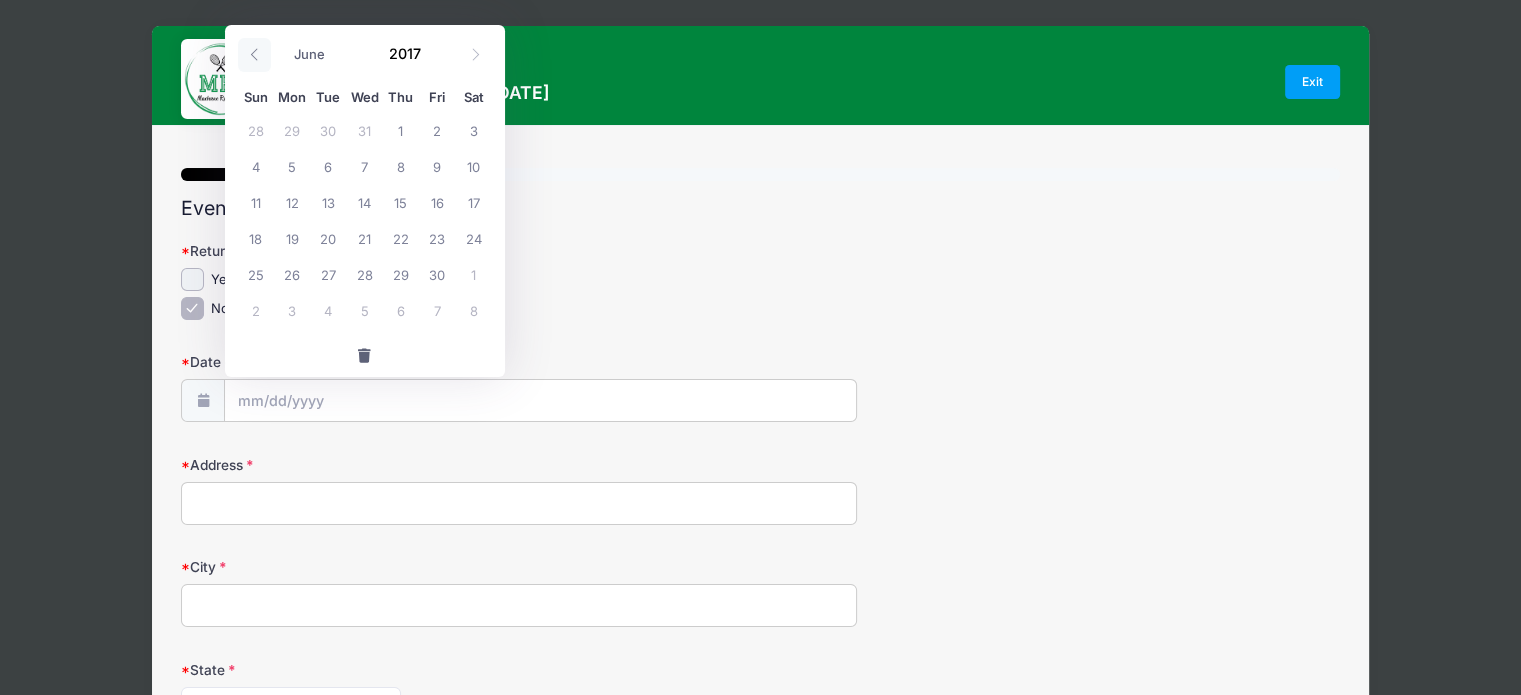 click 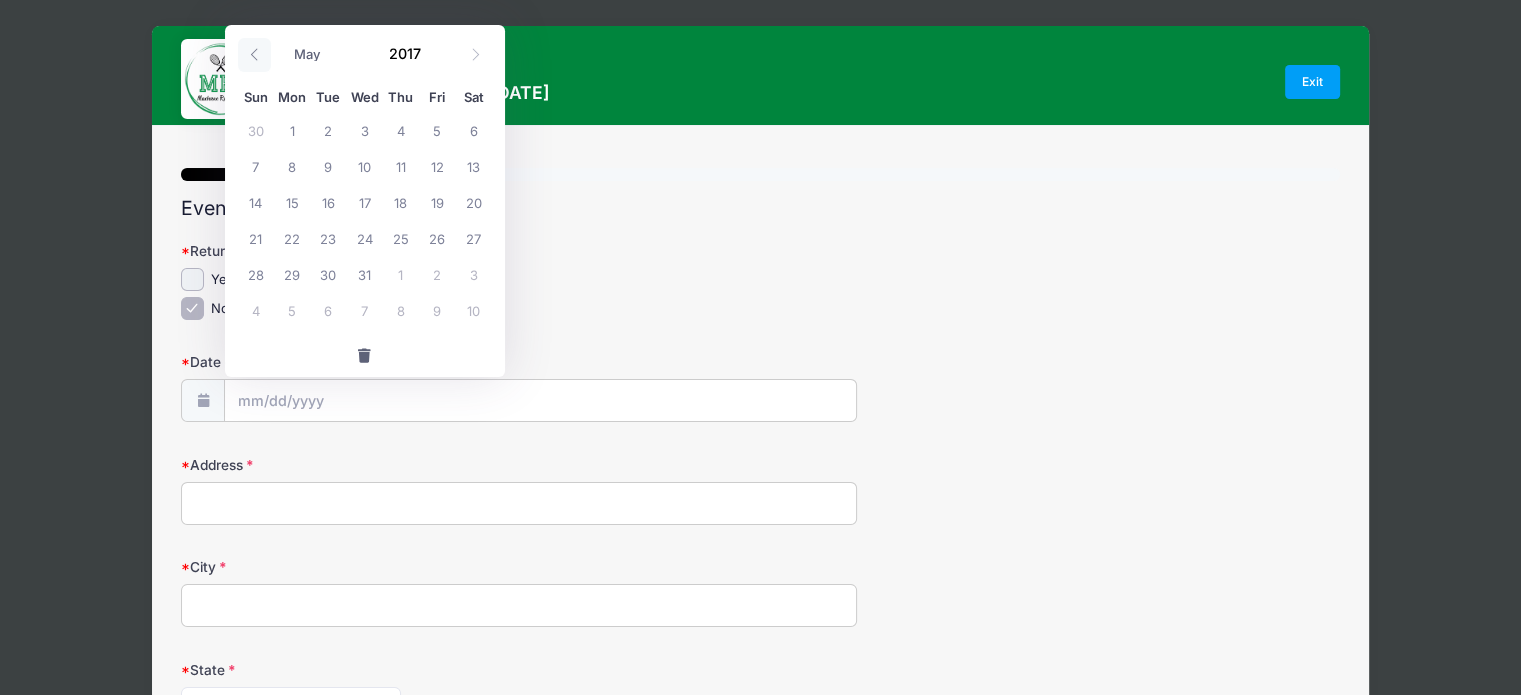 click 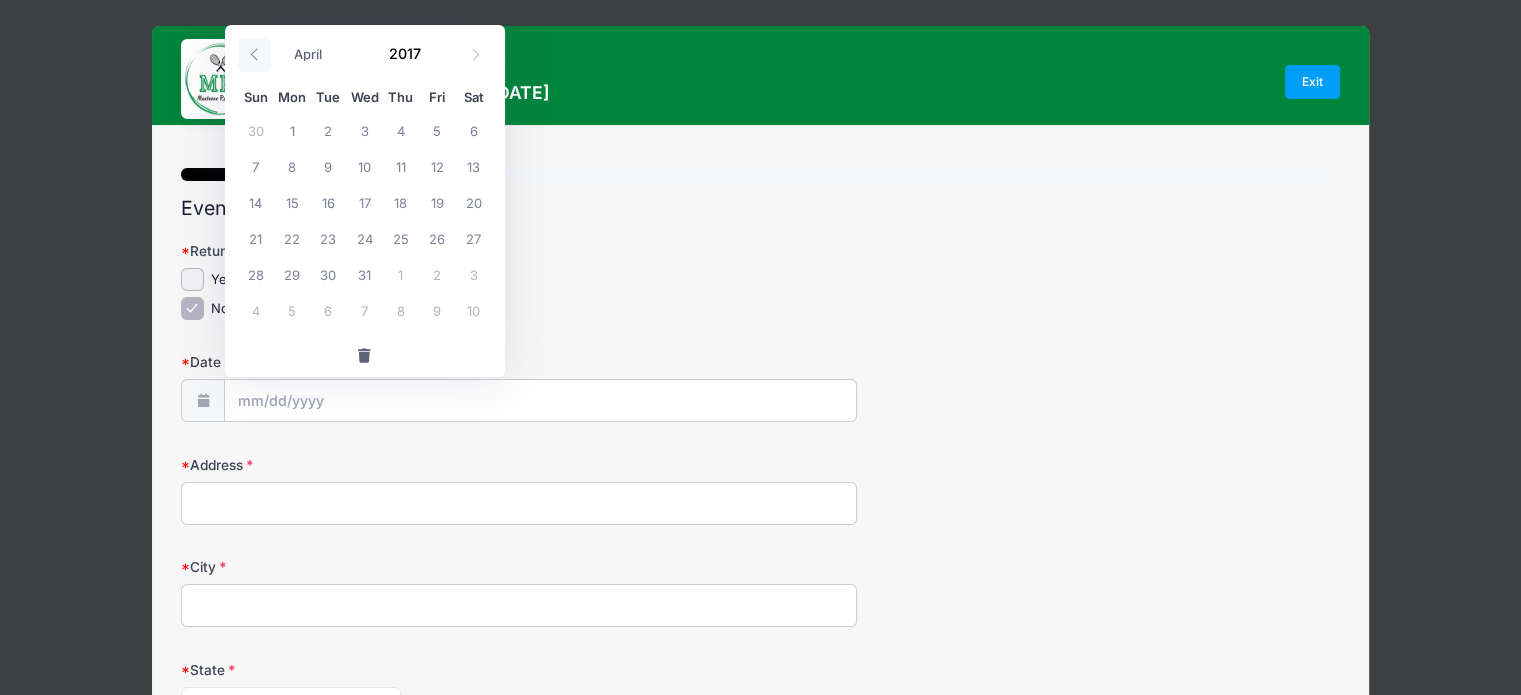 click 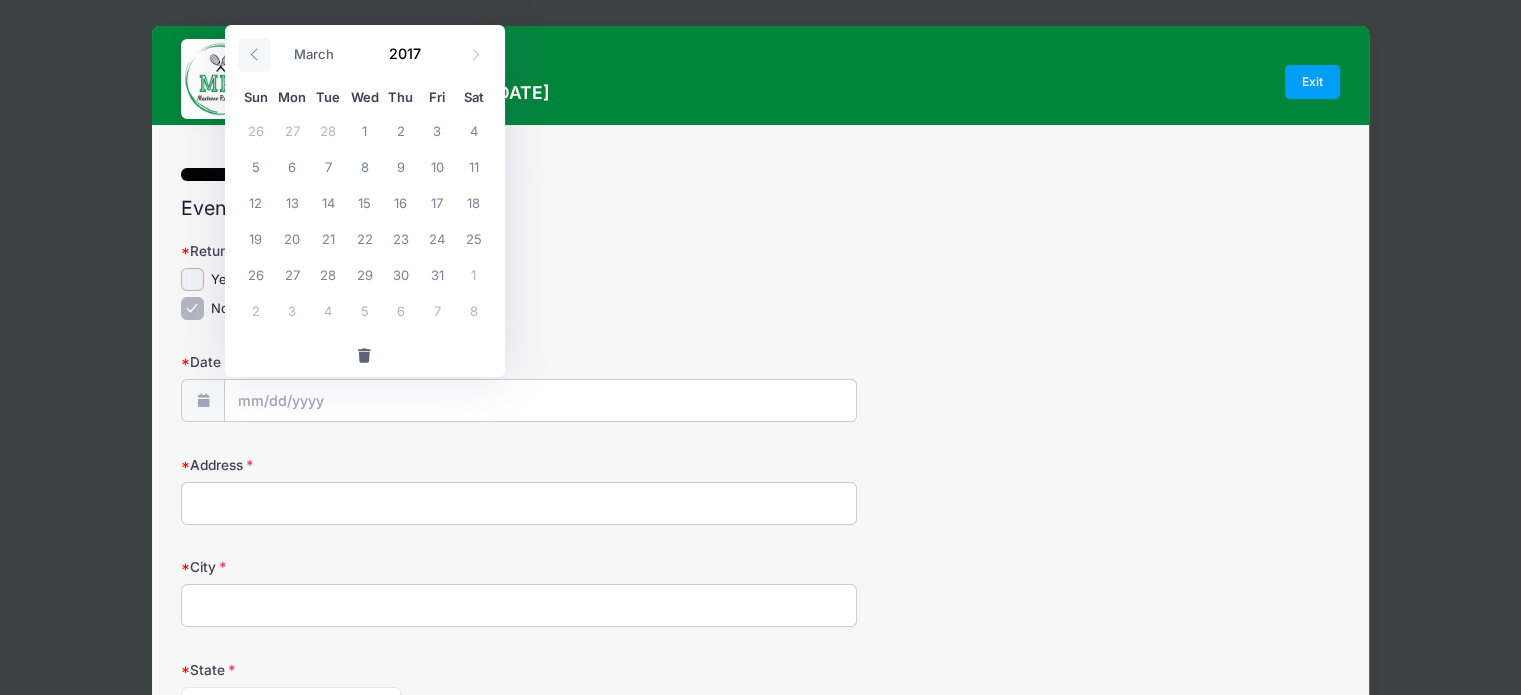 click 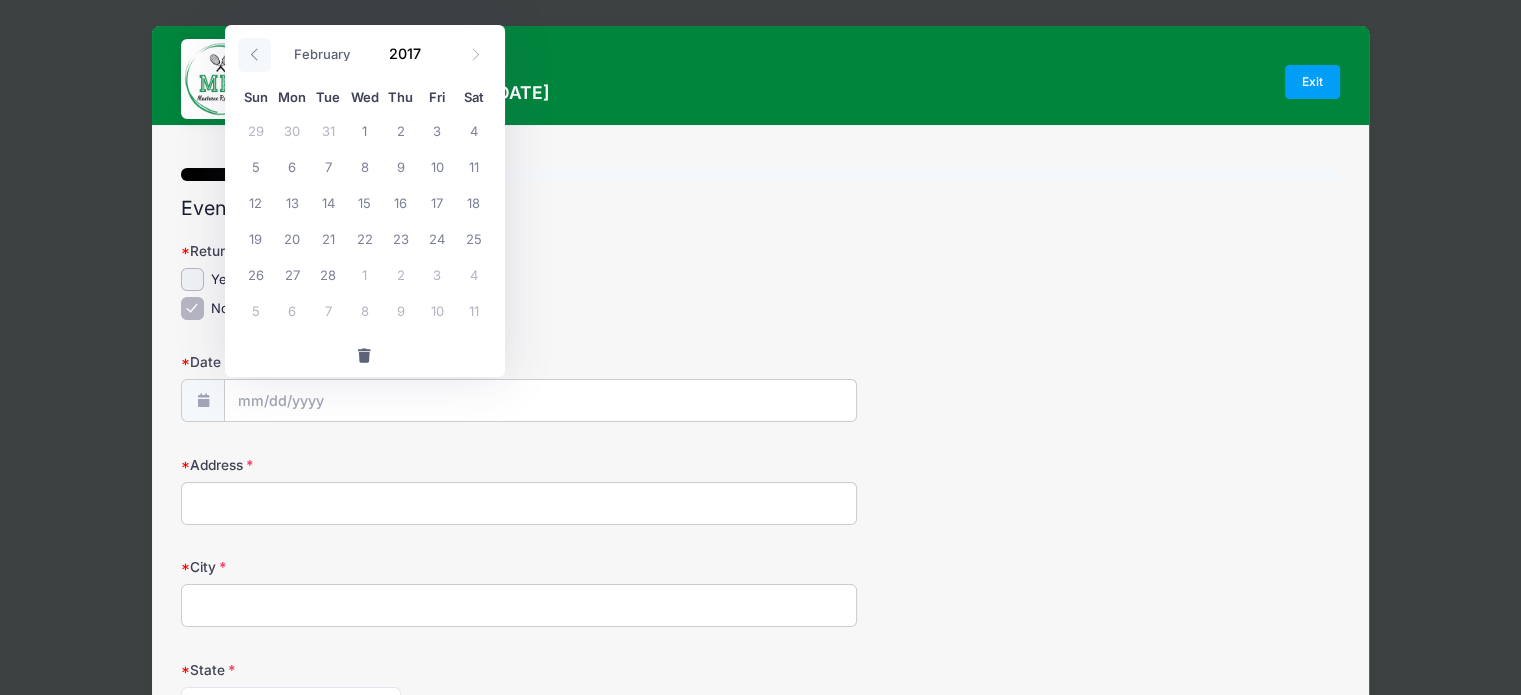 click 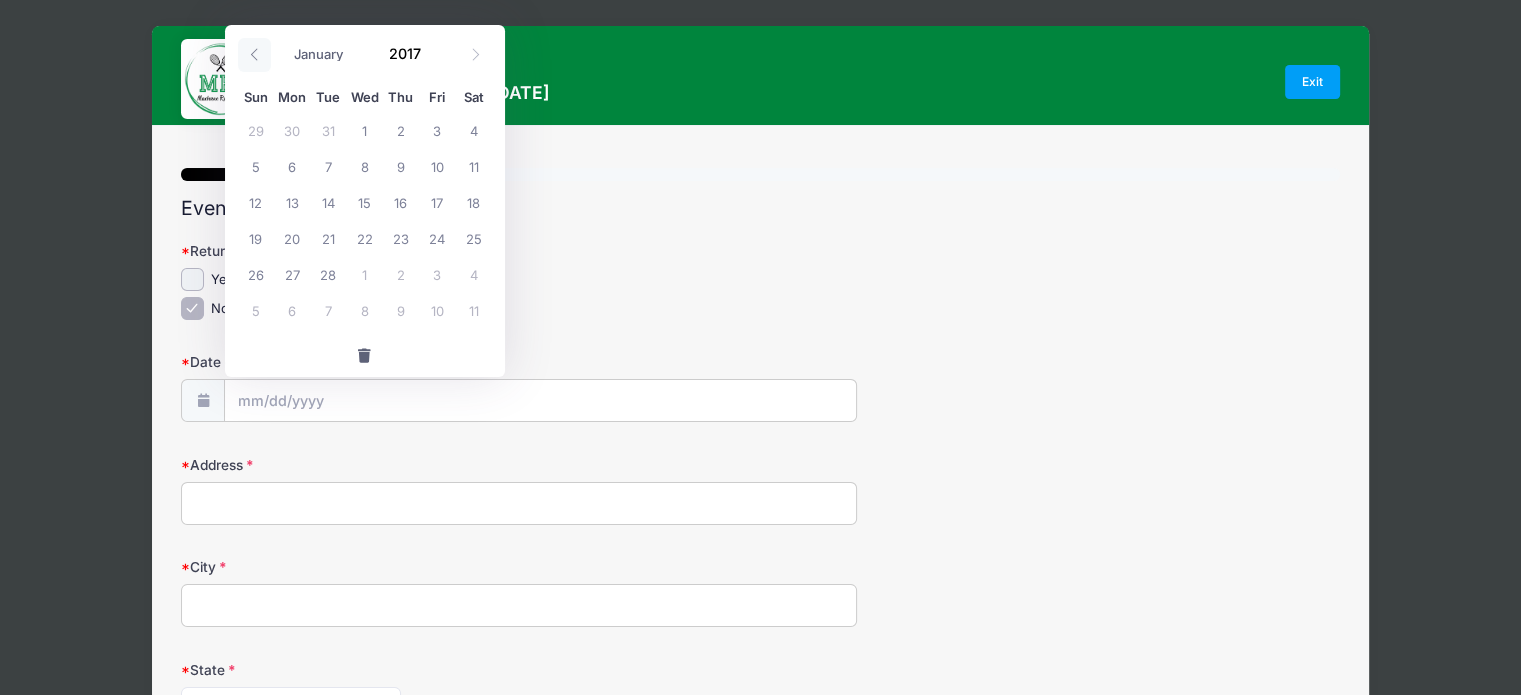 click 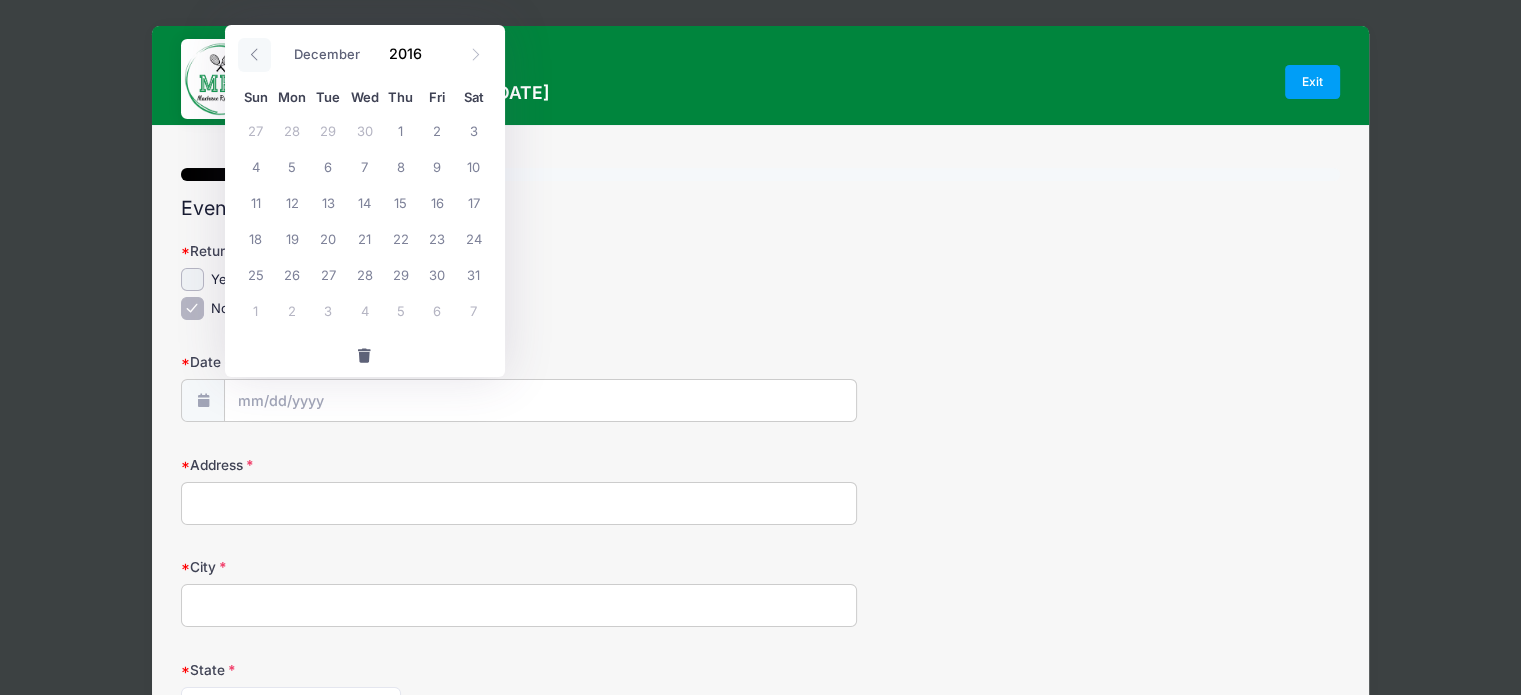 click 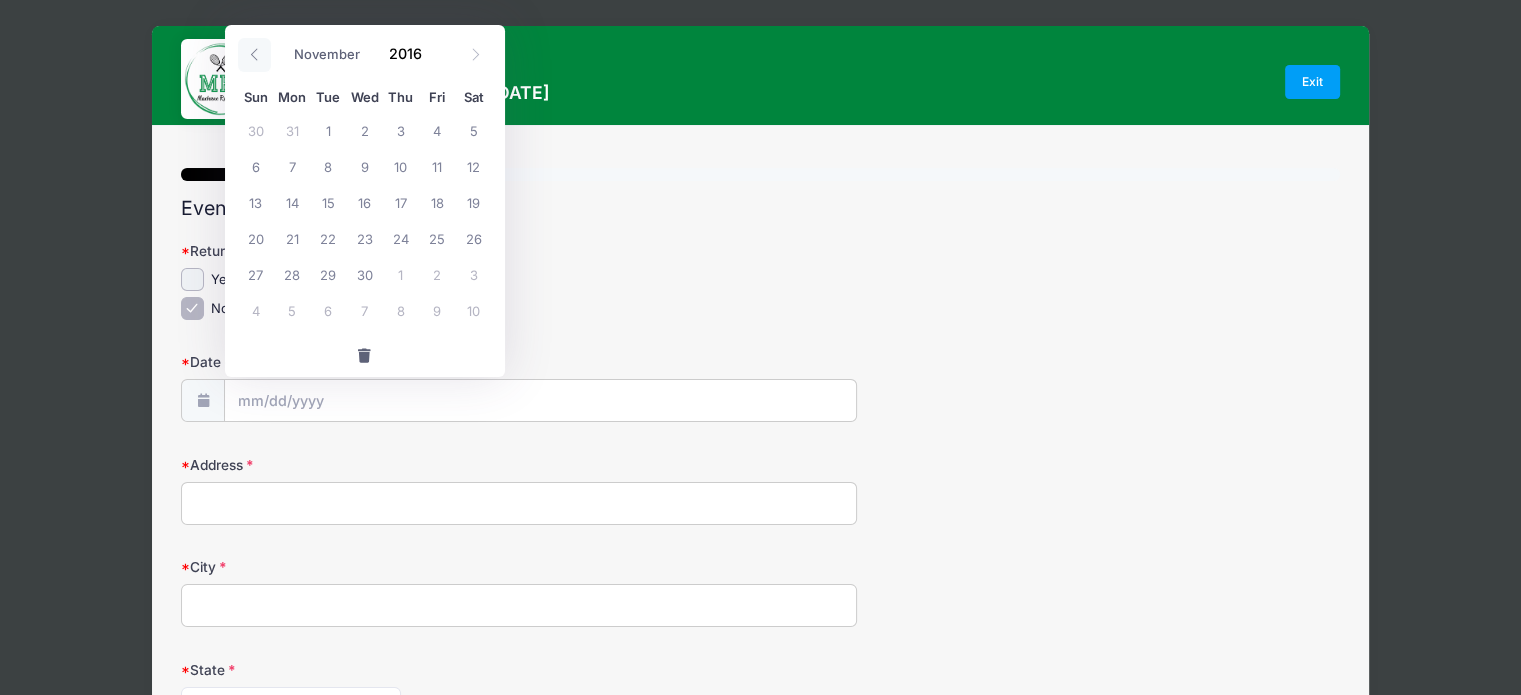 click 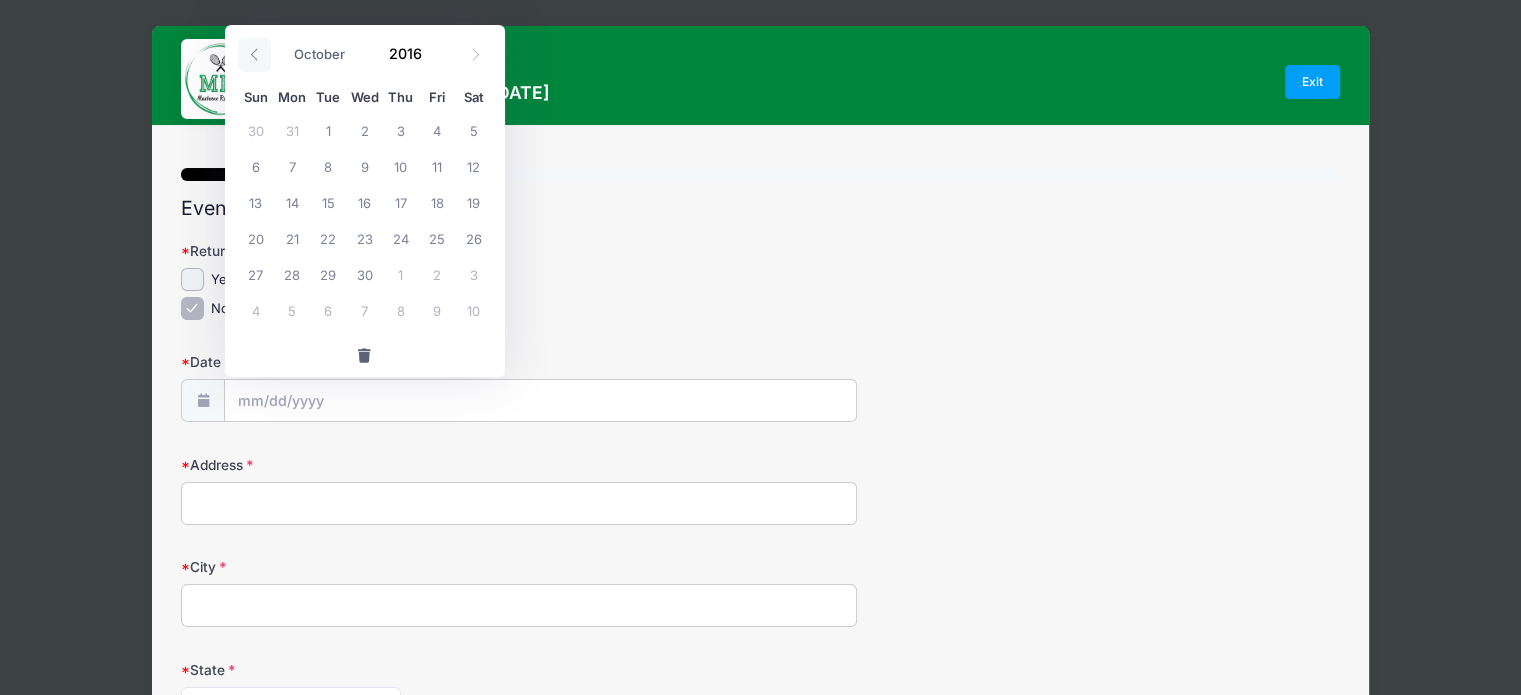 click 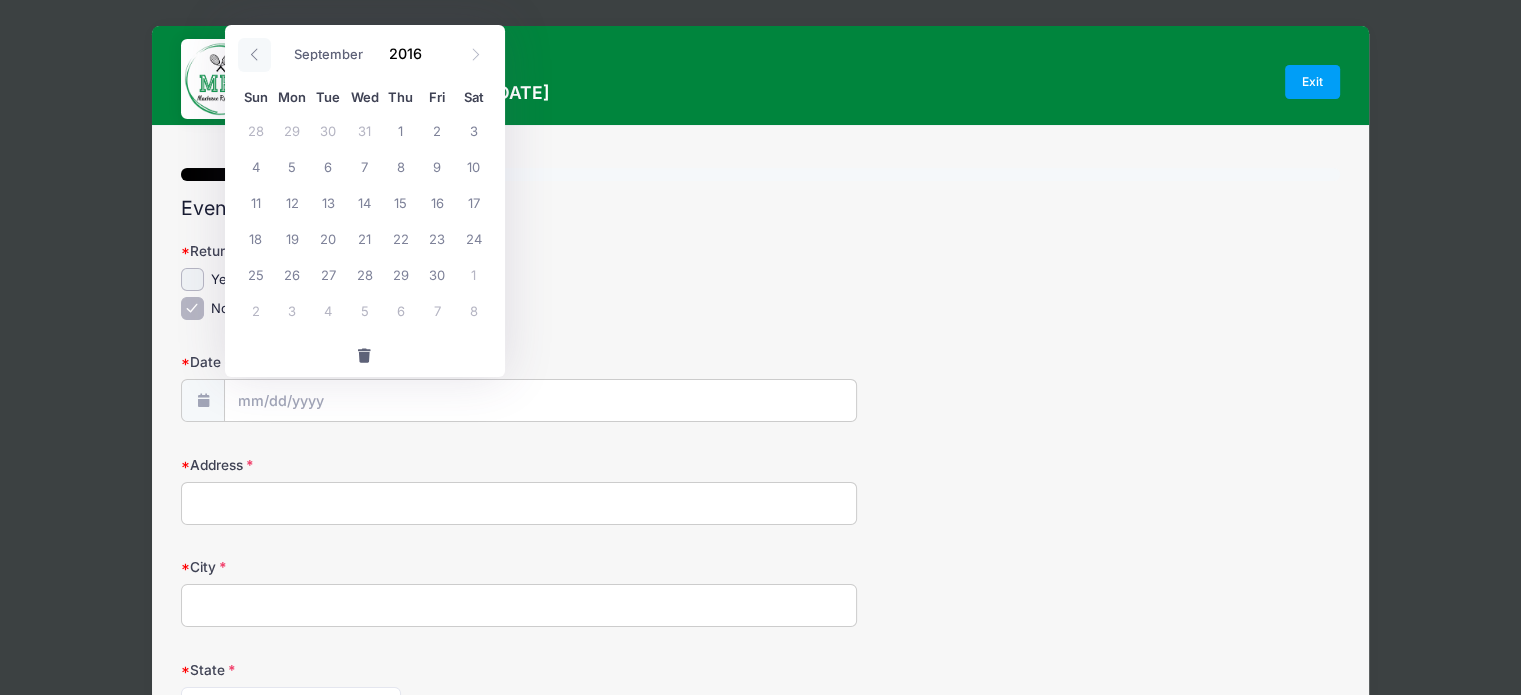 click 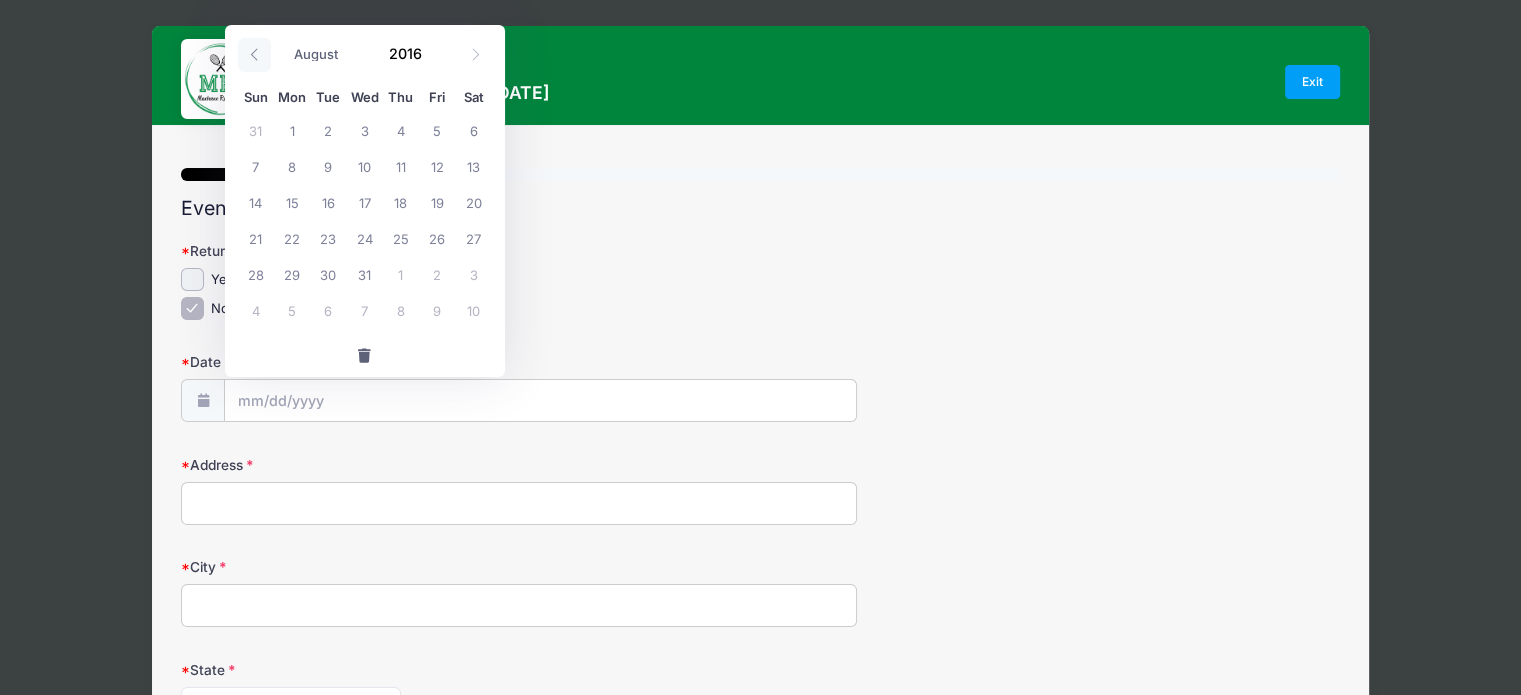 click 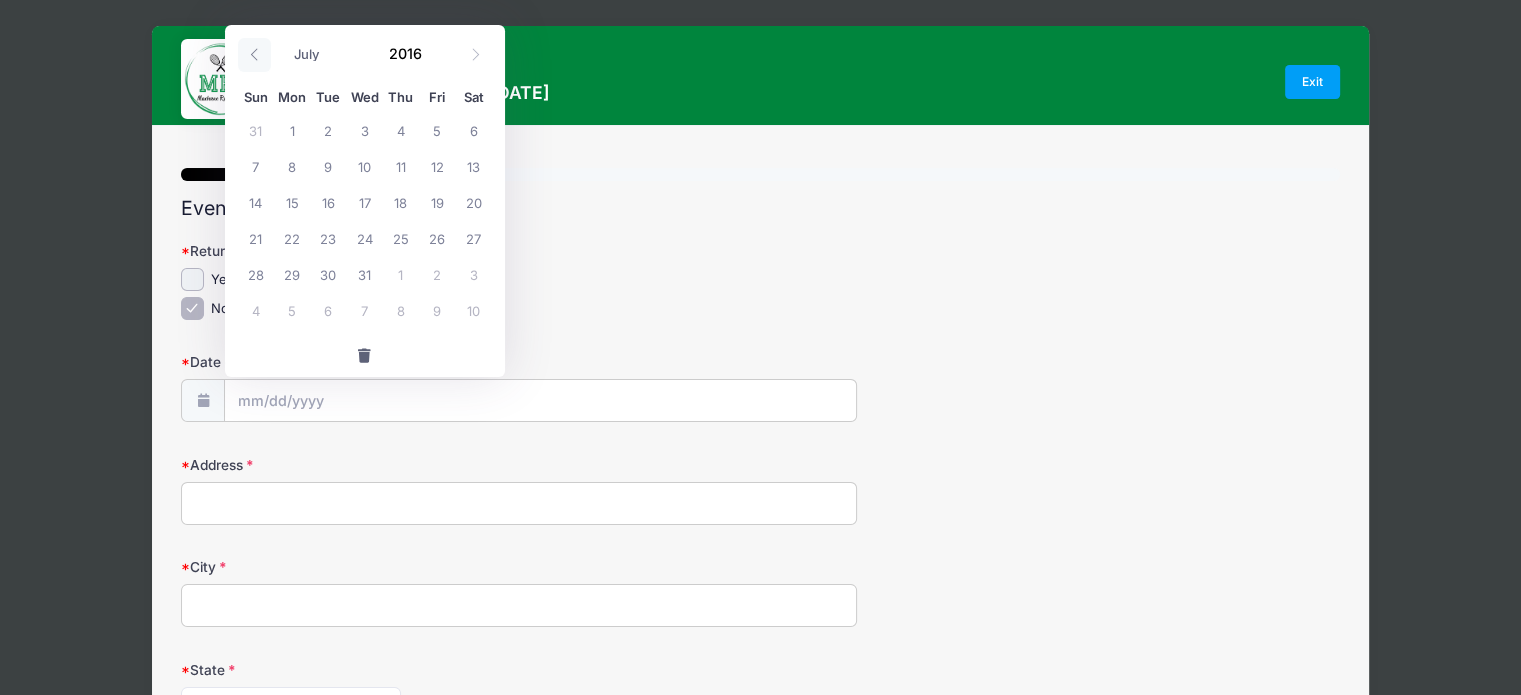 click 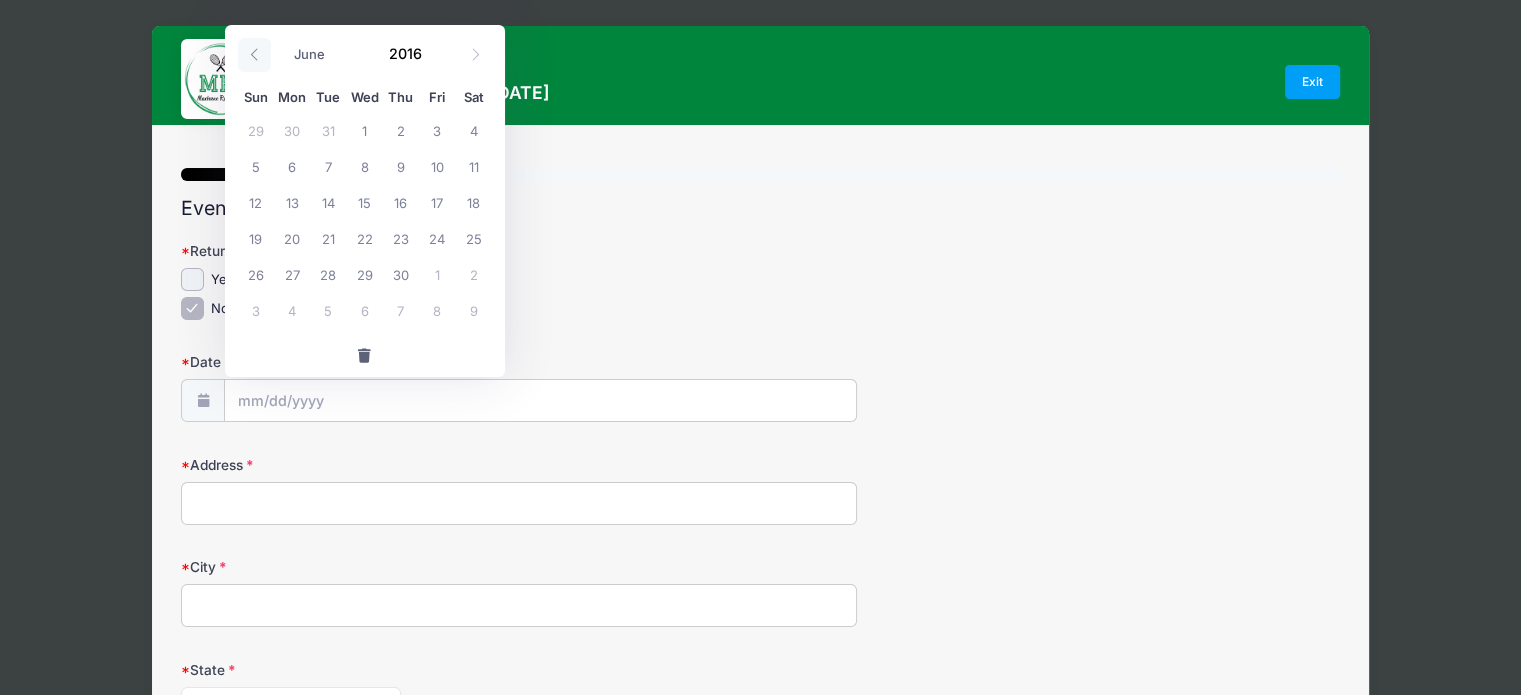 click 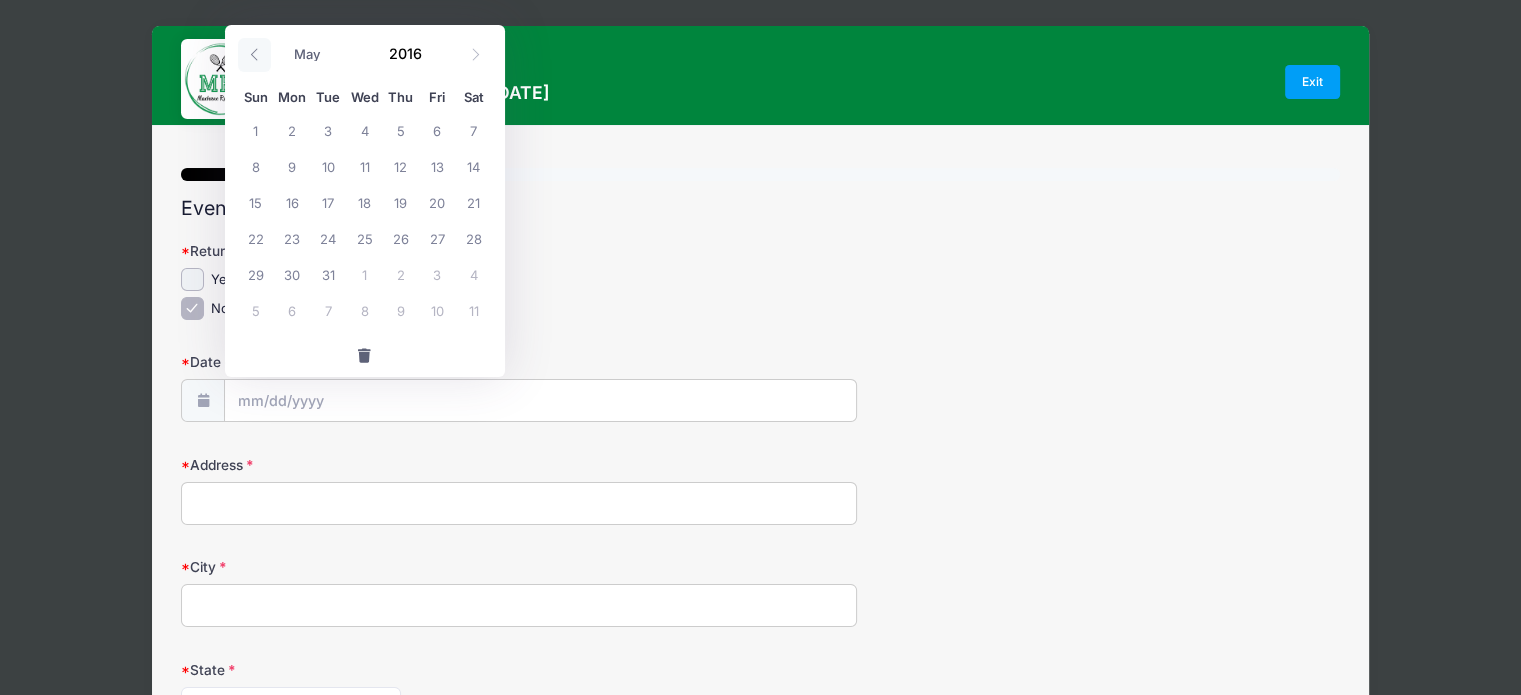 click 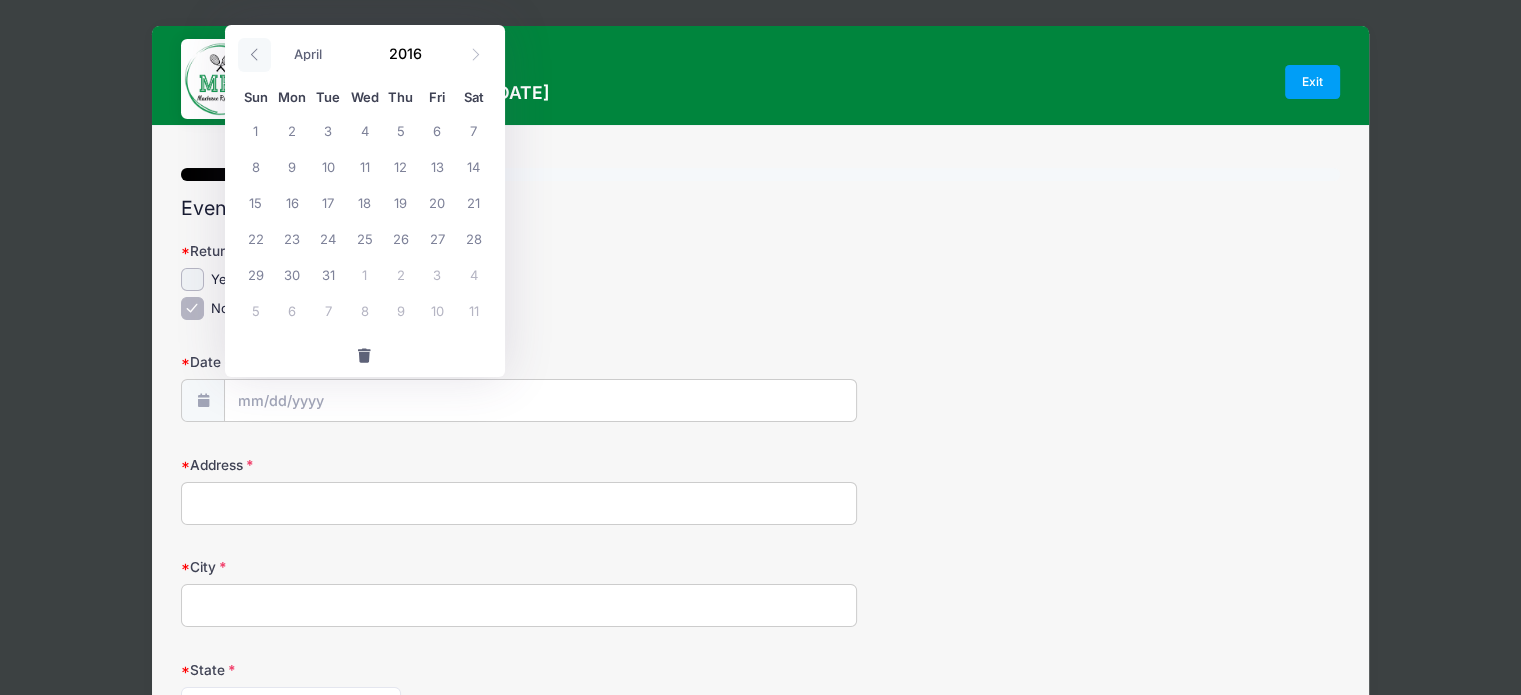 click 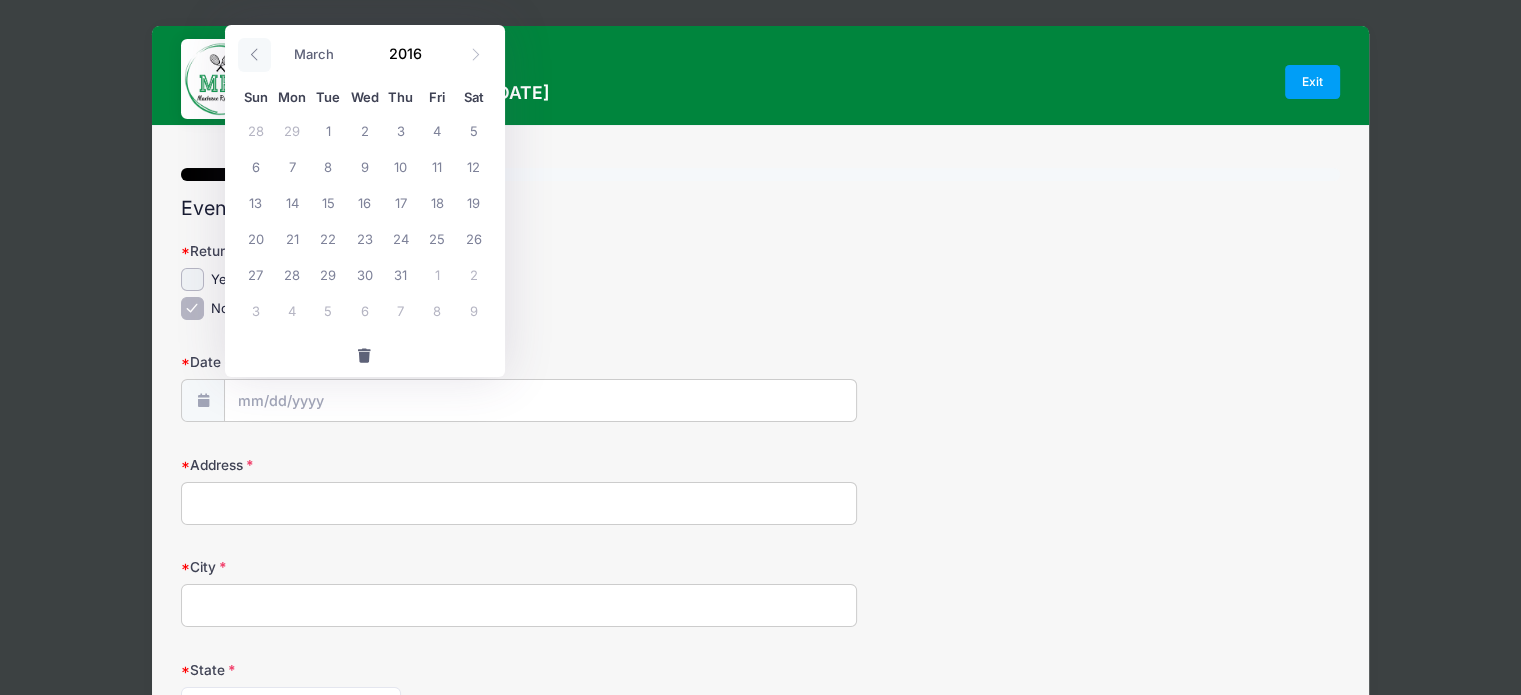 click 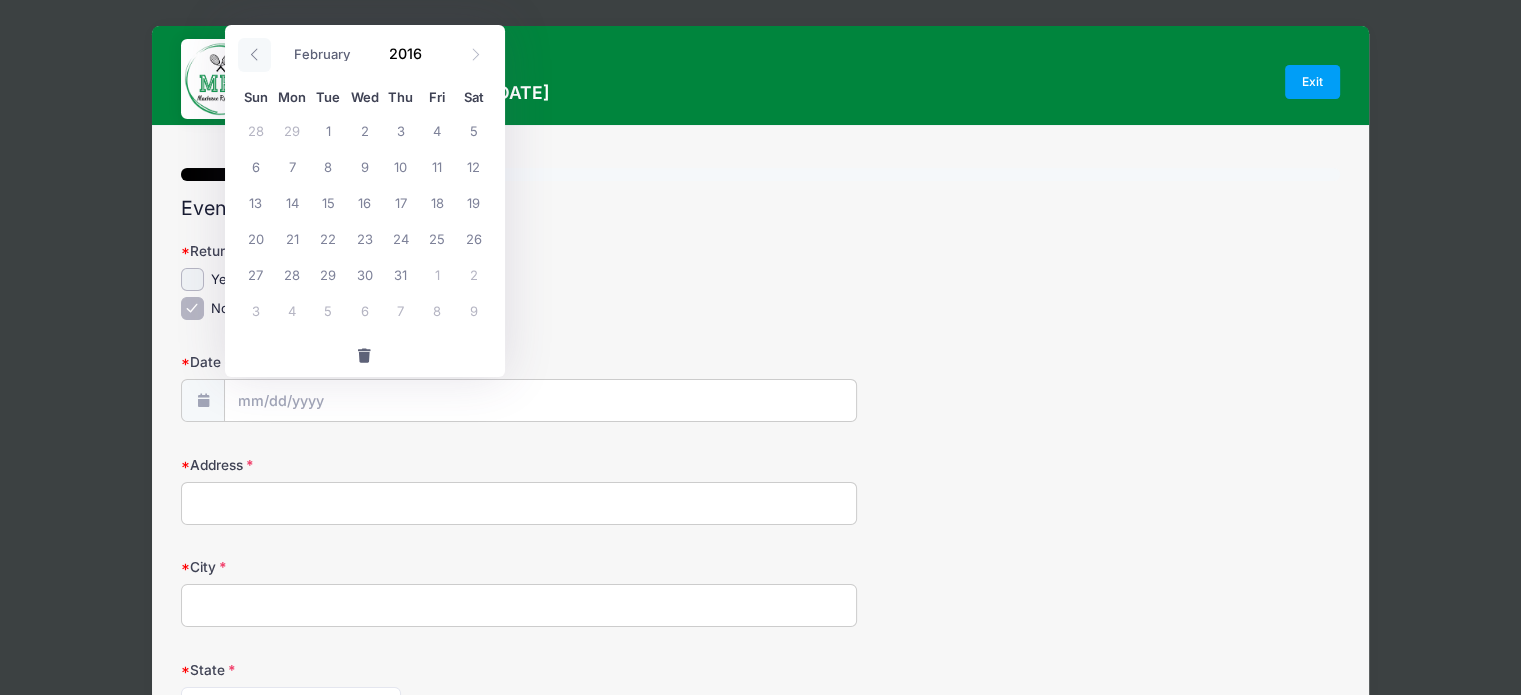 click 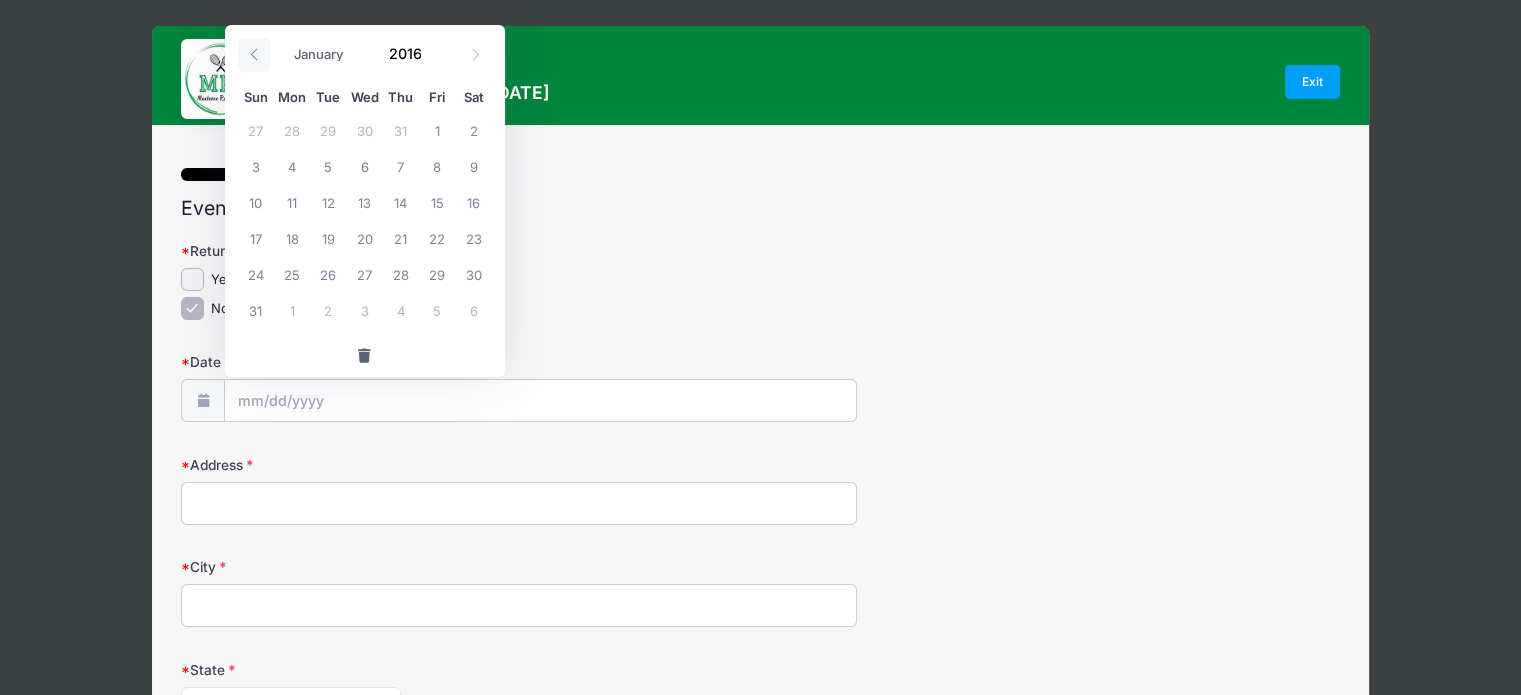 click 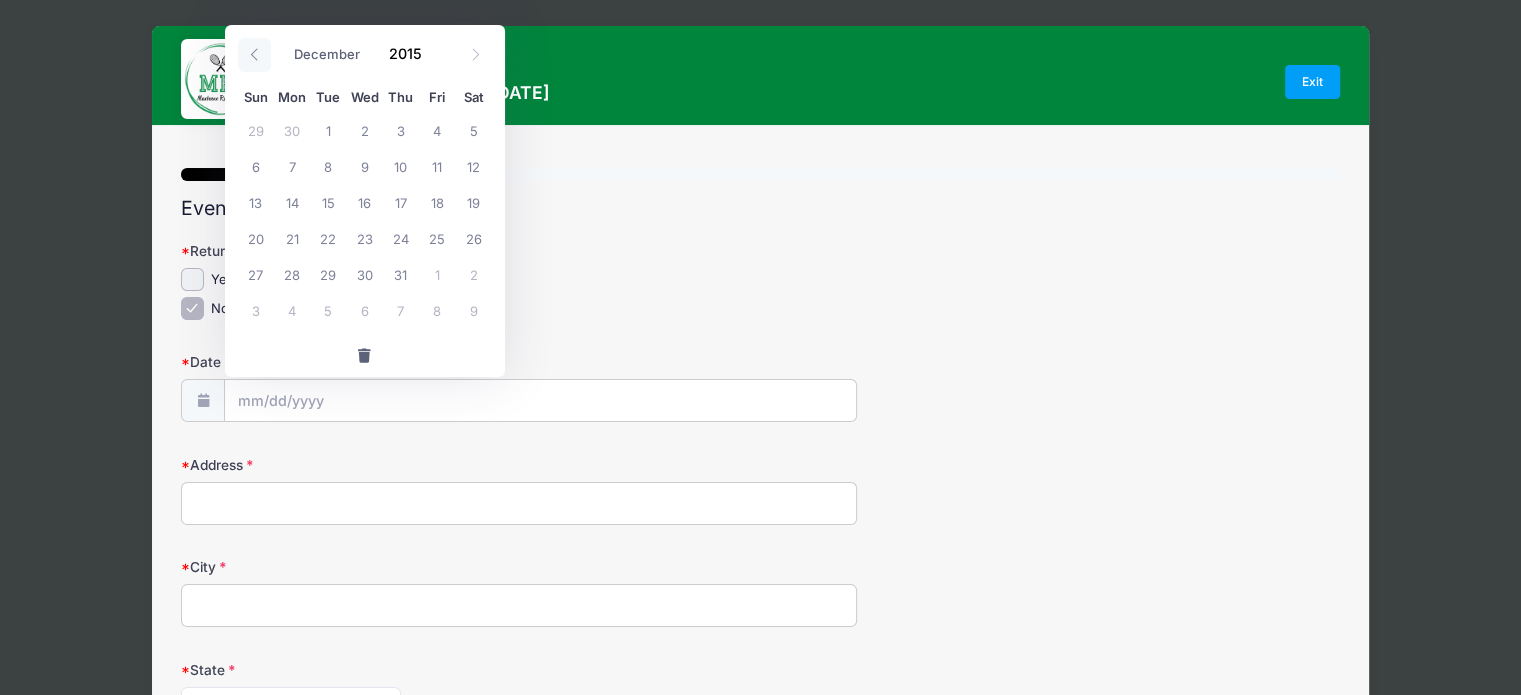 click 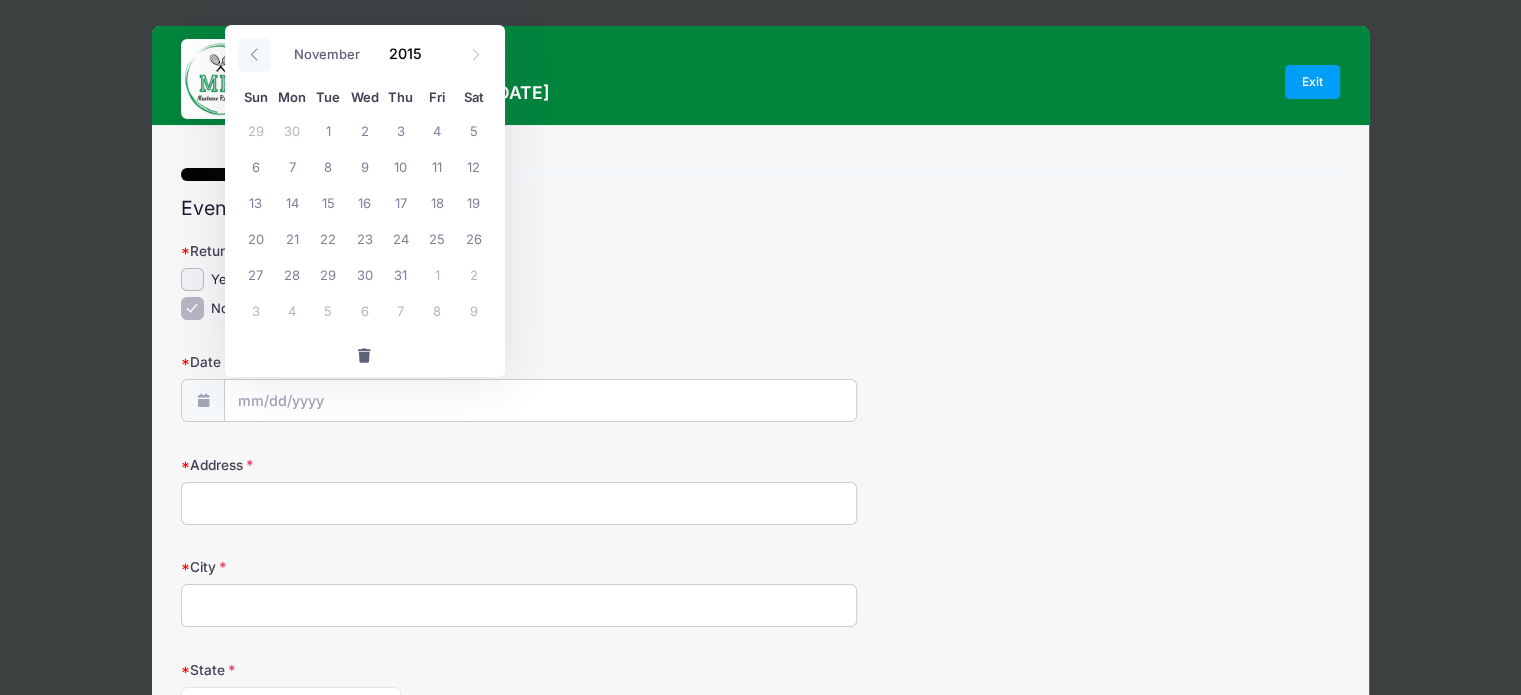 click 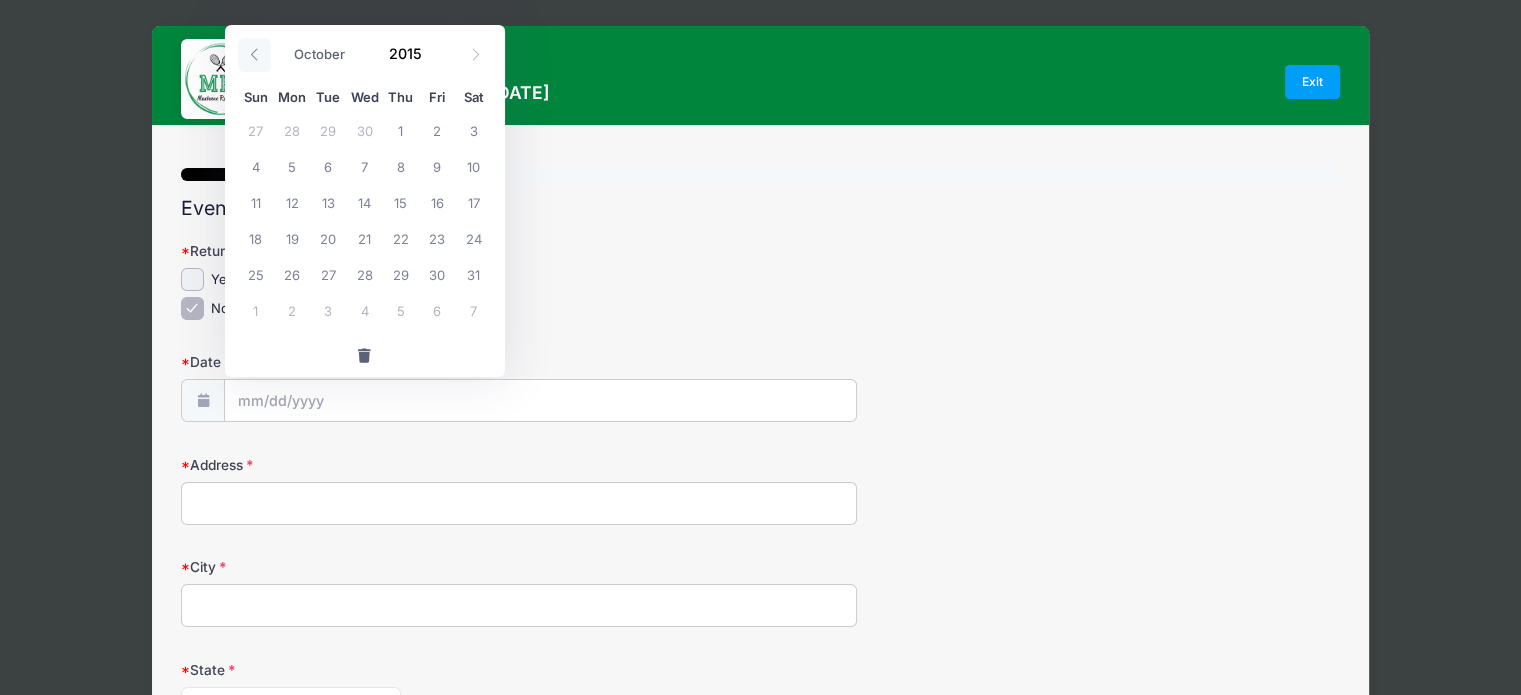 click 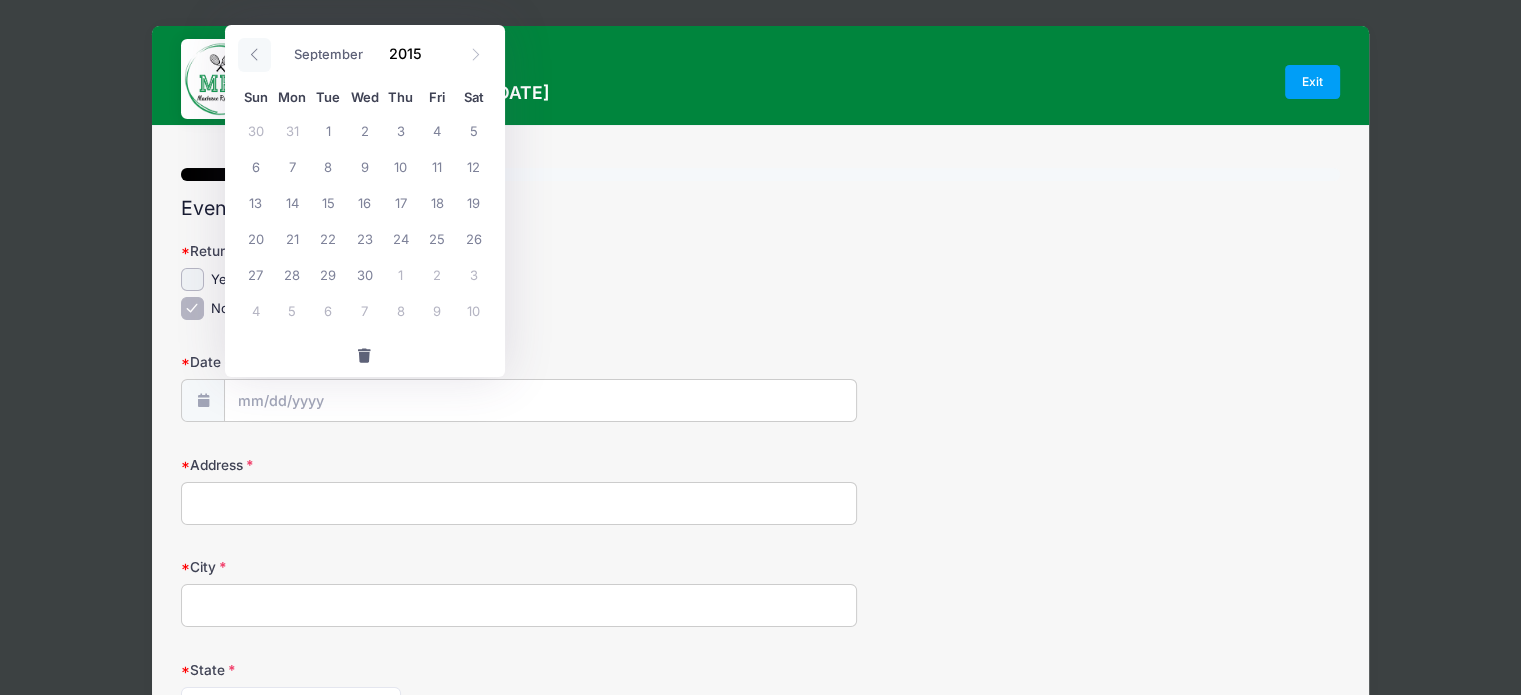 click 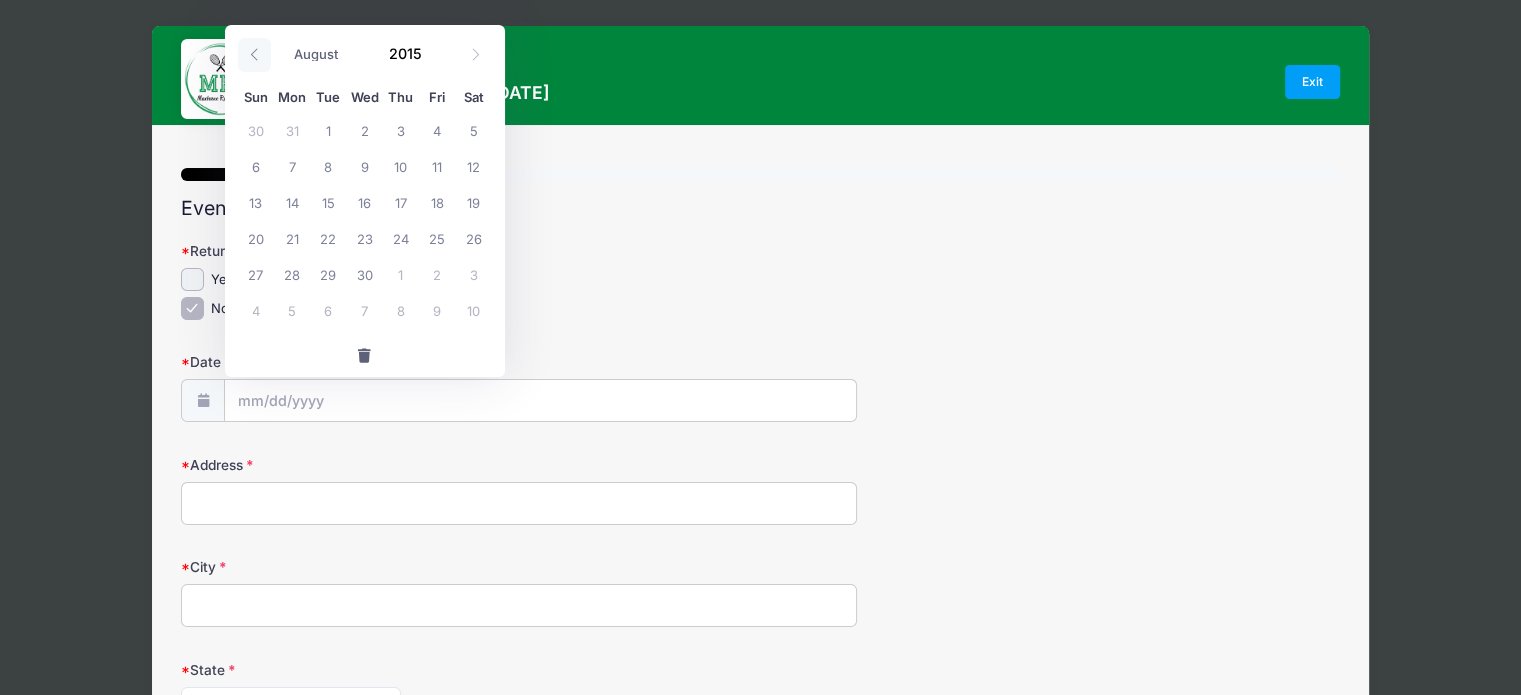 click 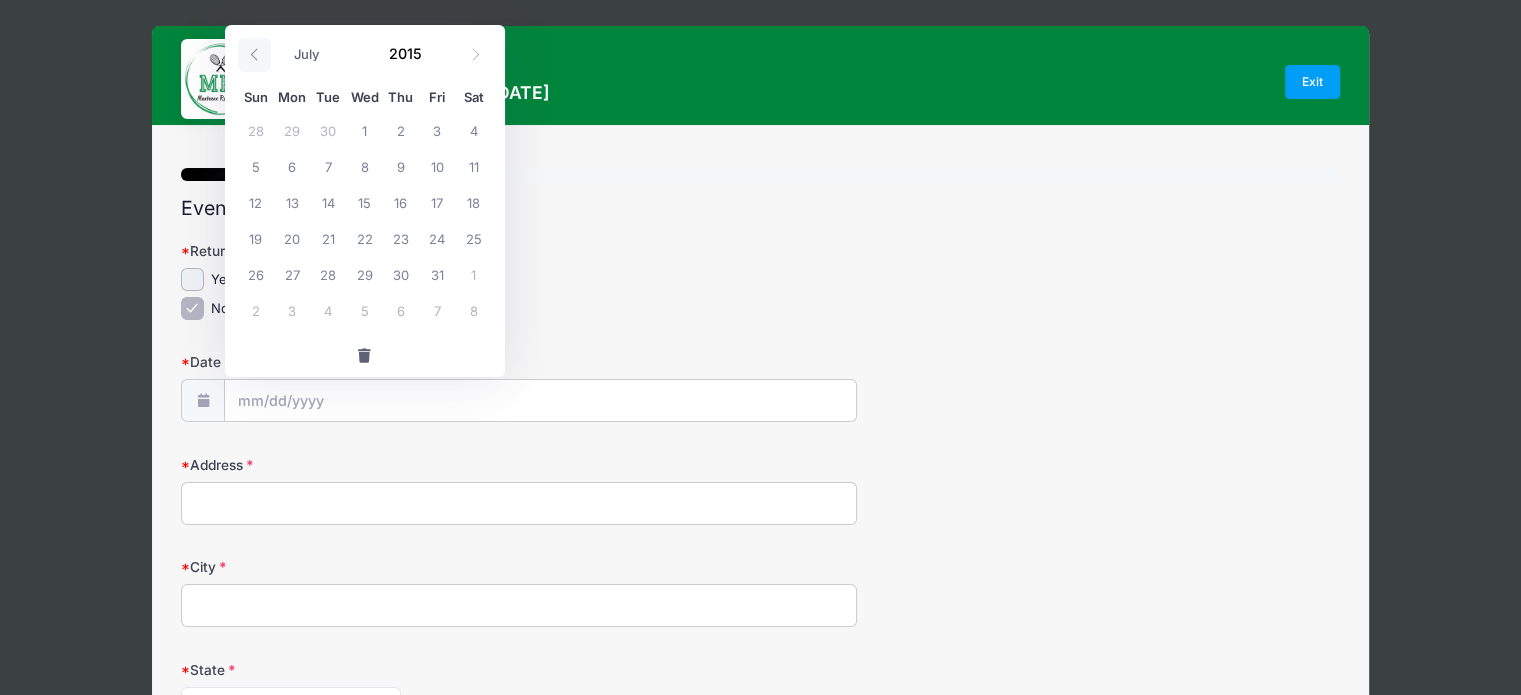 click 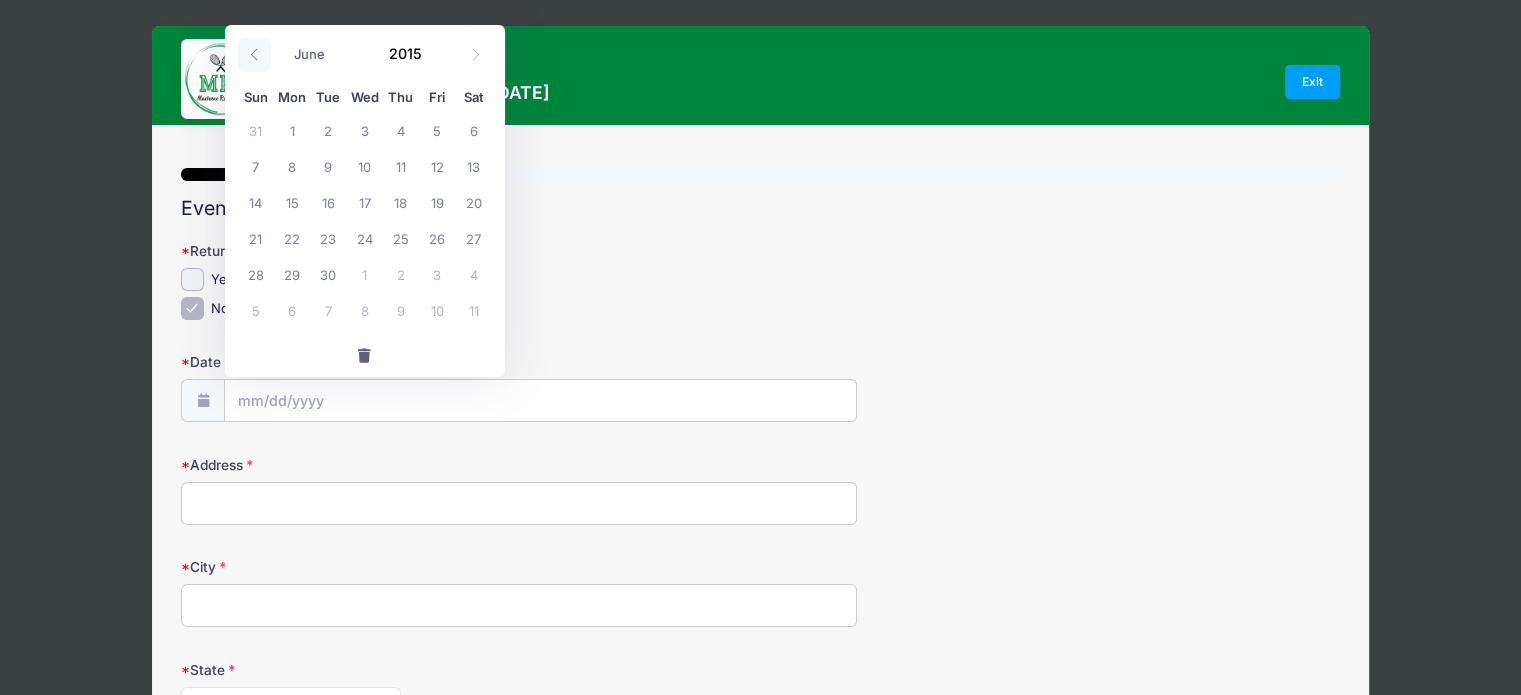 click 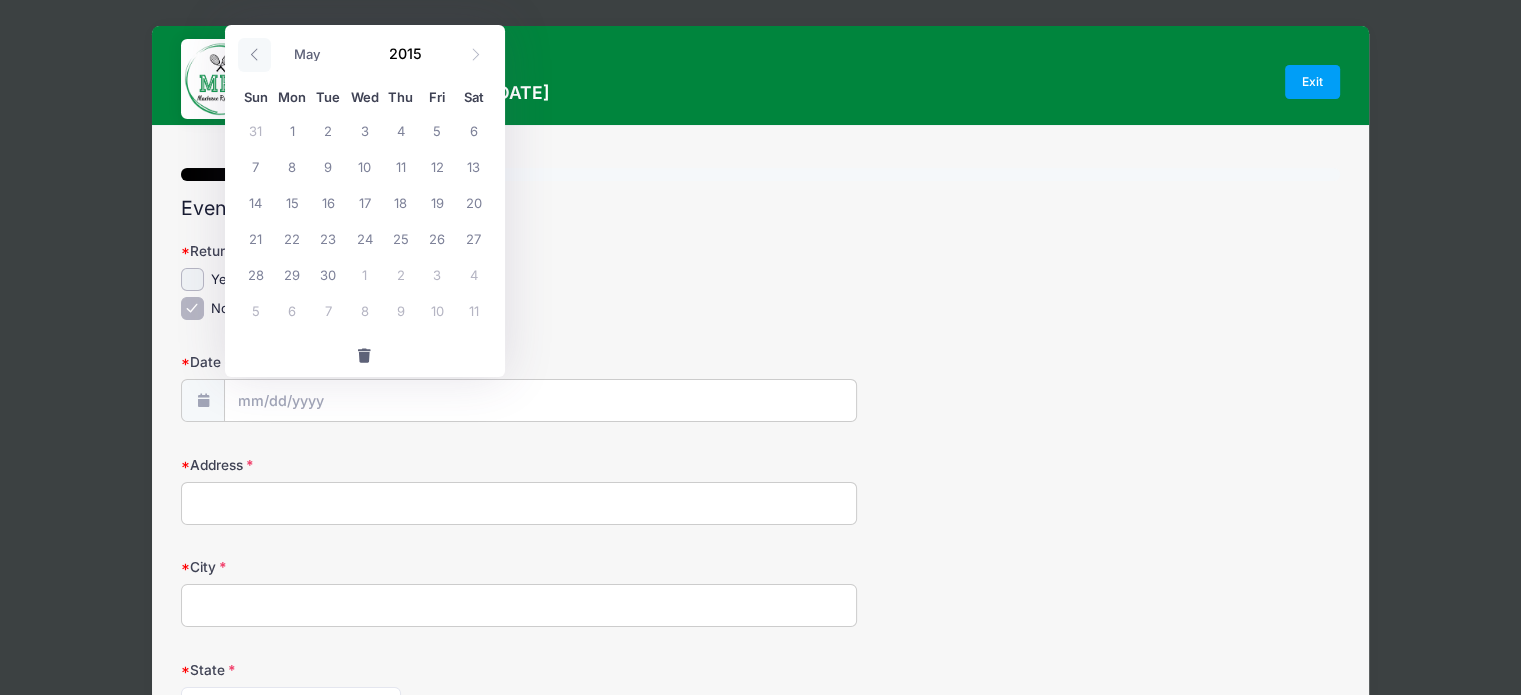 click 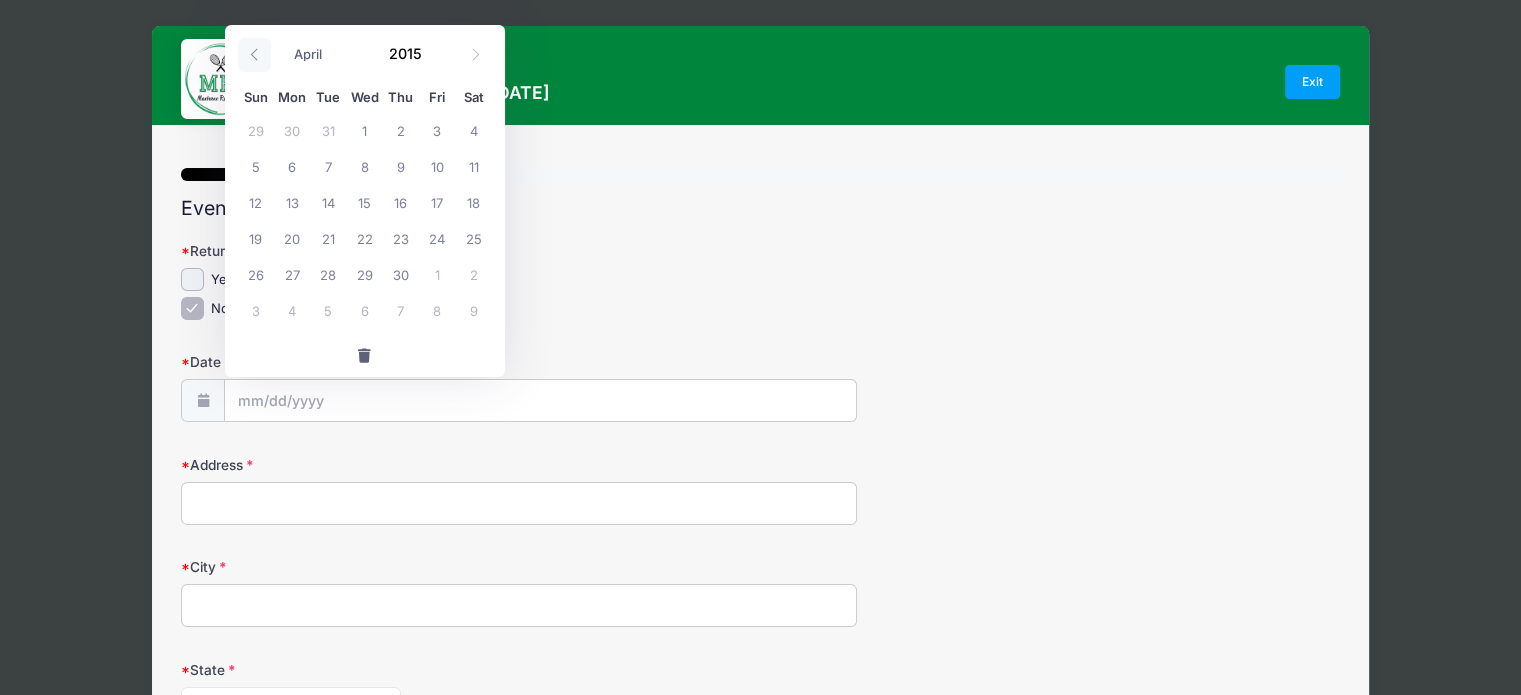 click 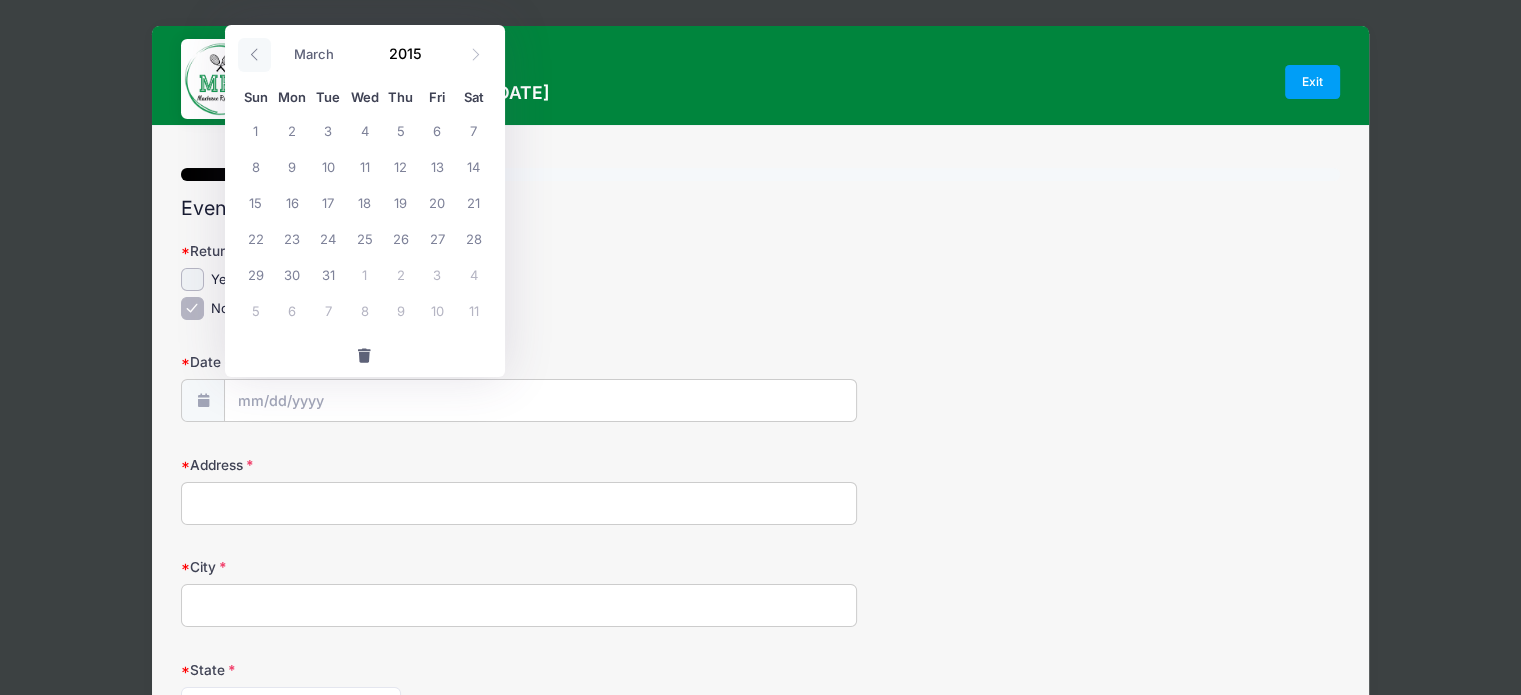 click 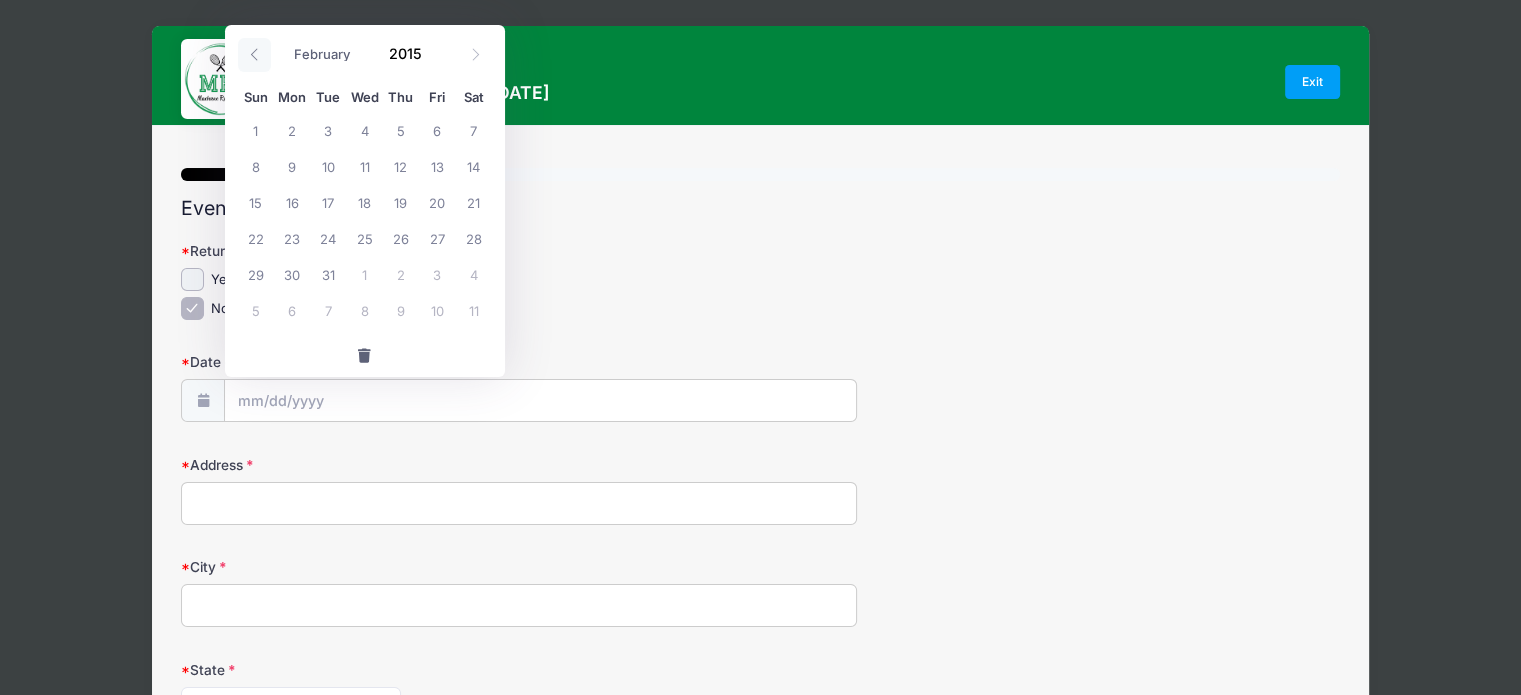 click 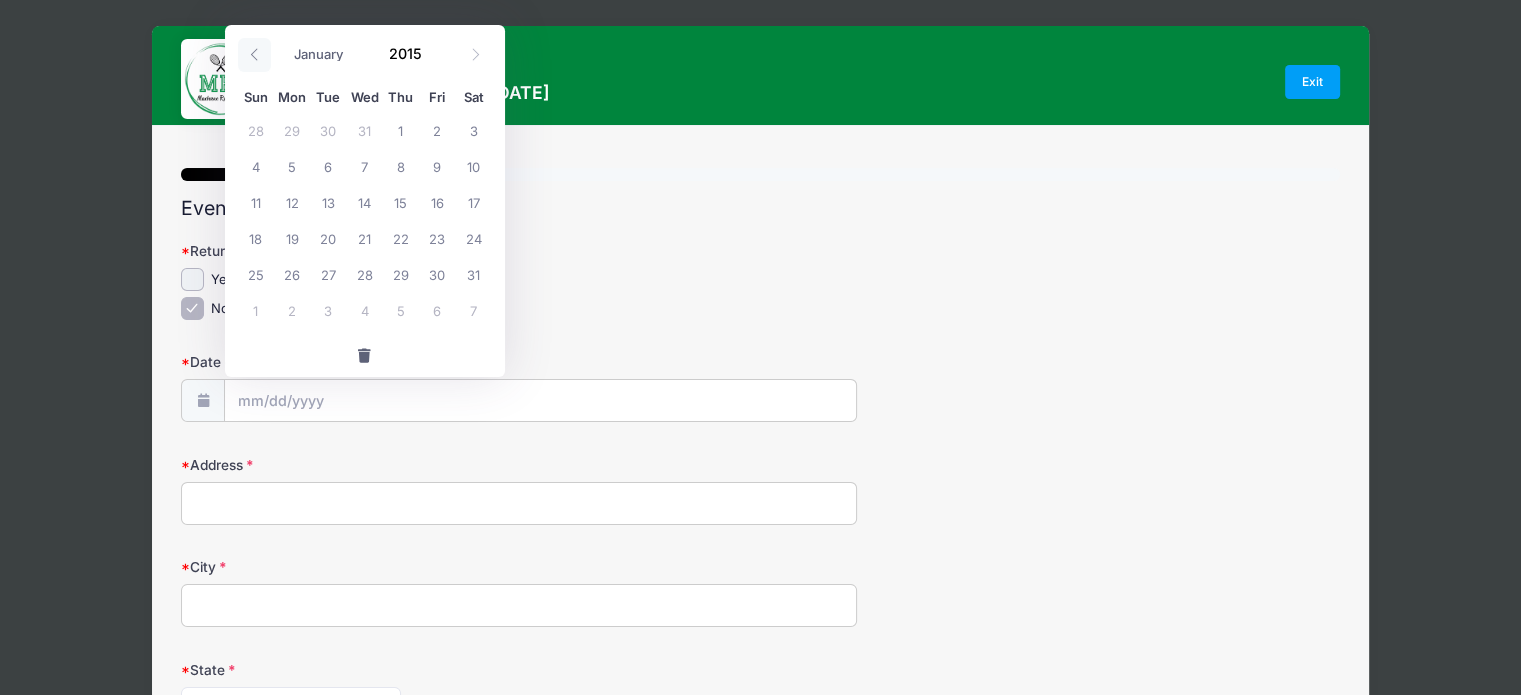 click 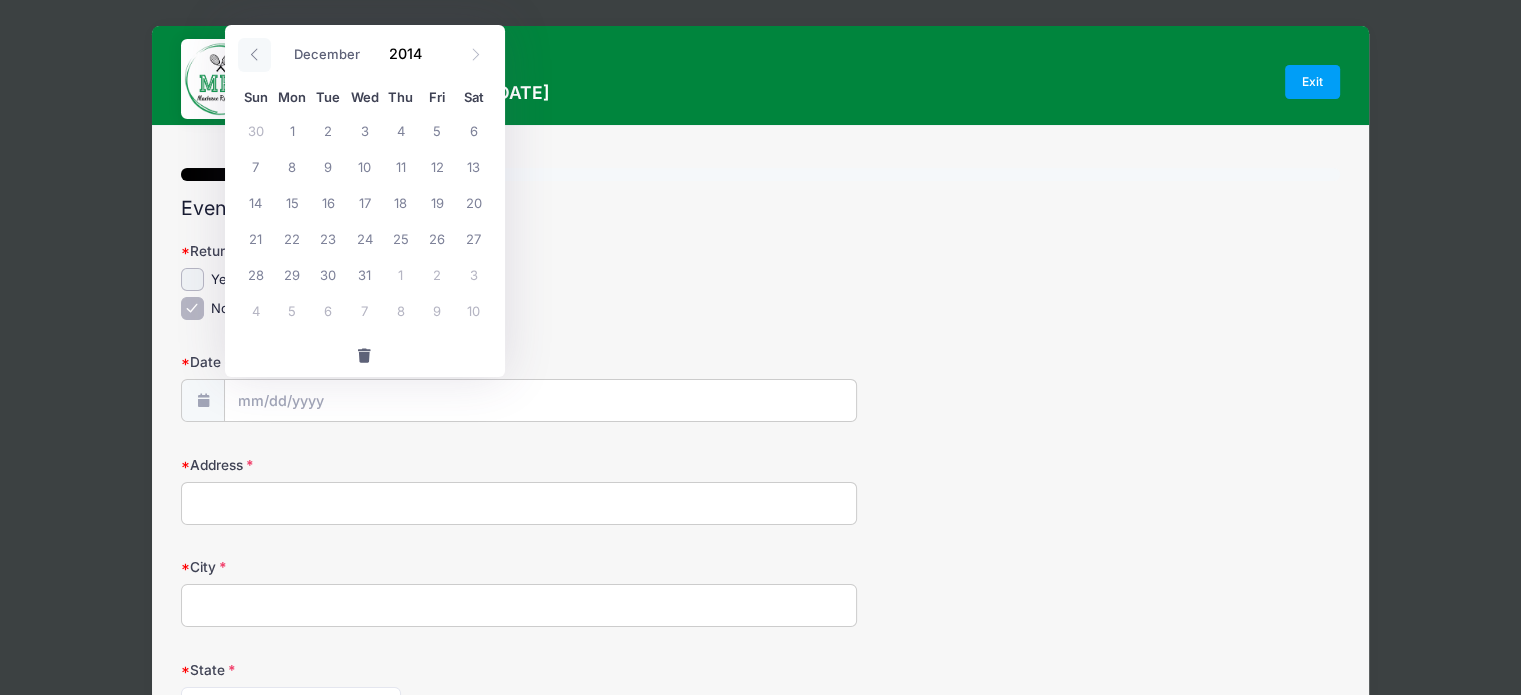 click 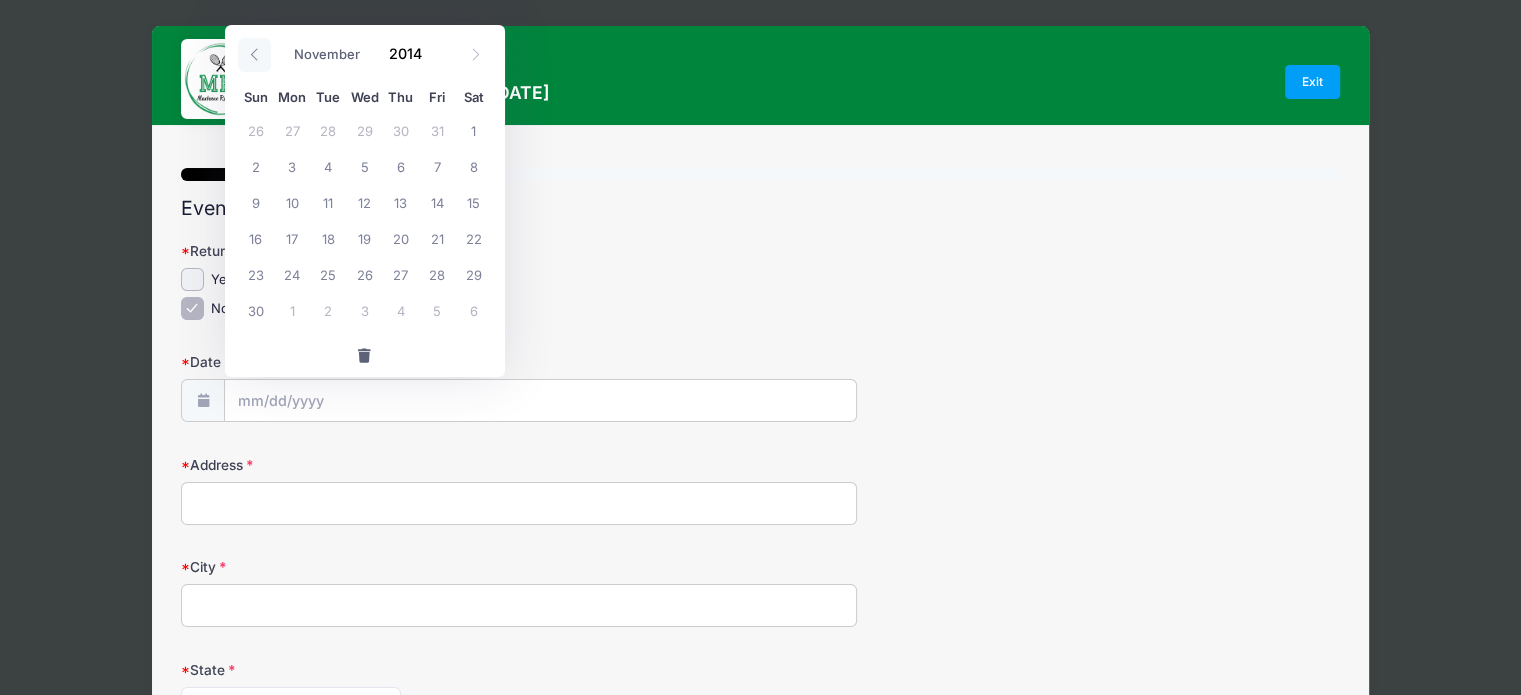 click 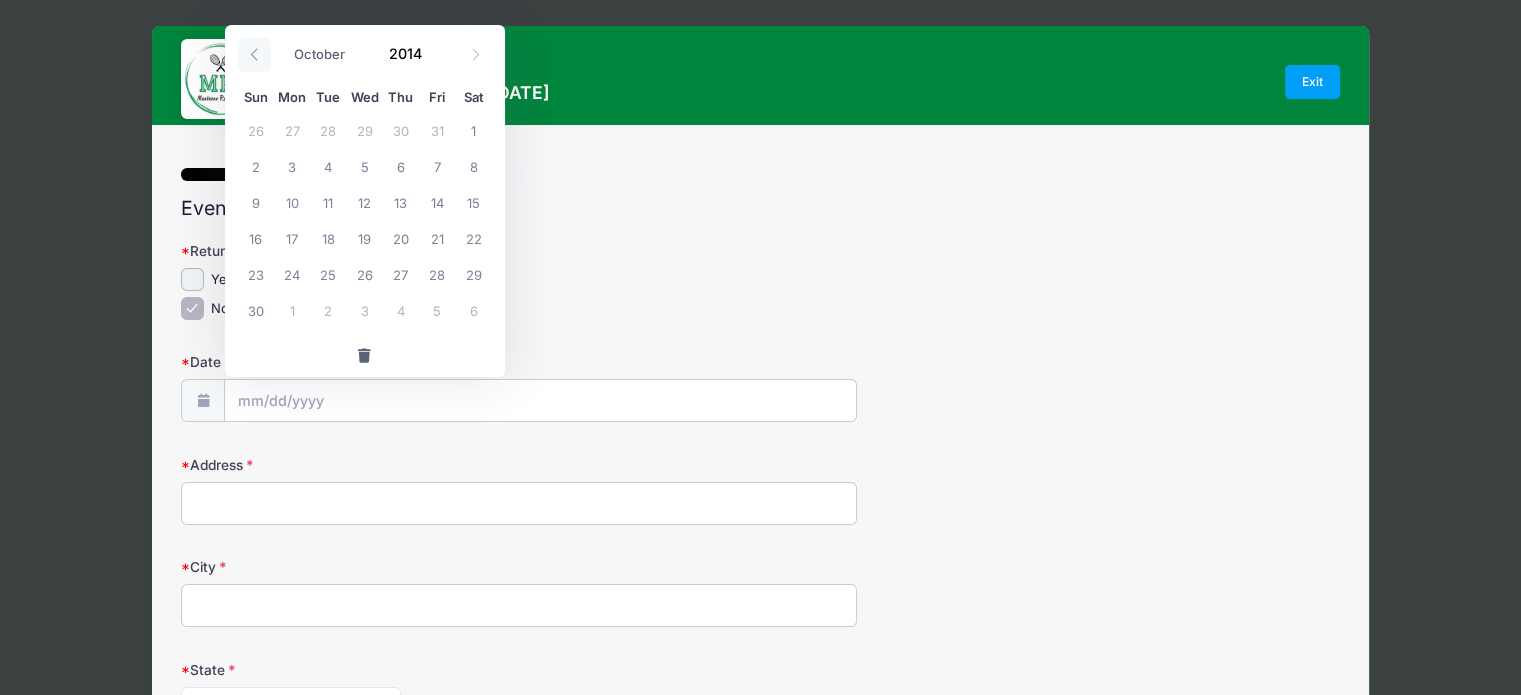 click 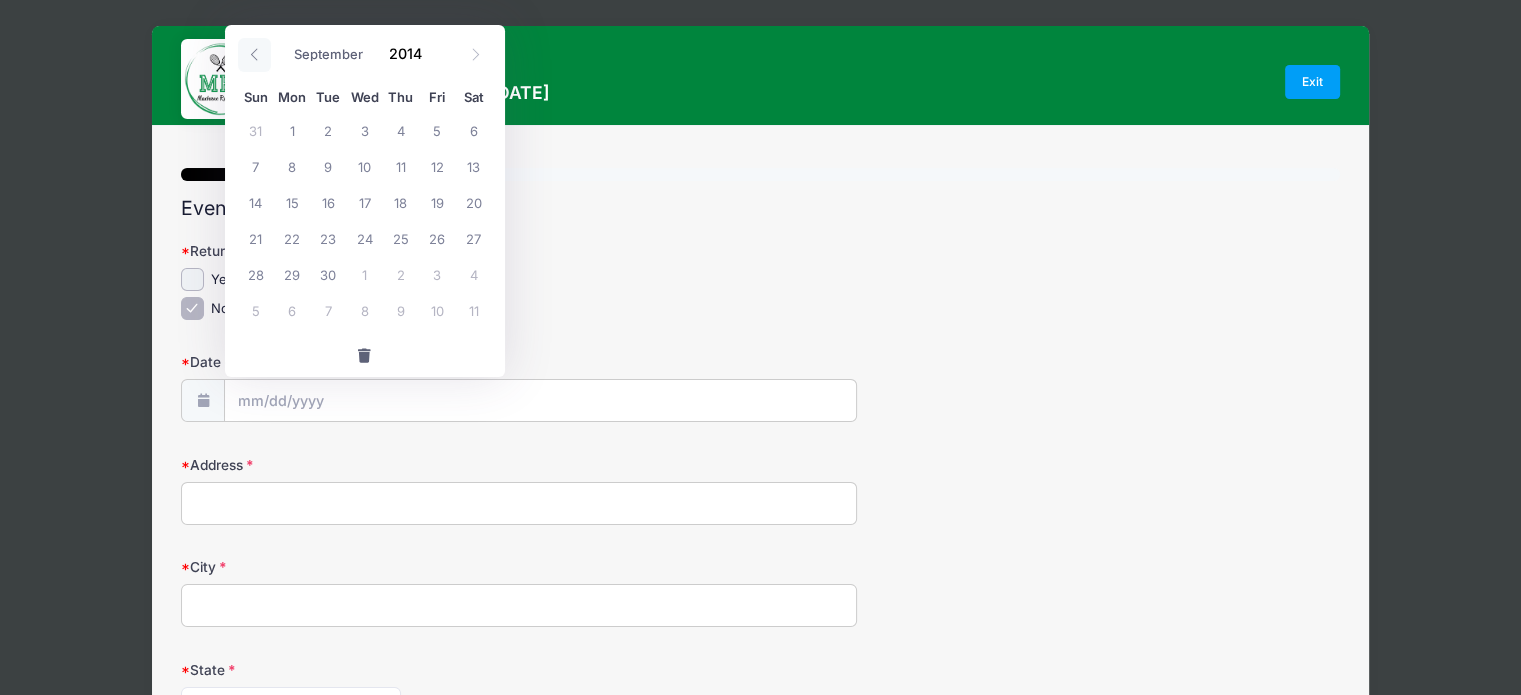 click 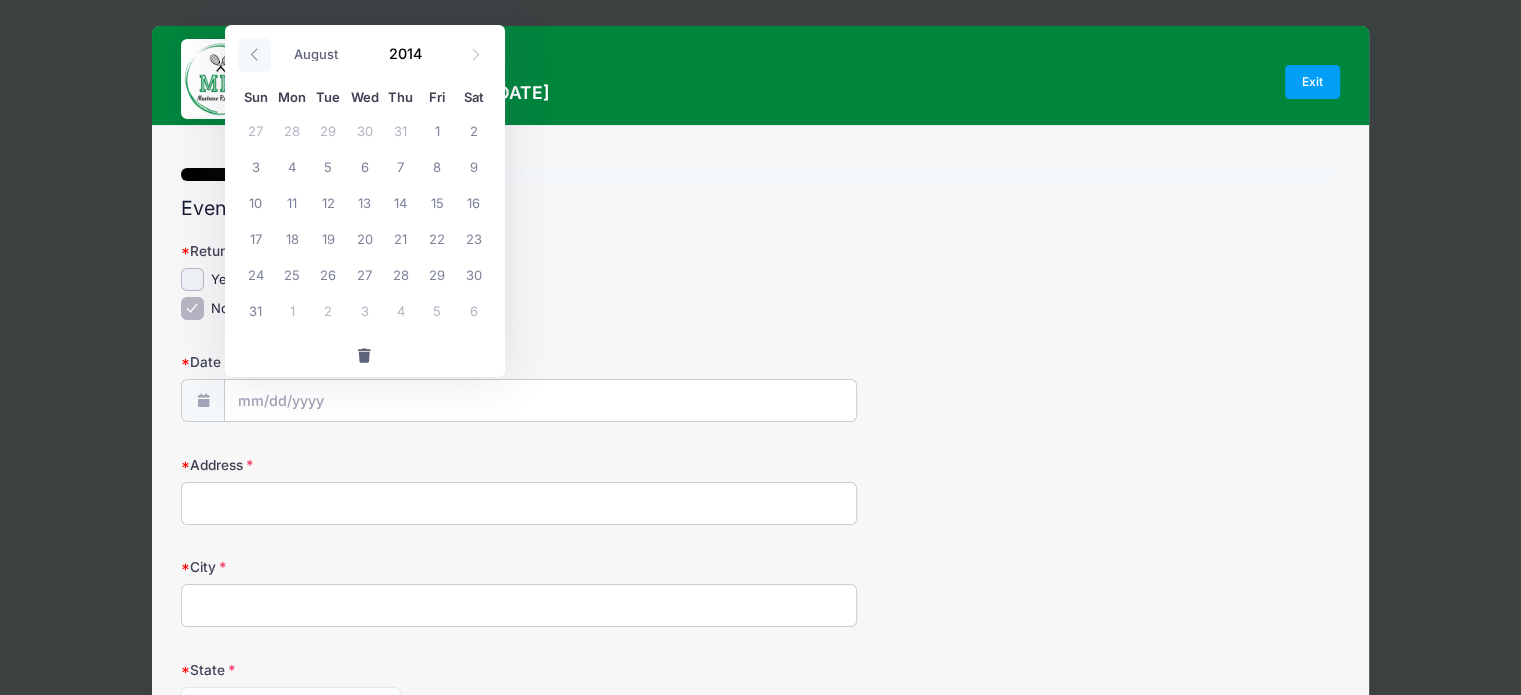 click 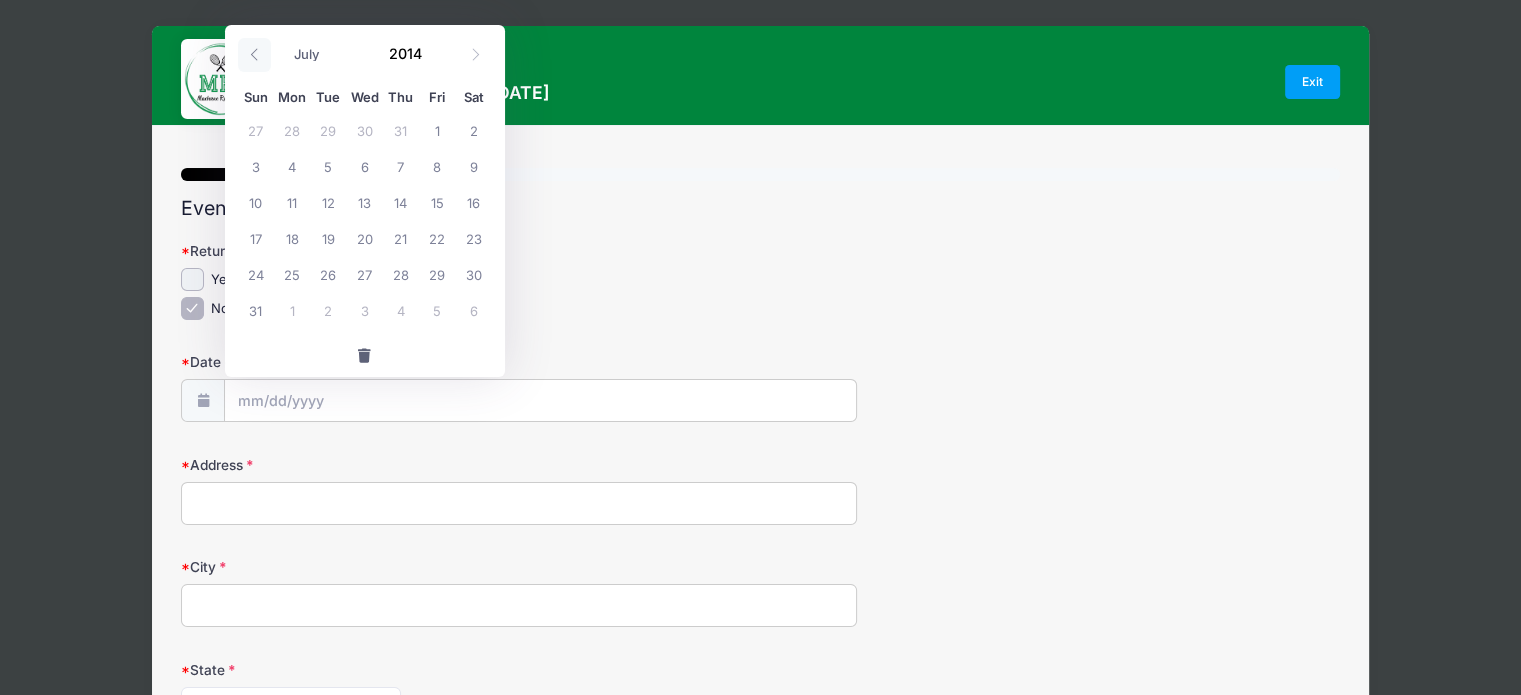 click 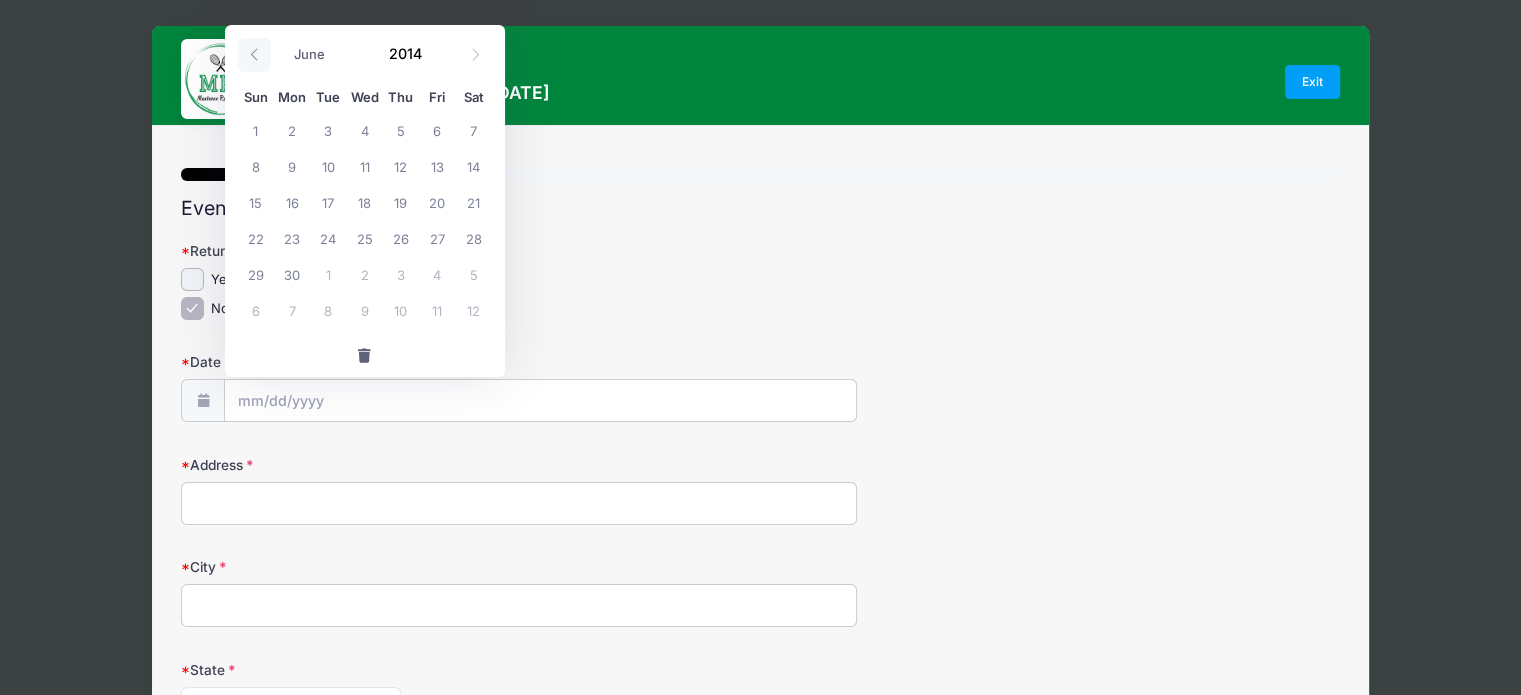 click 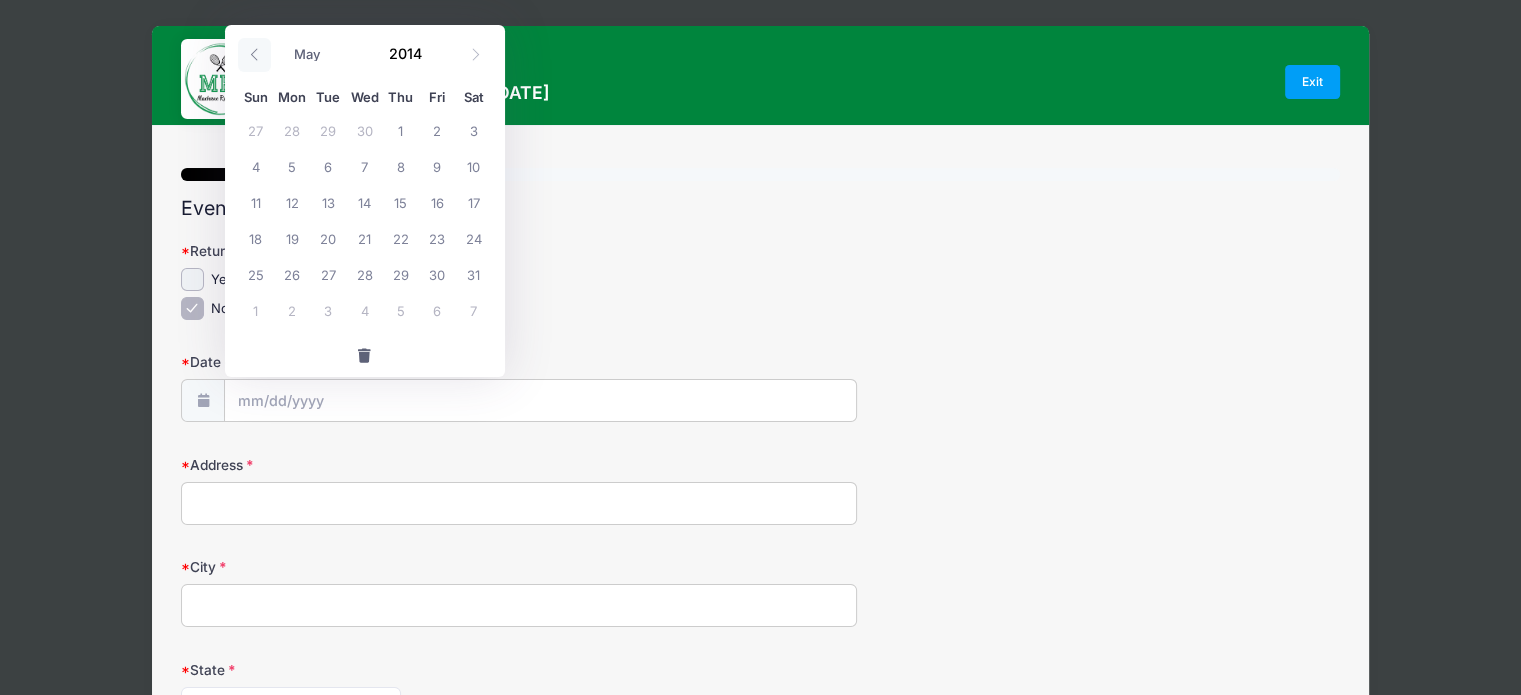 click 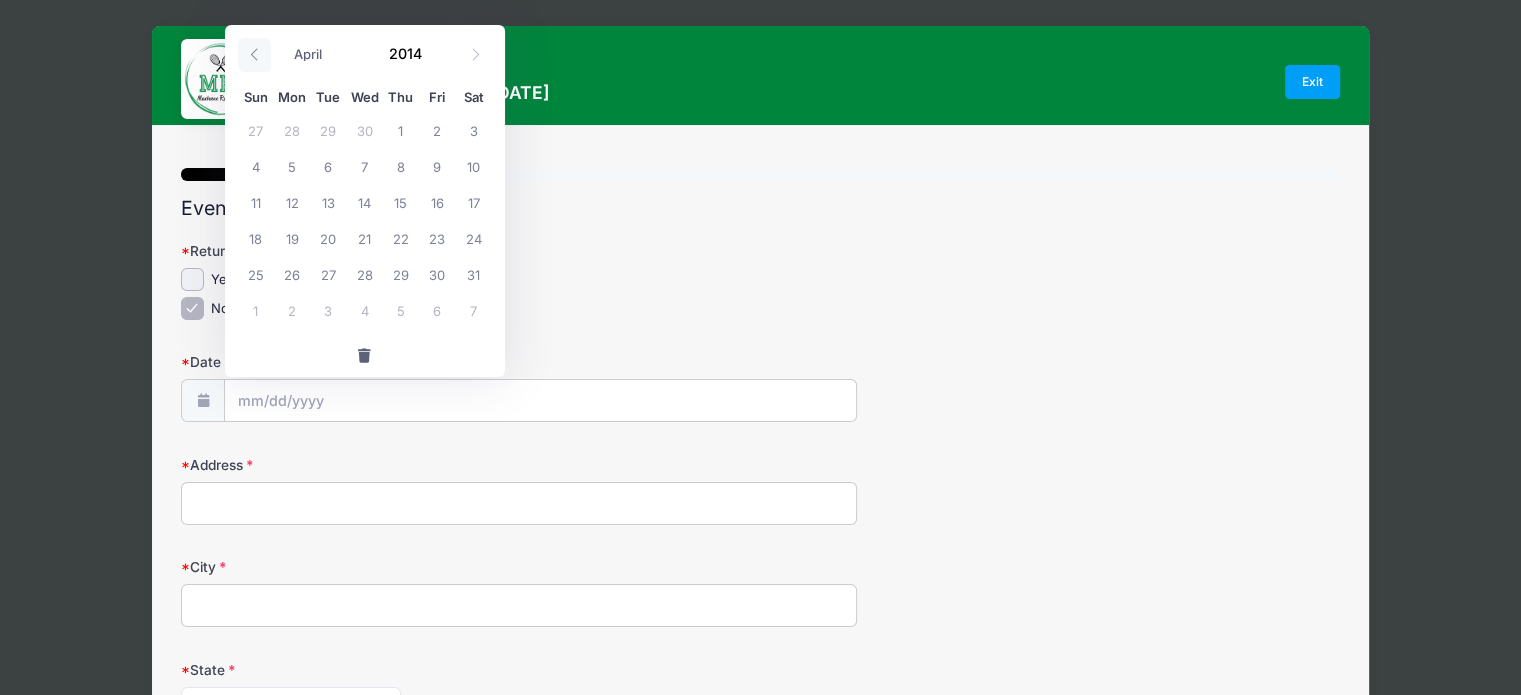 click 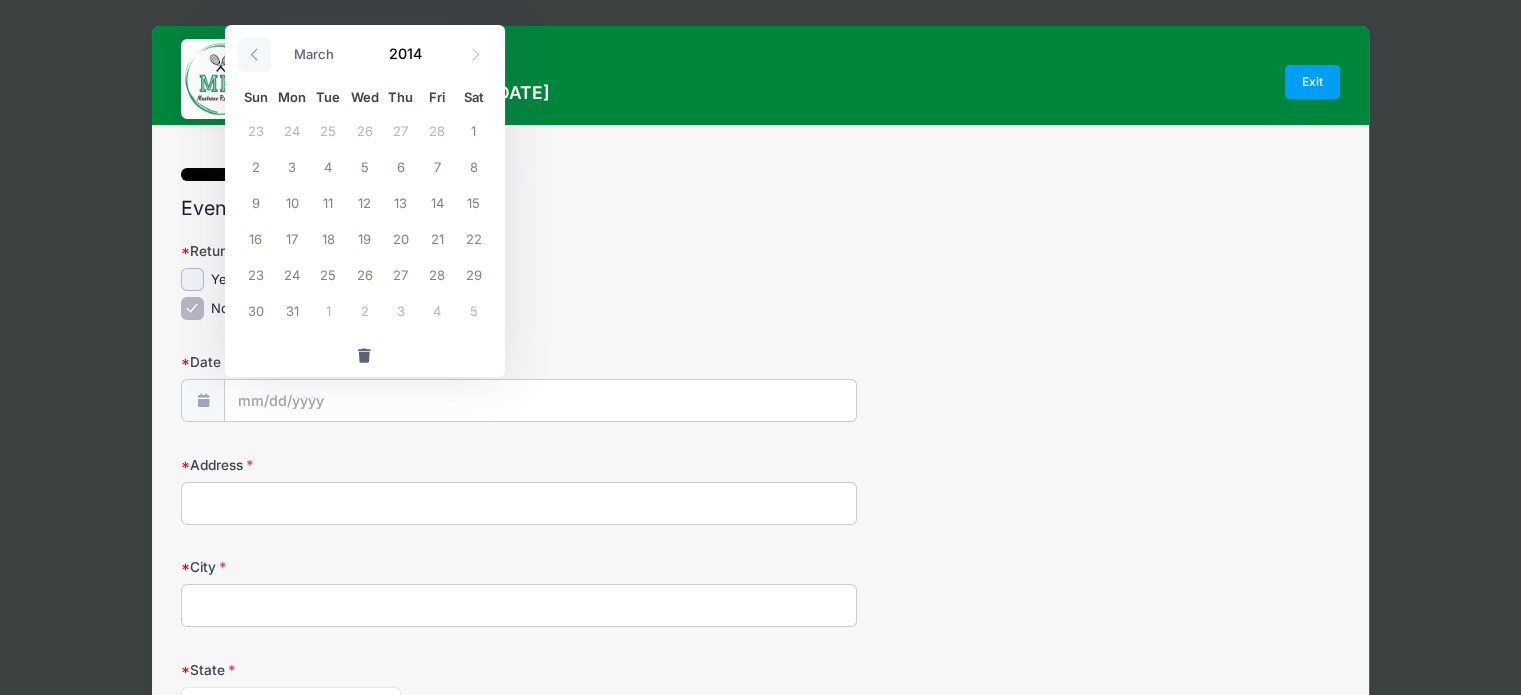click 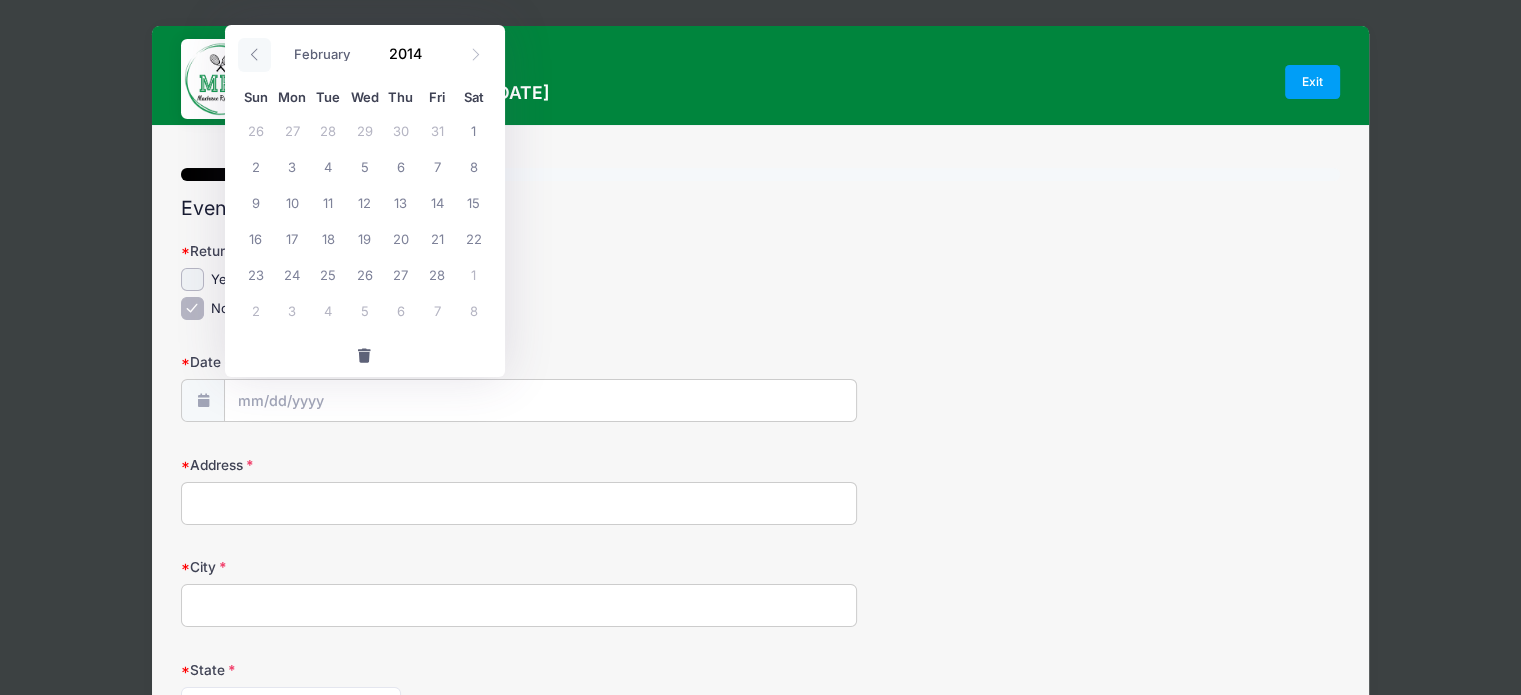 click 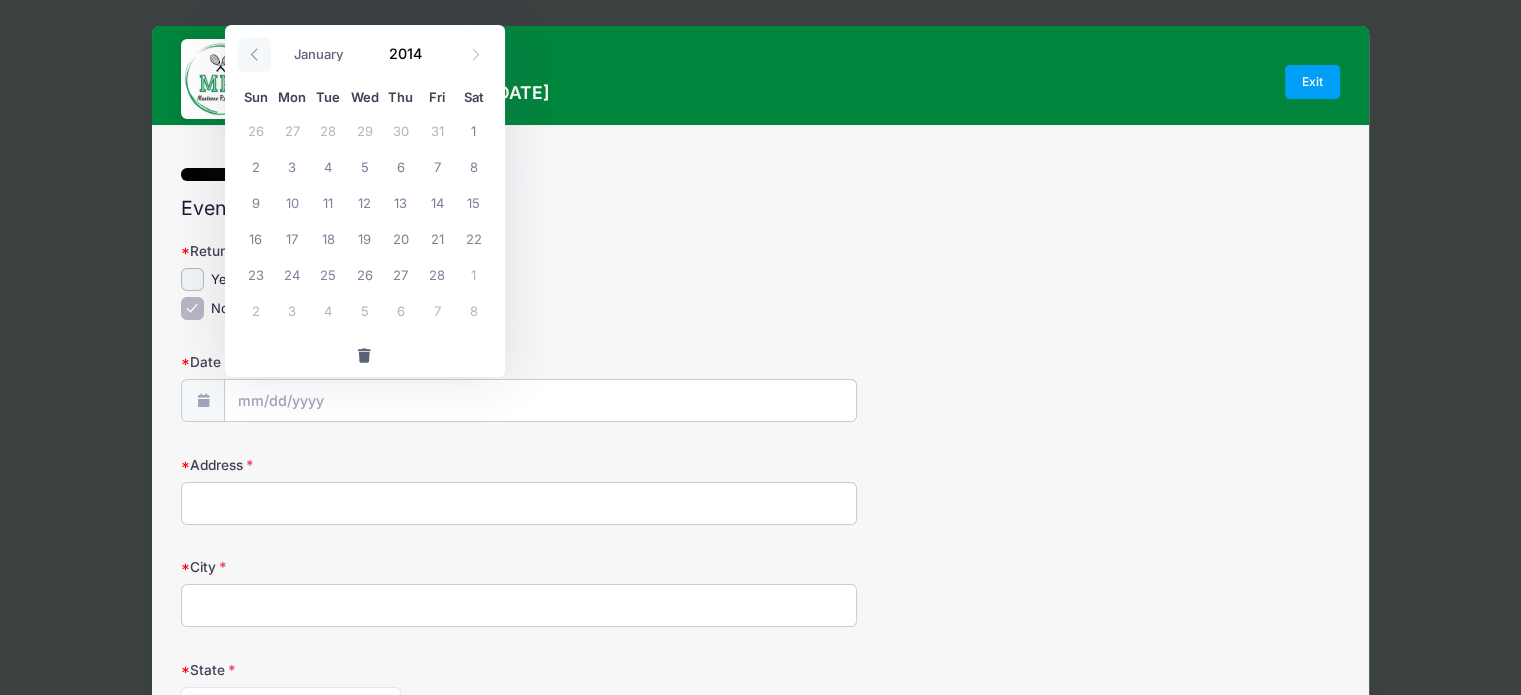 click 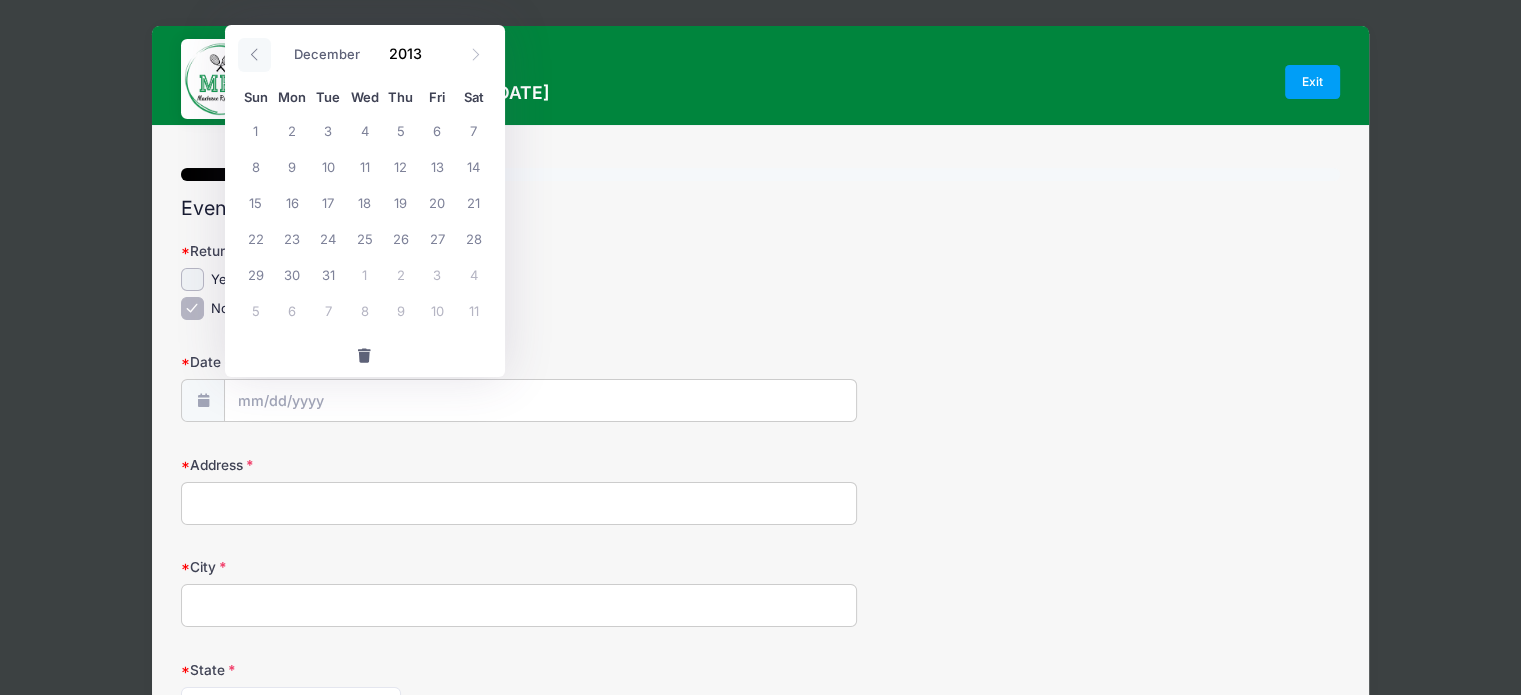 click 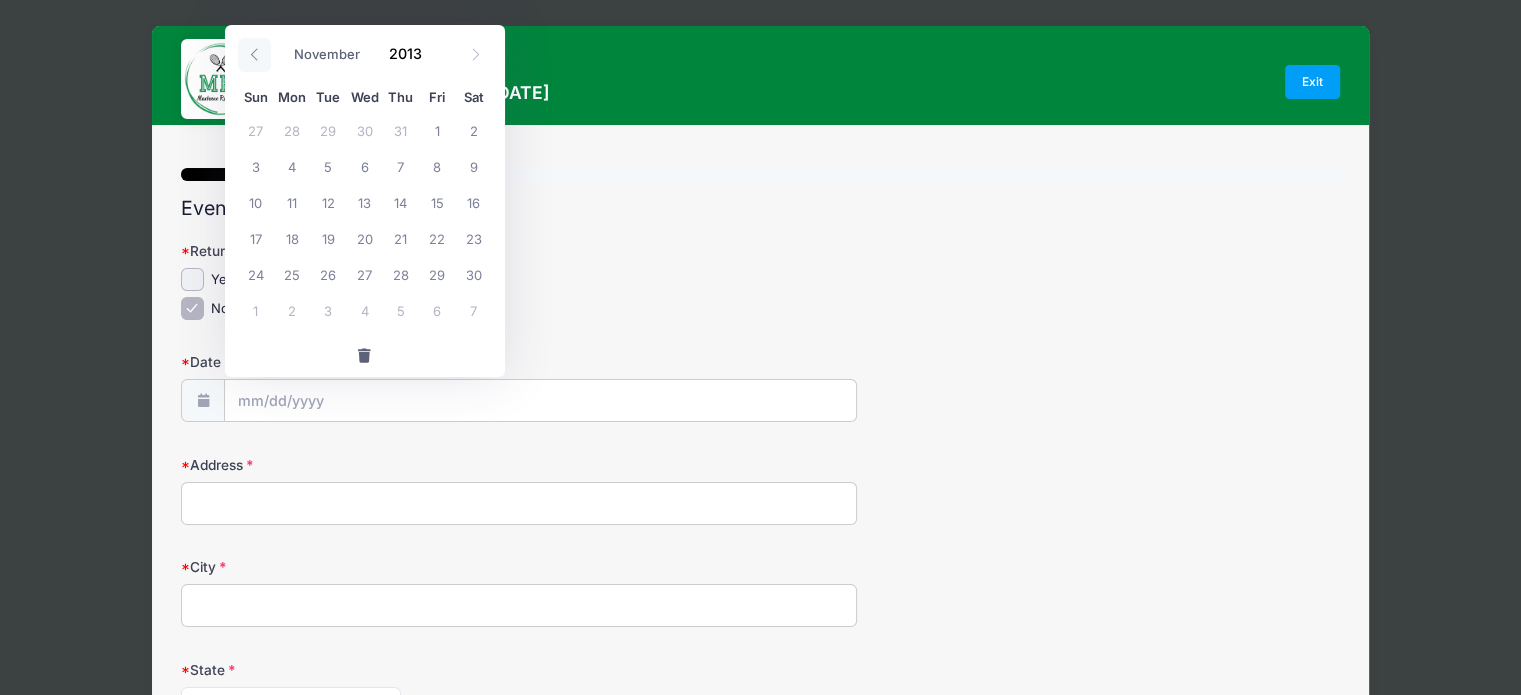 click 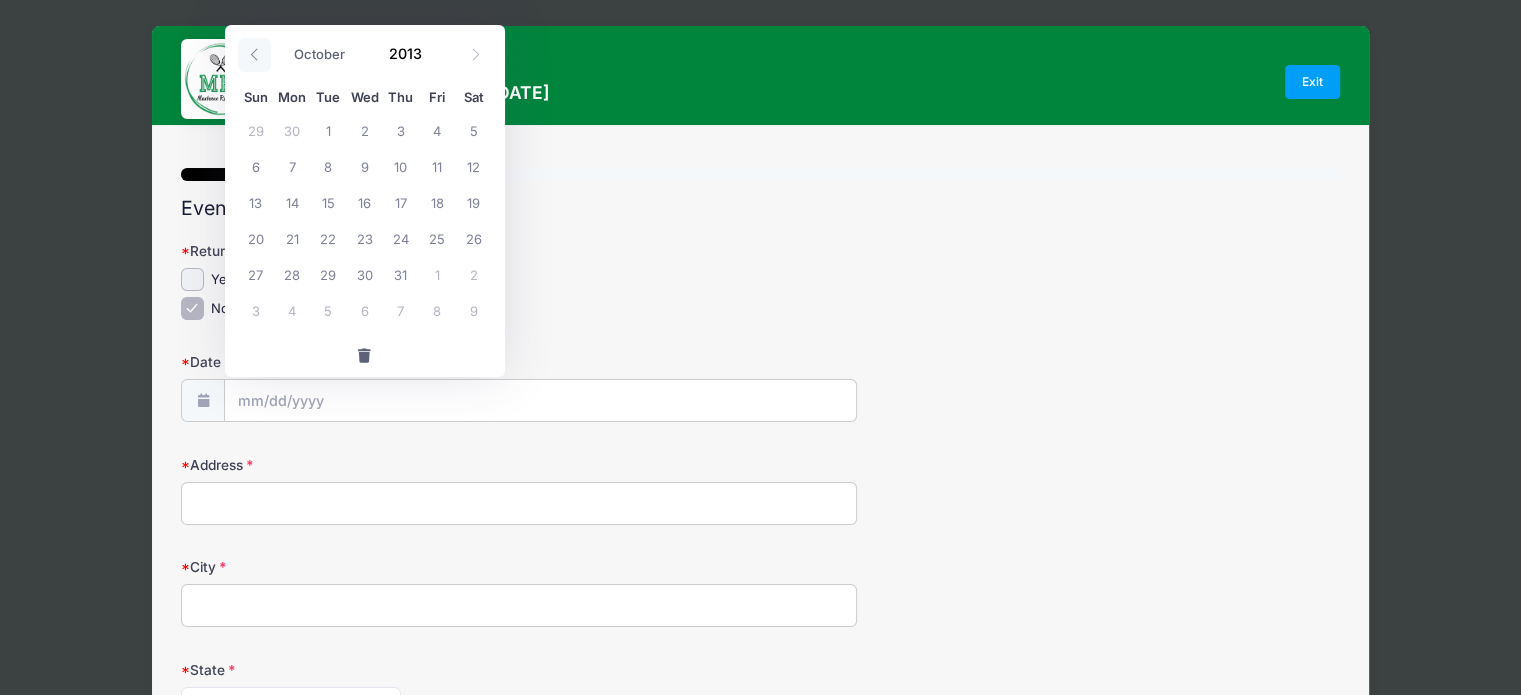 click 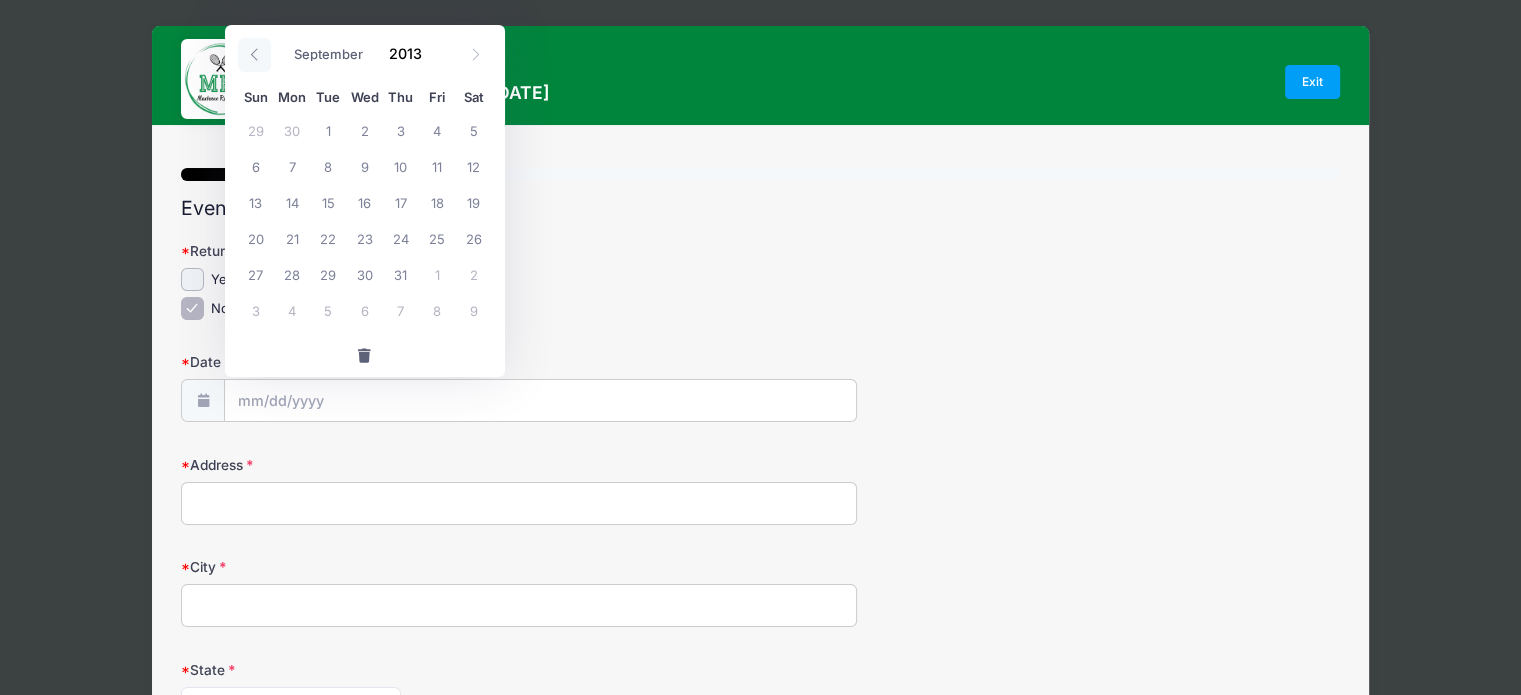 click 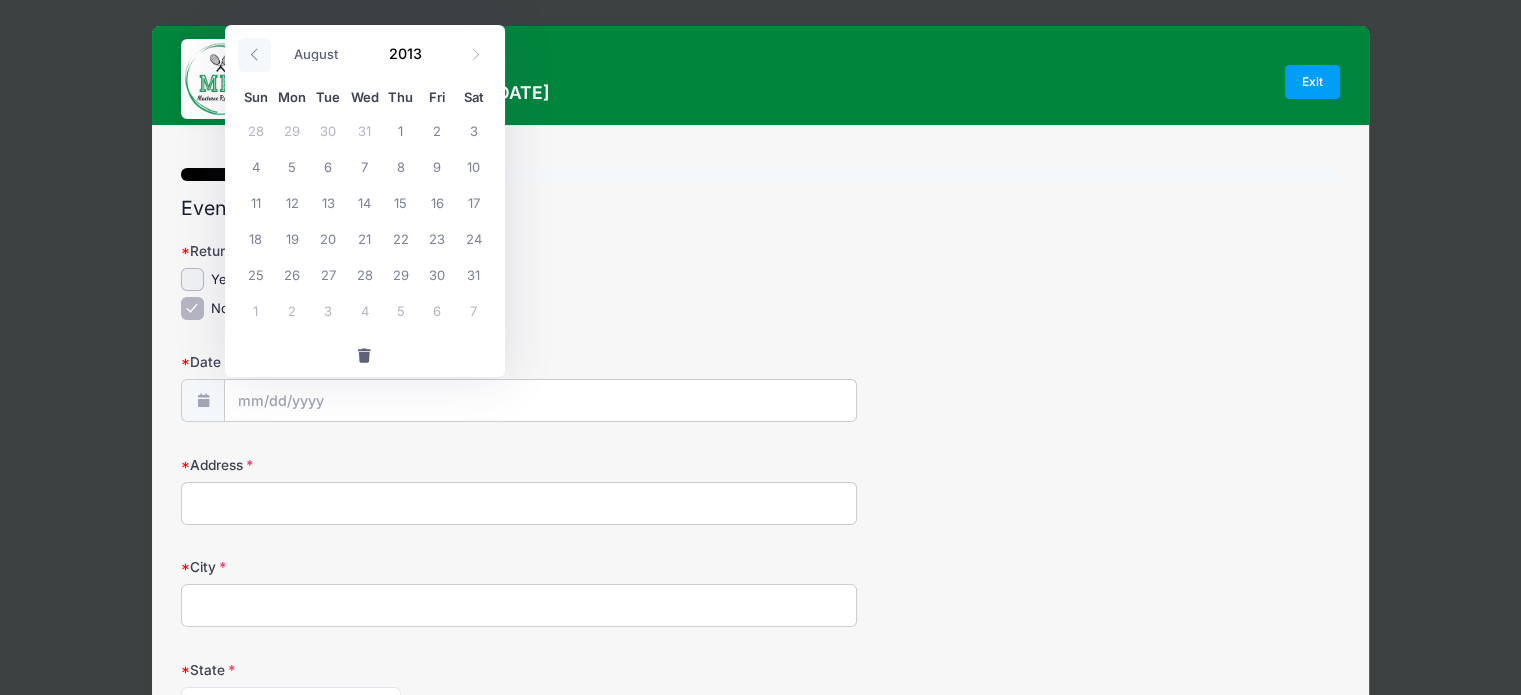 click 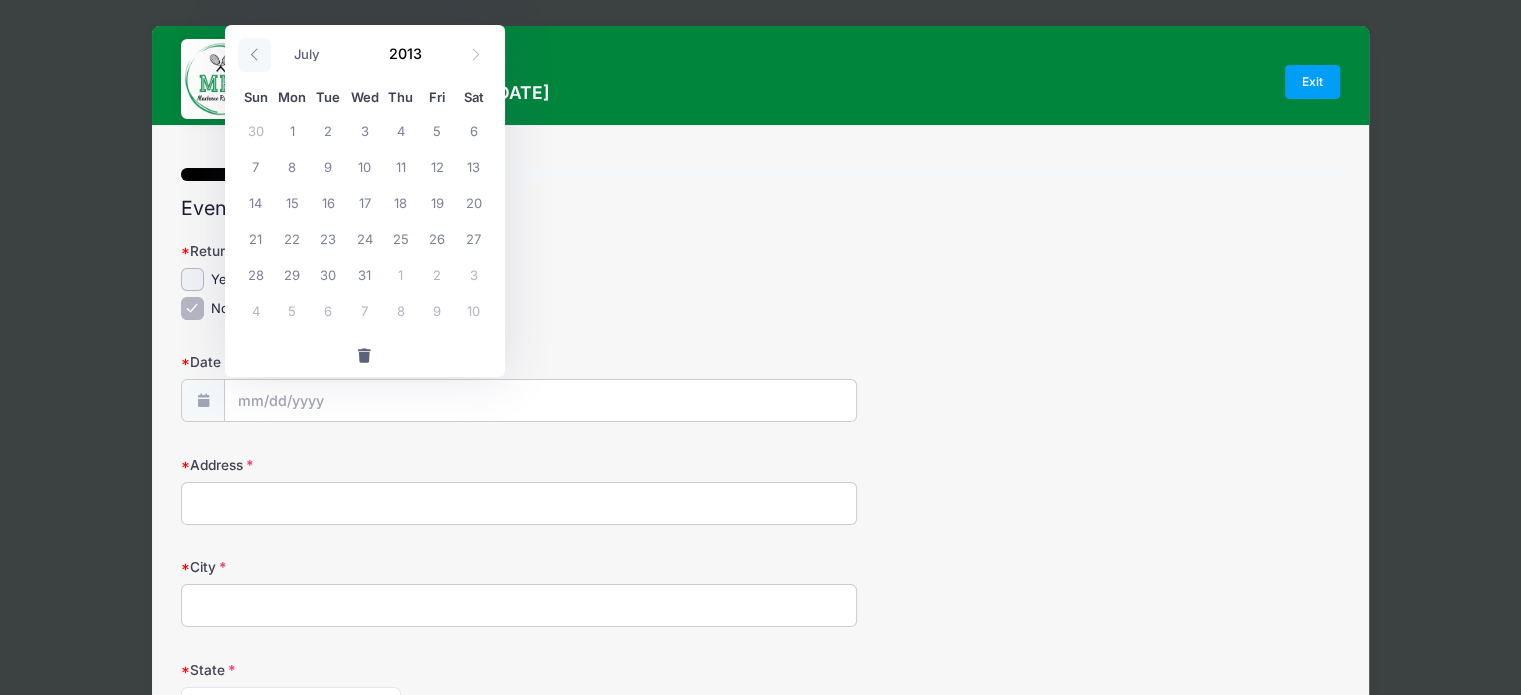 click 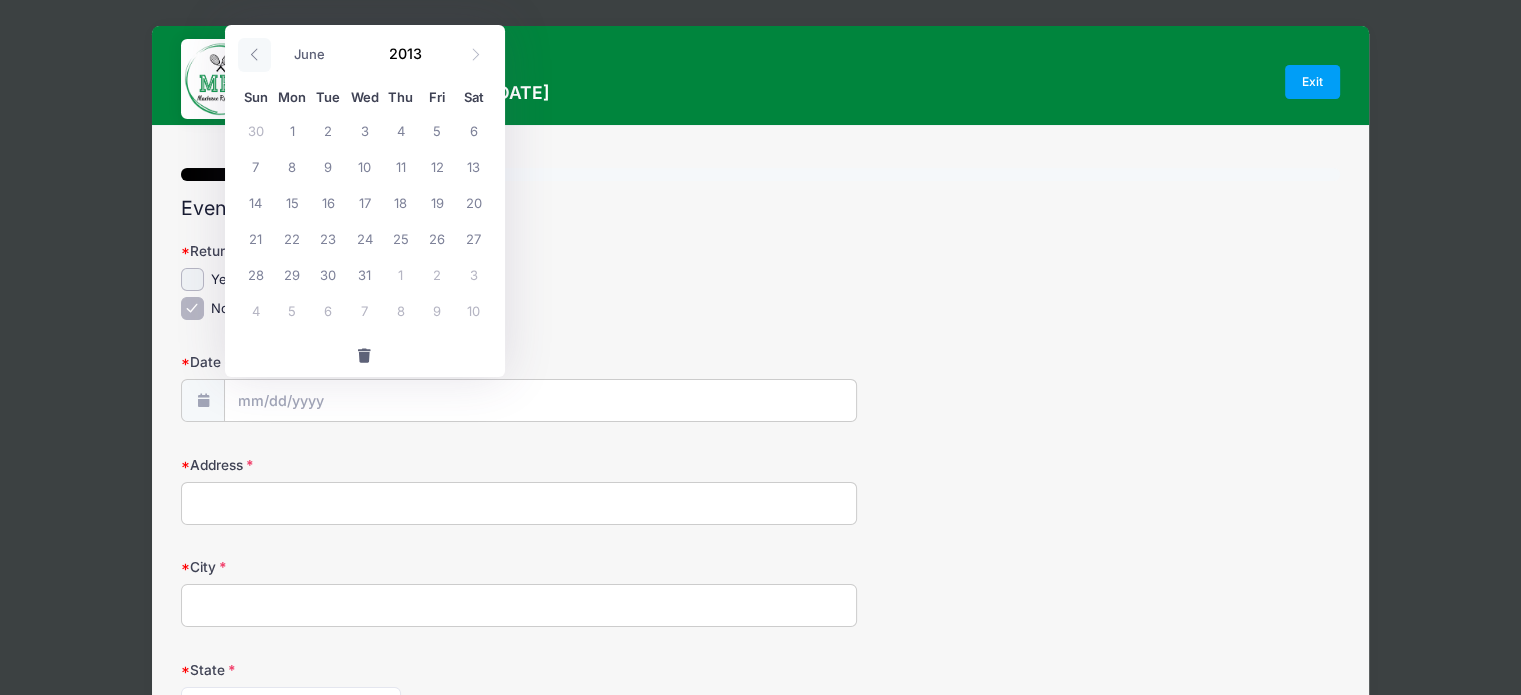 click 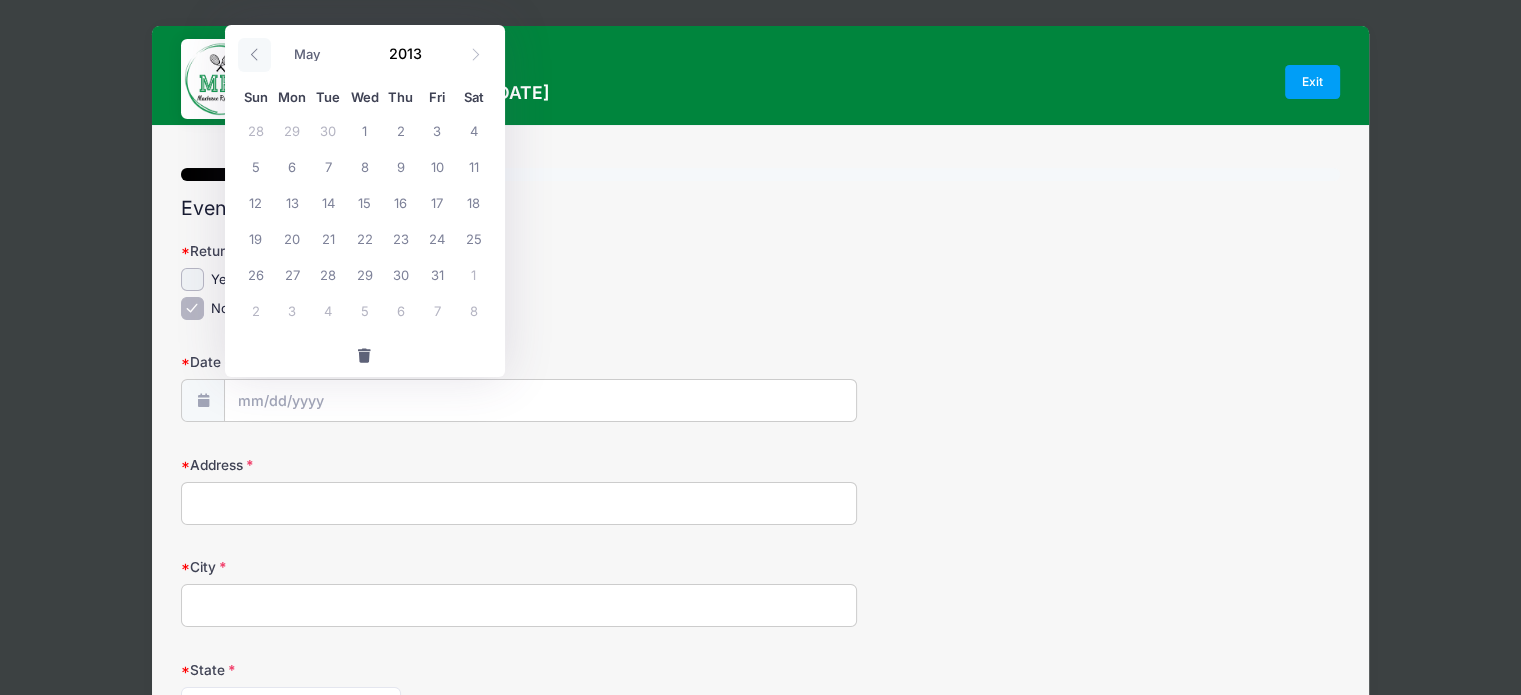 click 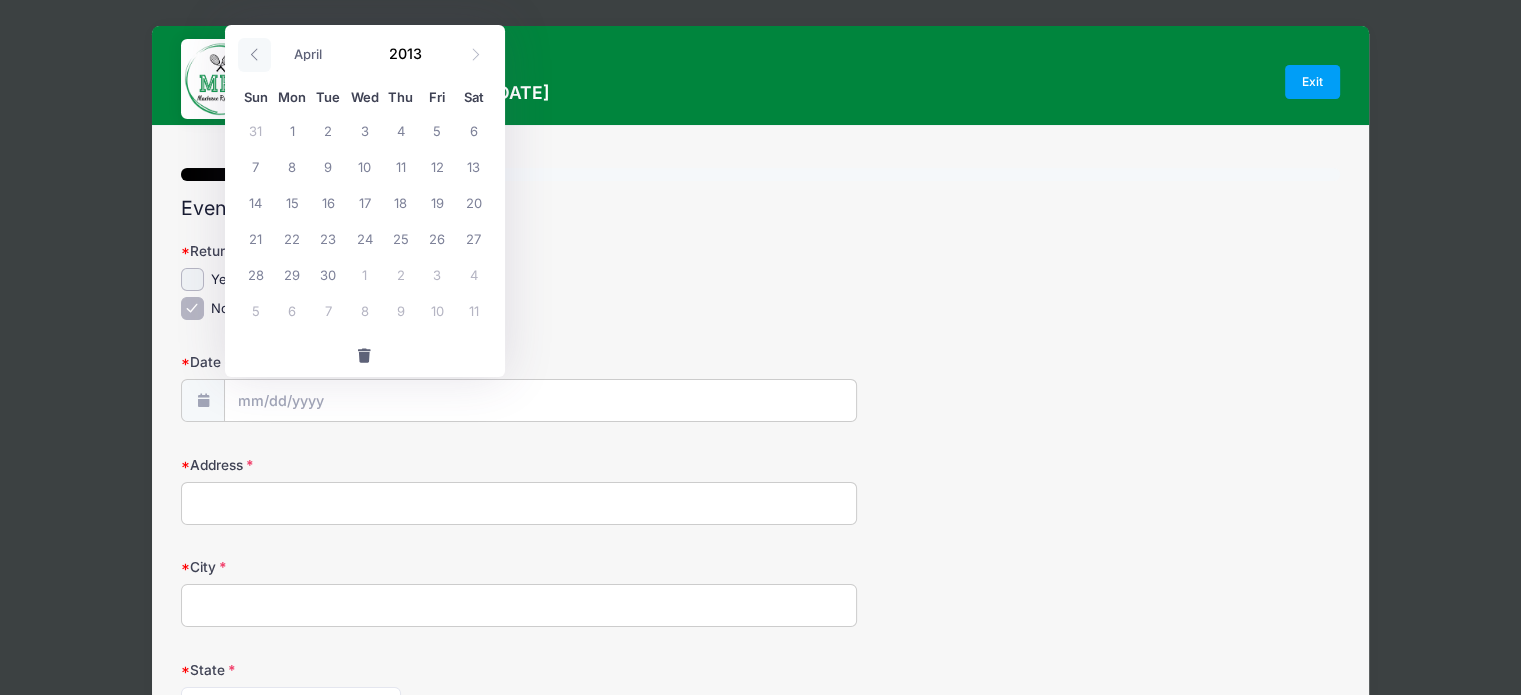 click 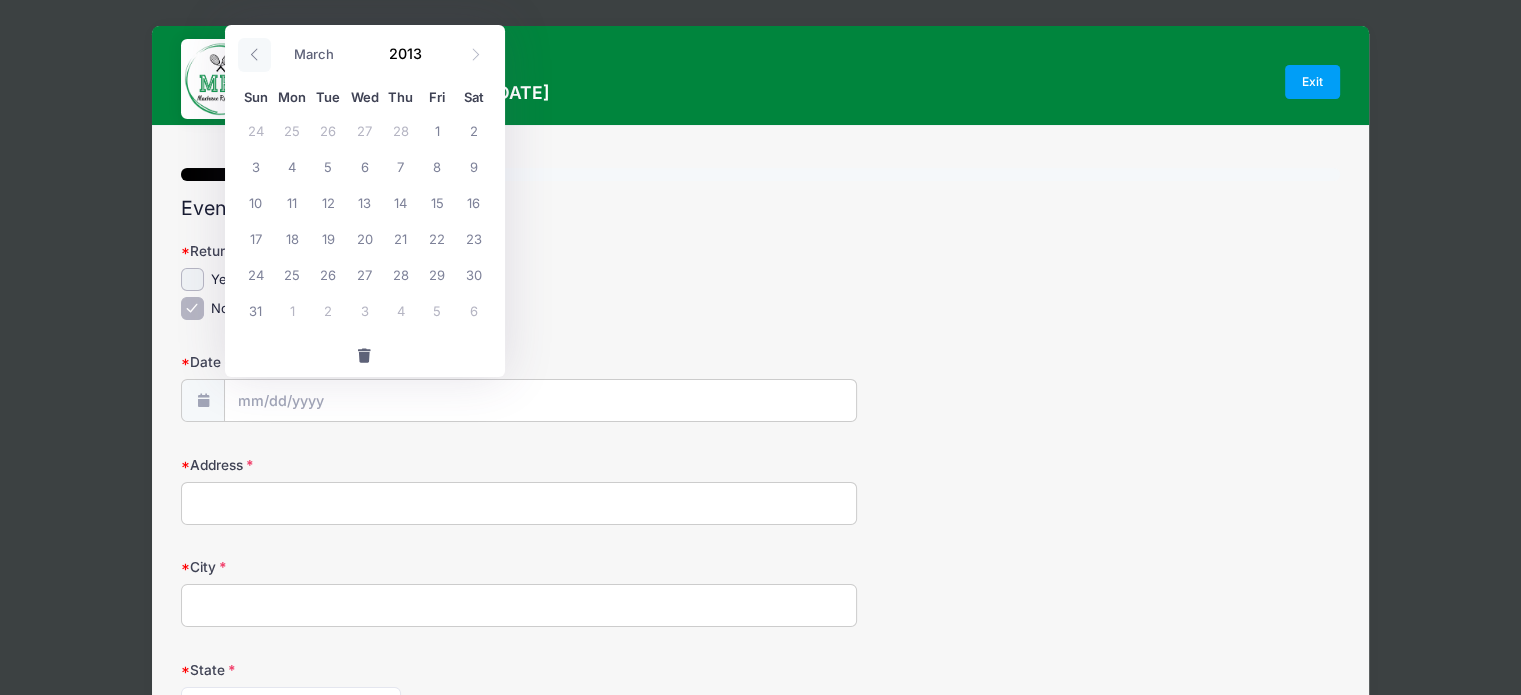 click 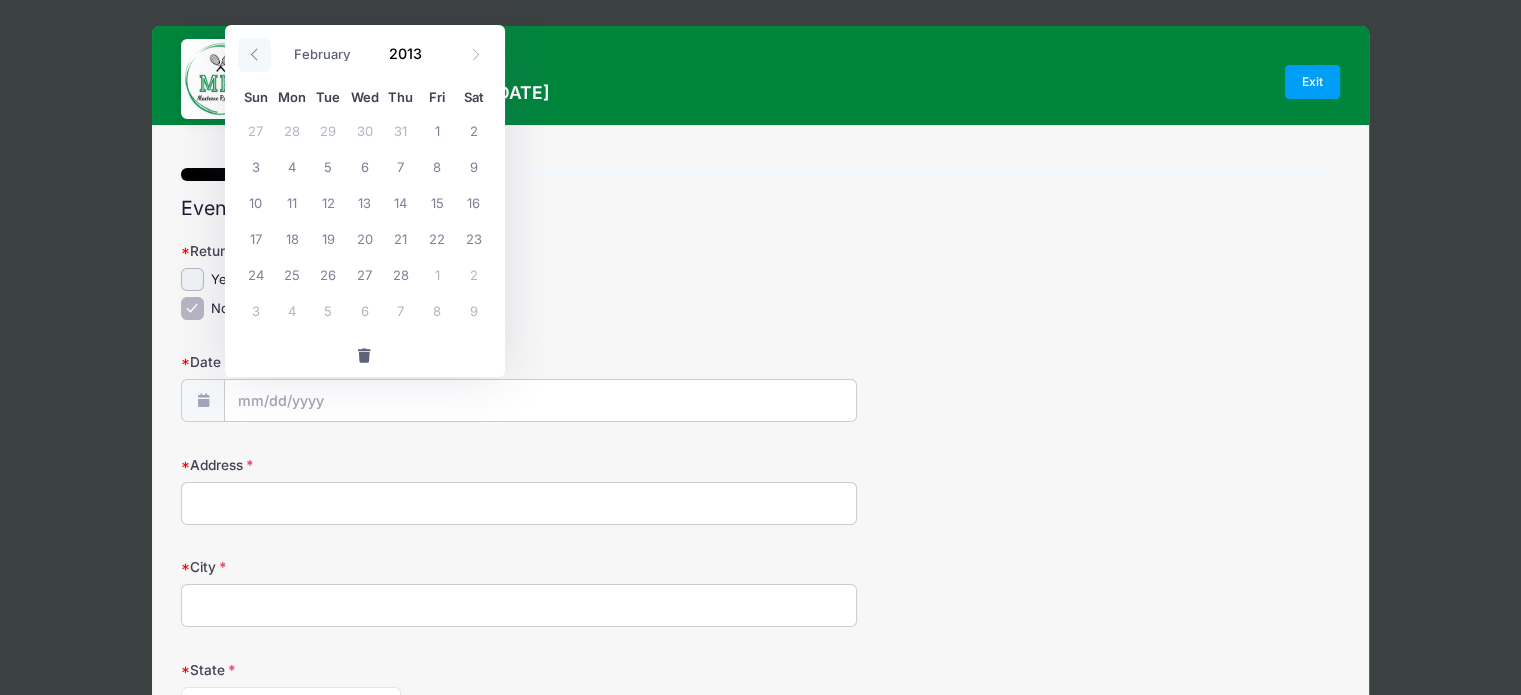 click 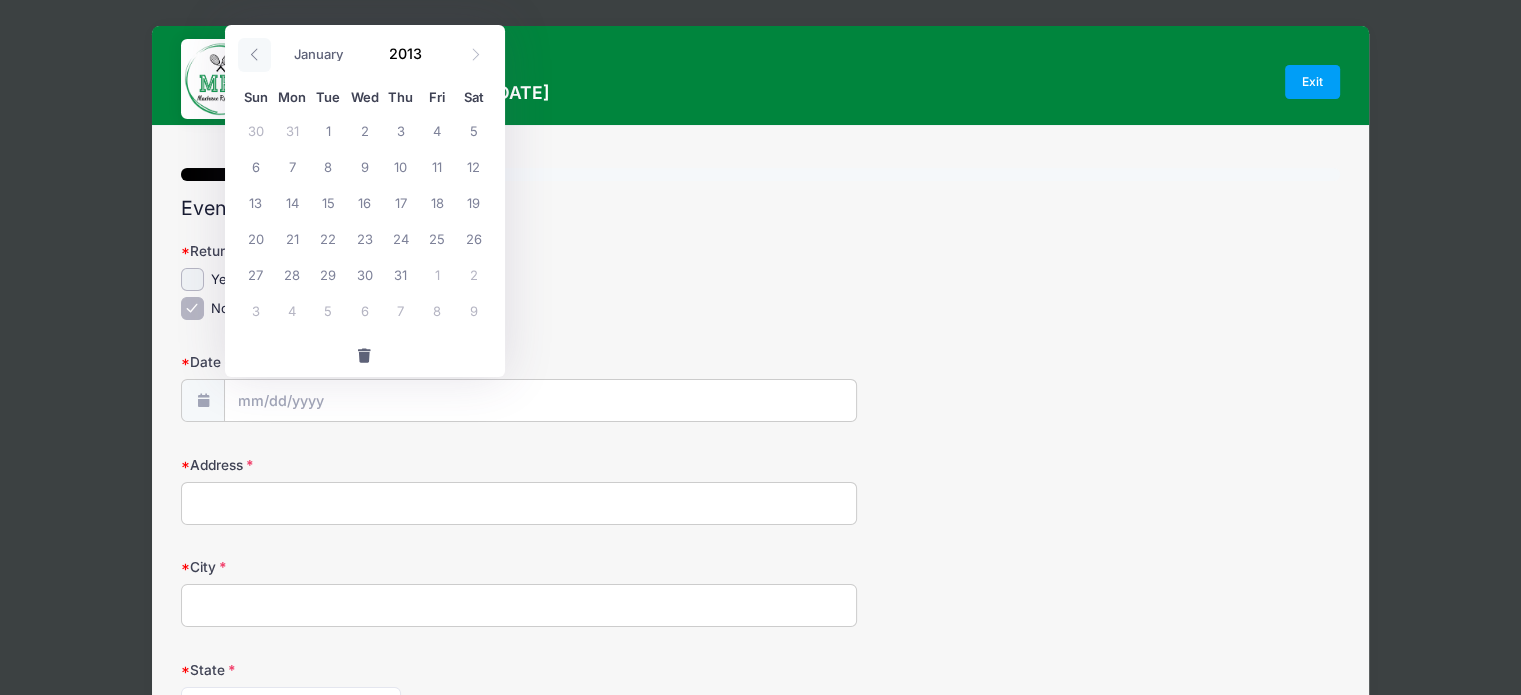 click 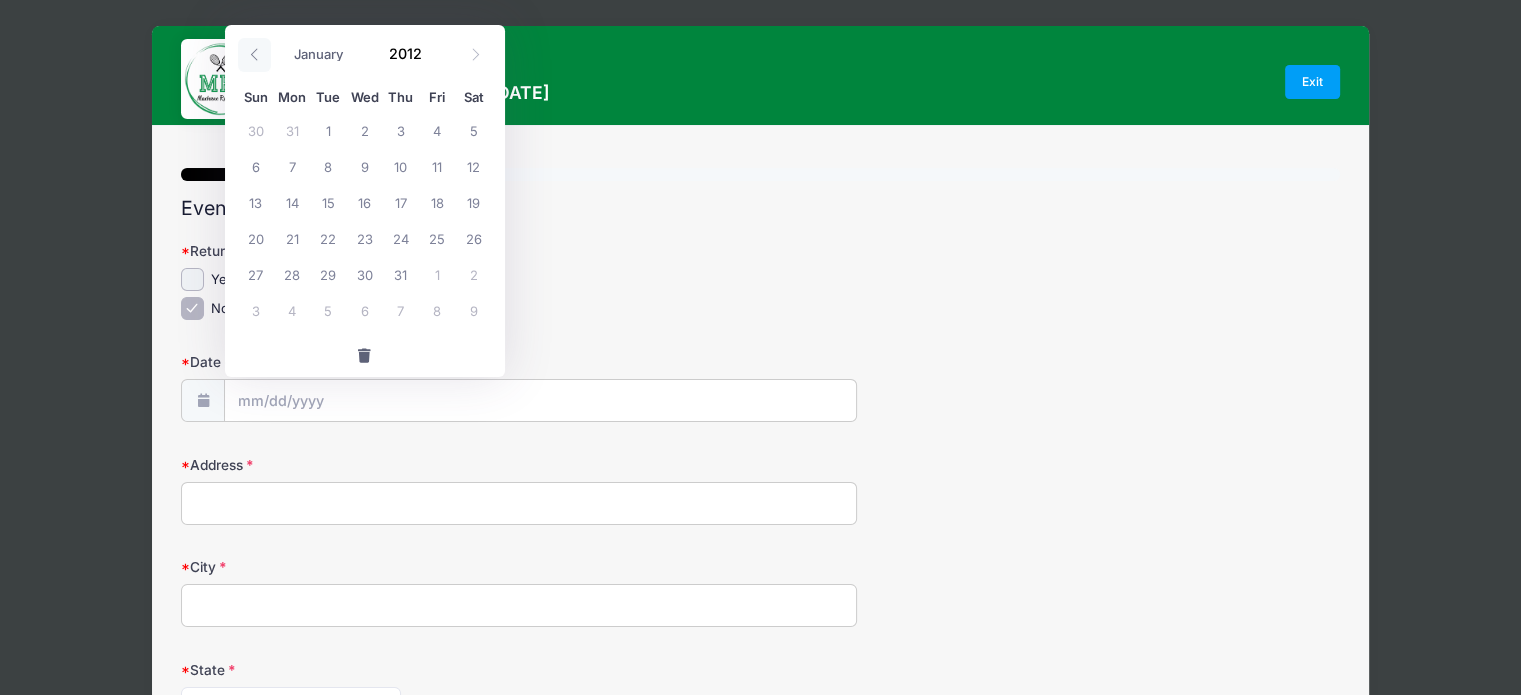 click 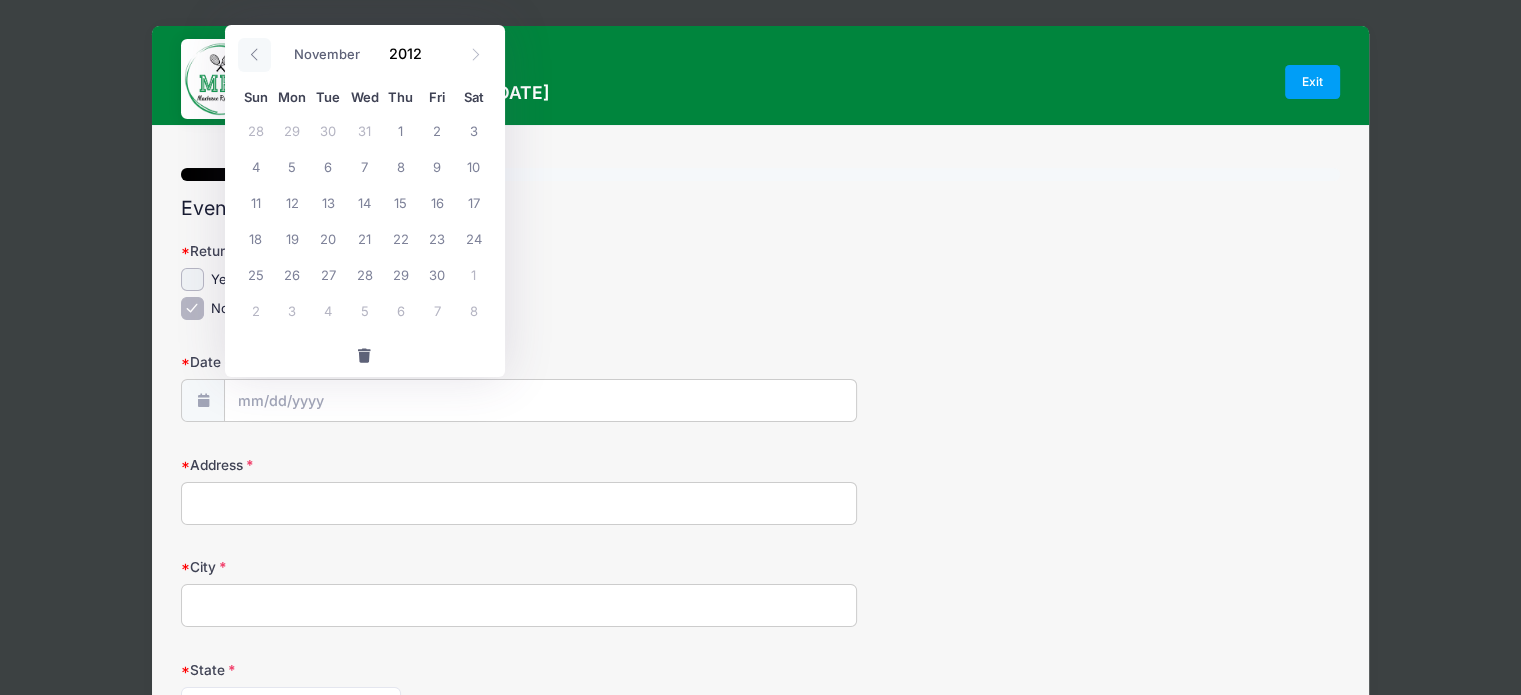 click 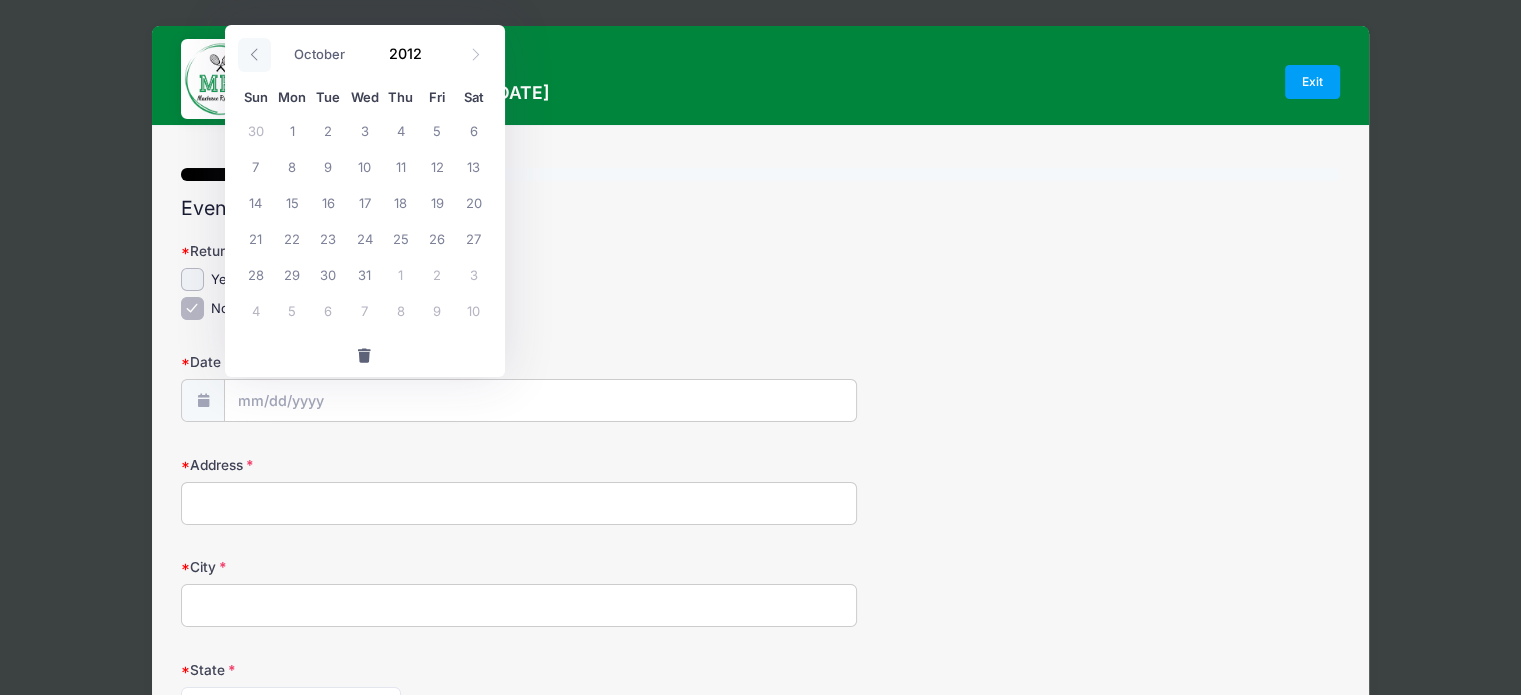 click 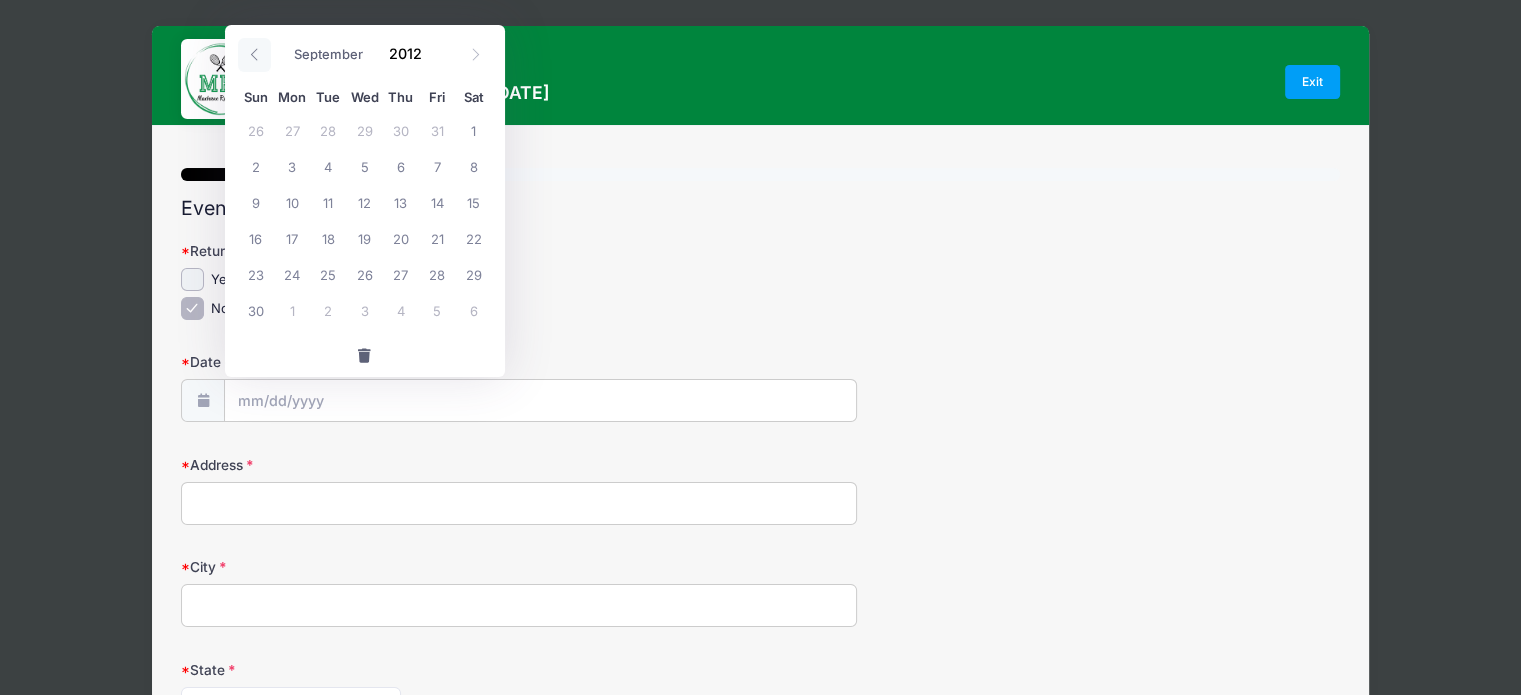 click 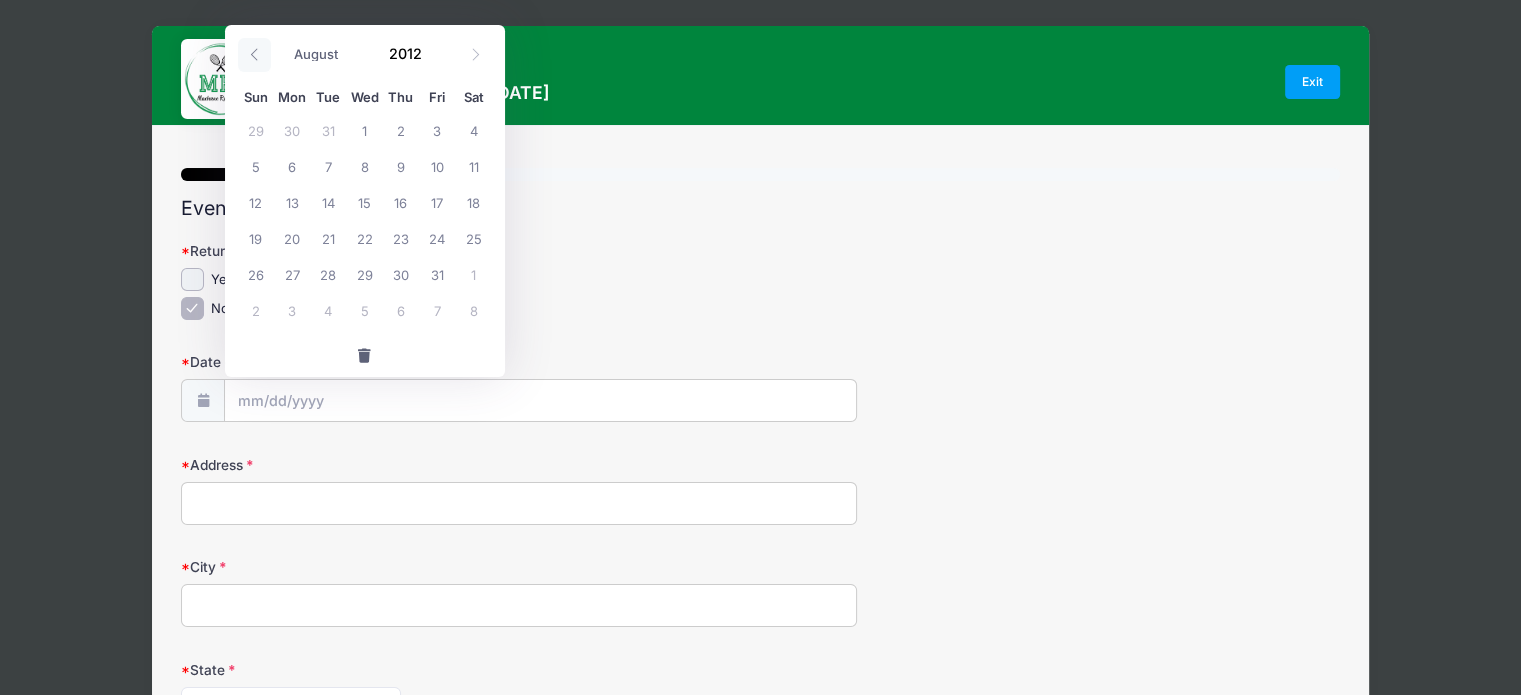 click 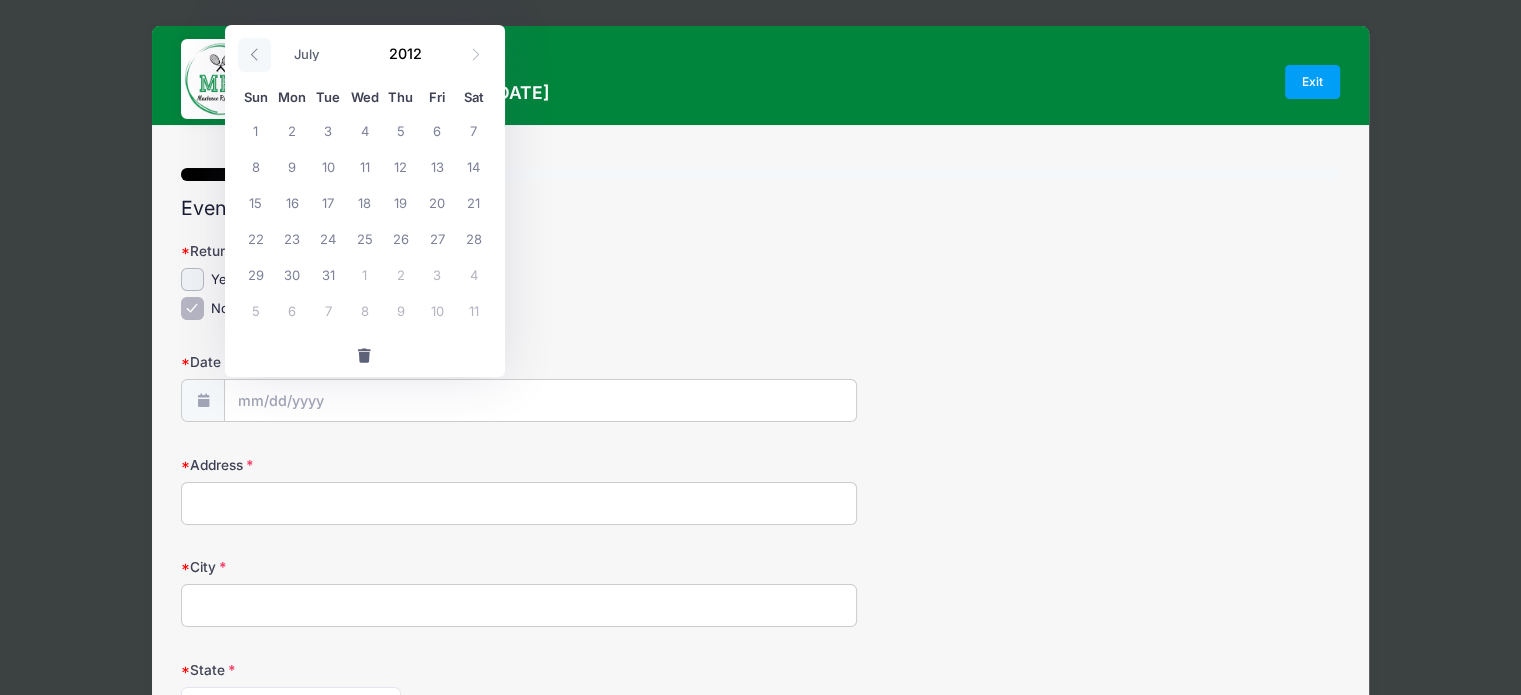 click 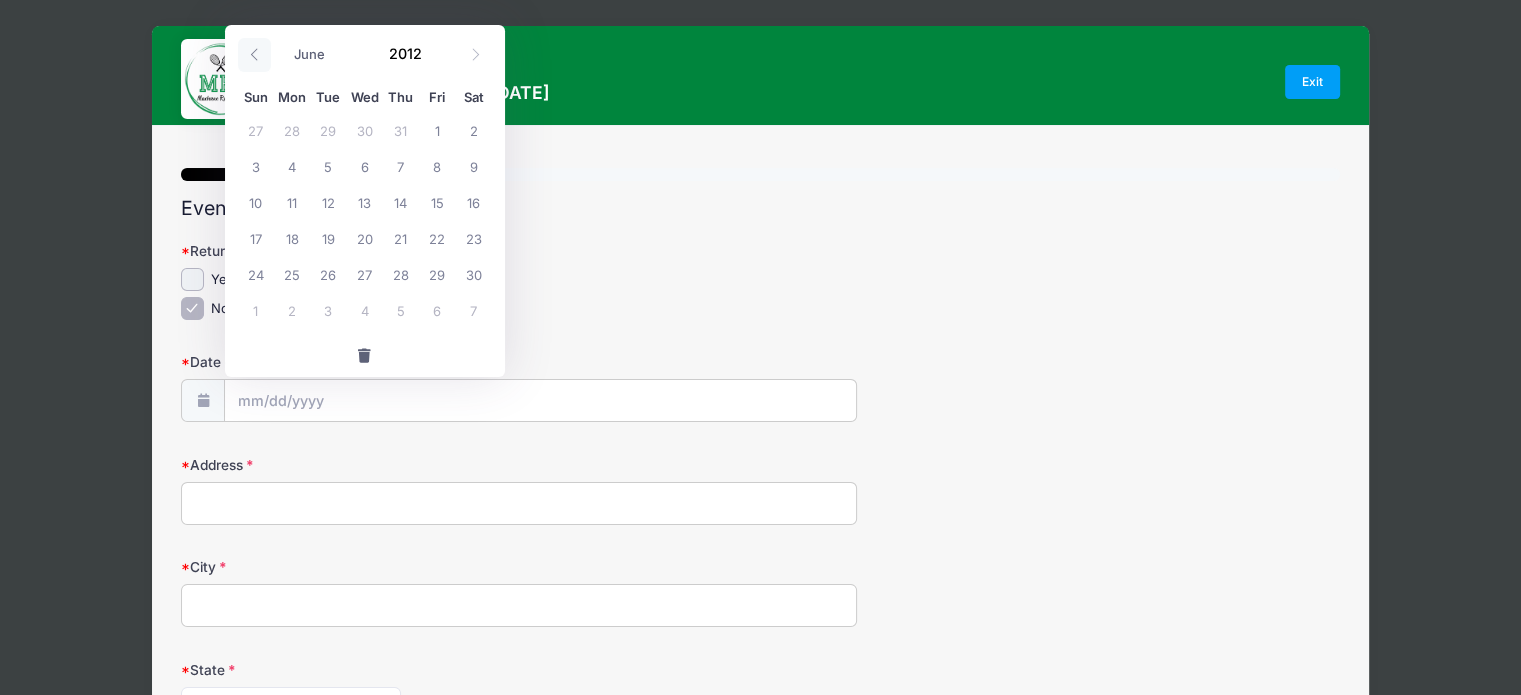 click 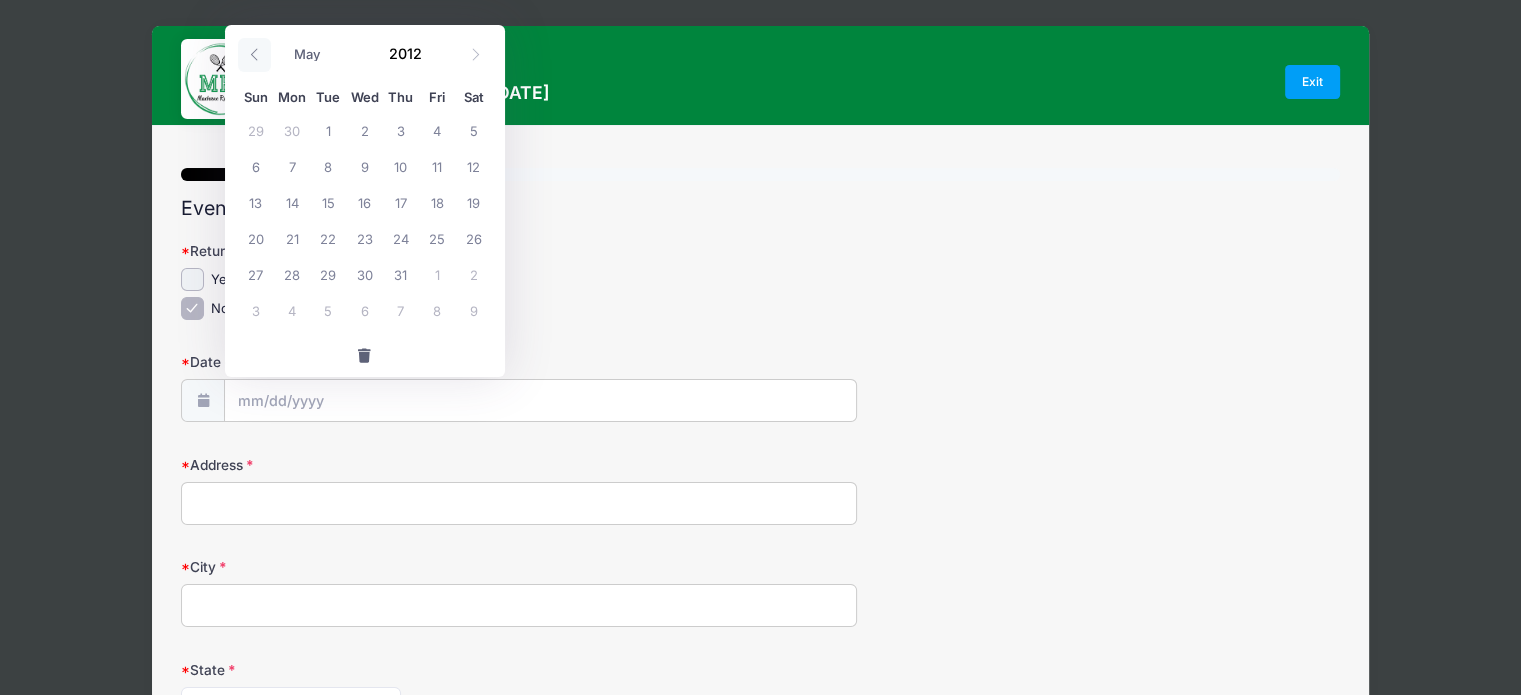 click 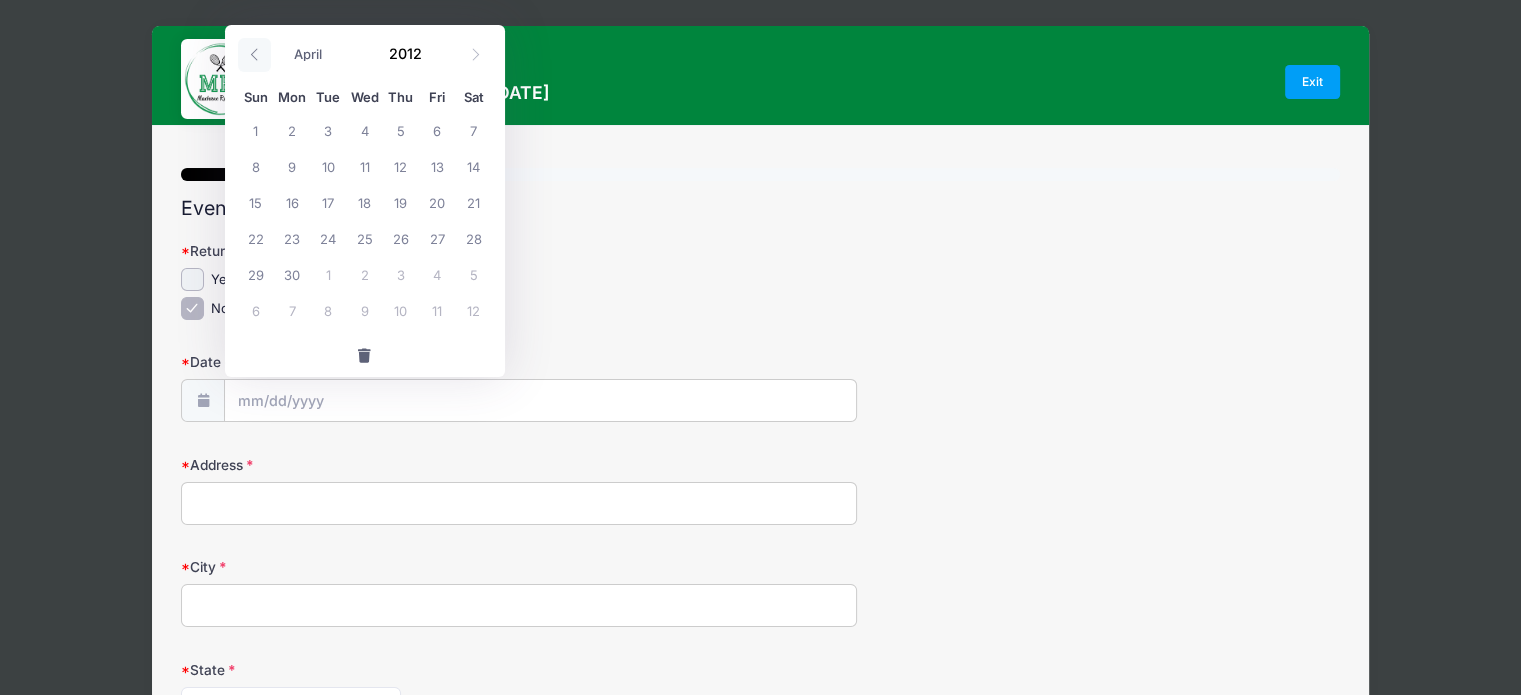 click 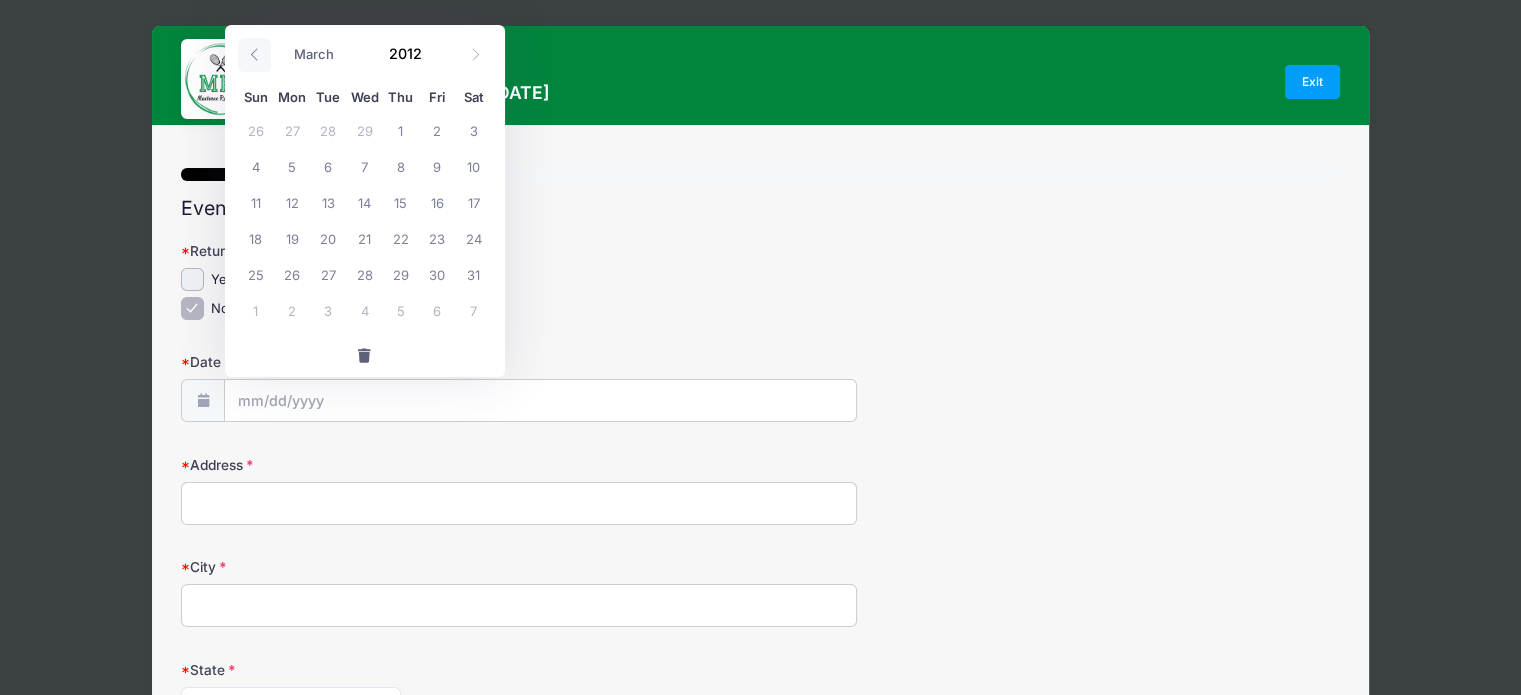 click 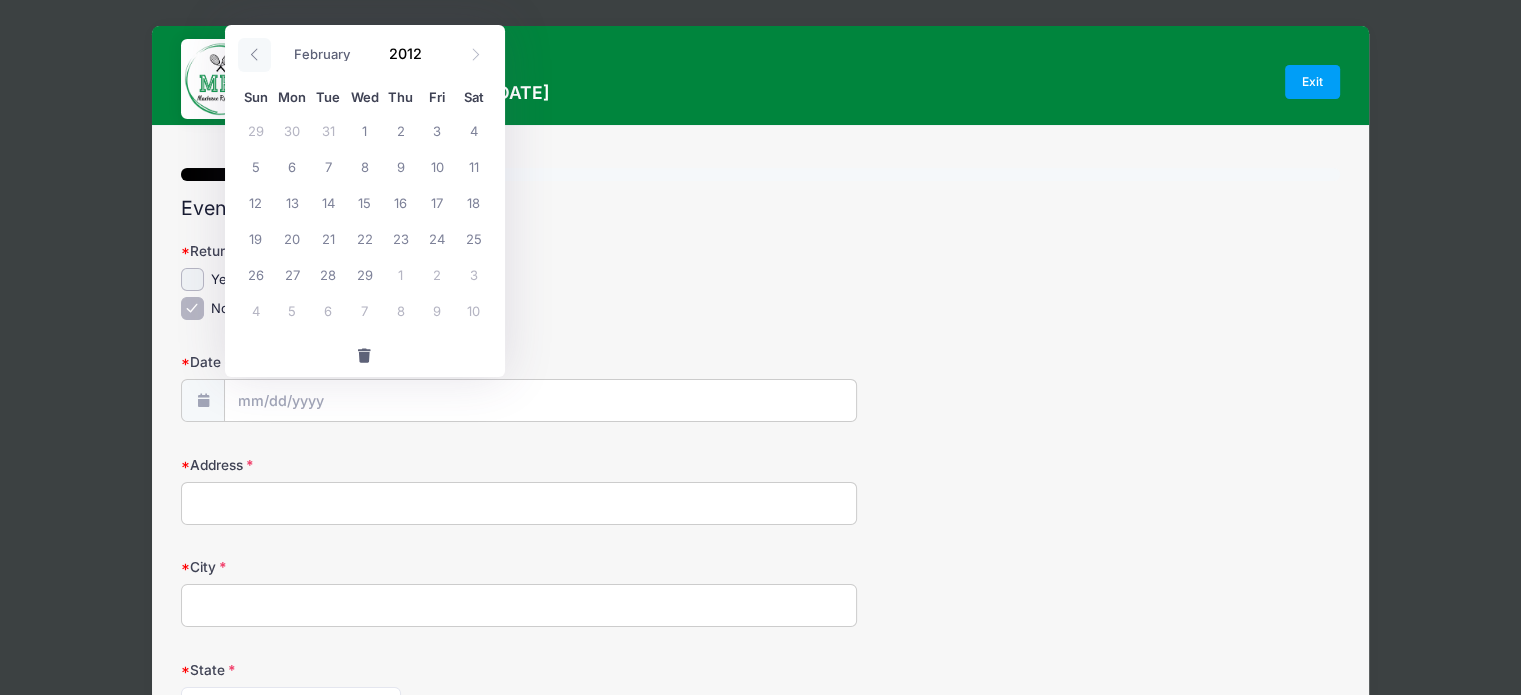 click 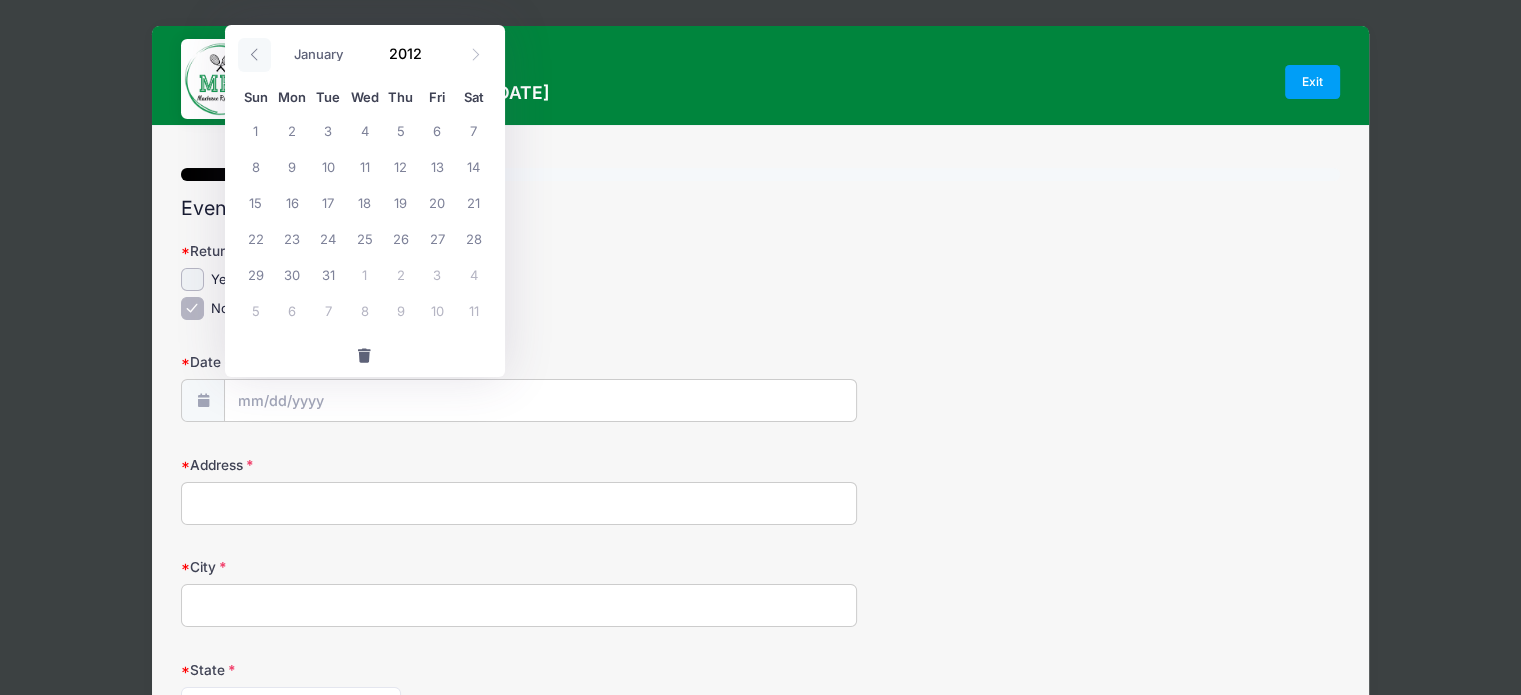click 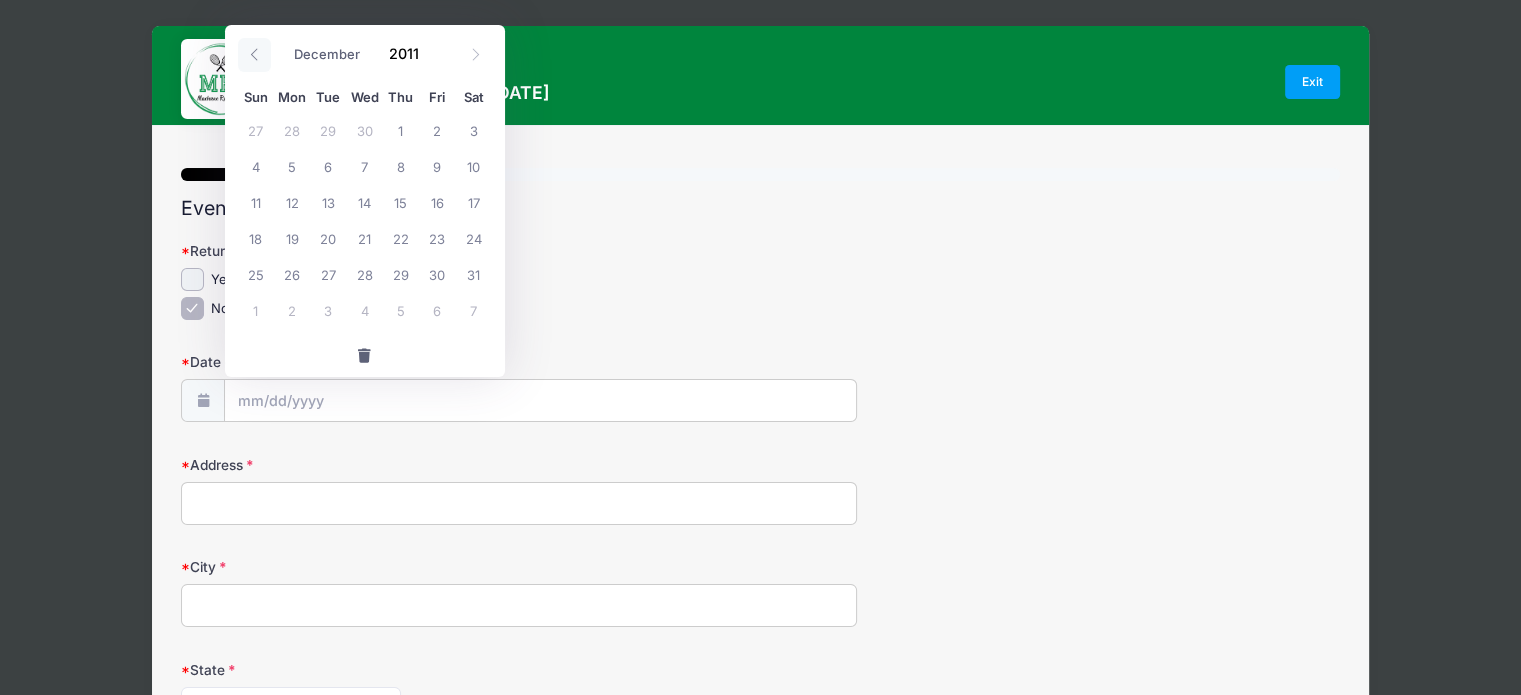 click 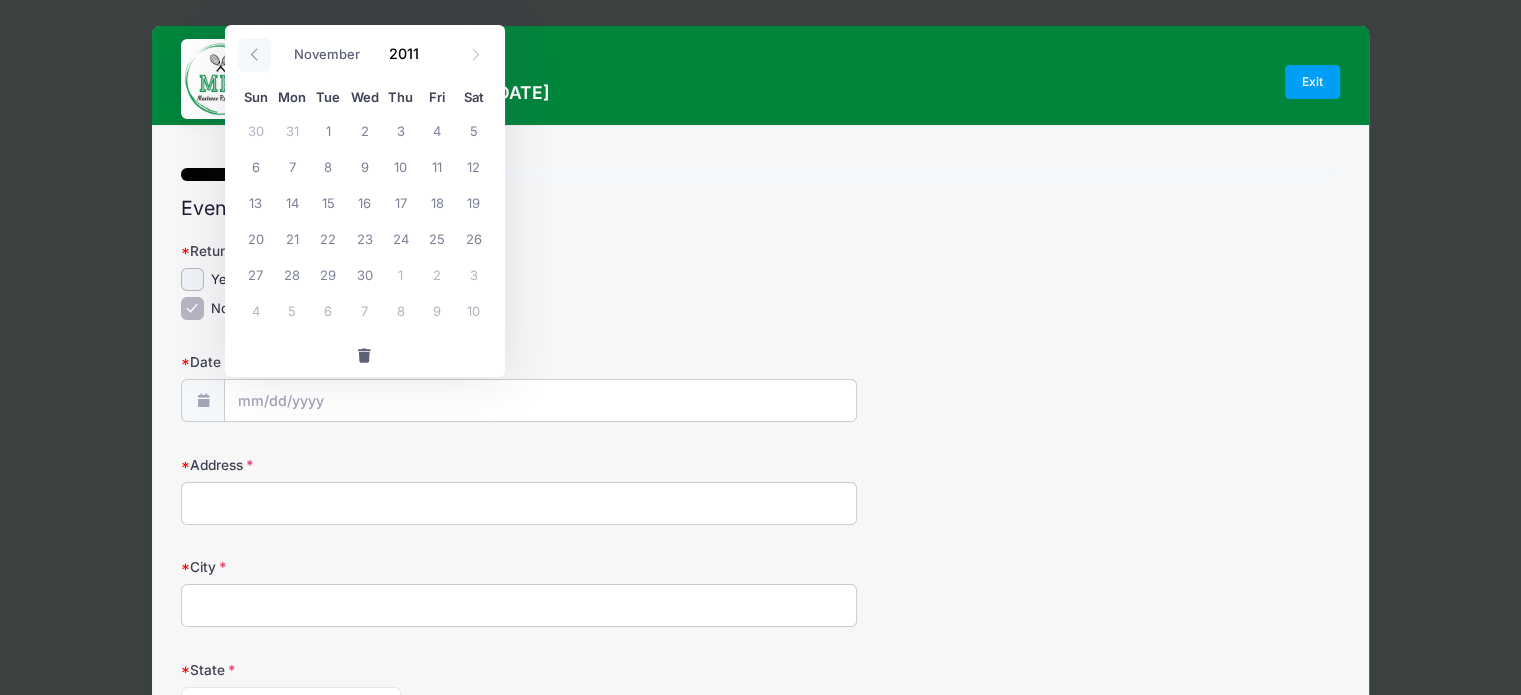 click 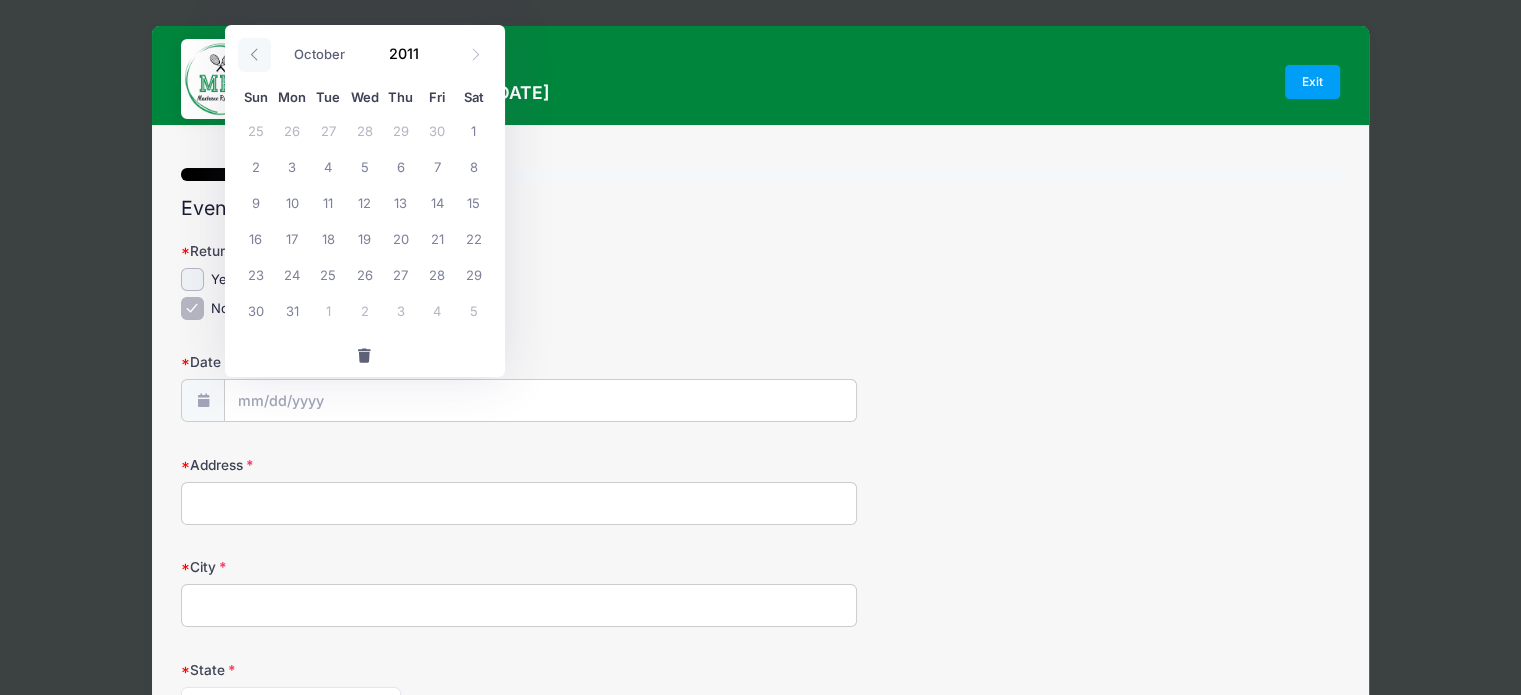 click 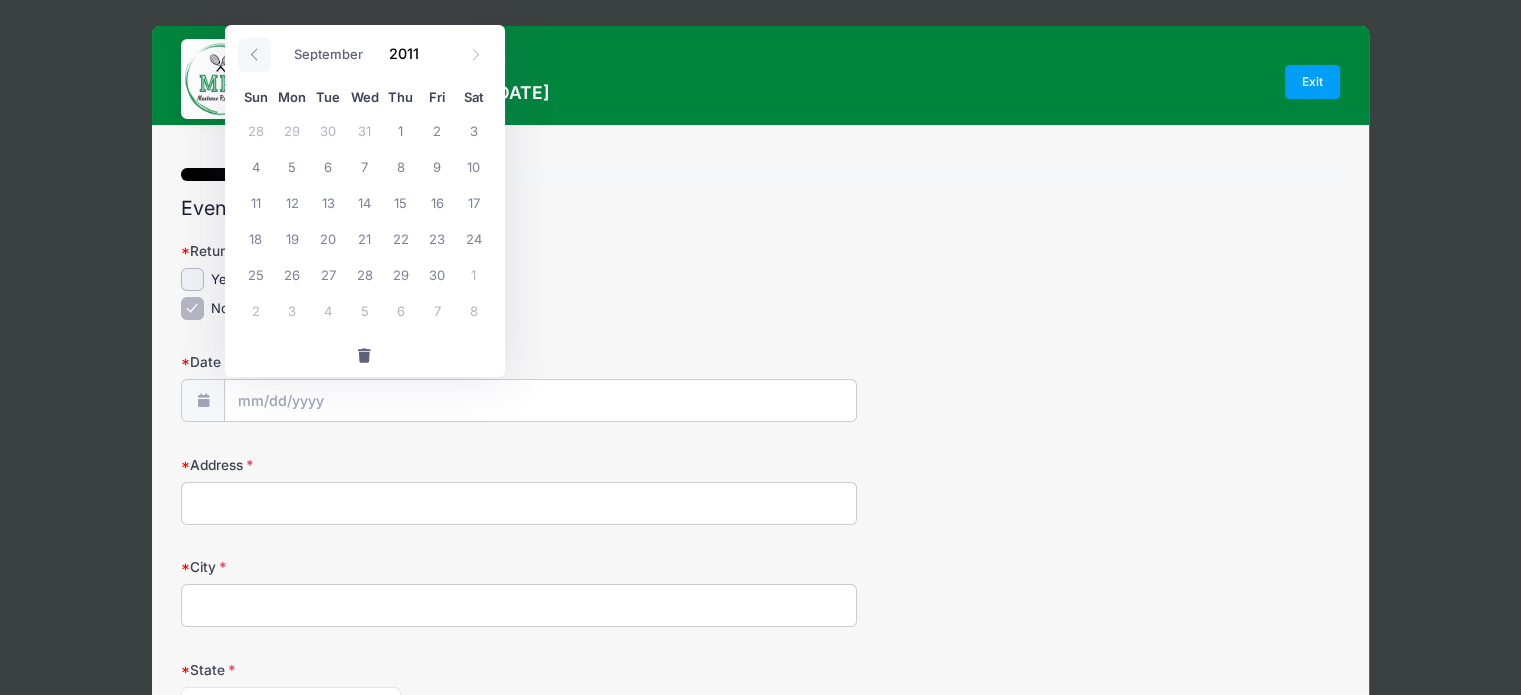 click 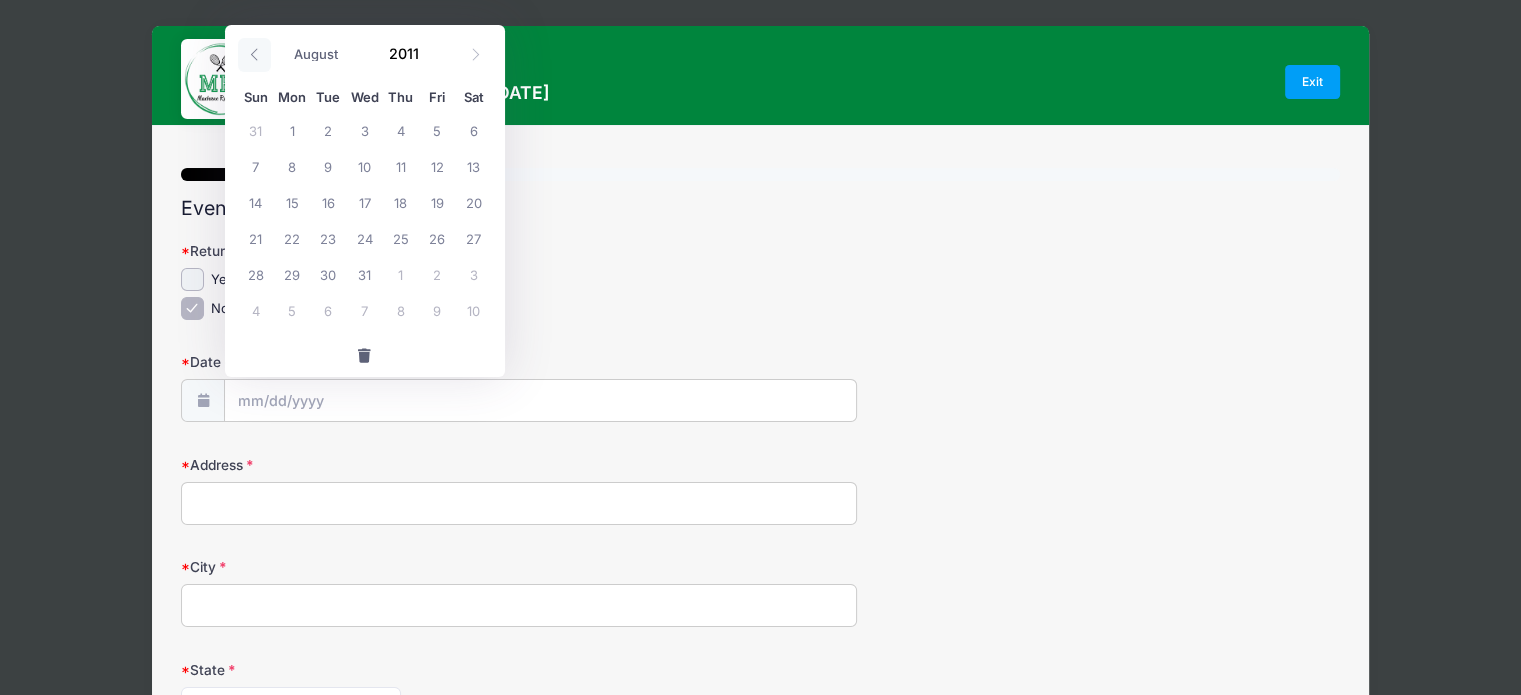 click 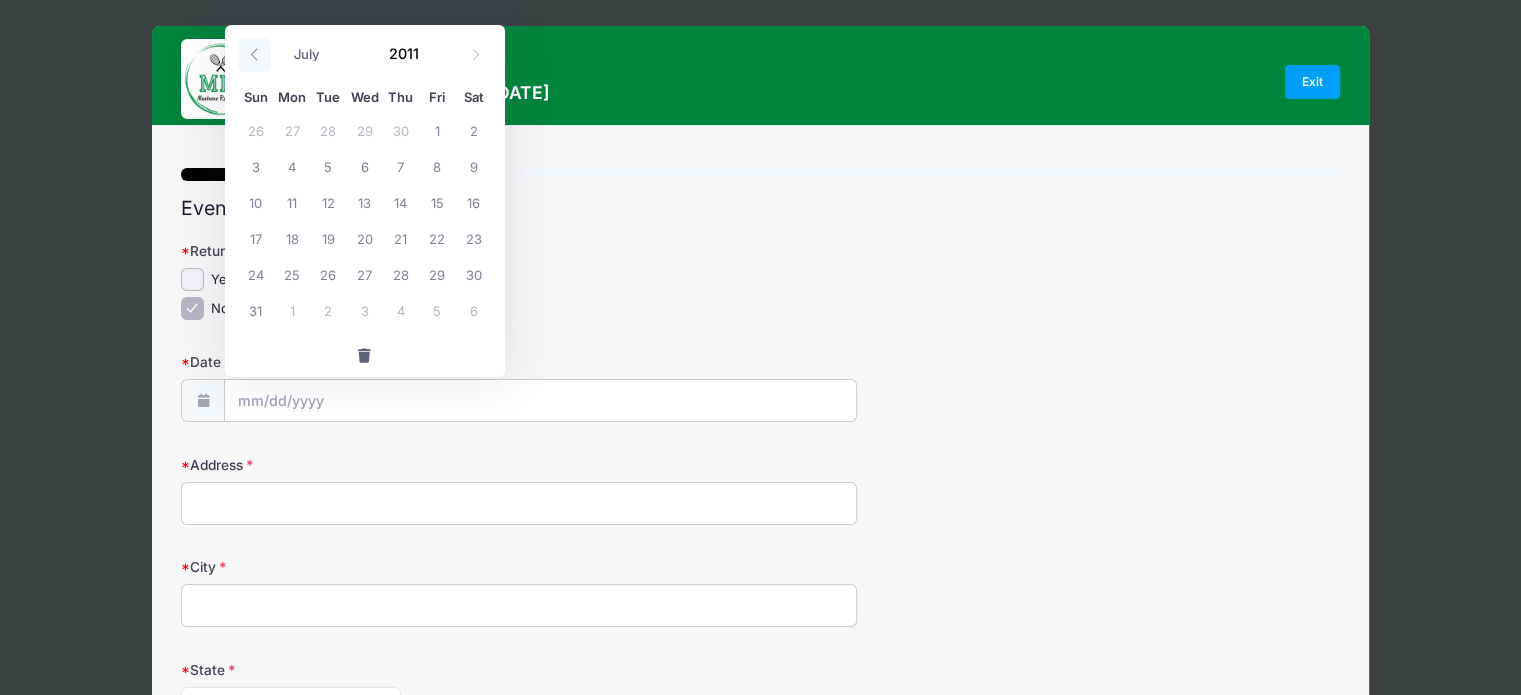 click 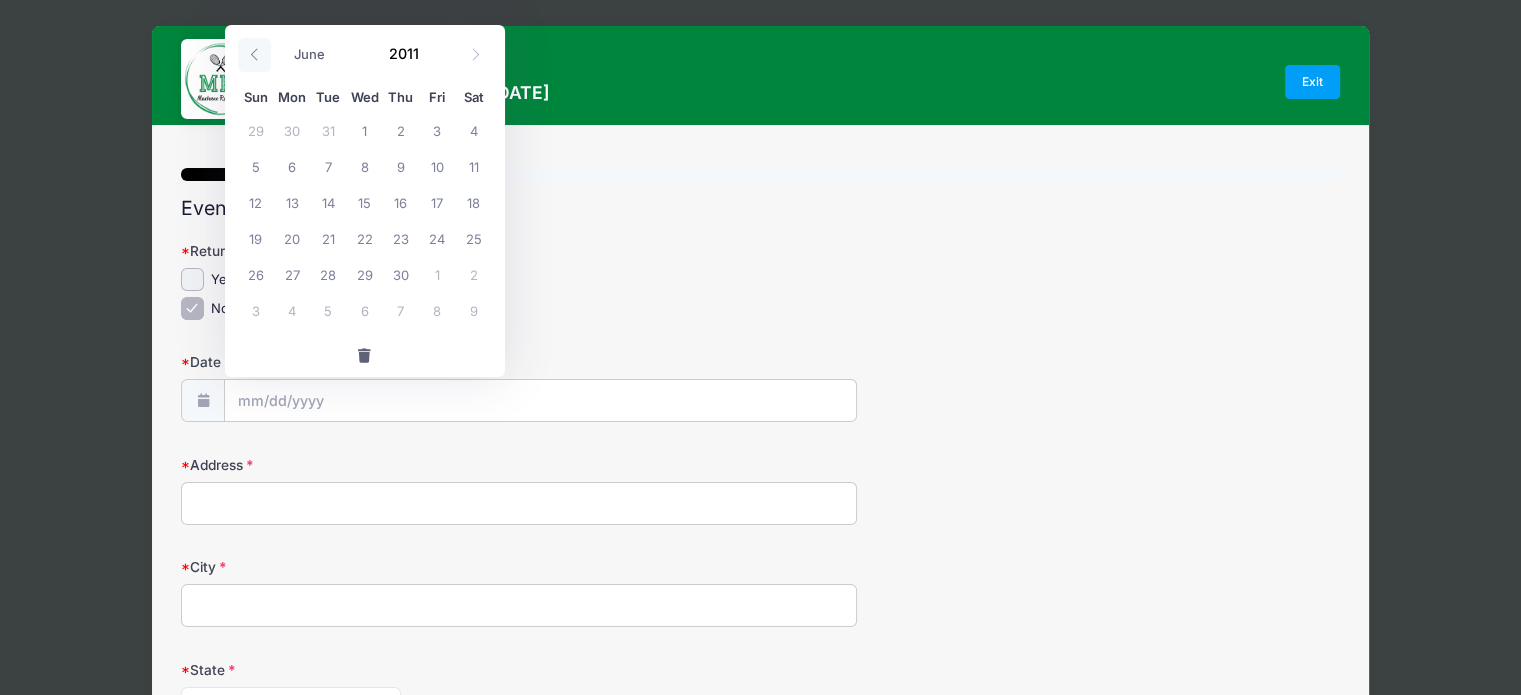 click 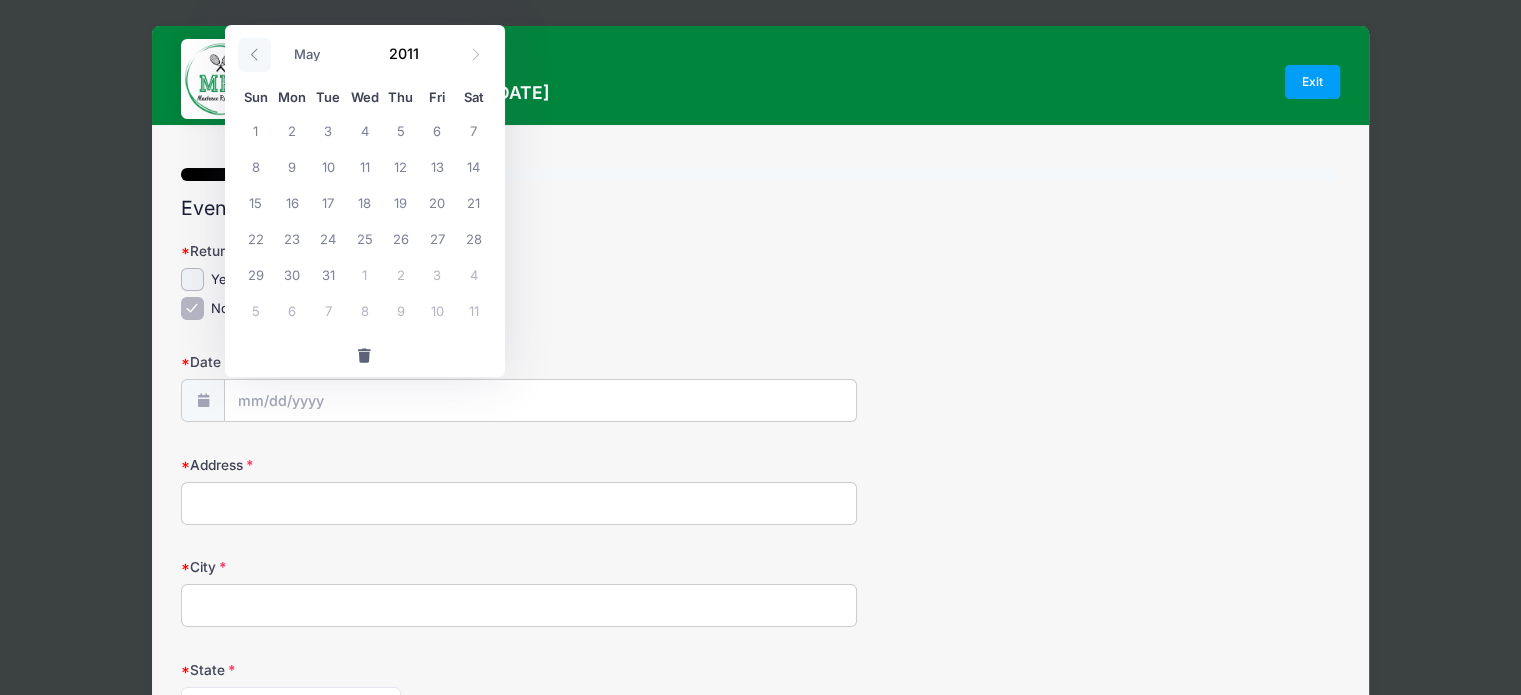 click 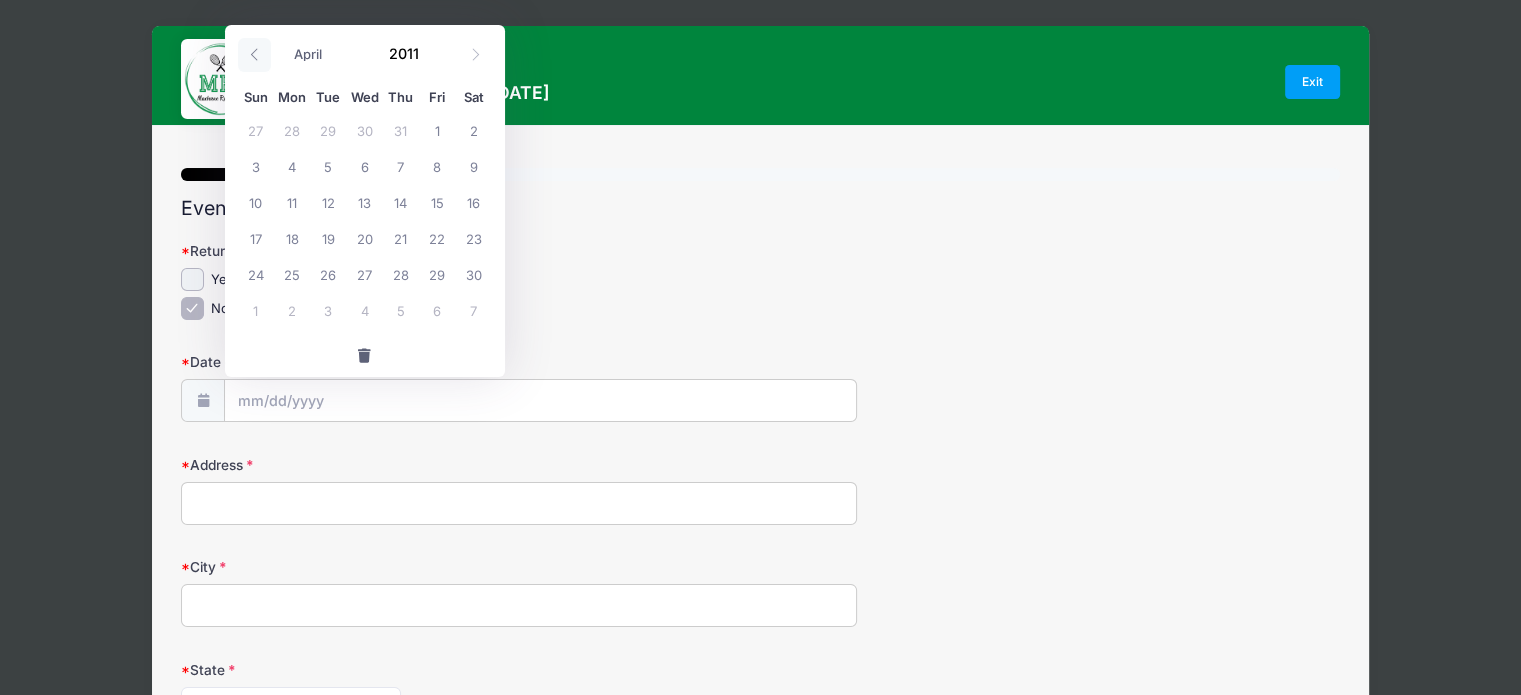 click 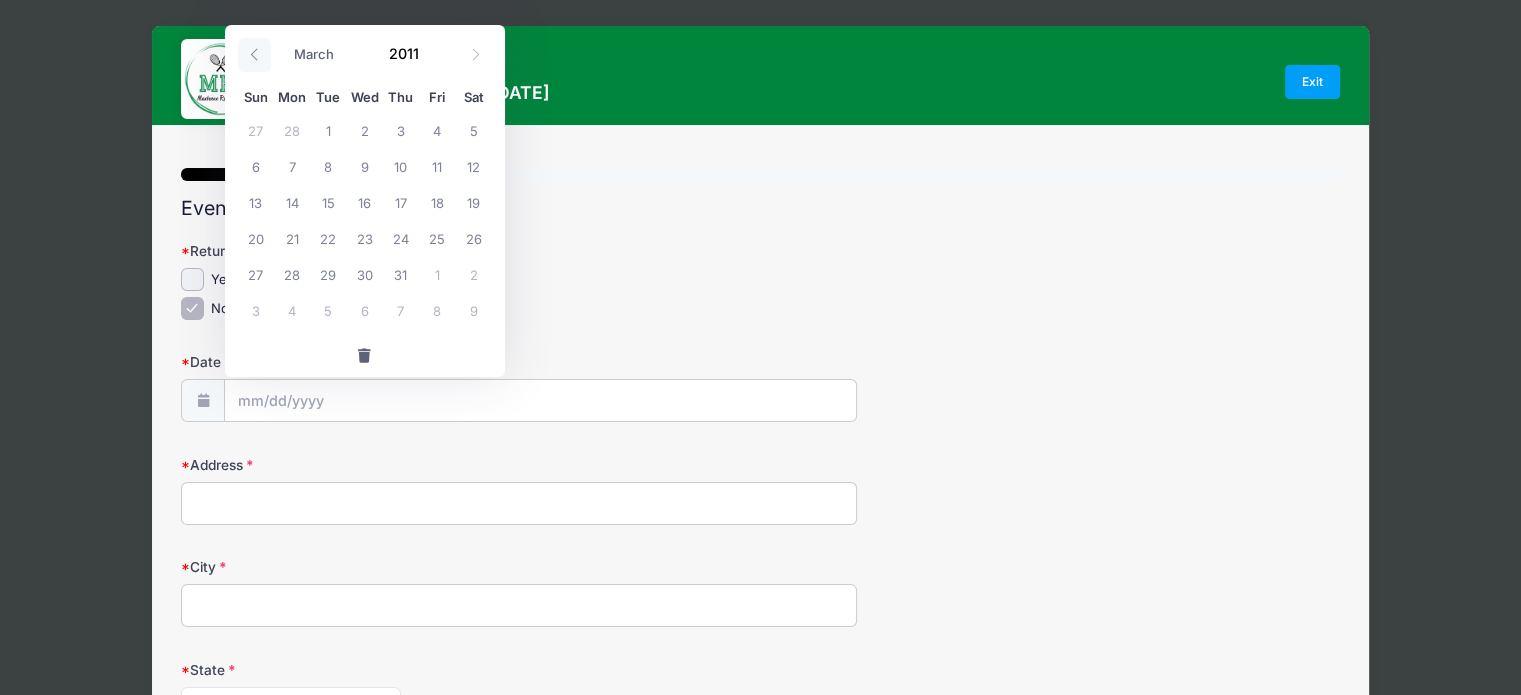click 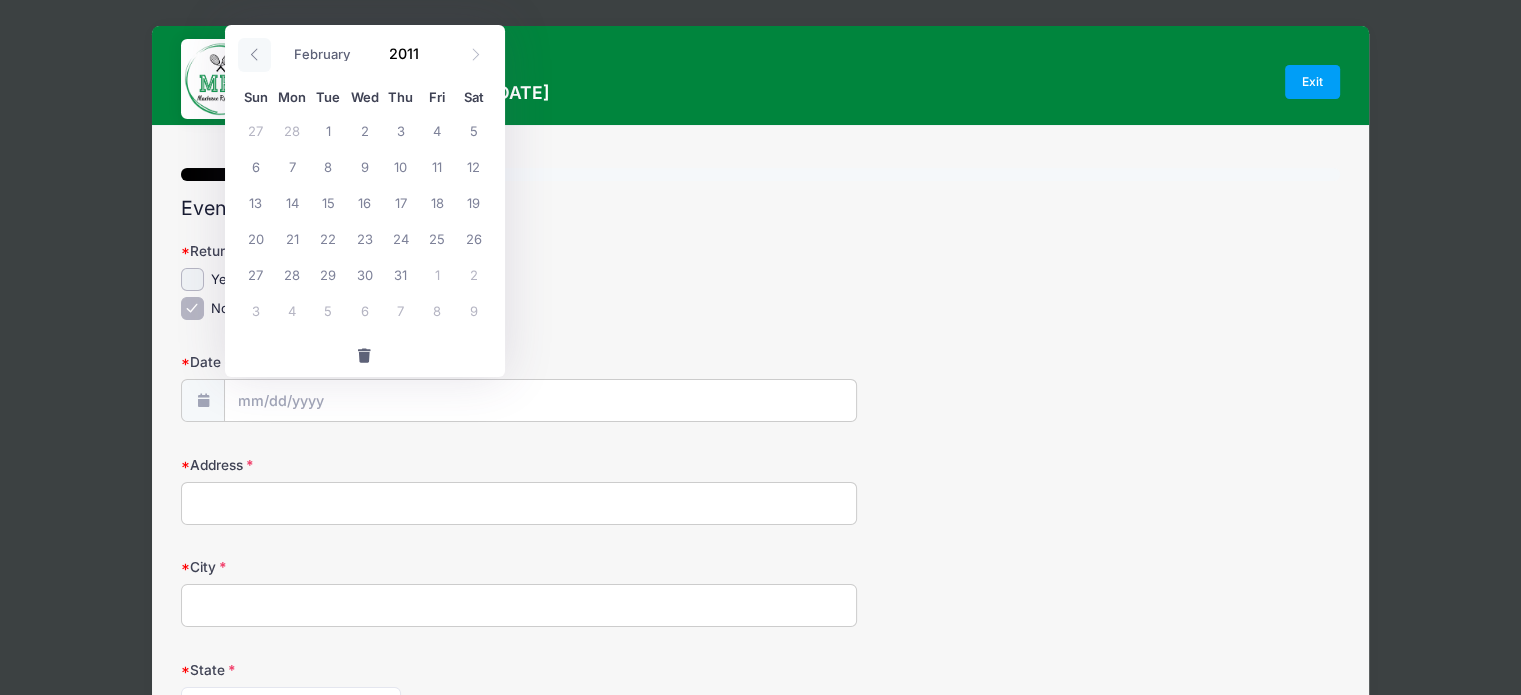 click 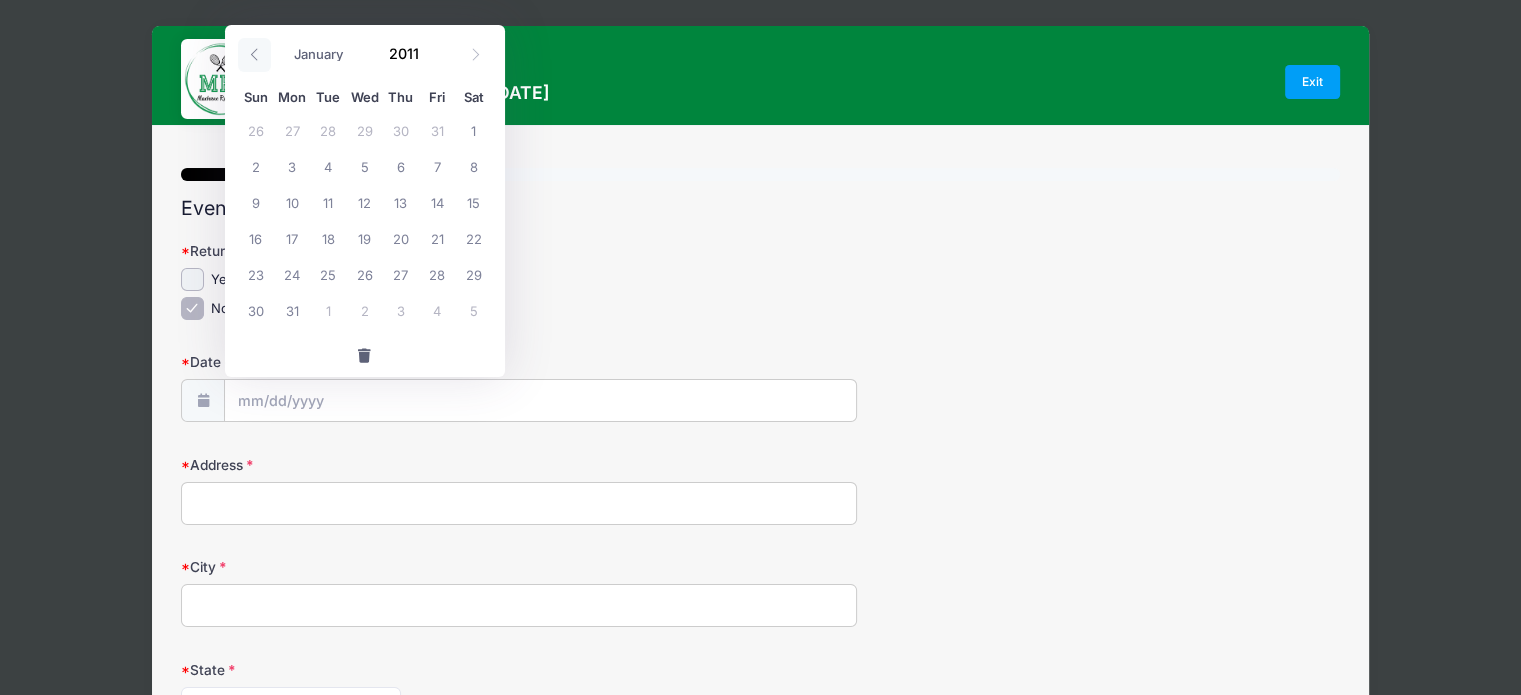 click 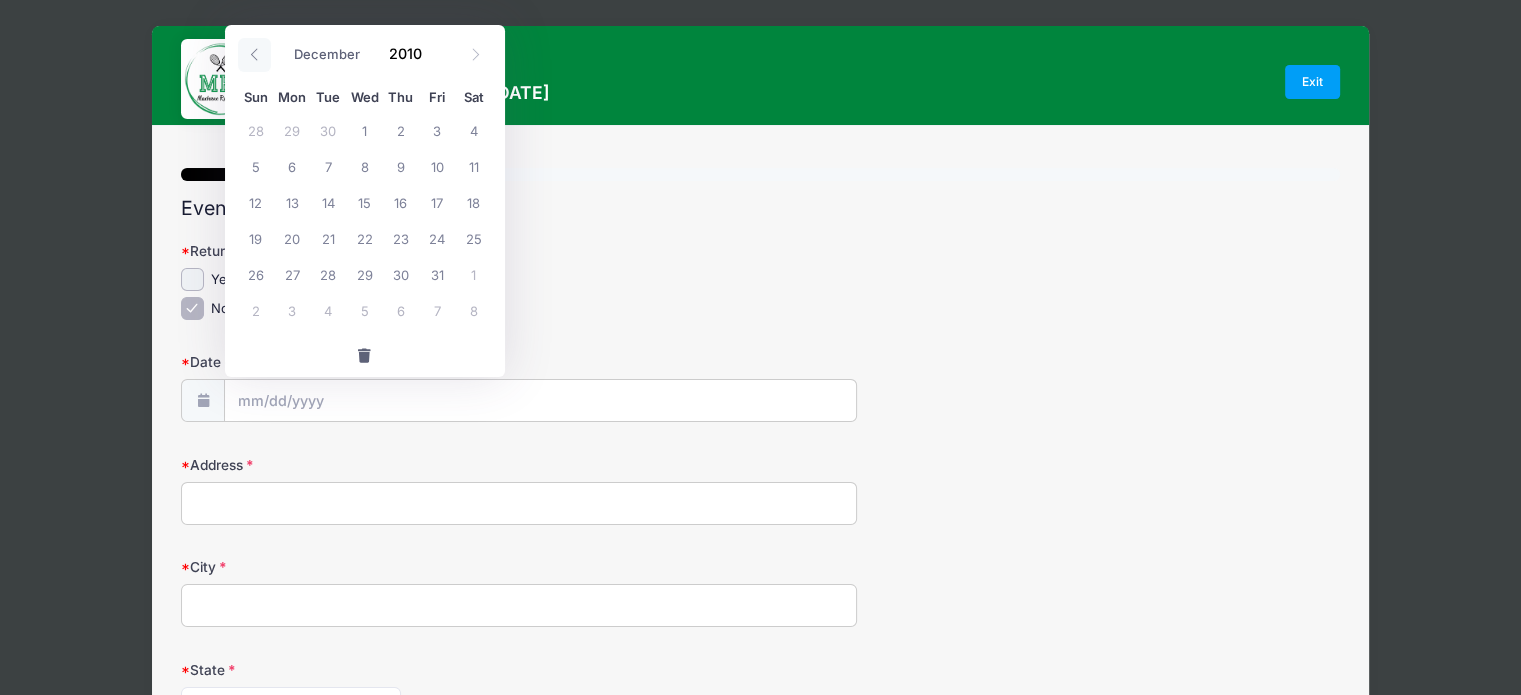 click 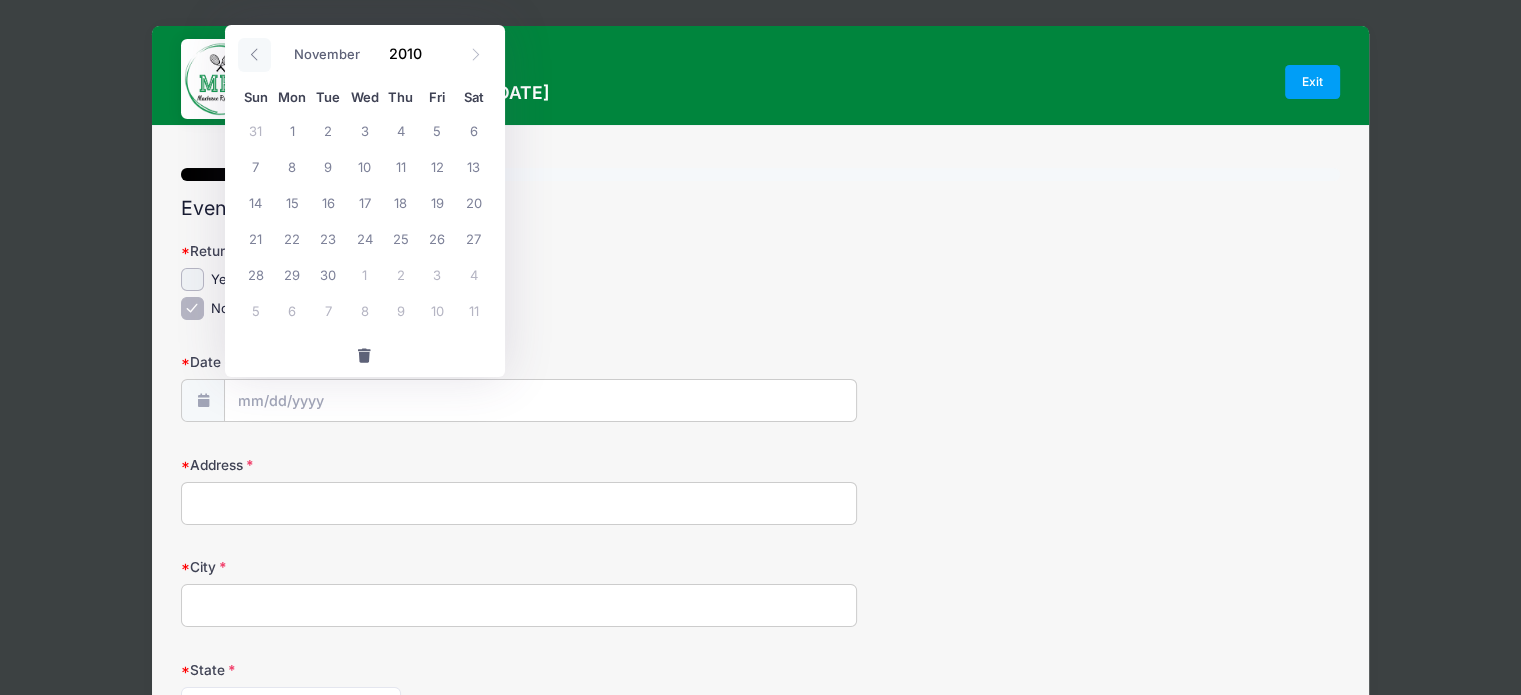 click 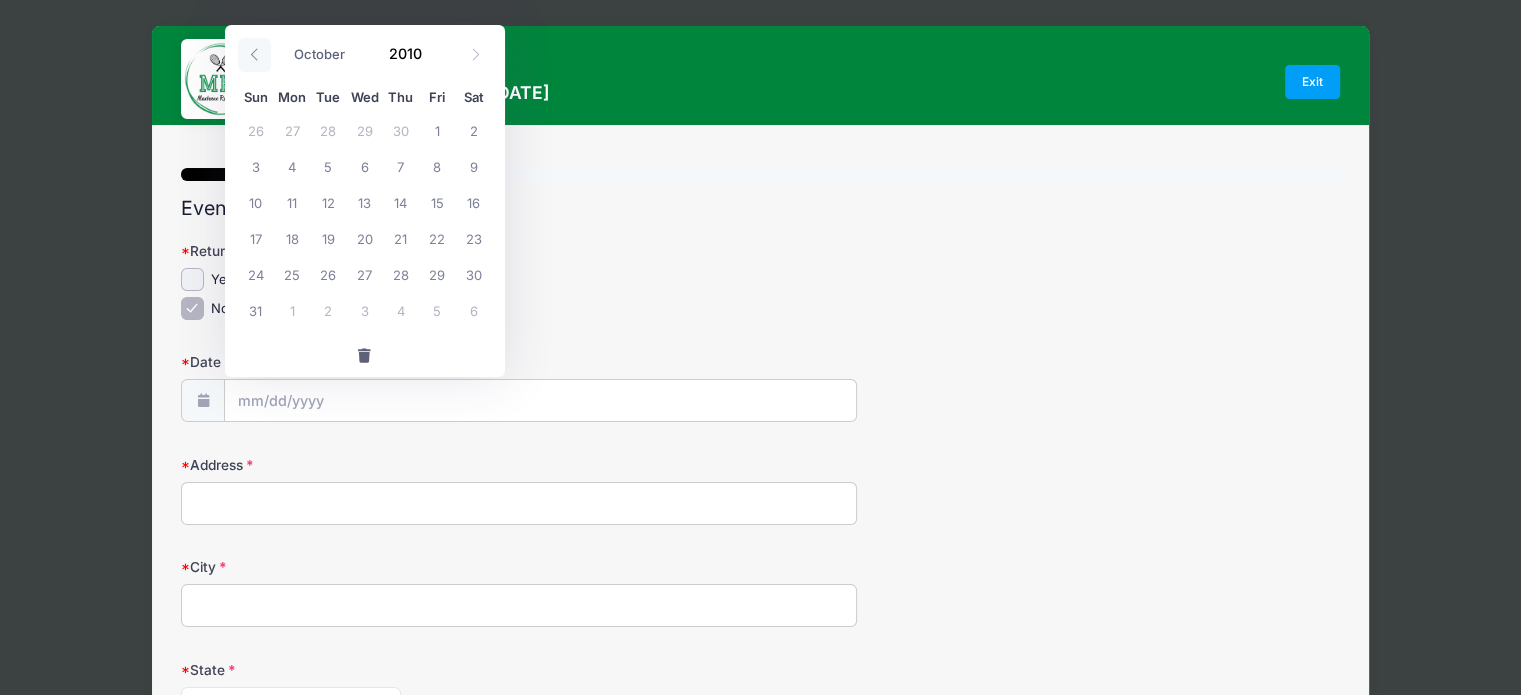 click 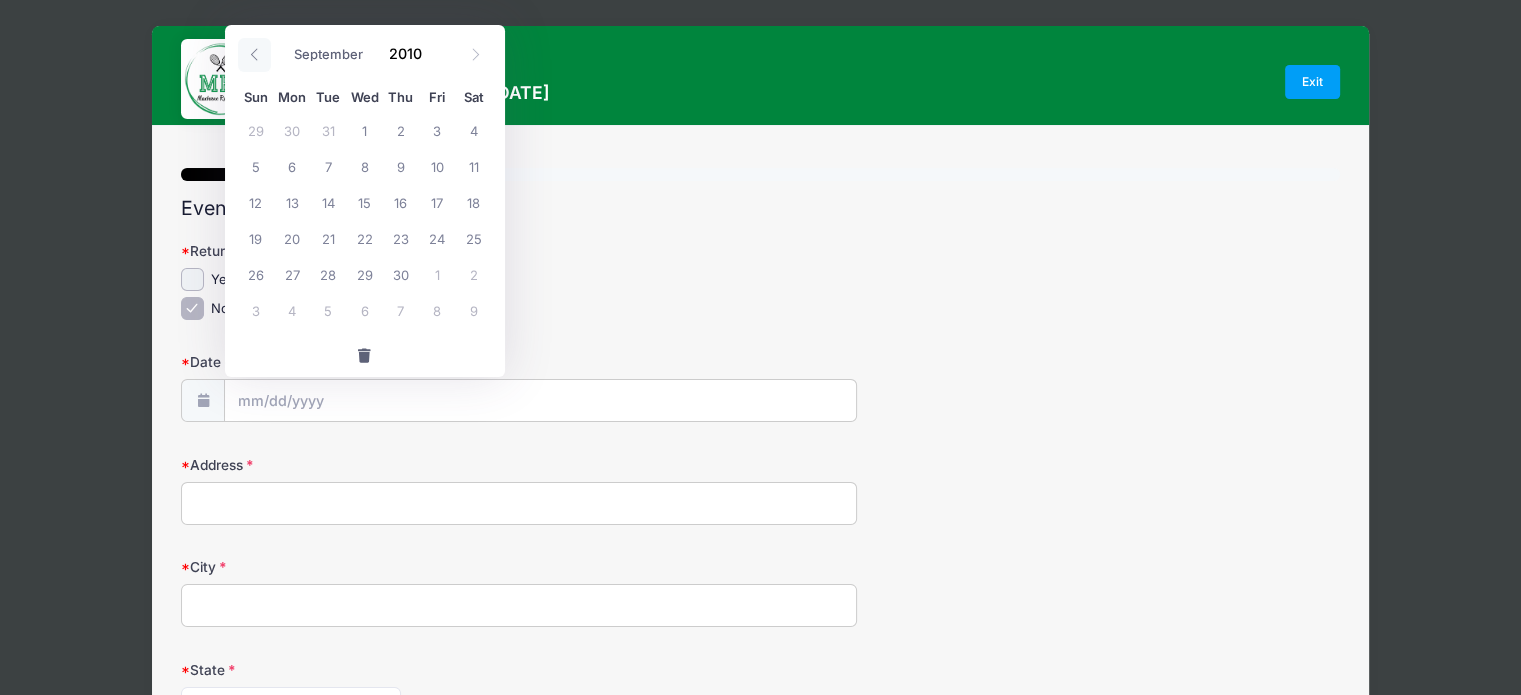 click 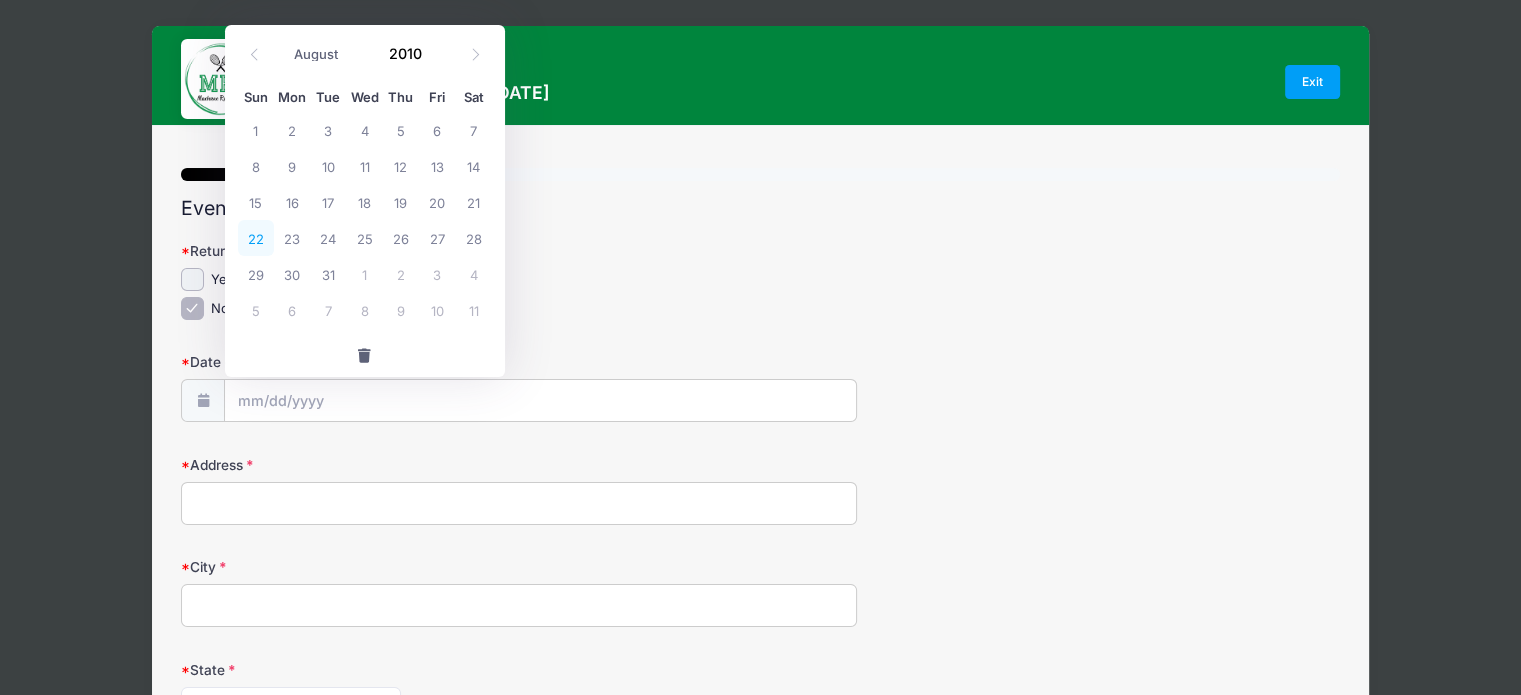 click on "22" at bounding box center [256, 238] 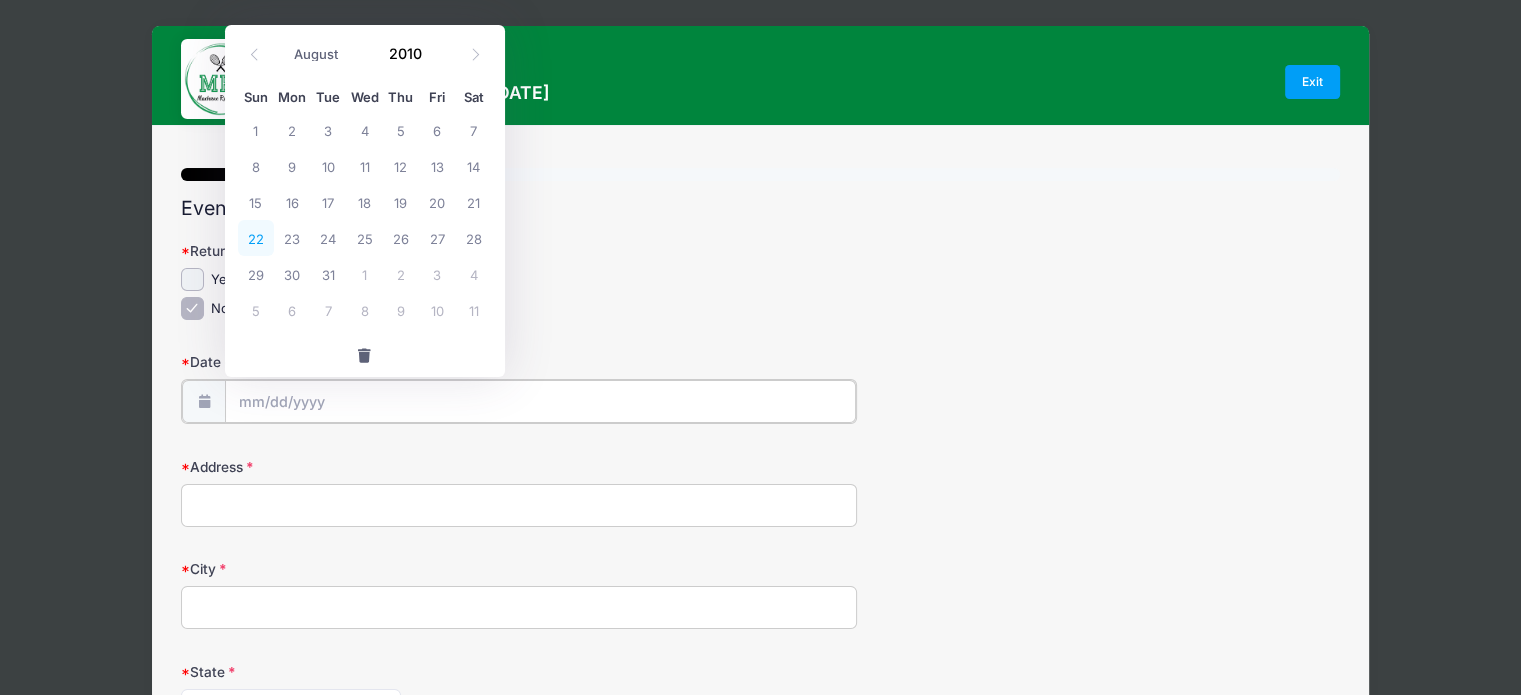 type on "[MONTH]-[DAY]-[YEAR]" 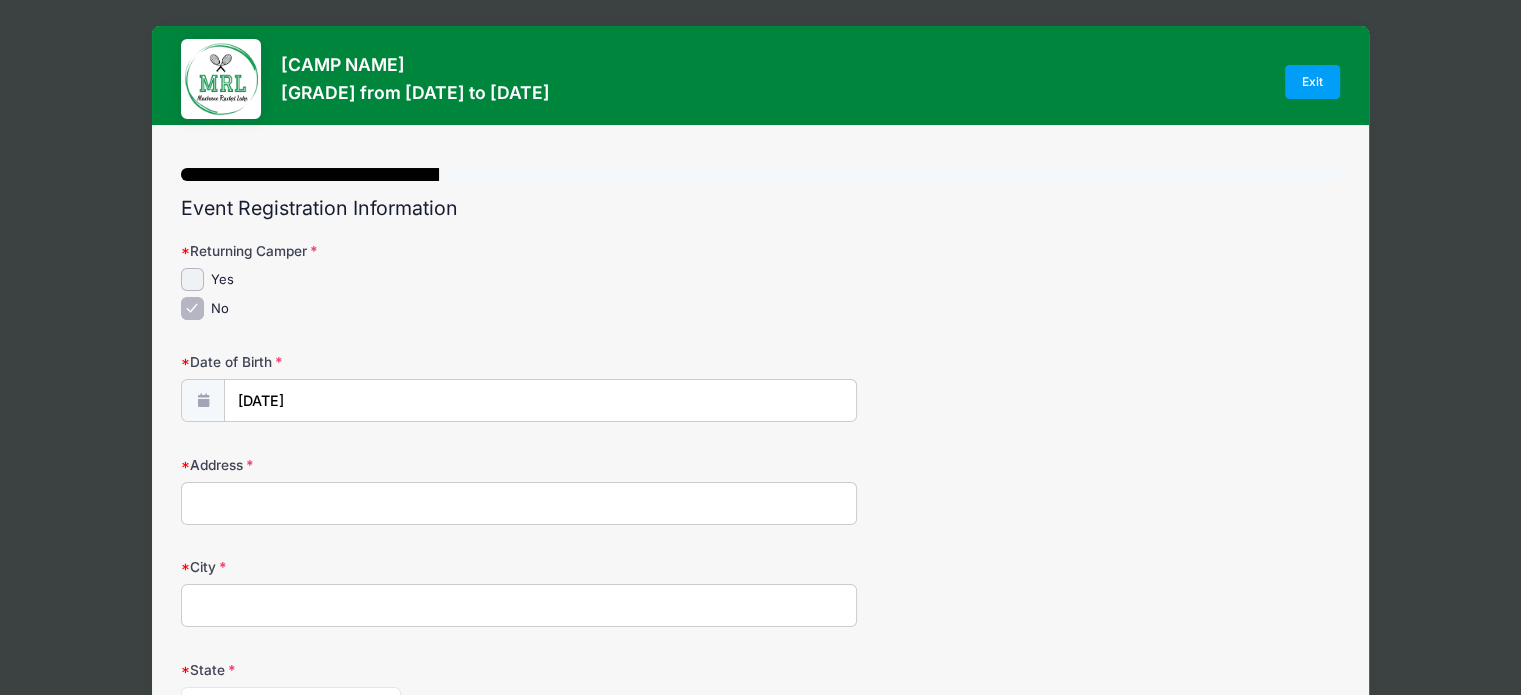 click on "Address" at bounding box center (519, 503) 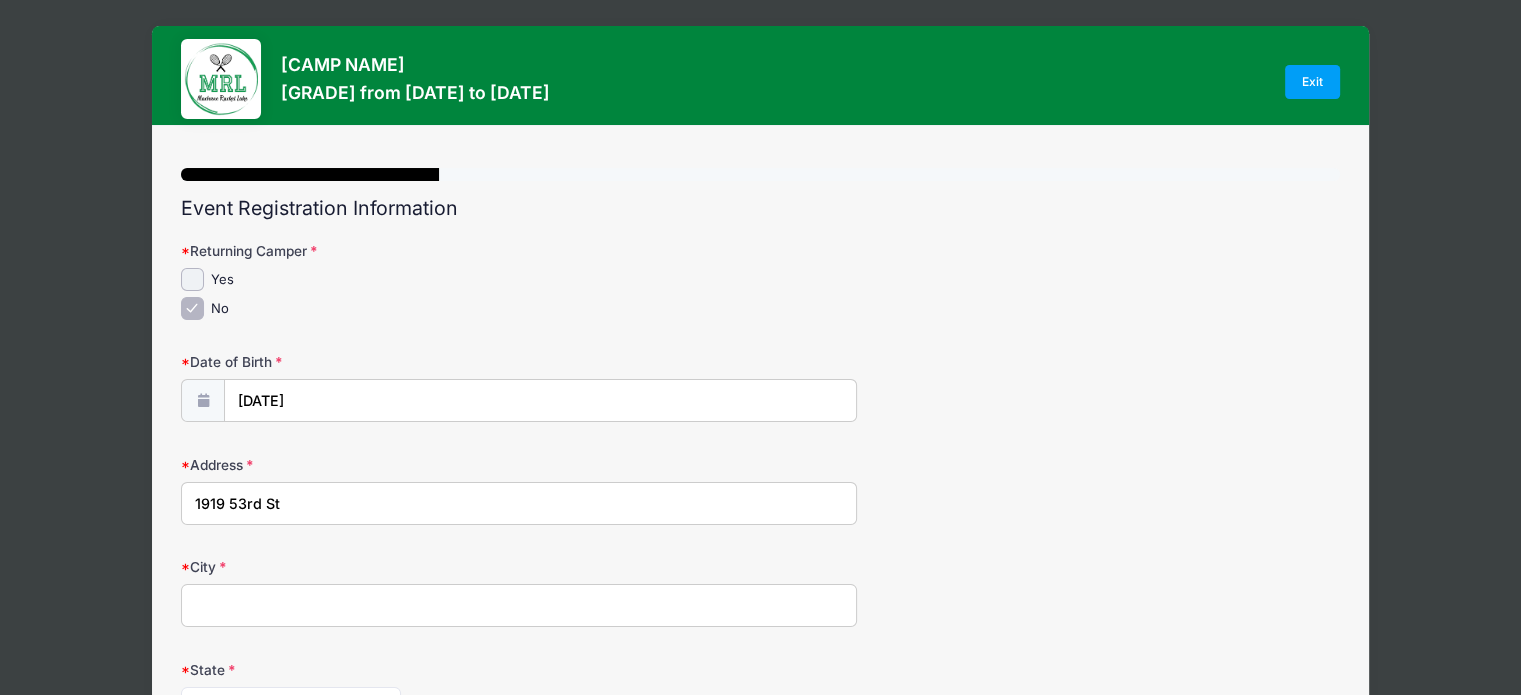 type on "1919 53rd St" 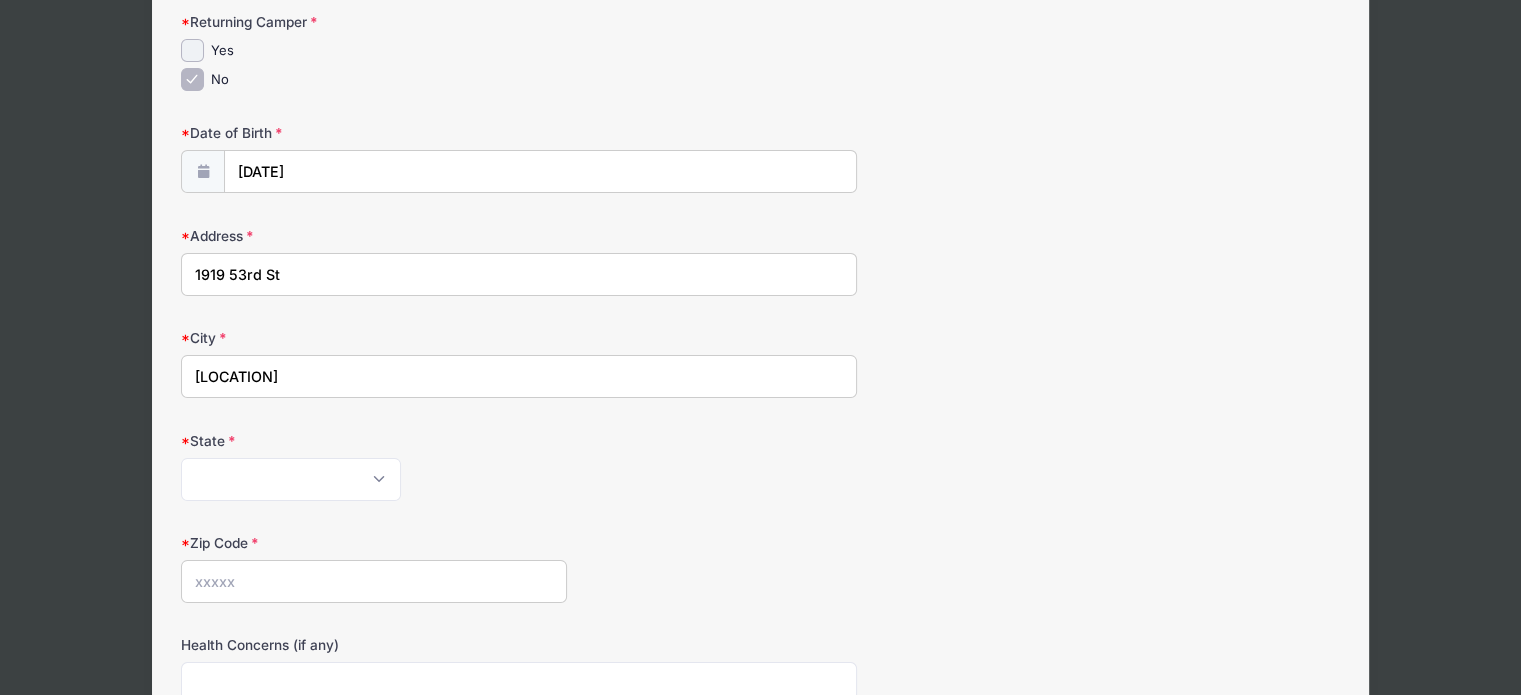 scroll, scrollTop: 228, scrollLeft: 0, axis: vertical 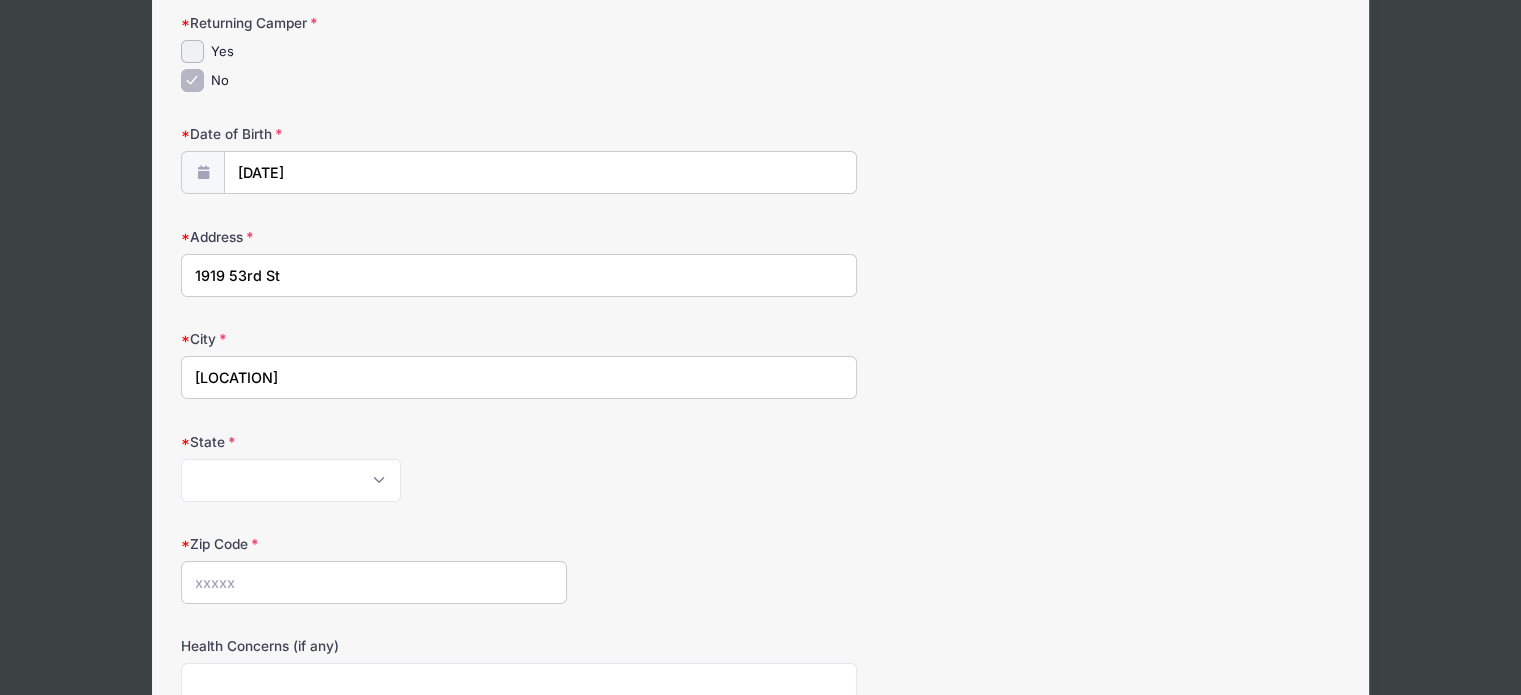 type on "[CITY]" 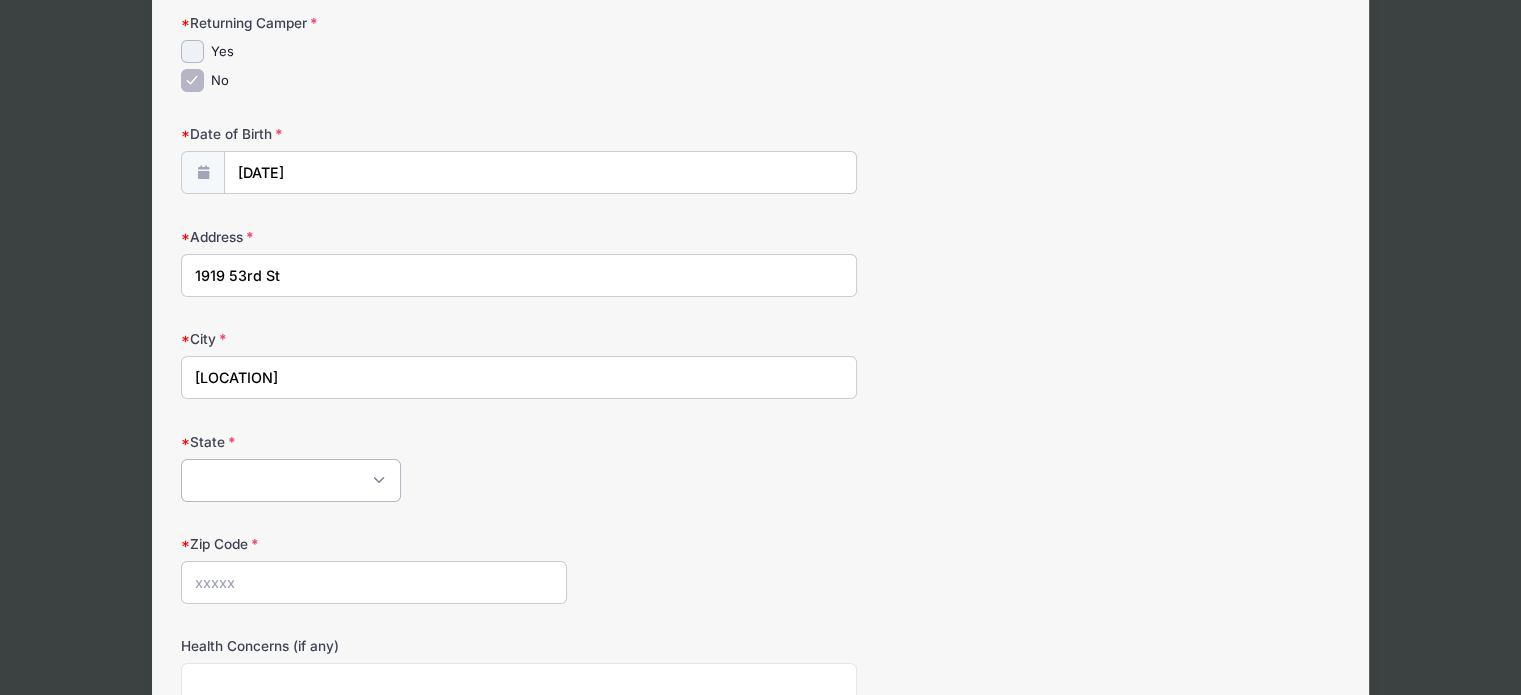 click on "Alabama Alaska American Samoa Arizona Arkansas Armed Forces Africa Armed Forces Americas Armed Forces Canada Armed Forces Europe Armed Forces Middle East Armed Forces Pacific California Colorado Connecticut Delaware District of Columbia Federated States Of Micronesia Florida Georgia Guam Hawaii Idaho Illinois Indiana Iowa Kansas Kentucky Louisiana Maine Marshall Islands Maryland Massachusetts Michigan Minnesota Mississippi Missouri Montana Nebraska Nevada New Hampshire New Jersey New Mexico New York North Carolina North Dakota Northern Mariana Islands Ohio Oklahoma Oregon Palau Pennsylvania Puerto Rico Rhode Island South Carolina South Dakota Tennessee Texas Utah Vermont Virgin Islands Virginia Washington West Virginia Wisconsin Wyoming Other-Canada Other" at bounding box center (291, 480) 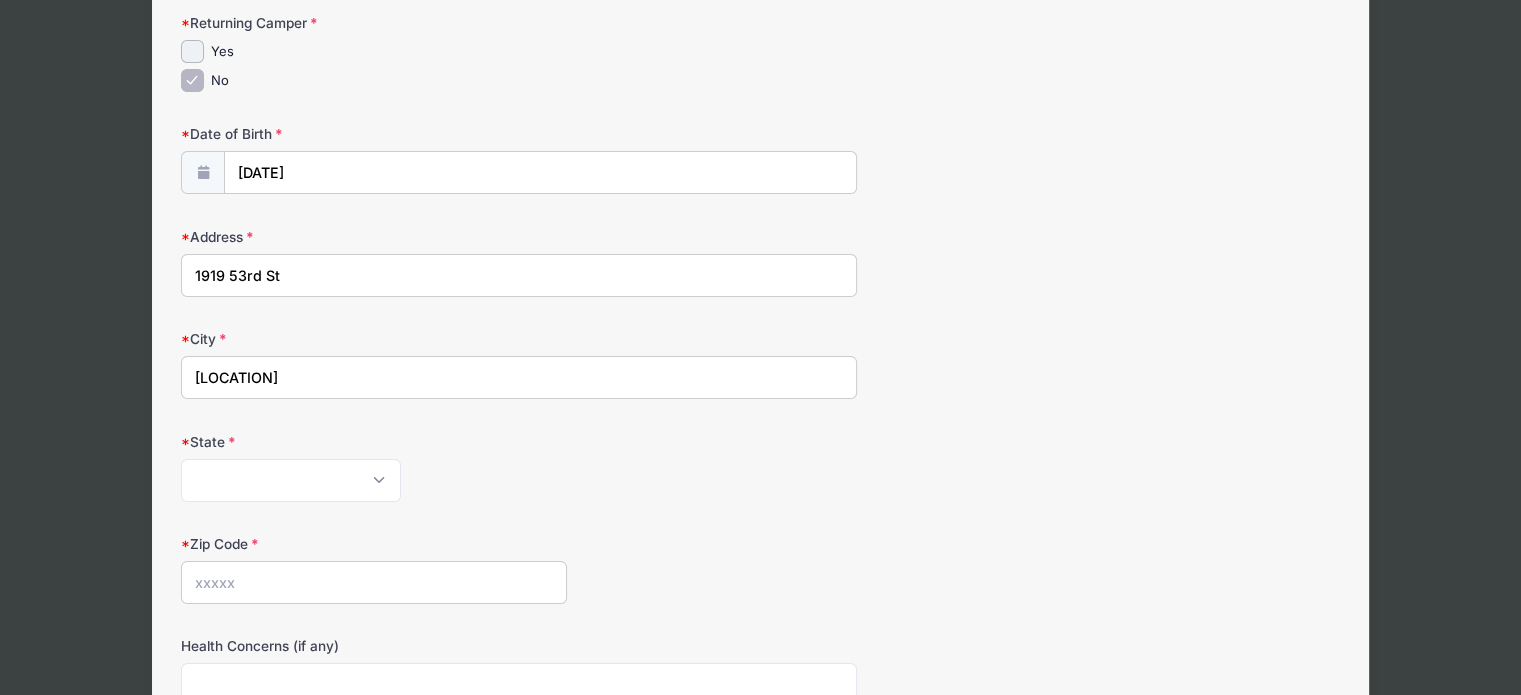 click on "Zip Code" at bounding box center (374, 582) 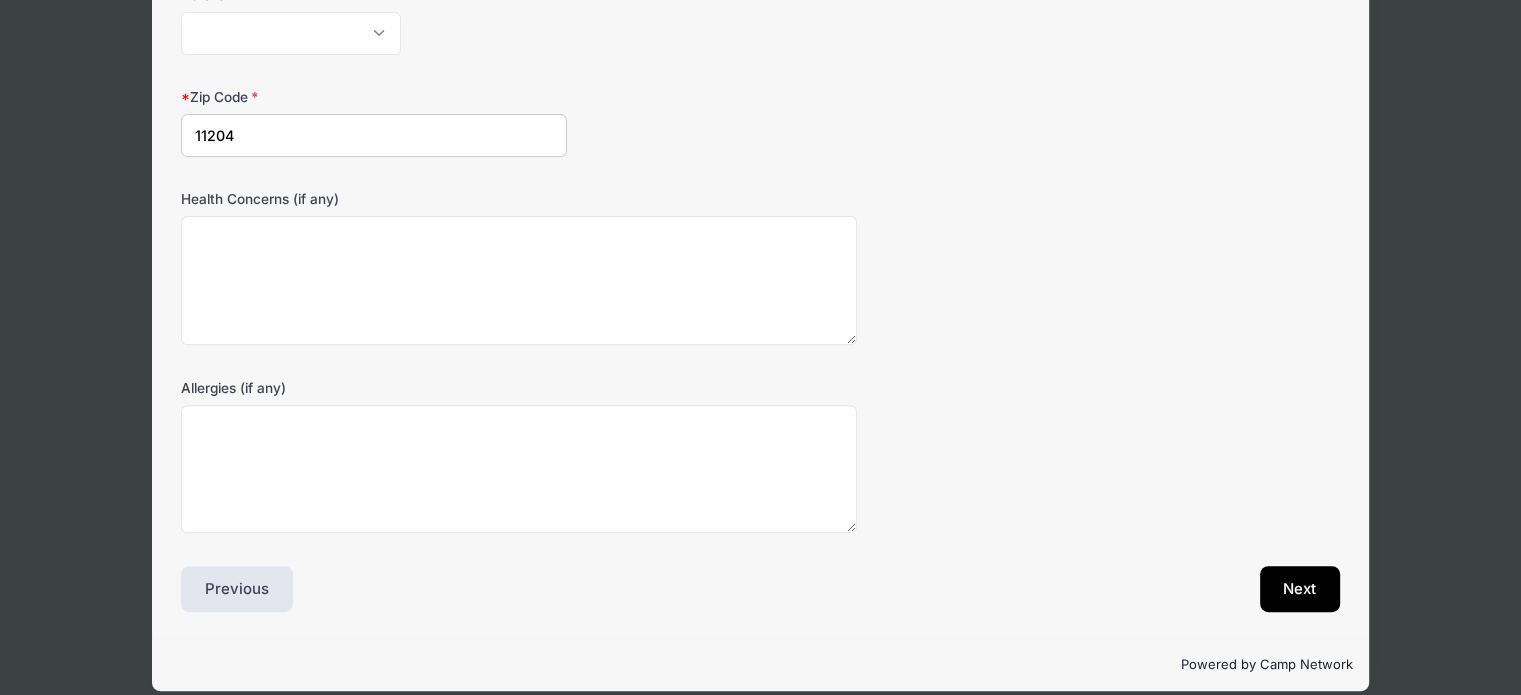 scroll, scrollTop: 672, scrollLeft: 0, axis: vertical 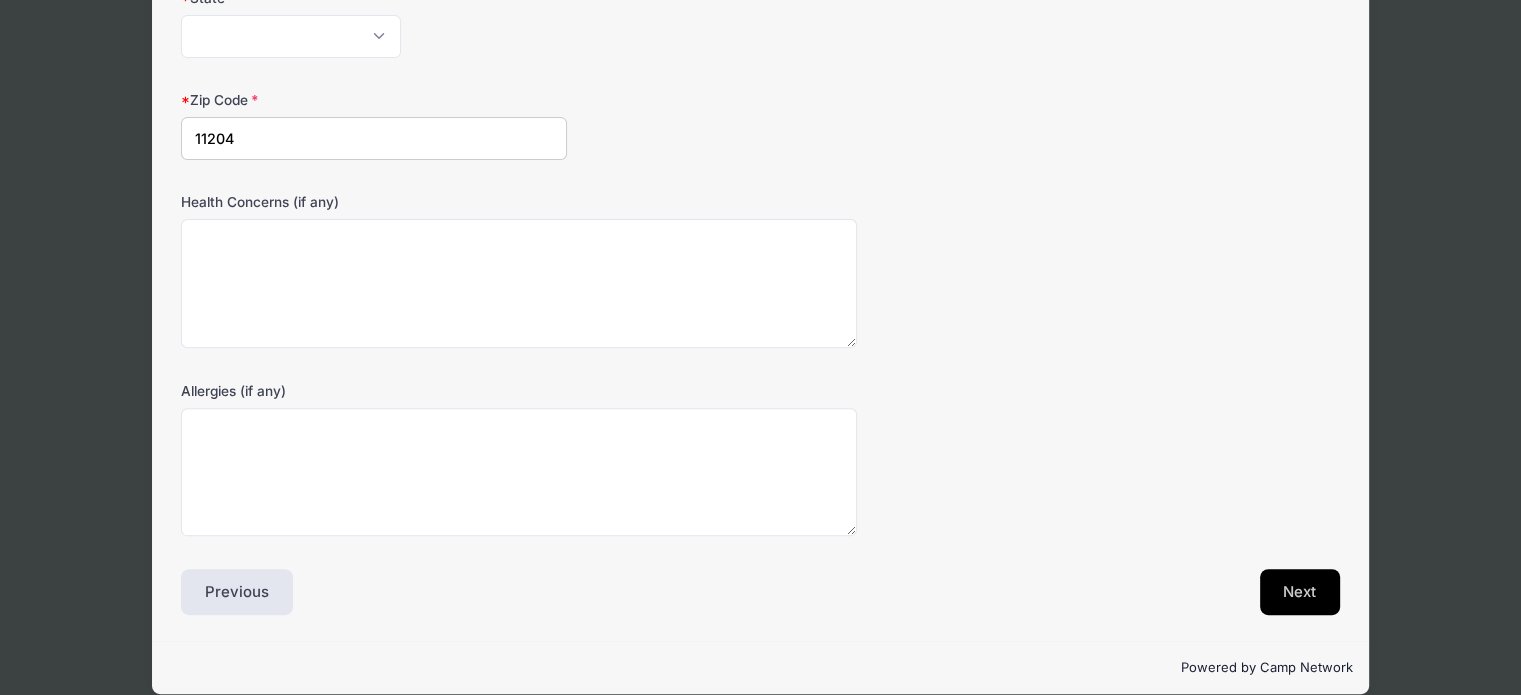 type on "11204" 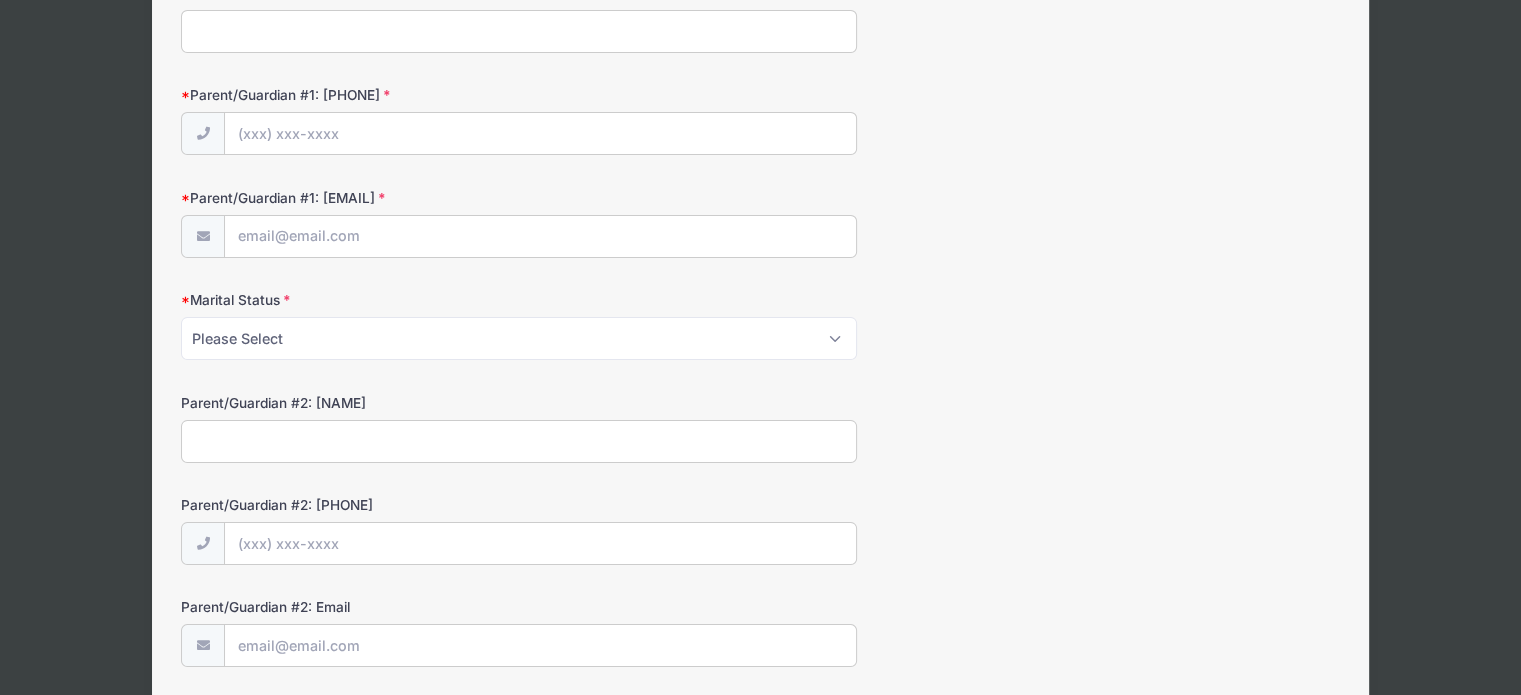 scroll, scrollTop: 0, scrollLeft: 0, axis: both 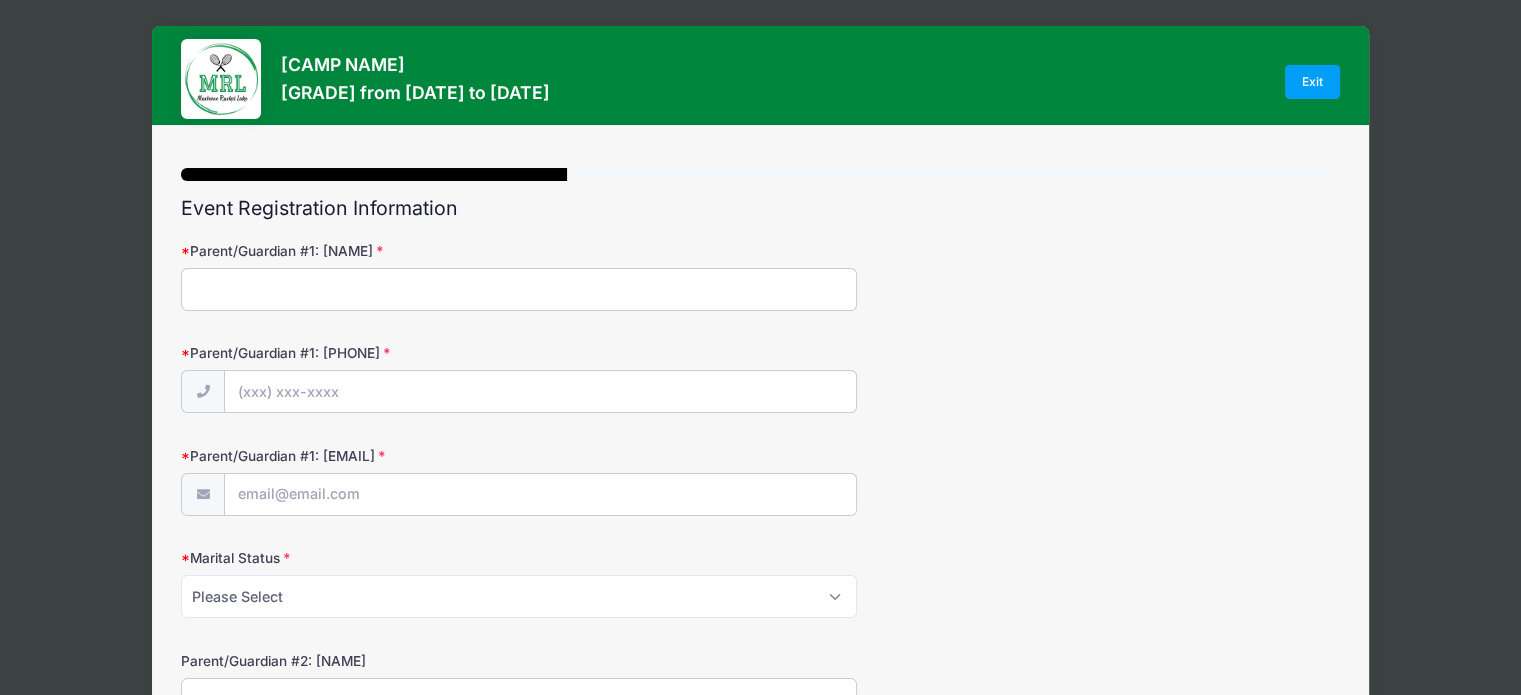 click on "Parent/Guardian #1: Name" at bounding box center (519, 289) 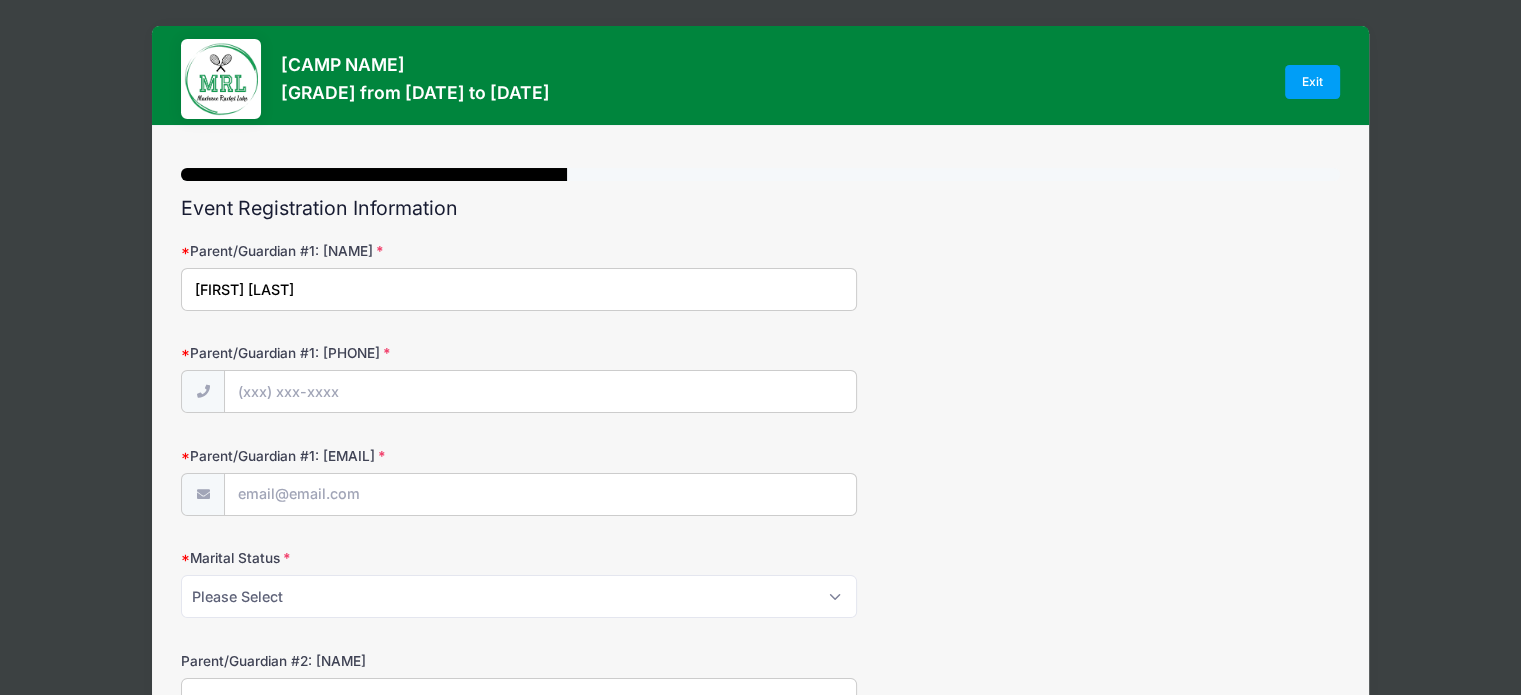 type on "[FIRST] [LAST]" 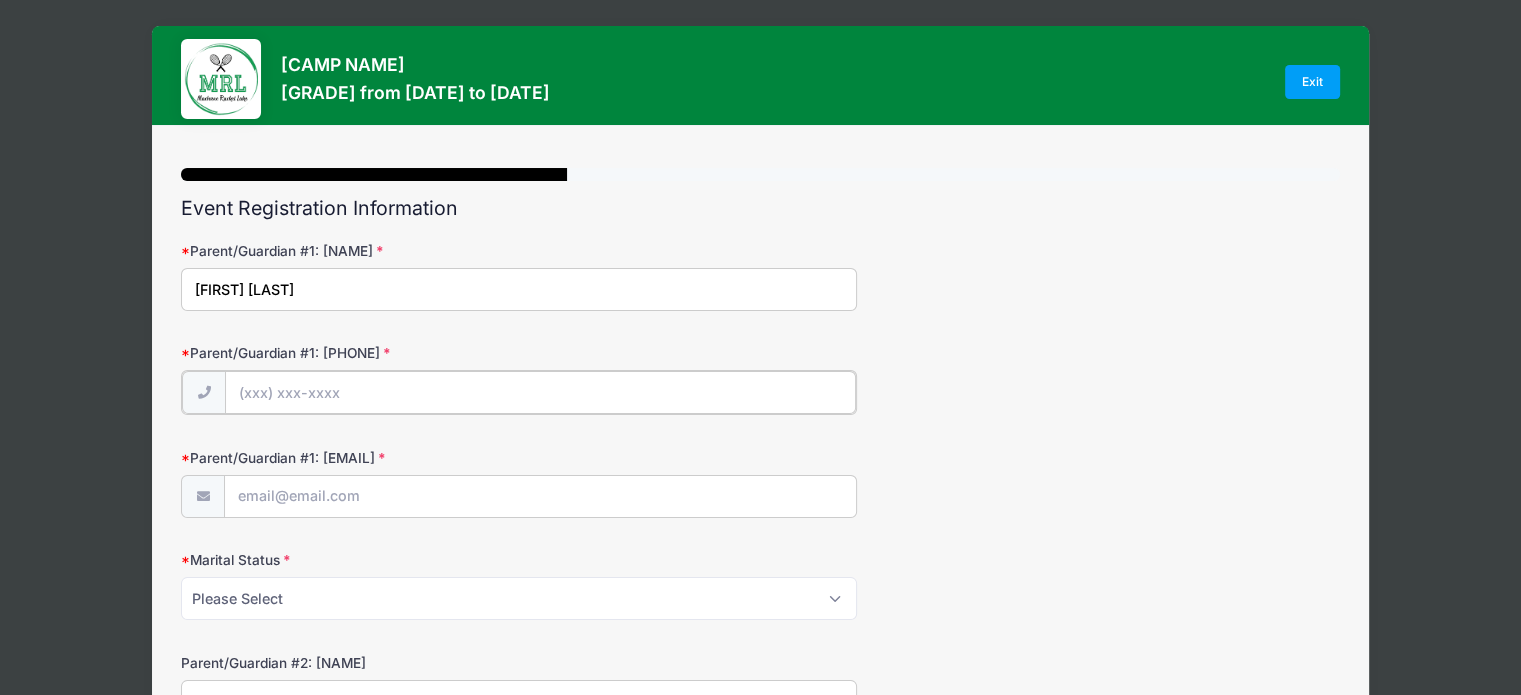 click on "Parent/Guardian #1: Phone" at bounding box center [540, 392] 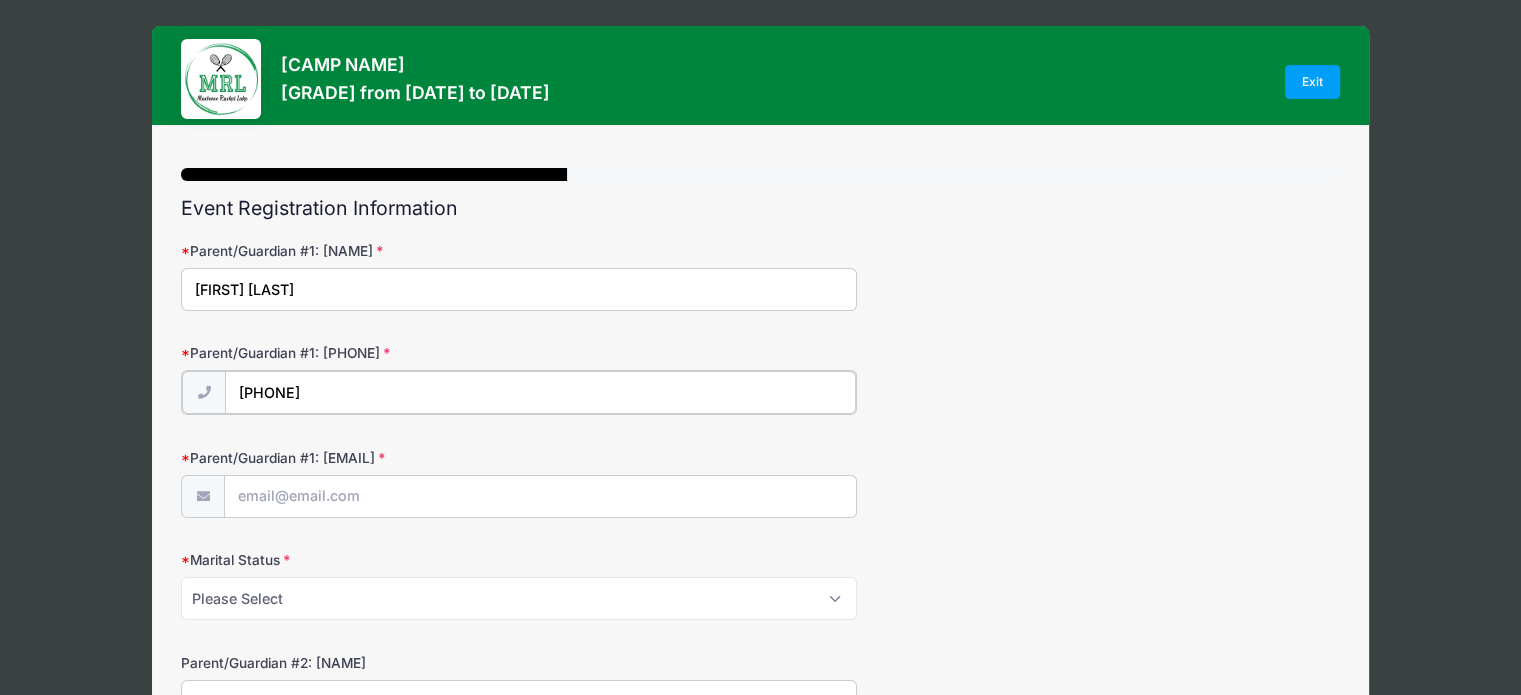 type on "(917) 513-8063" 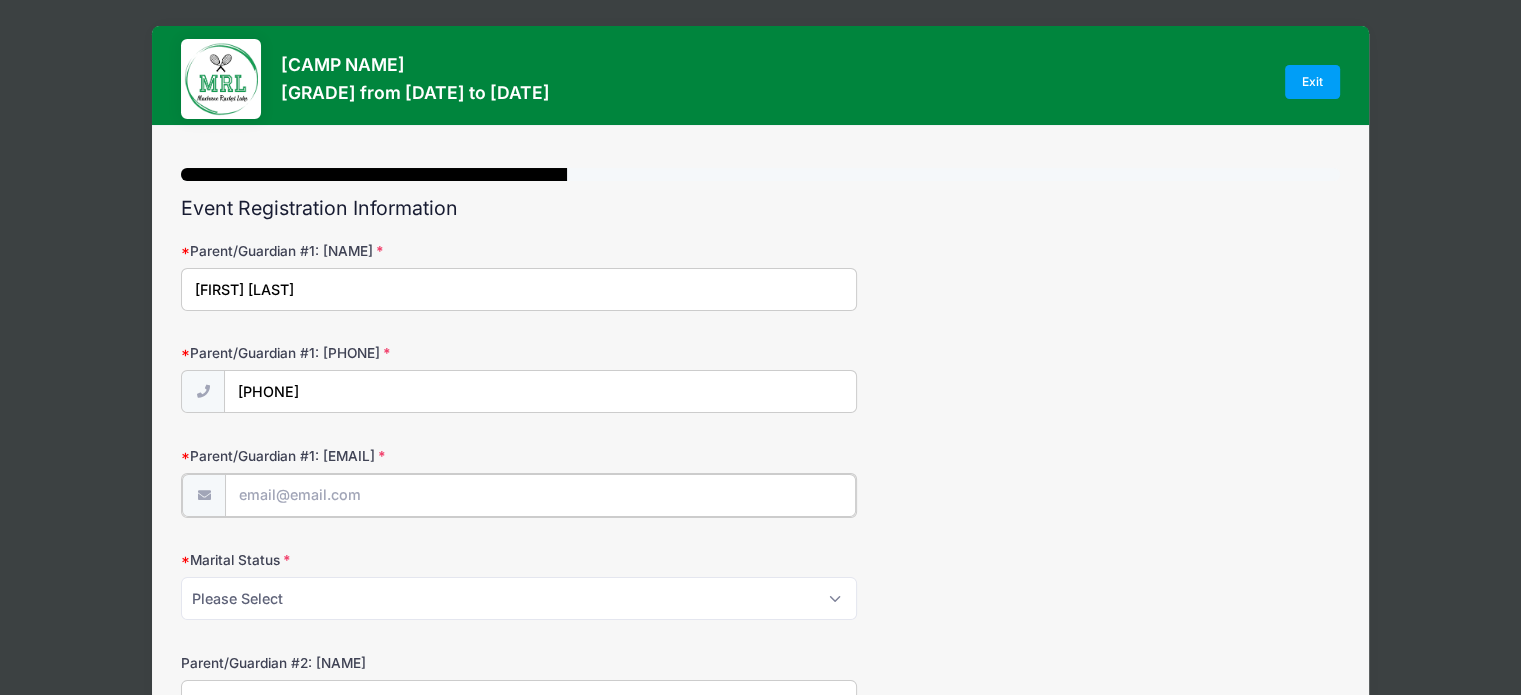 click on "Parent/Guardian #1: Email" at bounding box center [540, 495] 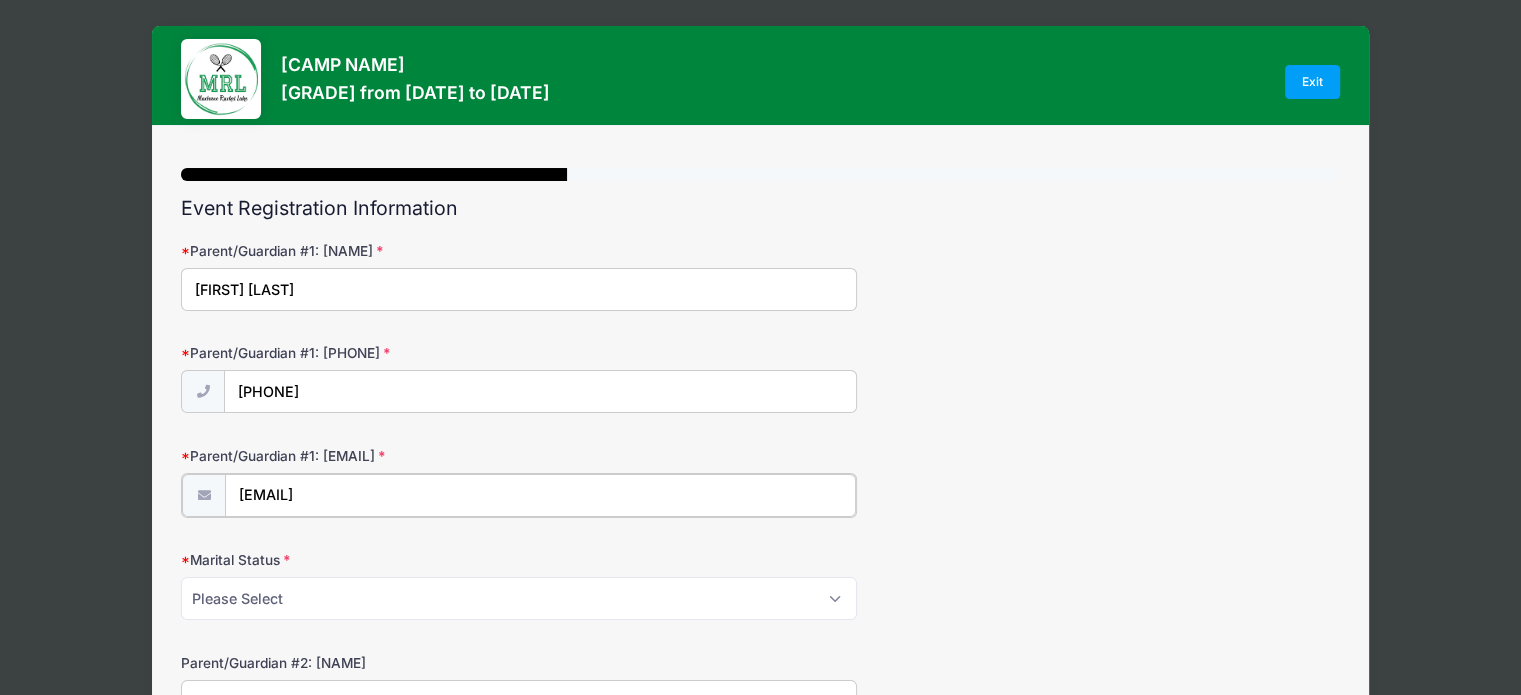 type on "[EMAIL]" 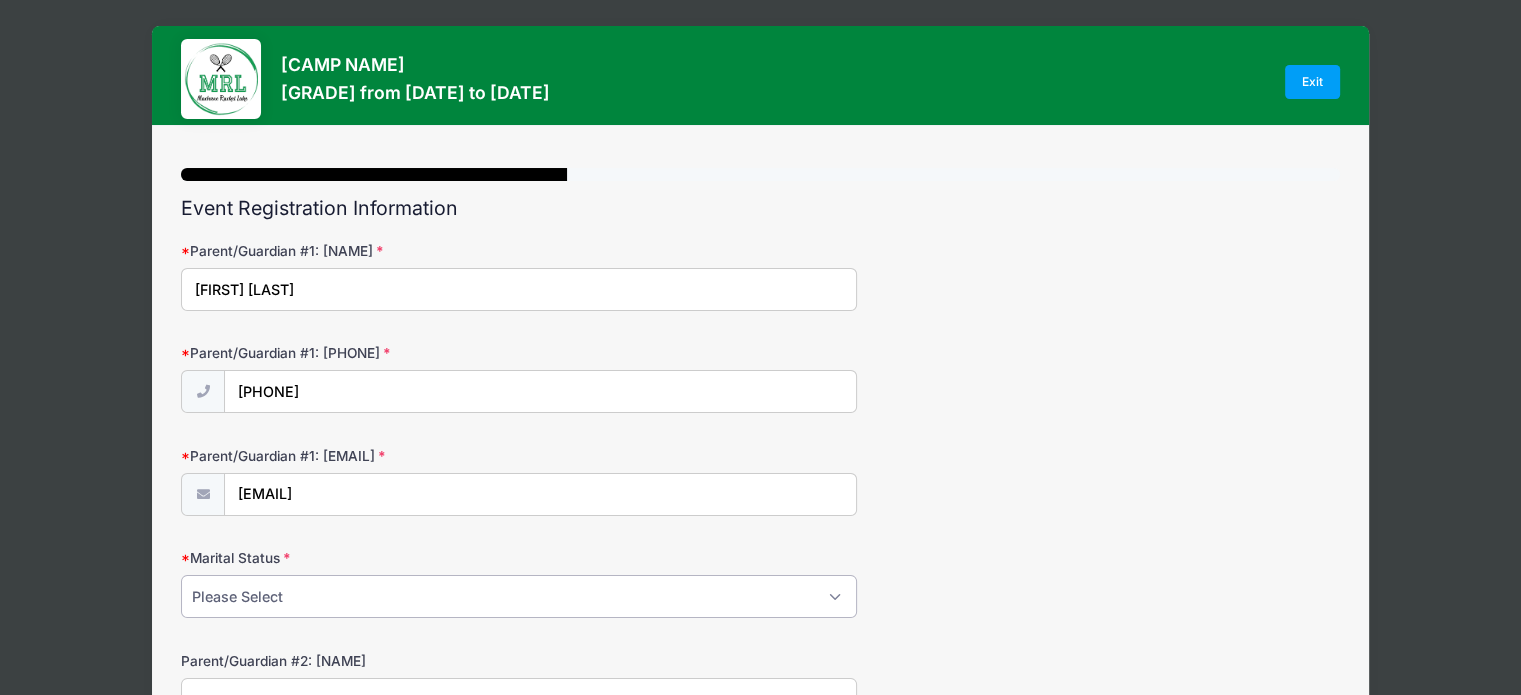 click on "Please Select Married
Divorced
Widowed
Separated" at bounding box center [519, 596] 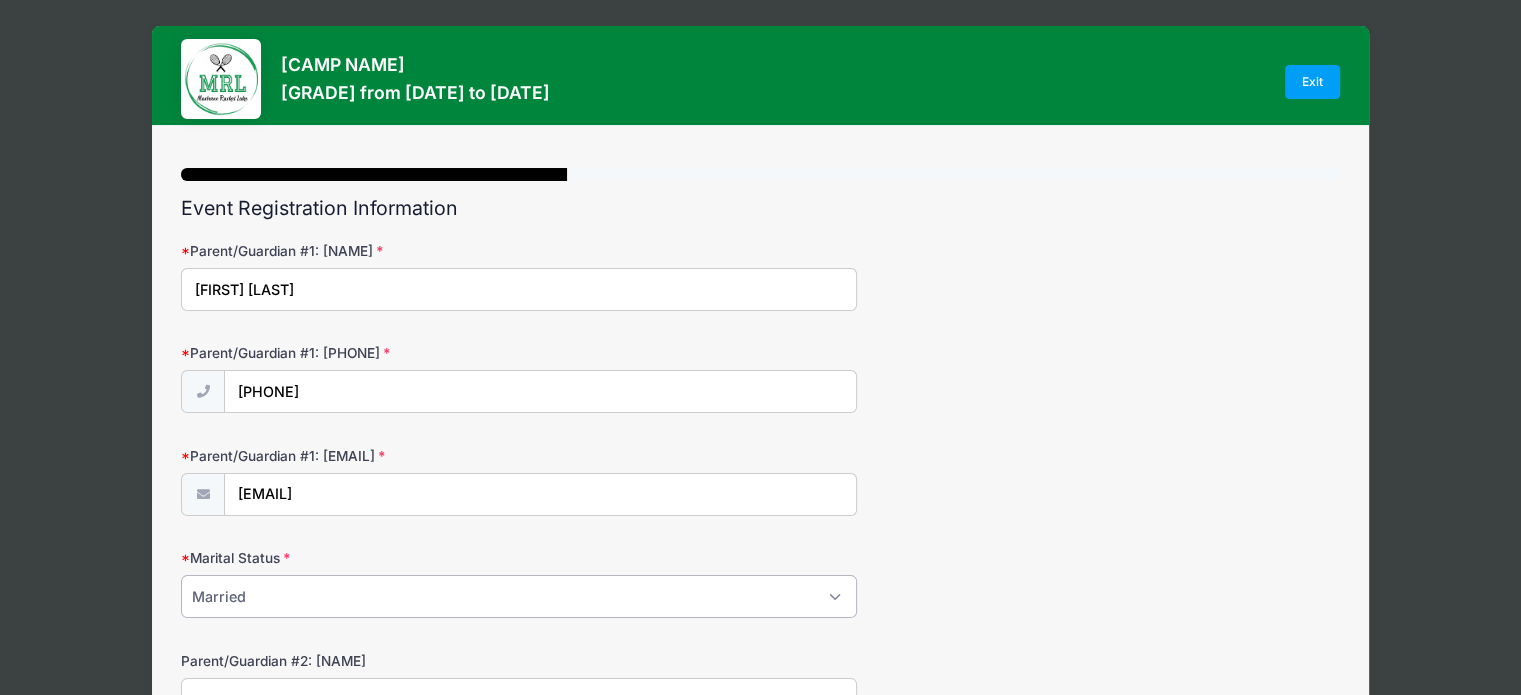 click on "Please Select Married
Divorced
Widowed
Separated" at bounding box center [519, 596] 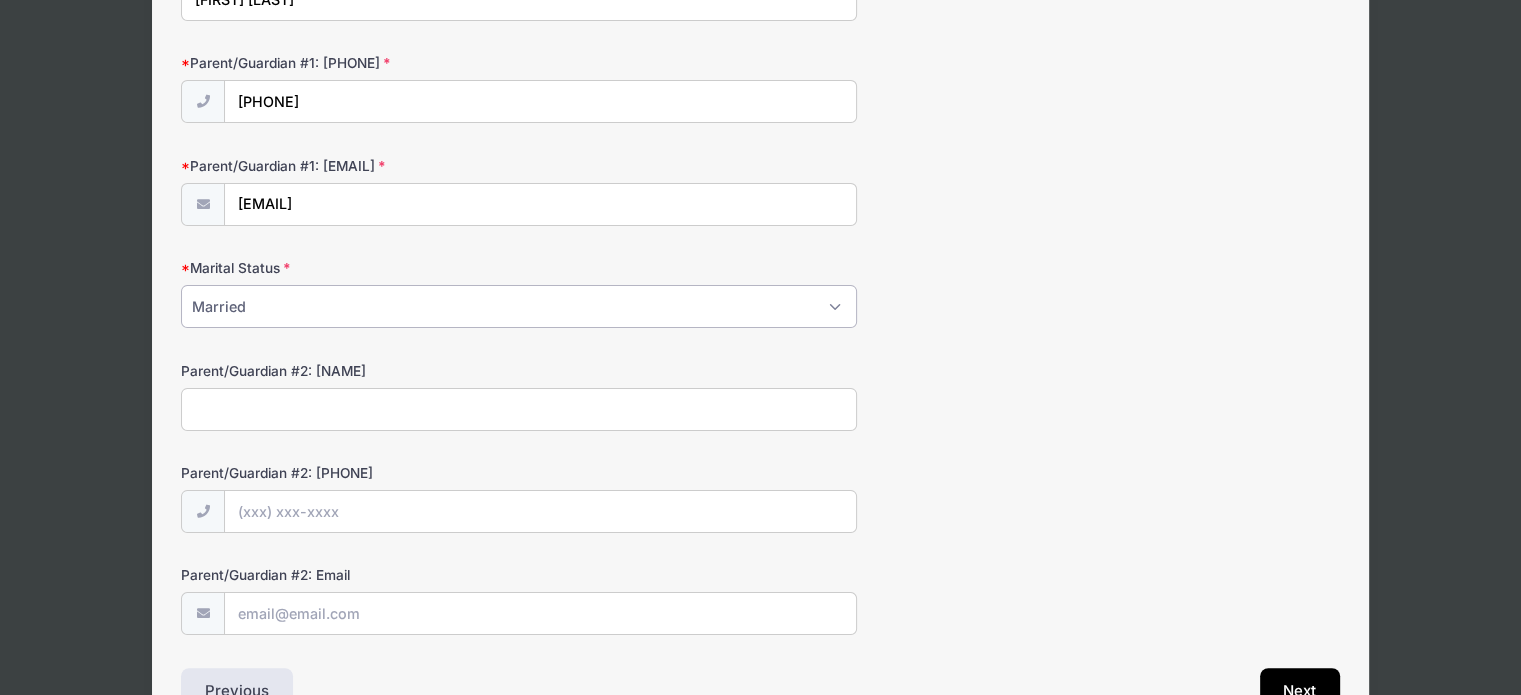 scroll, scrollTop: 292, scrollLeft: 0, axis: vertical 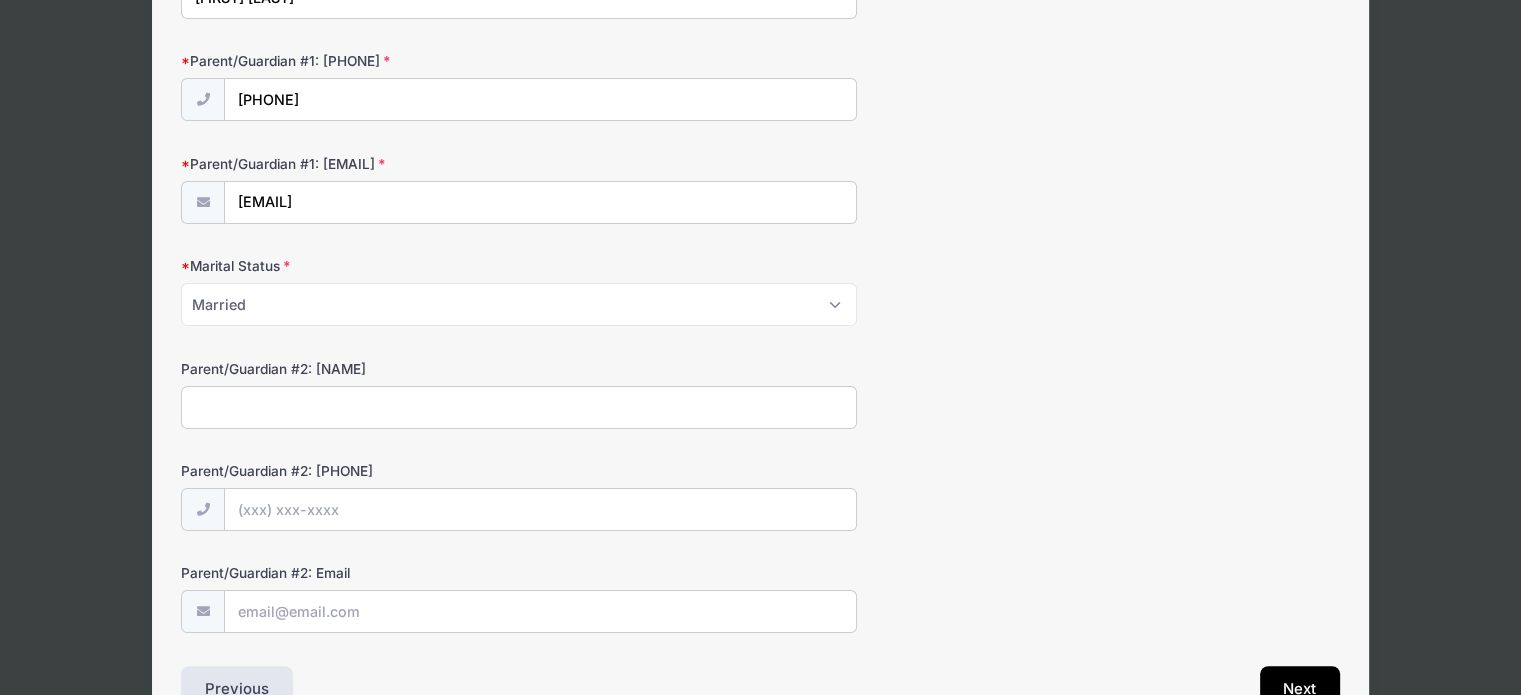 click on "Parent/Guardian #2: Name" at bounding box center (519, 407) 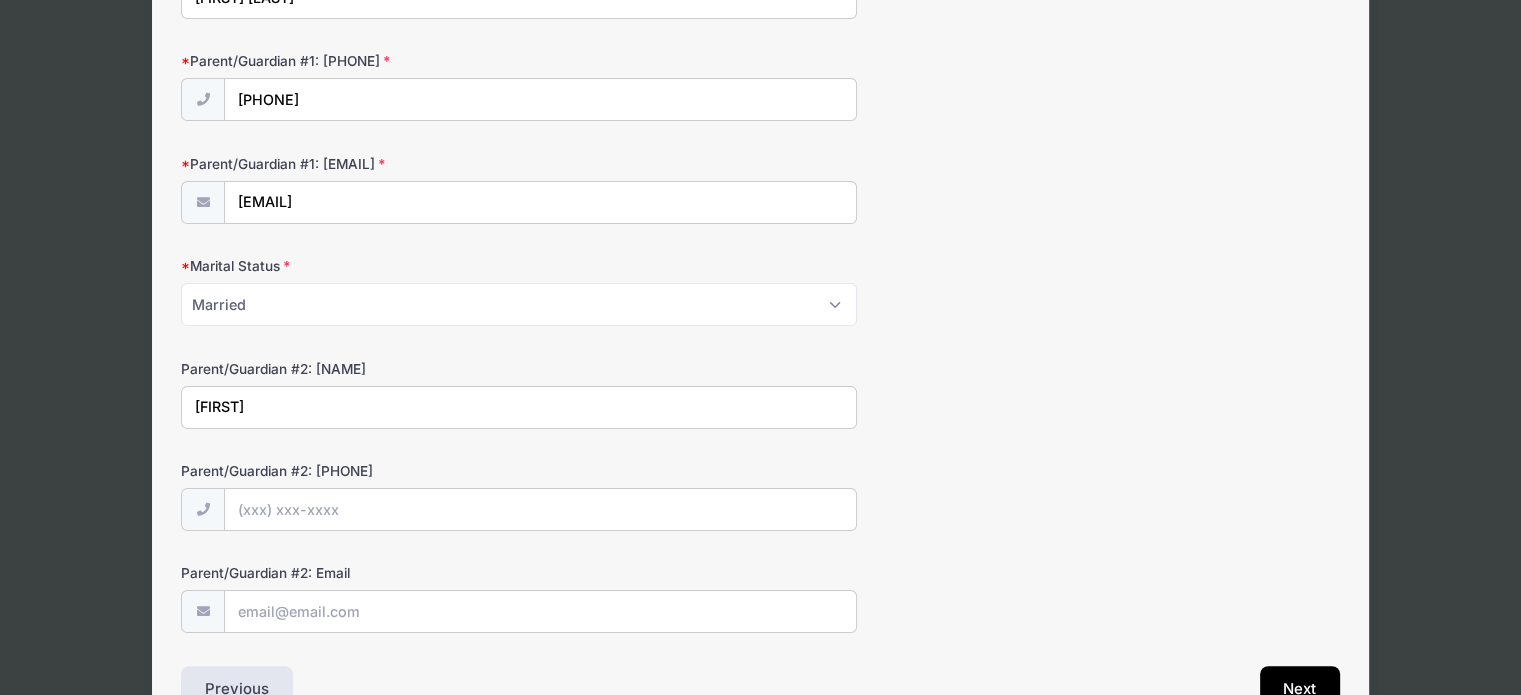 type on "[FIRST]" 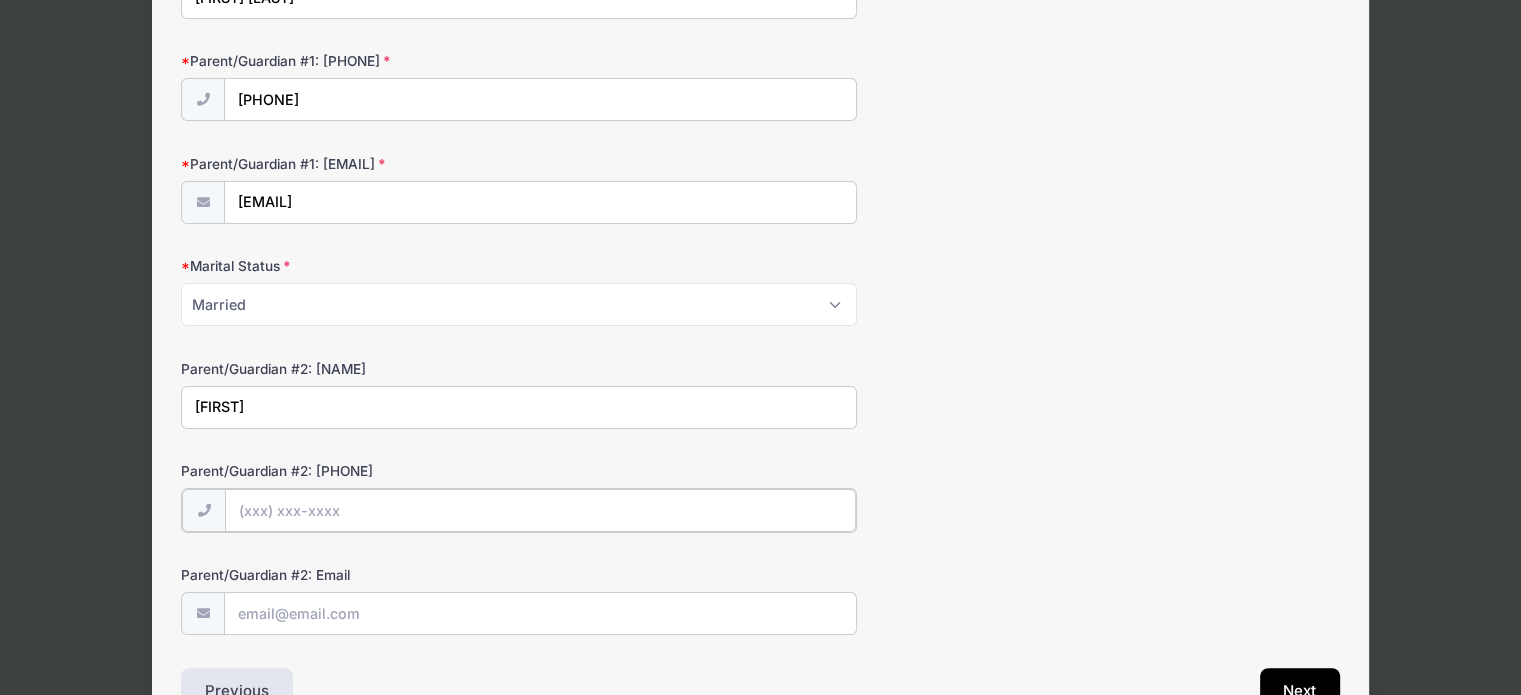click on "Parent/Guardian #2: Phone" at bounding box center [540, 510] 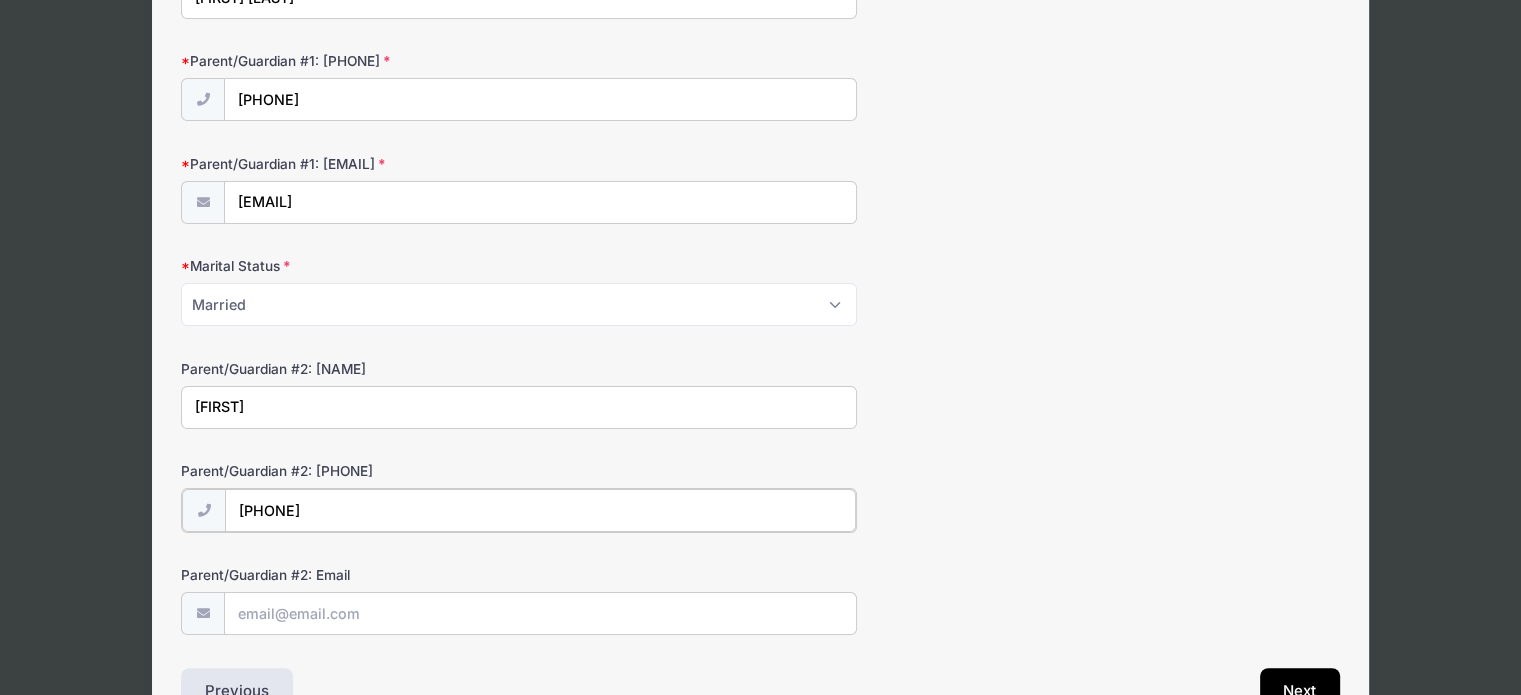 type on "[PHONE]" 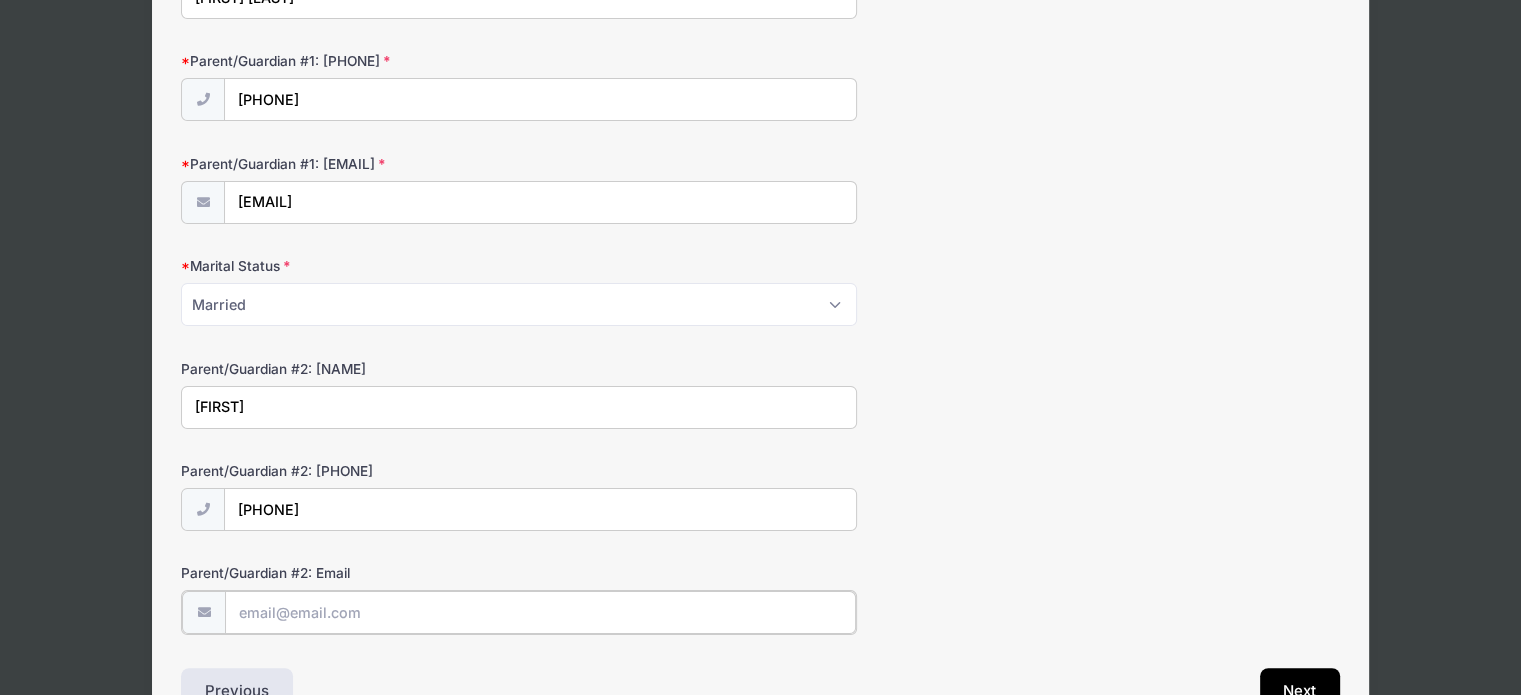 click on "Parent/Guardian #2: Email" at bounding box center [540, 612] 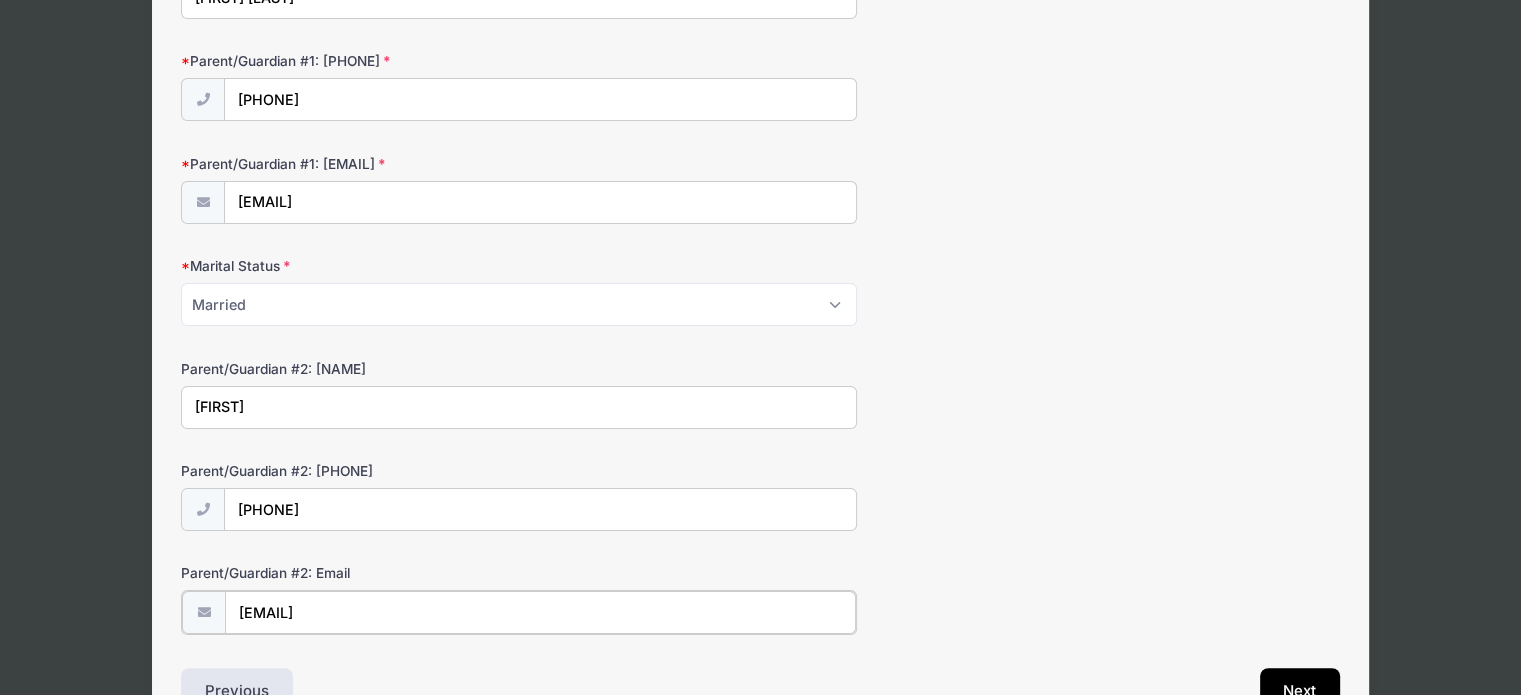 scroll, scrollTop: 411, scrollLeft: 0, axis: vertical 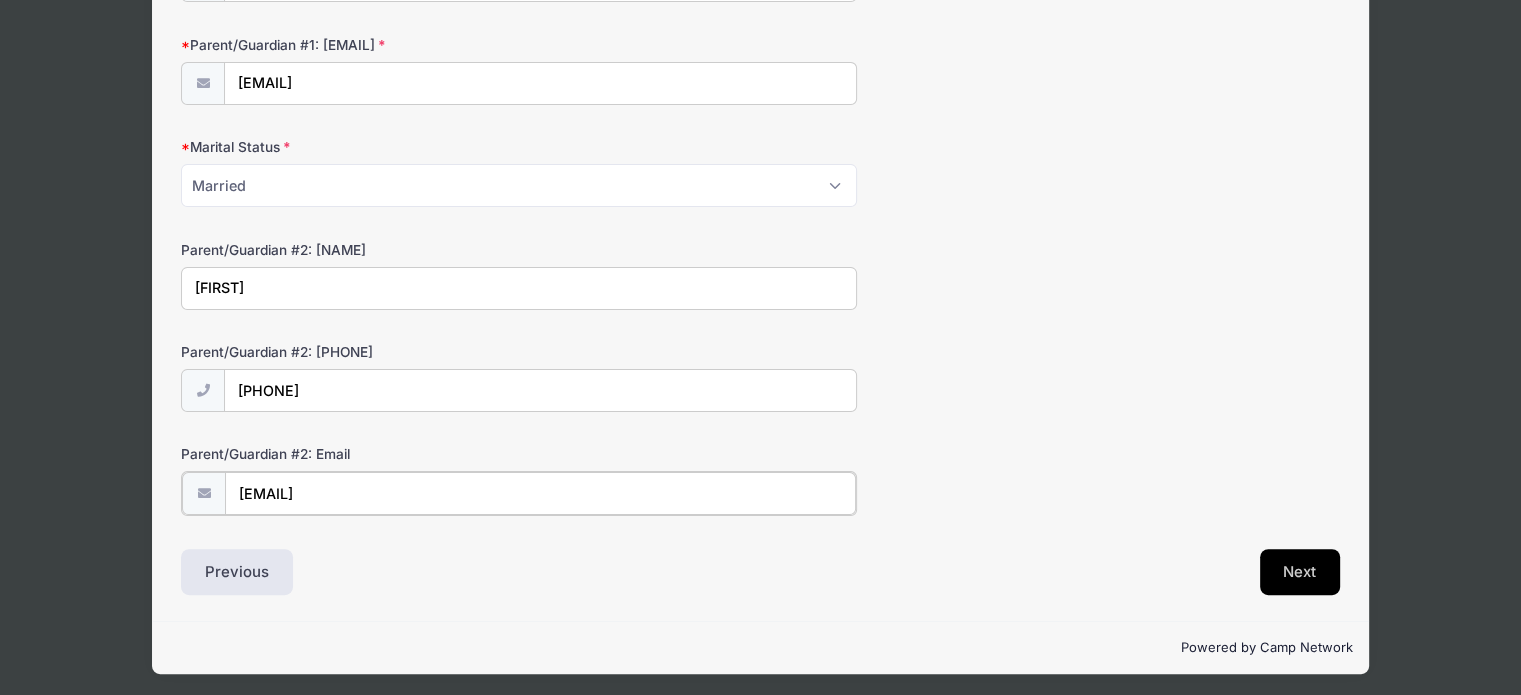 type on "[EMAIL]" 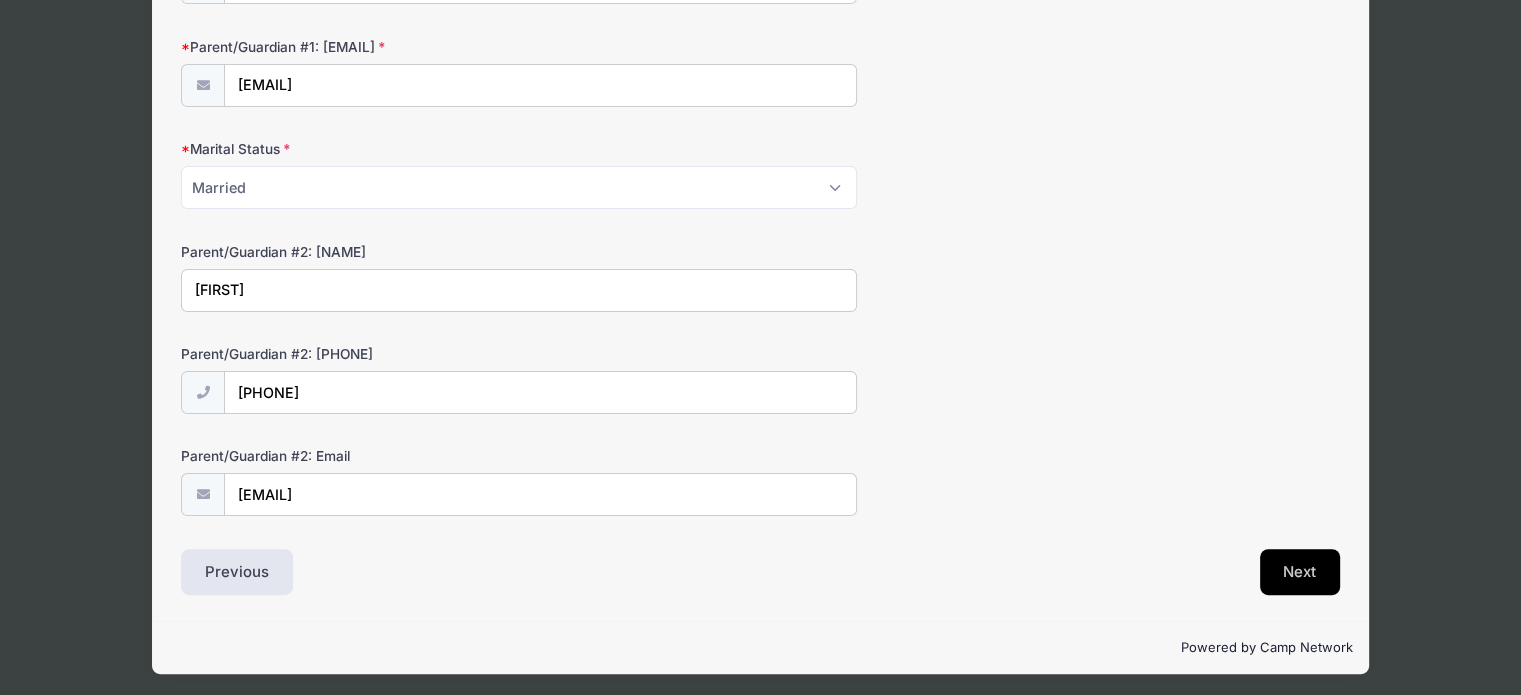 click on "Next" at bounding box center (1300, 572) 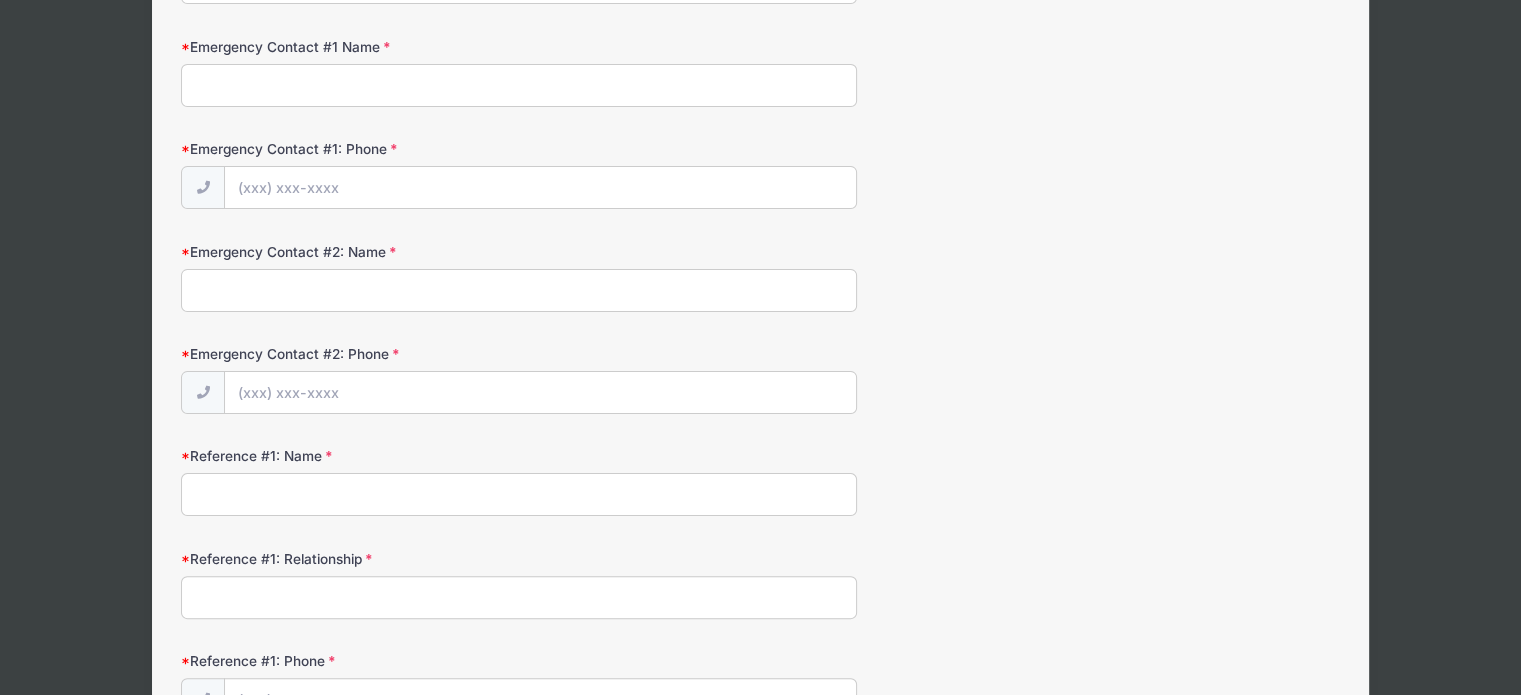 scroll, scrollTop: 202, scrollLeft: 0, axis: vertical 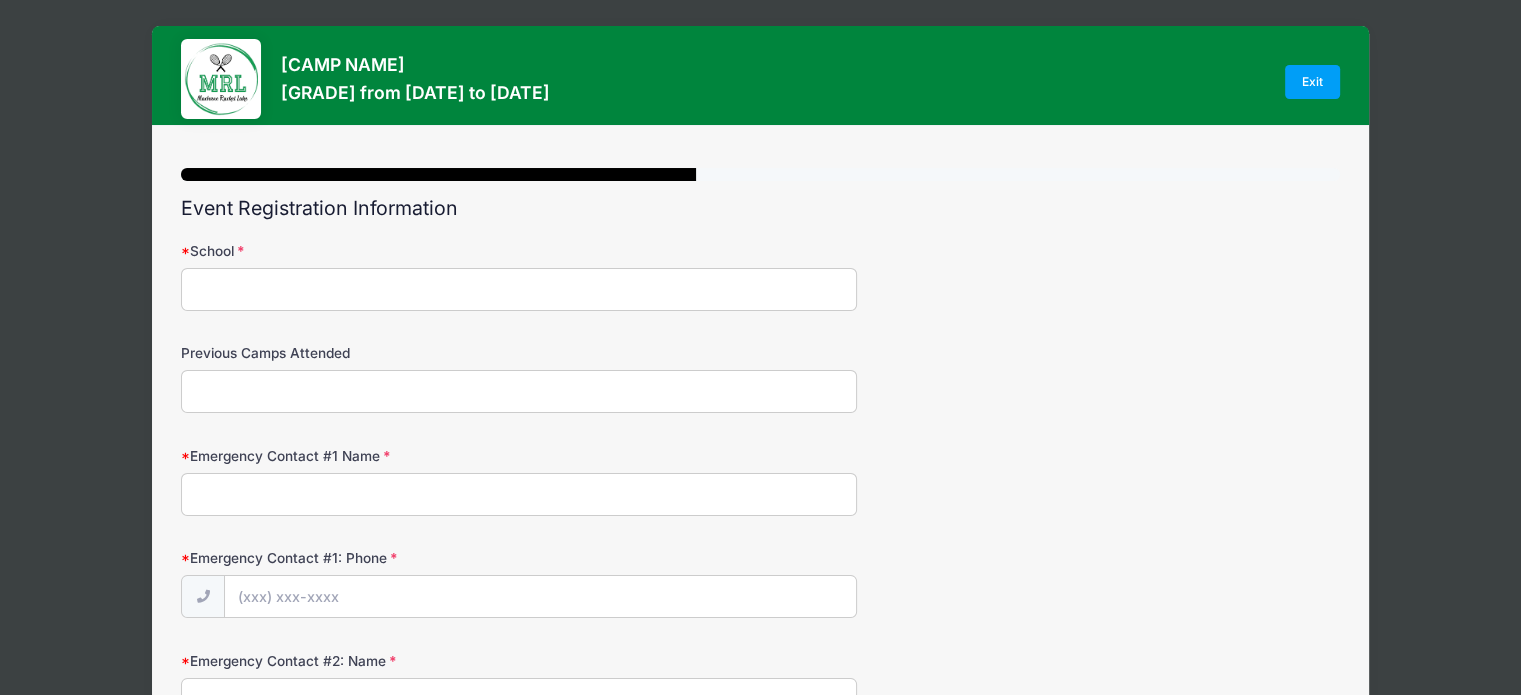 click on "School" at bounding box center (519, 289) 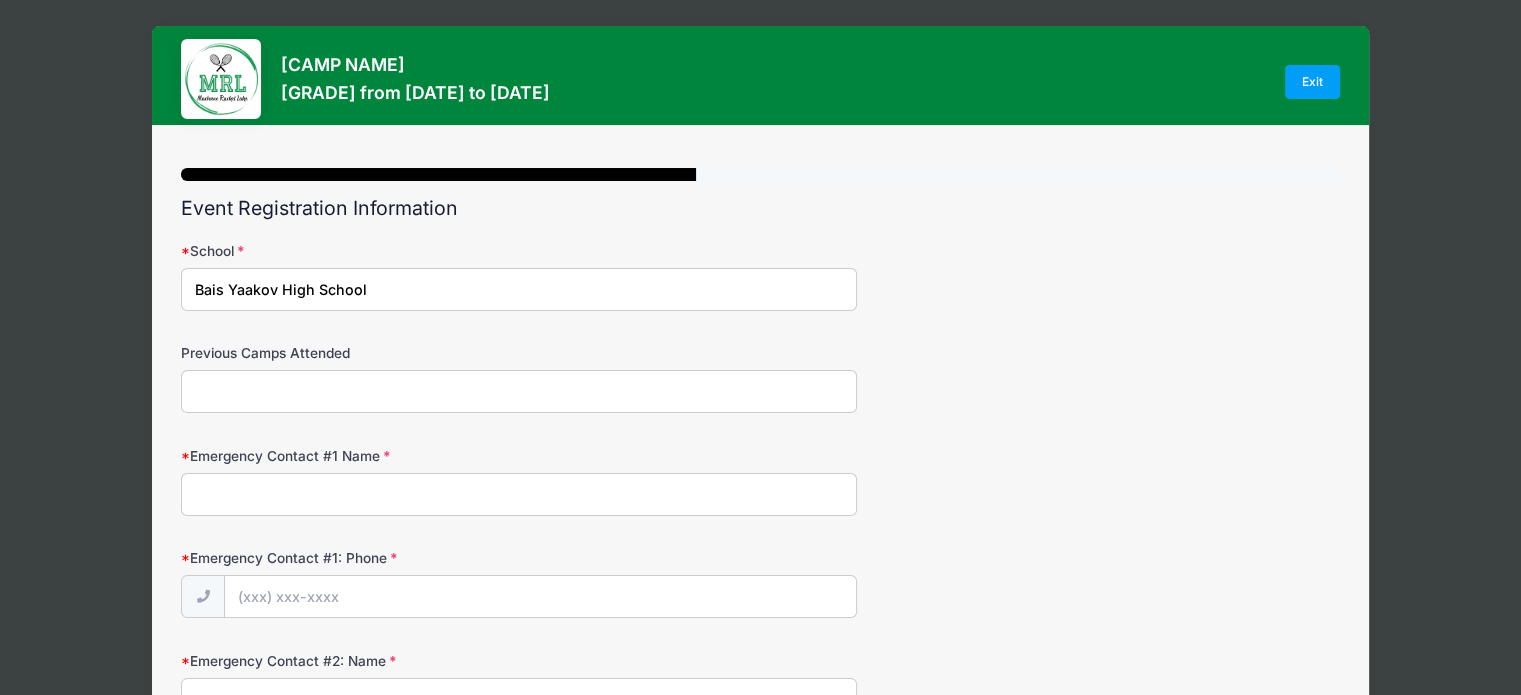 type on "Bais Yaakov High School" 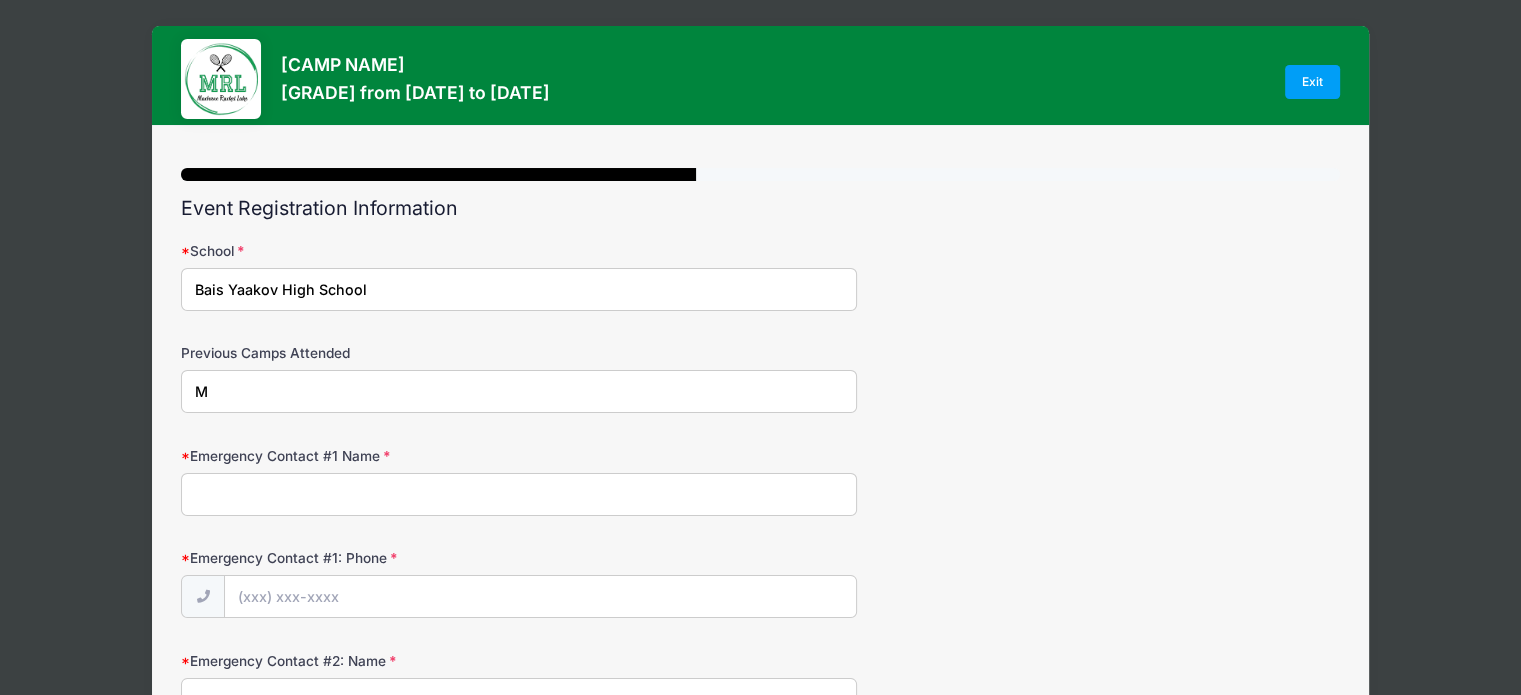 click on "M" at bounding box center (519, 391) 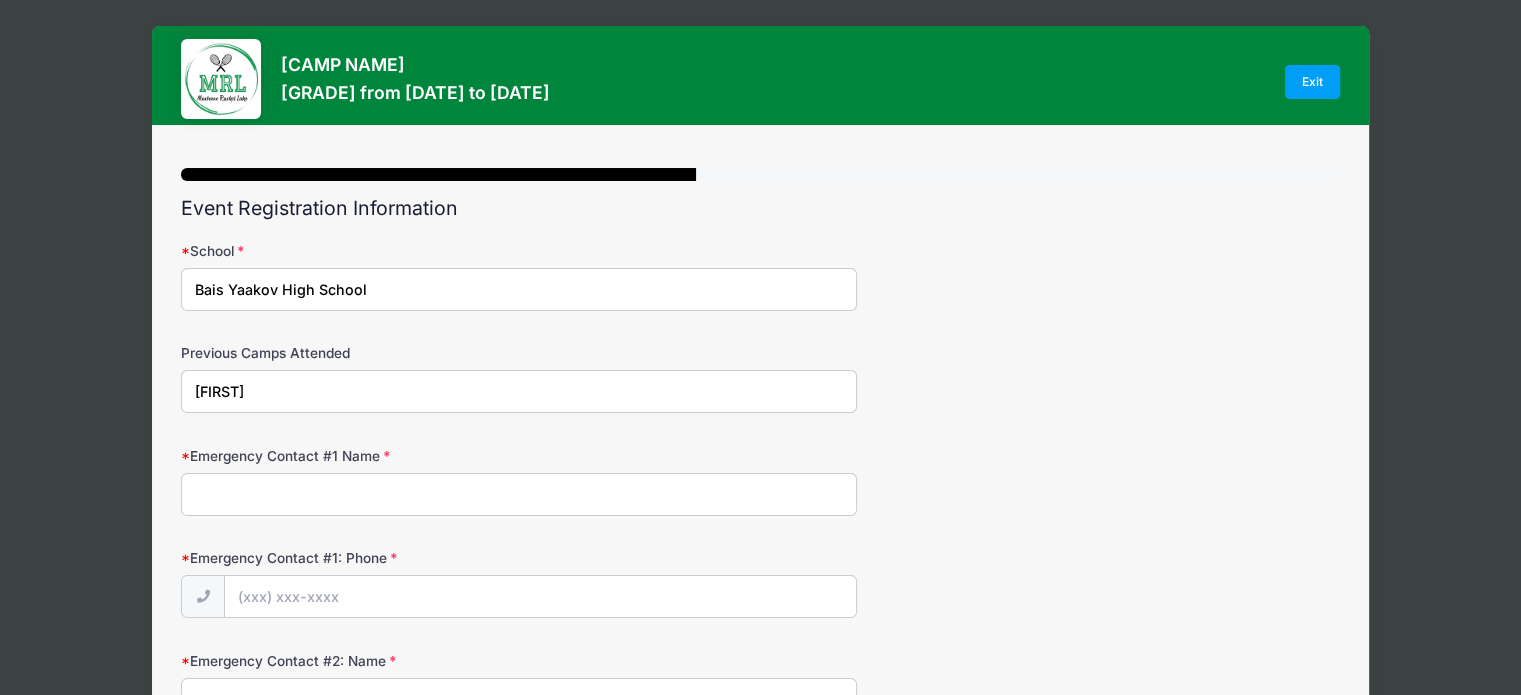 click on "Malka" at bounding box center (519, 391) 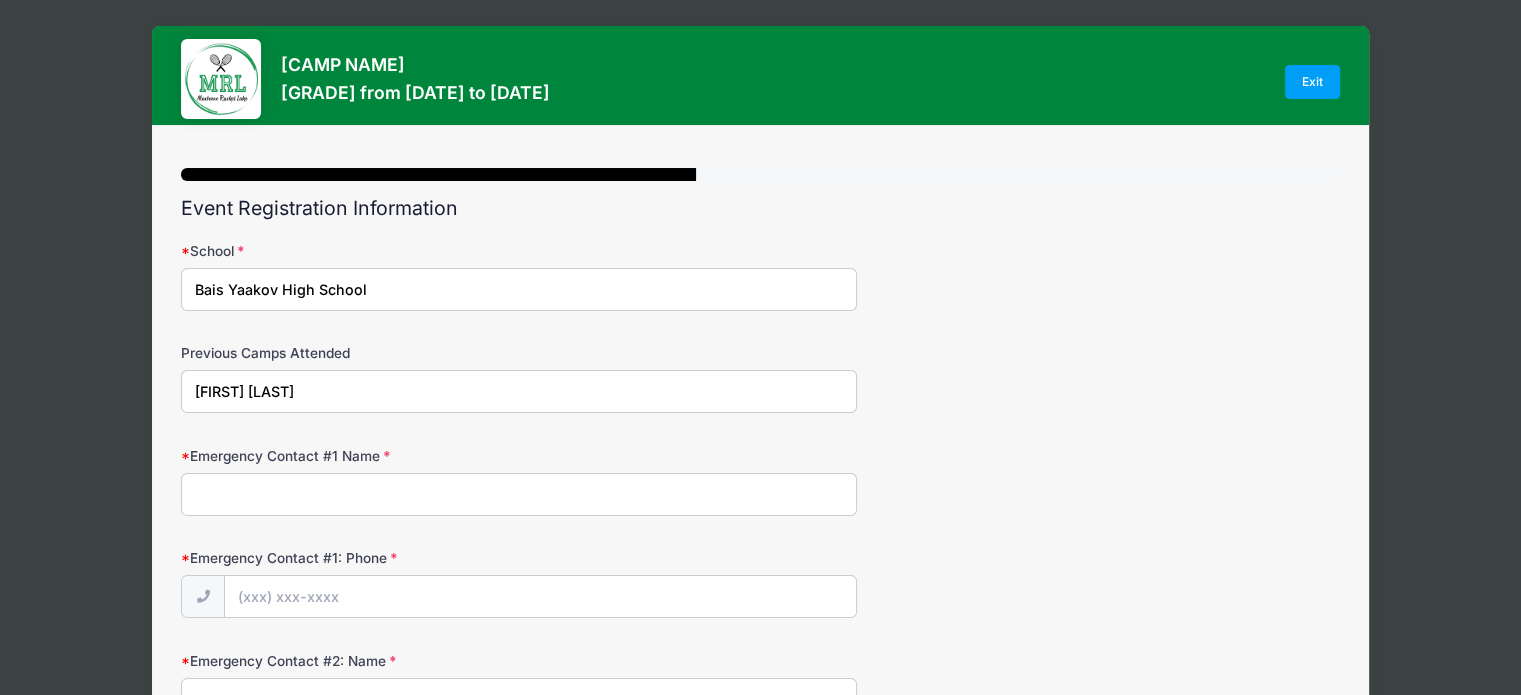 type on "[FIRST] [LAST]" 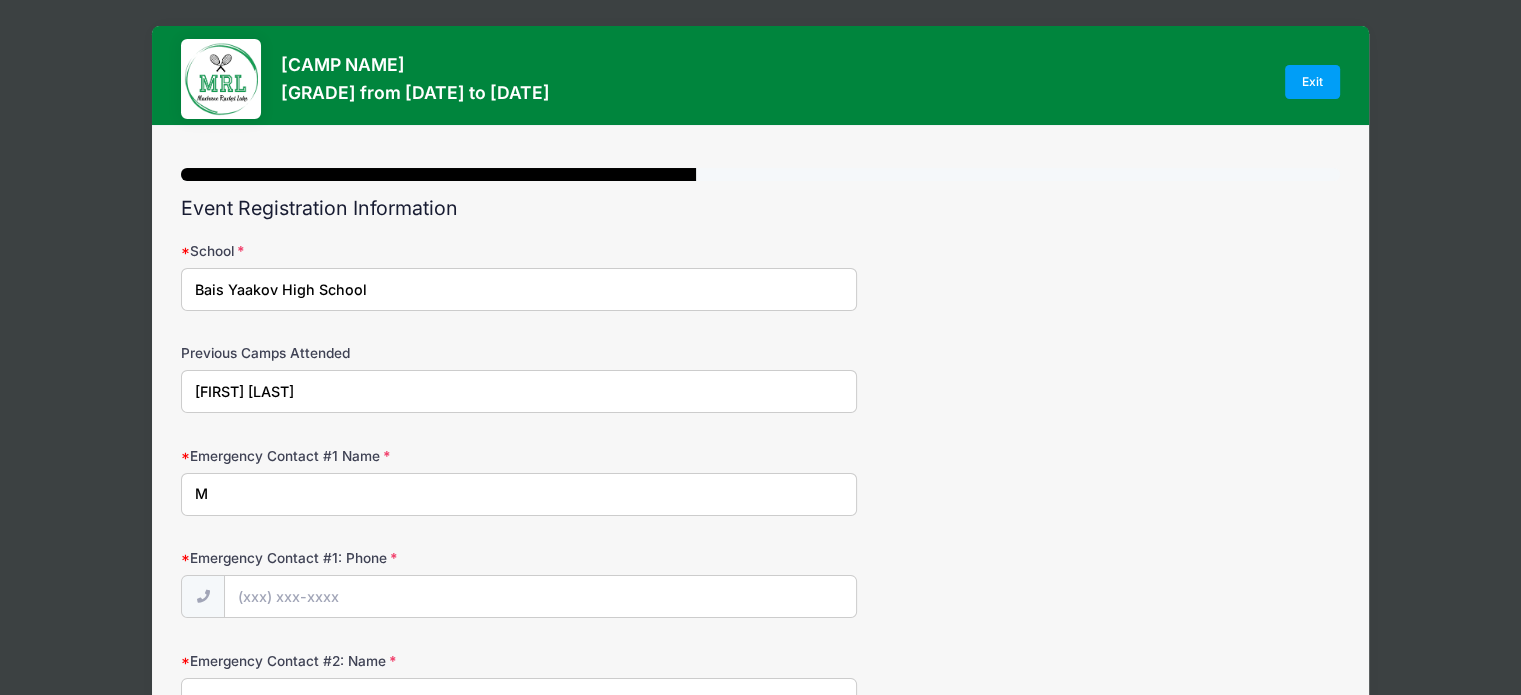 drag, startPoint x: 231, startPoint y: 475, endPoint x: 210, endPoint y: 398, distance: 79.81228 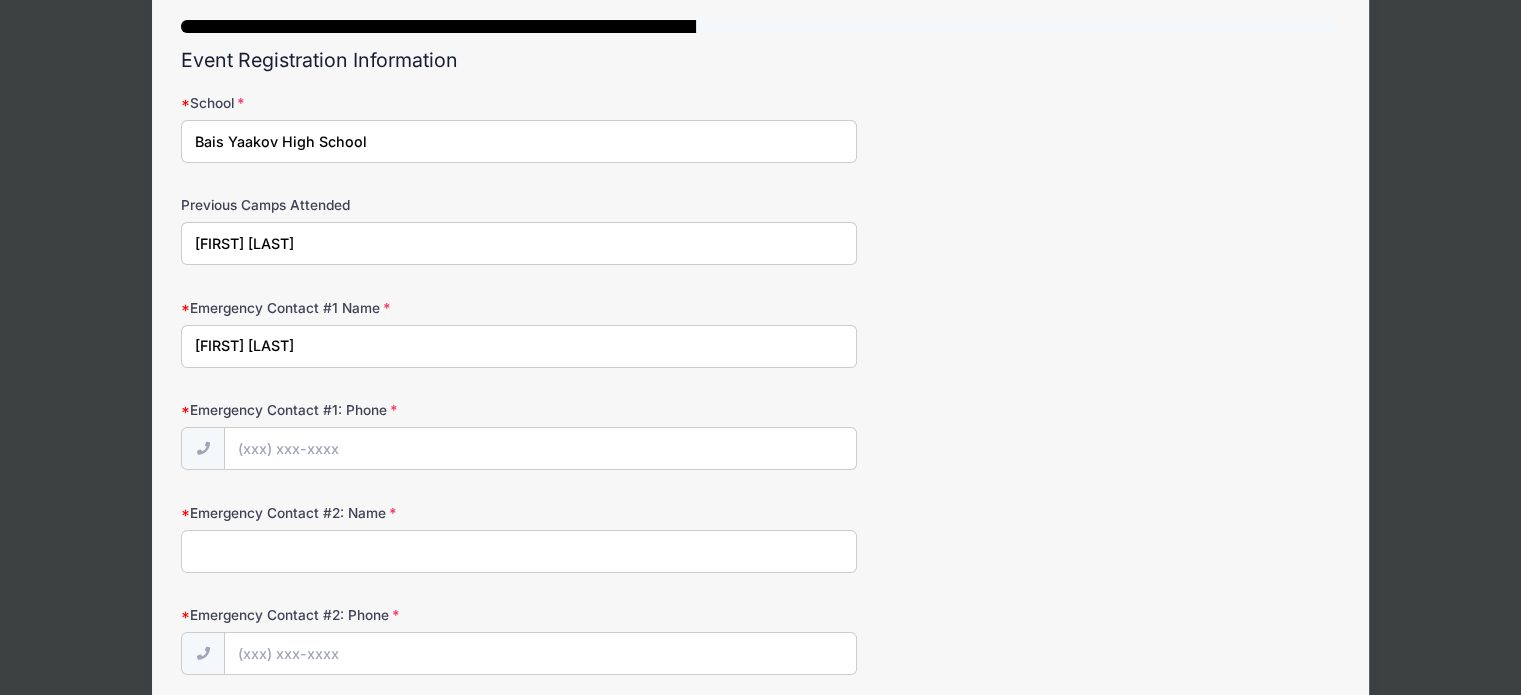 scroll, scrollTop: 145, scrollLeft: 0, axis: vertical 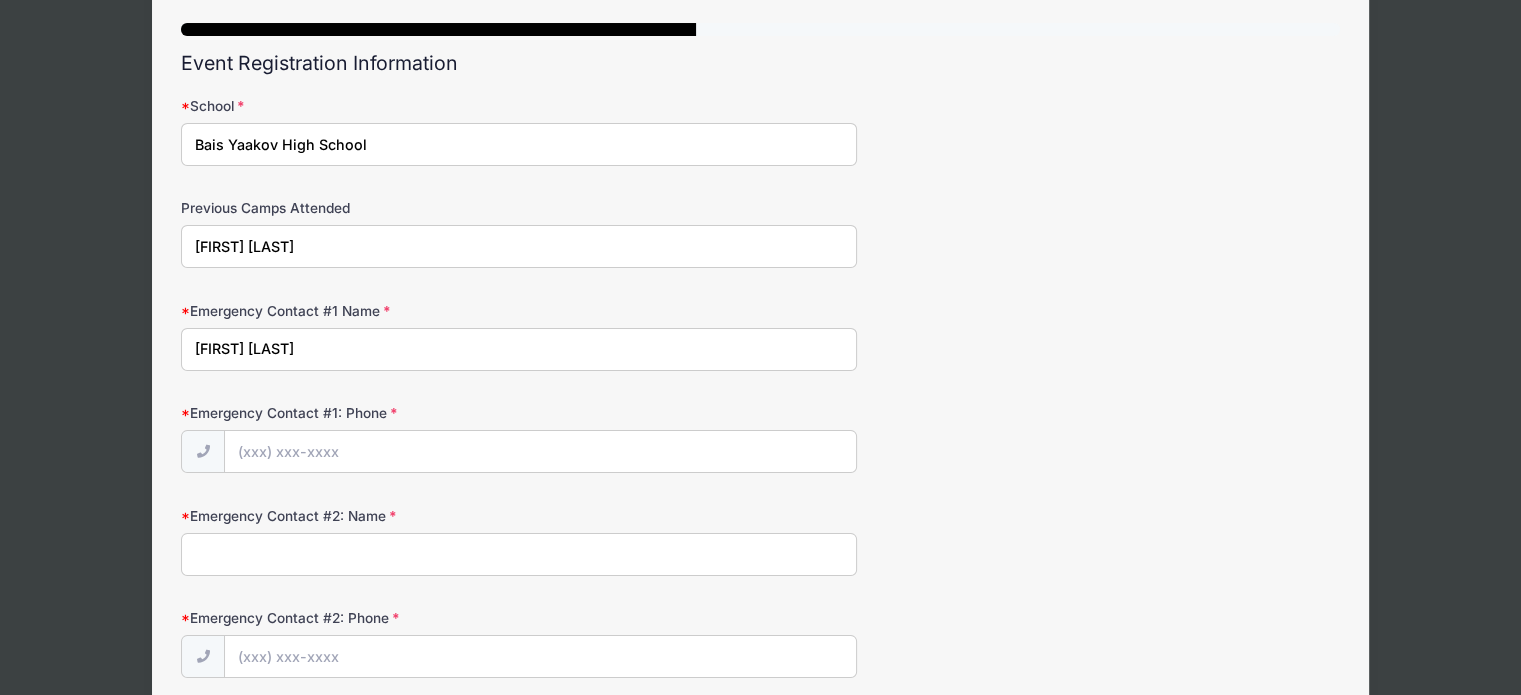 type on "[FIRST] [LAST]" 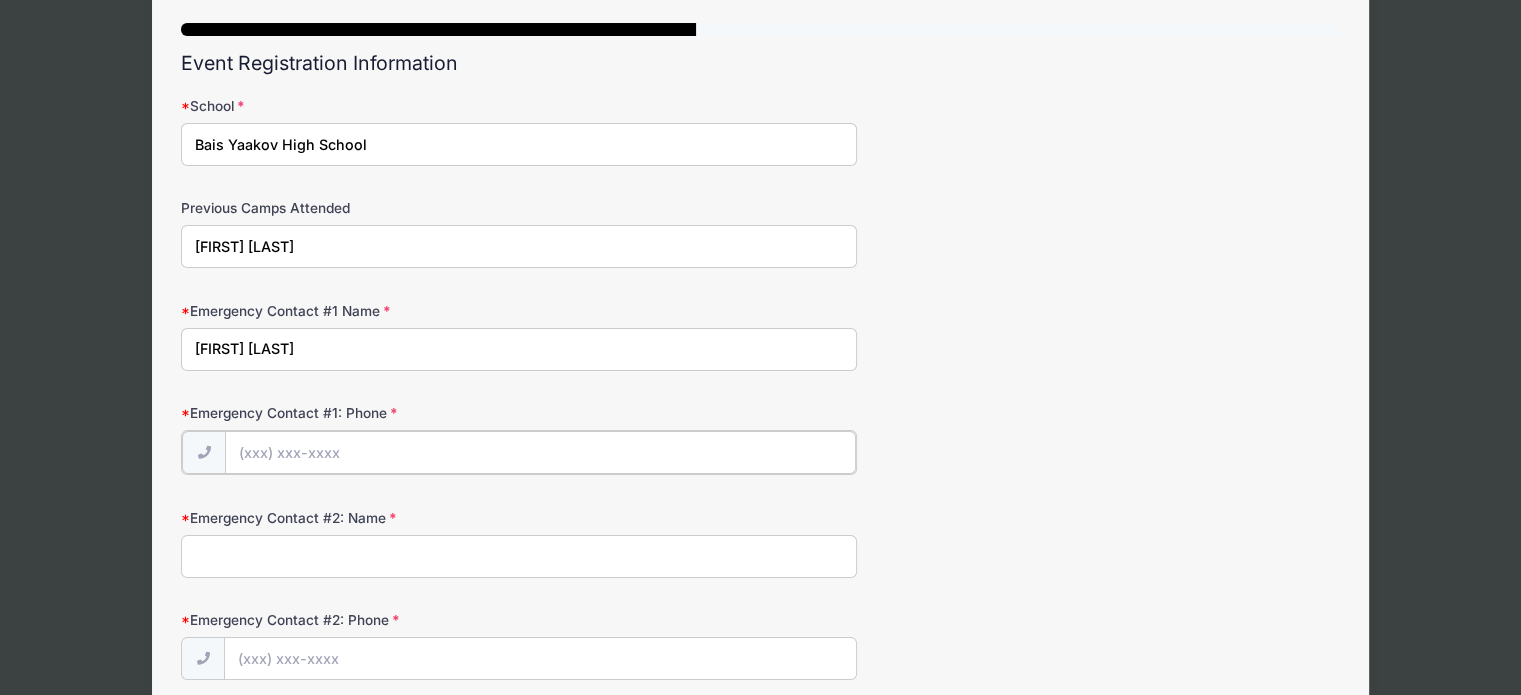 click on "Emergency Contact #1: Phone" at bounding box center [540, 452] 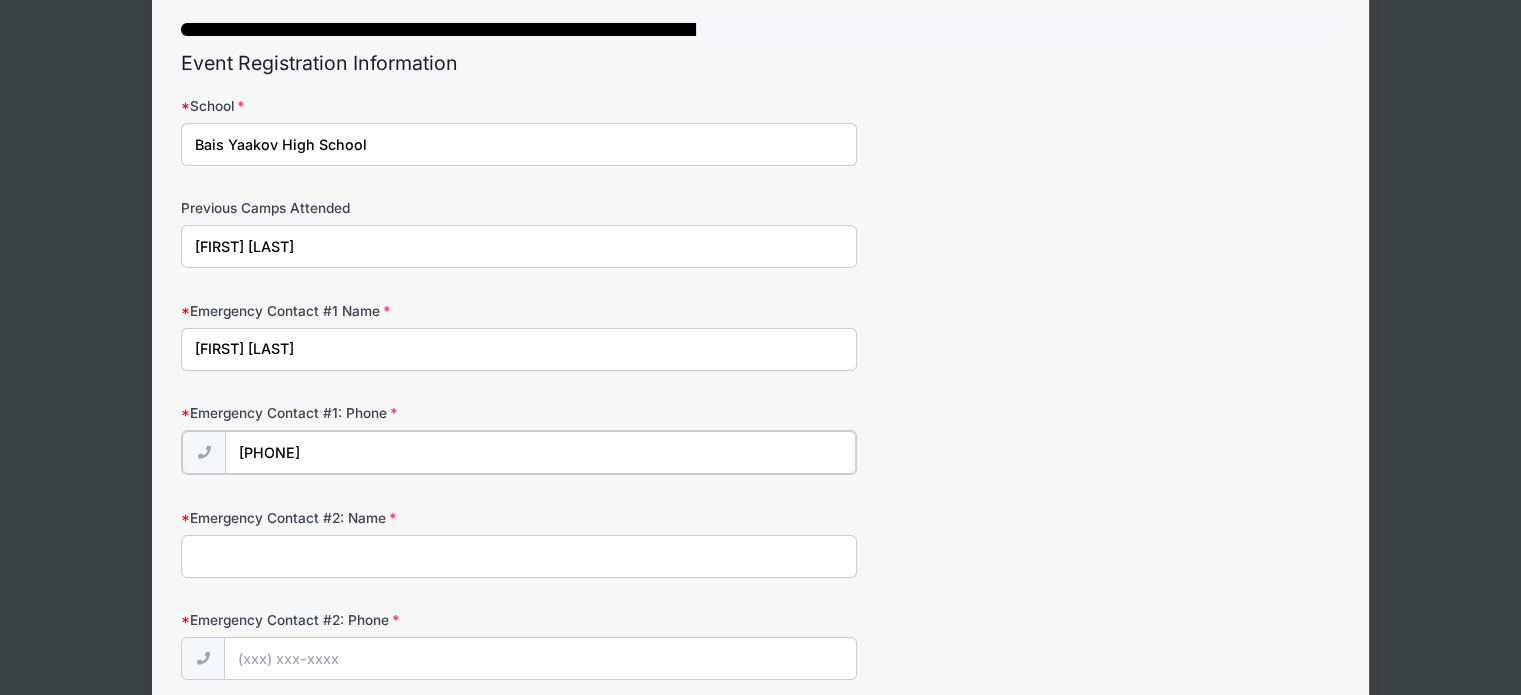 click on "(347) 486-2" at bounding box center [540, 452] 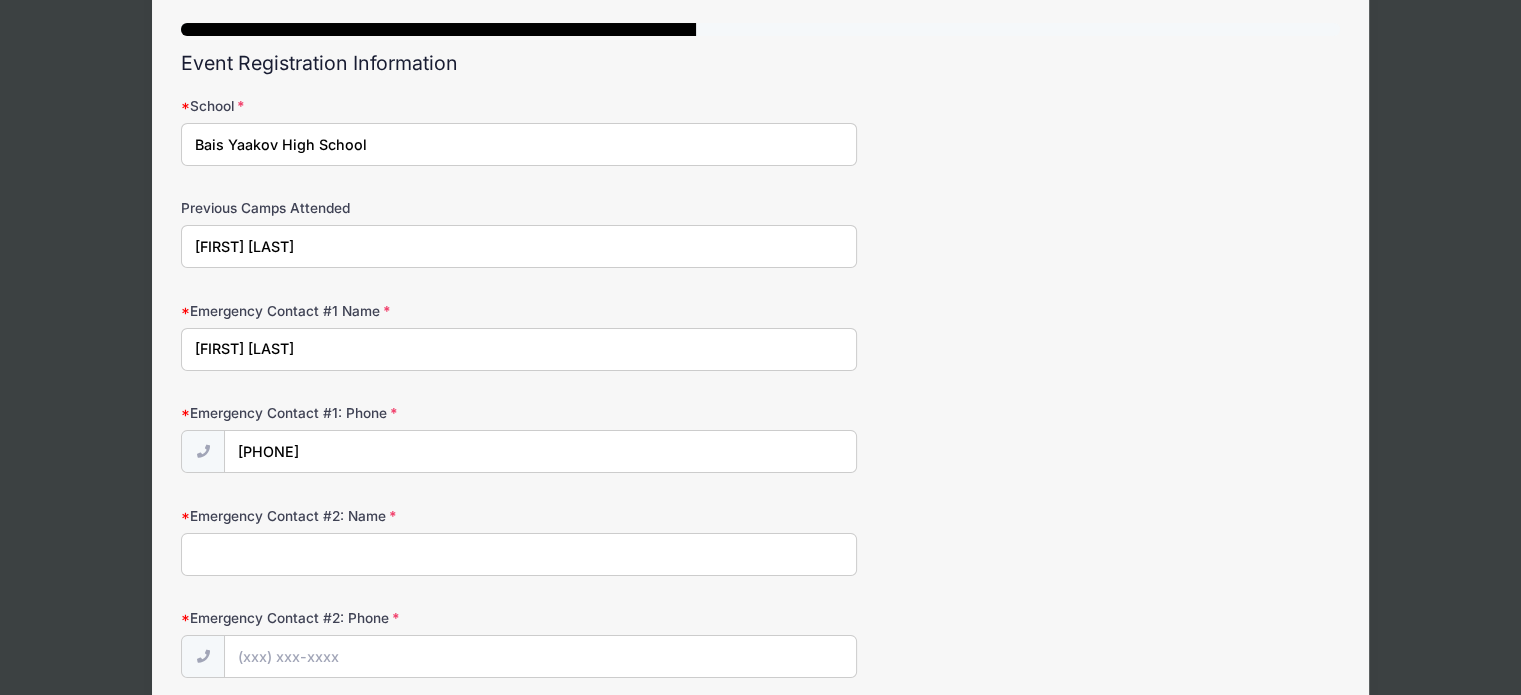 click on "Emergency Contact #2: Name" at bounding box center (519, 554) 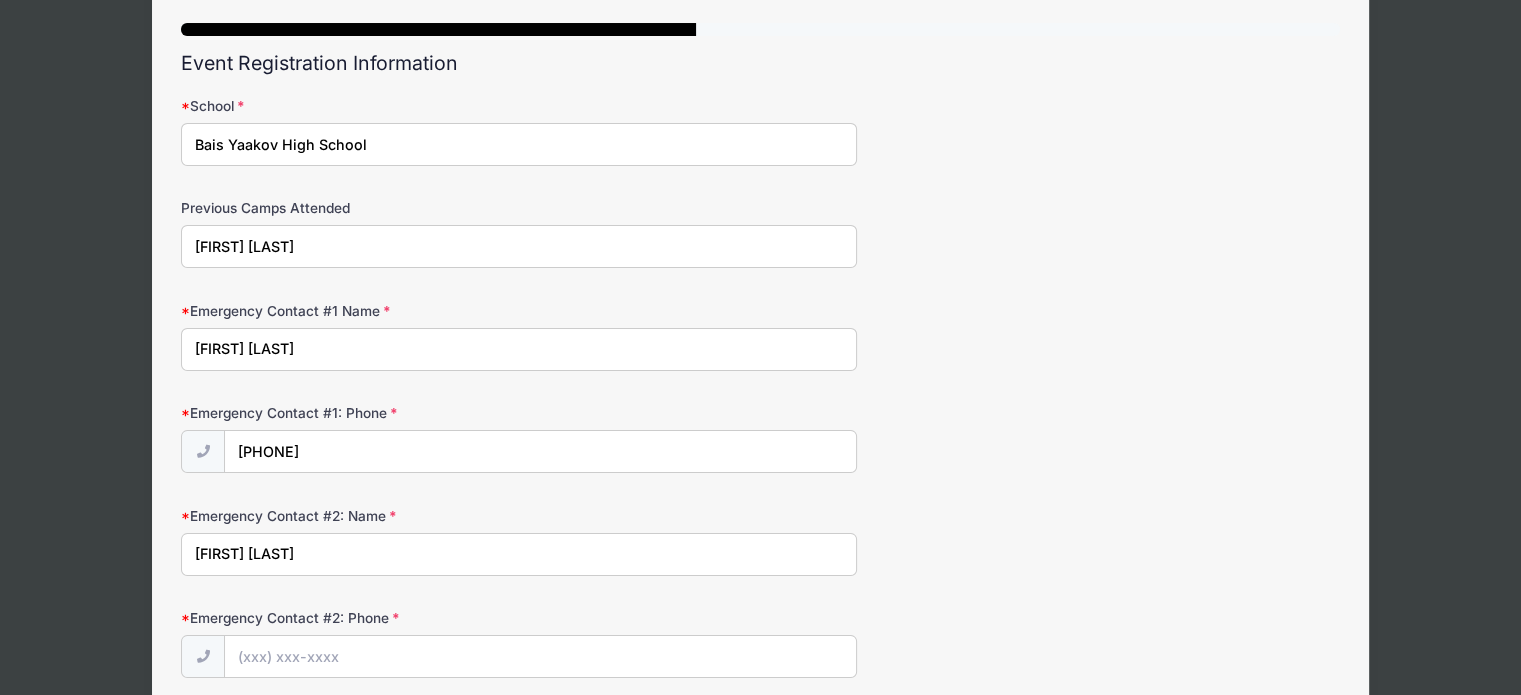 type on "[FIRST] [LAST]" 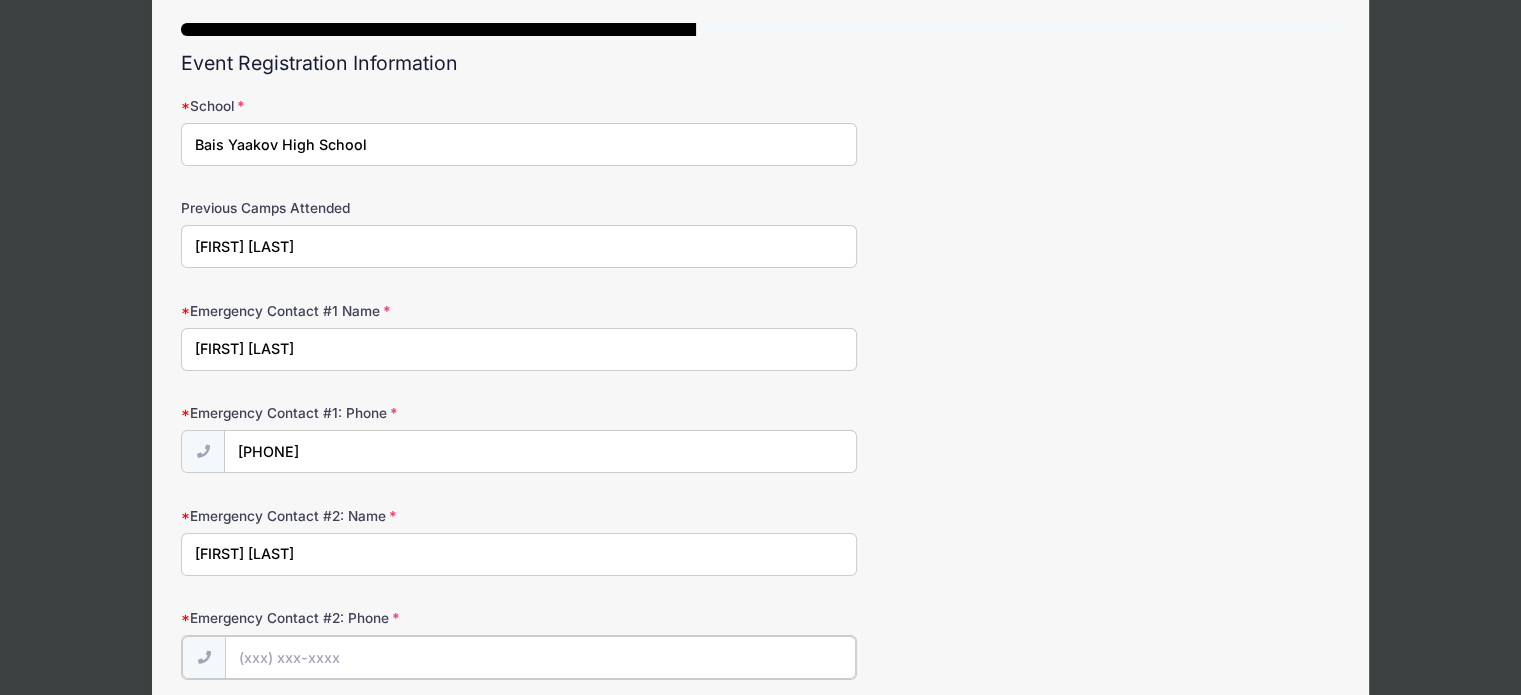 click on "Emergency Contact #2: Phone" at bounding box center (540, 657) 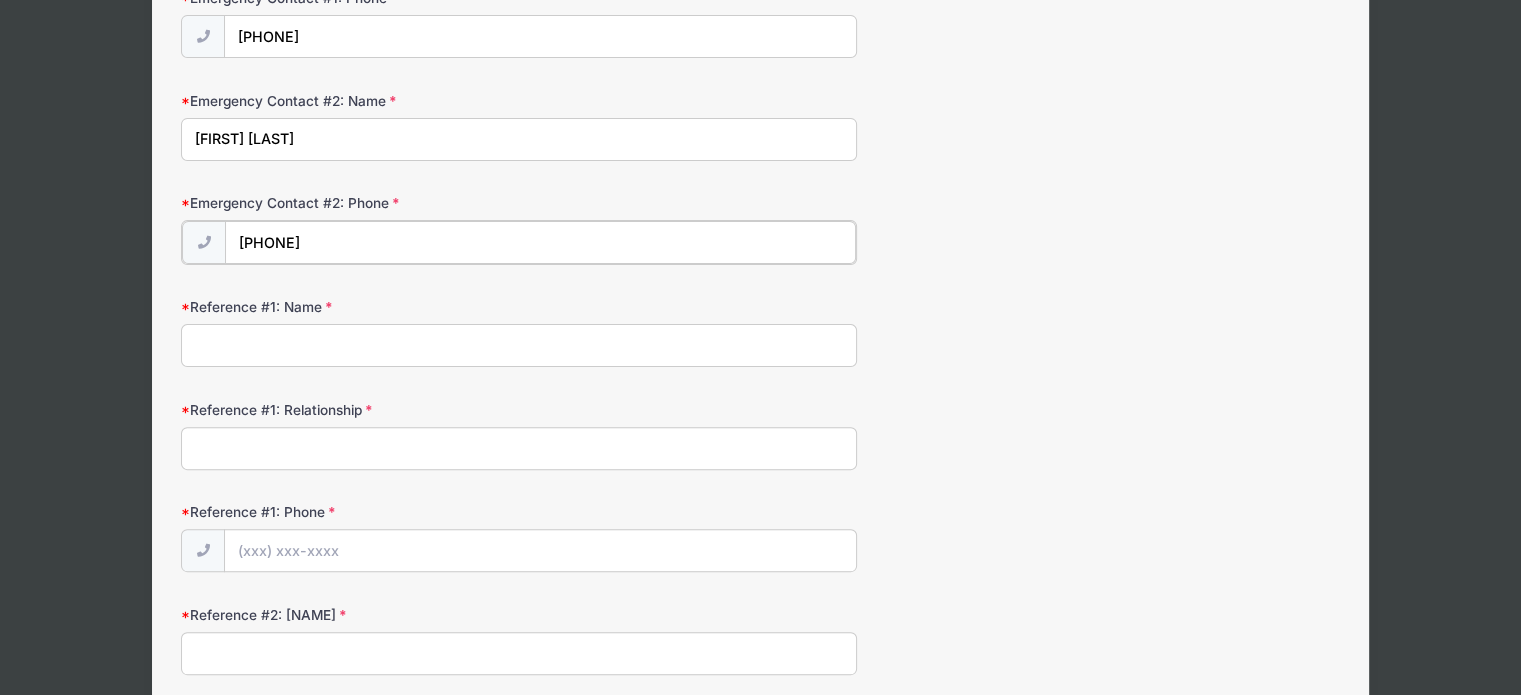 scroll, scrollTop: 556, scrollLeft: 0, axis: vertical 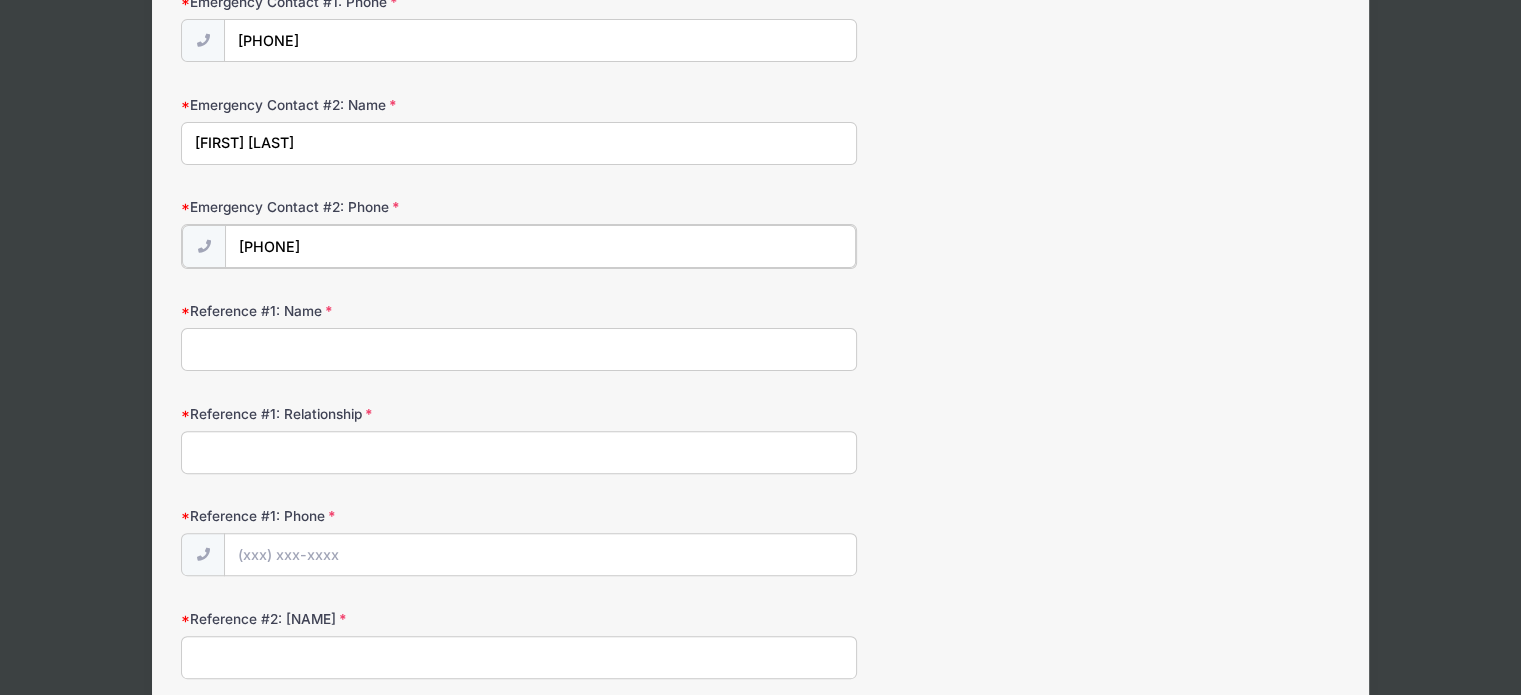 type on "[PHONE]" 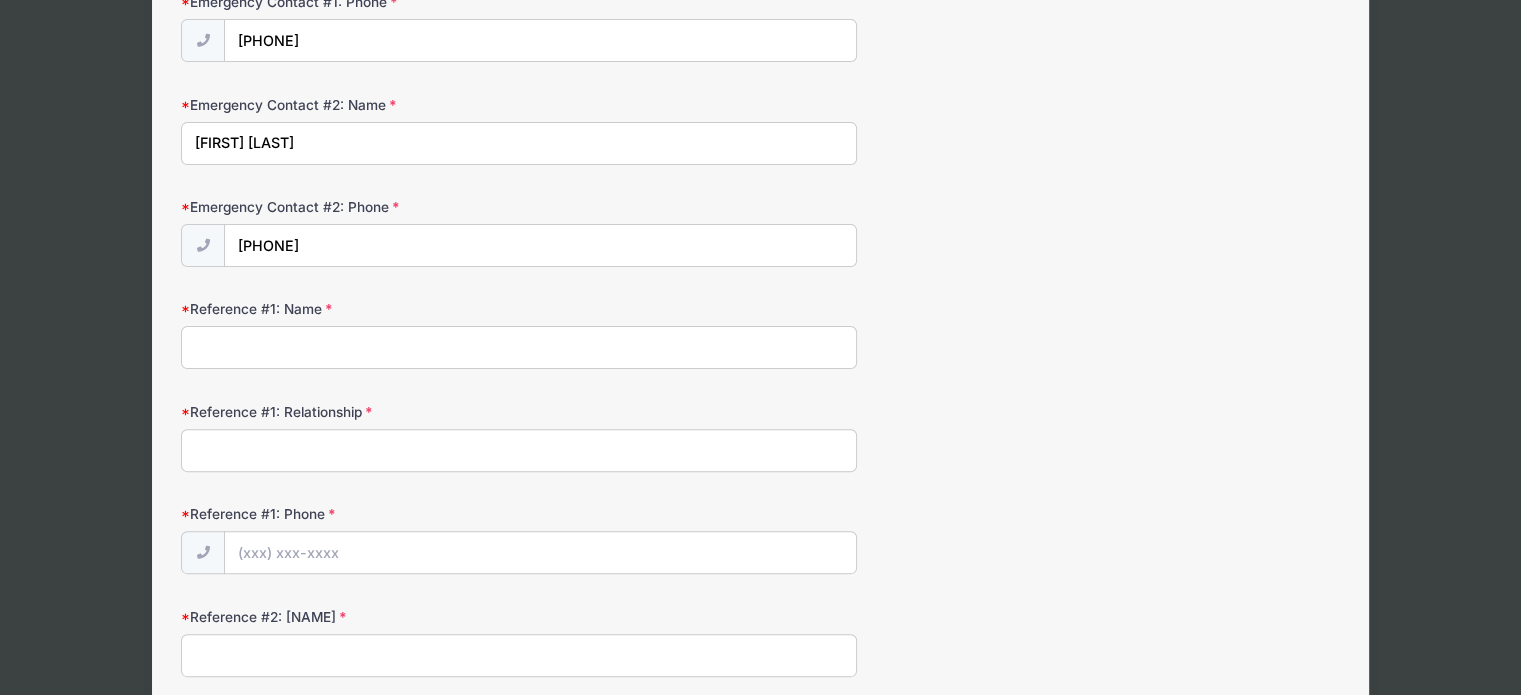 click on "Reference #1: Name" at bounding box center (519, 347) 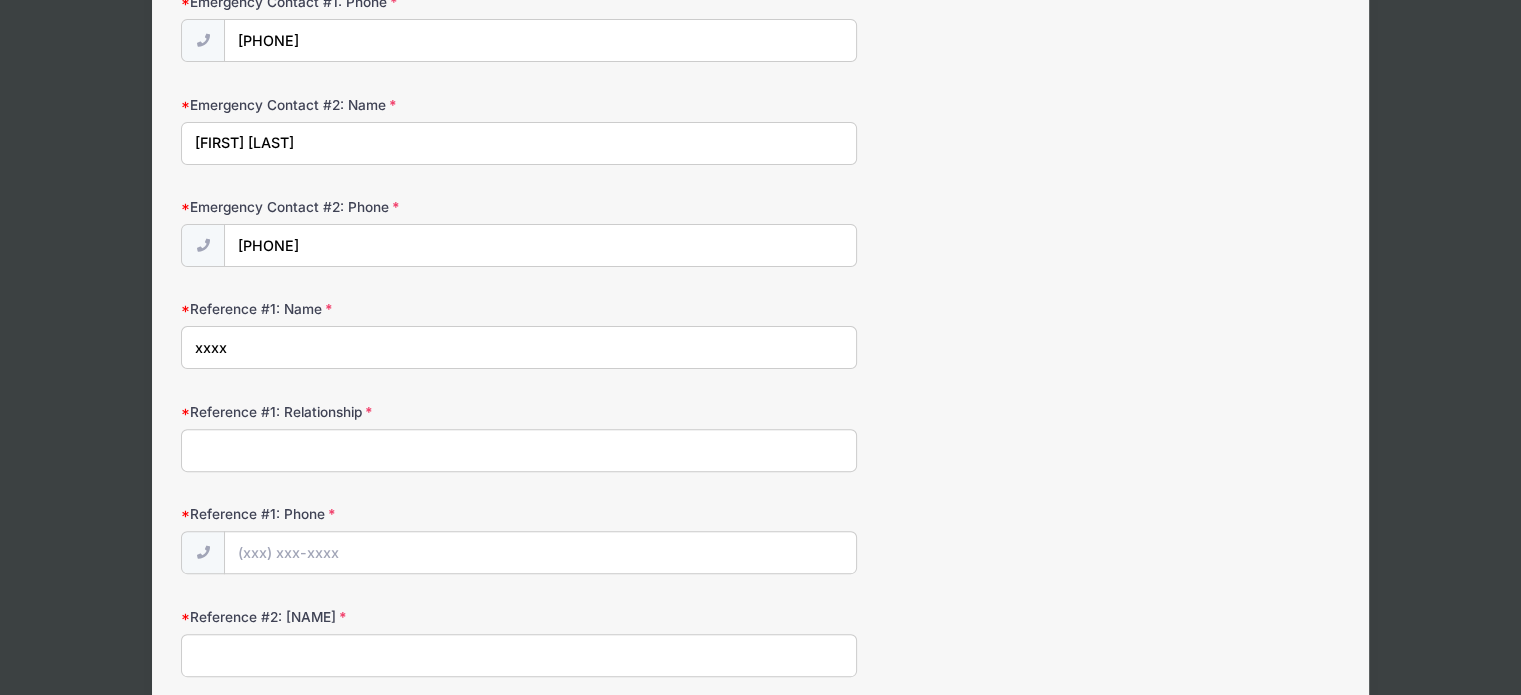 type on "xxxx" 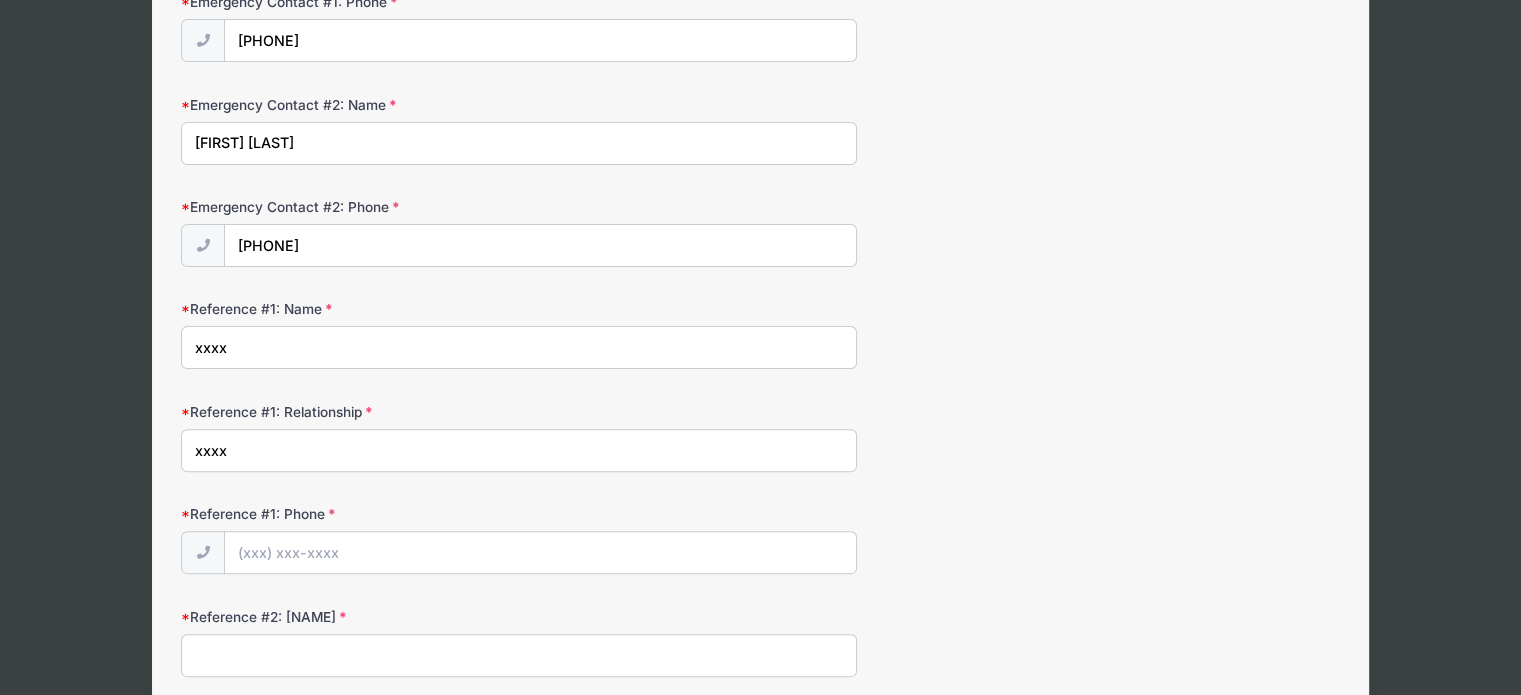 type on "xxxx" 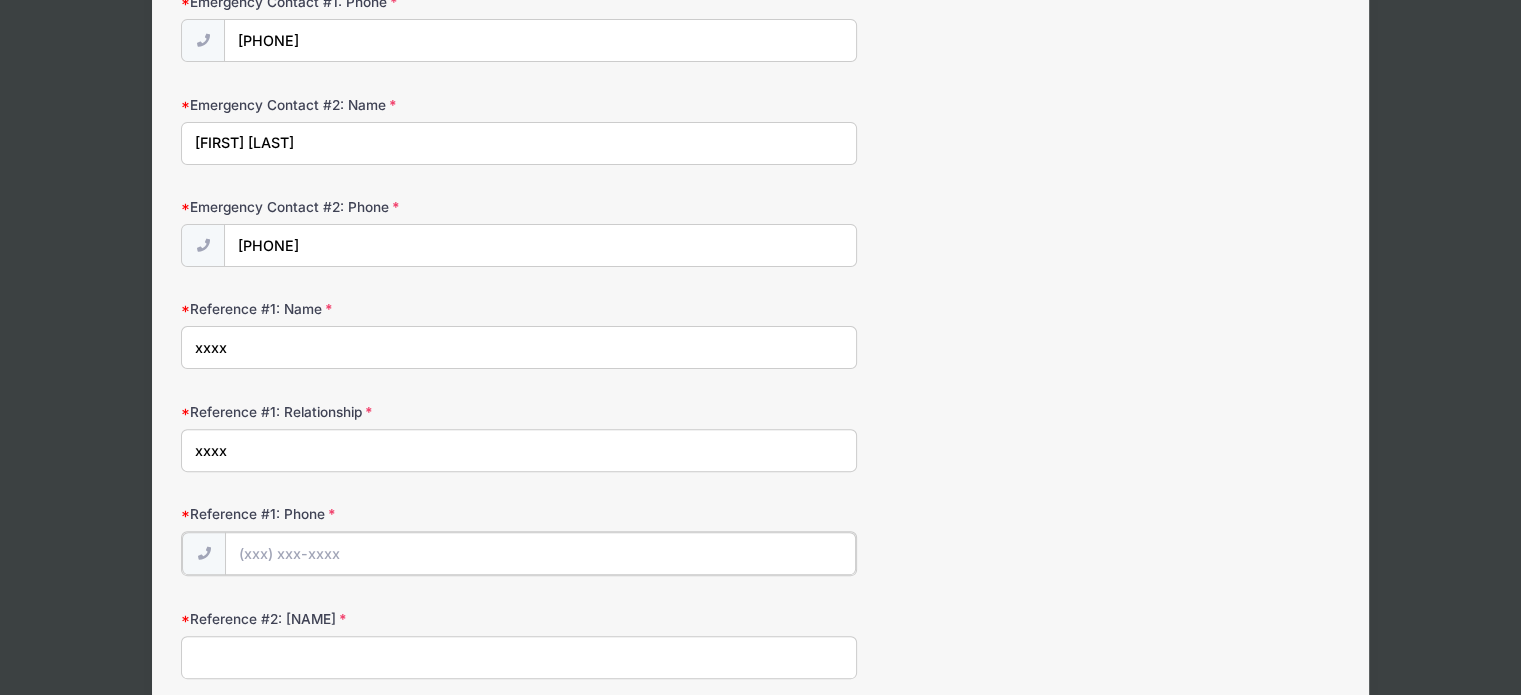 click on "Reference #1: Phone" at bounding box center [540, 553] 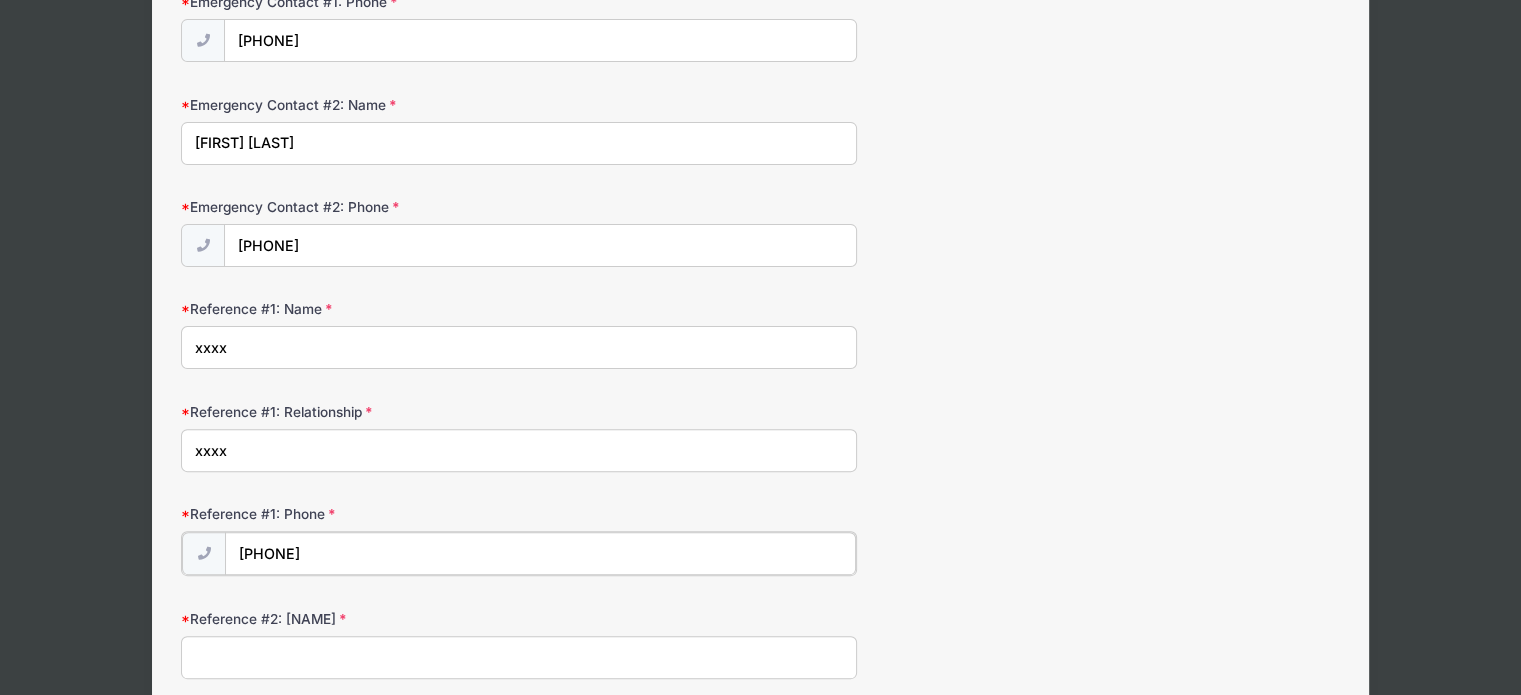 type on "[PHONE]" 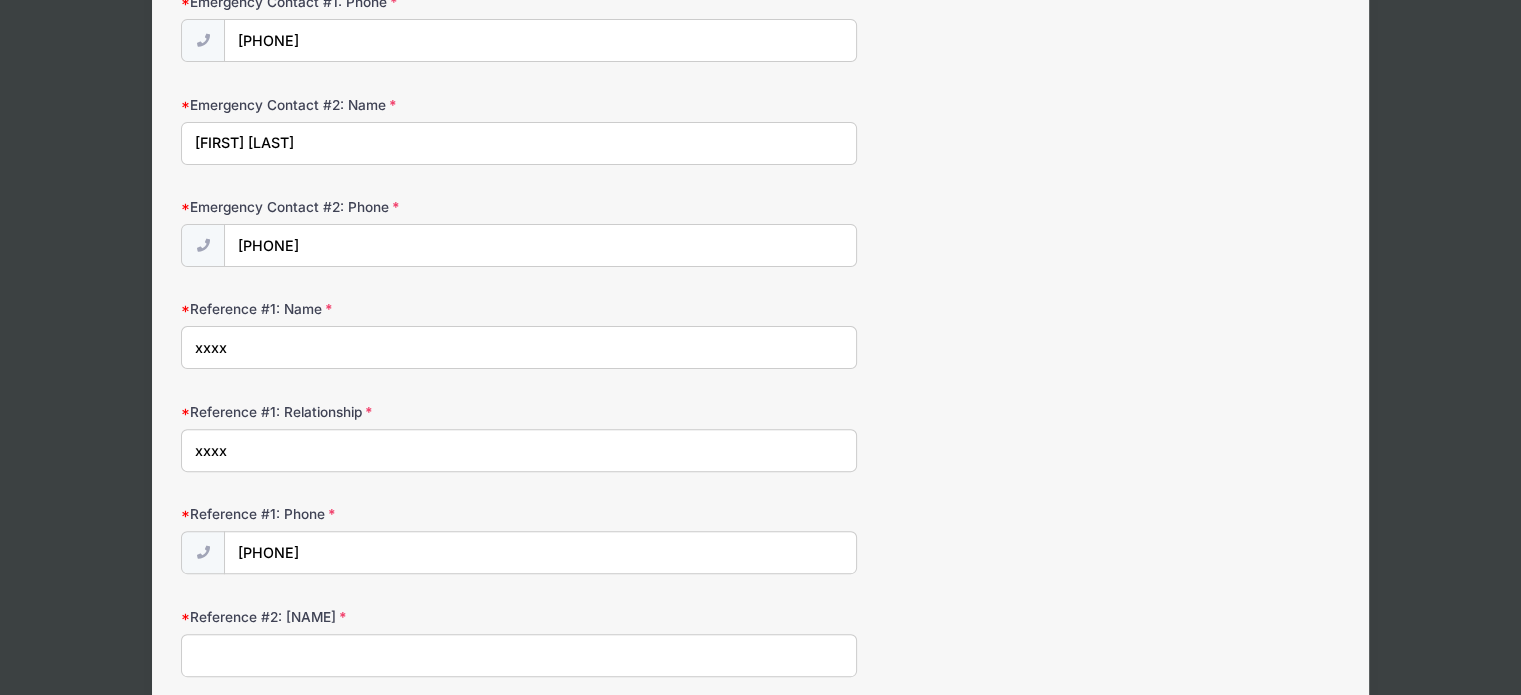 click on "Reference #2: Name" at bounding box center [519, 655] 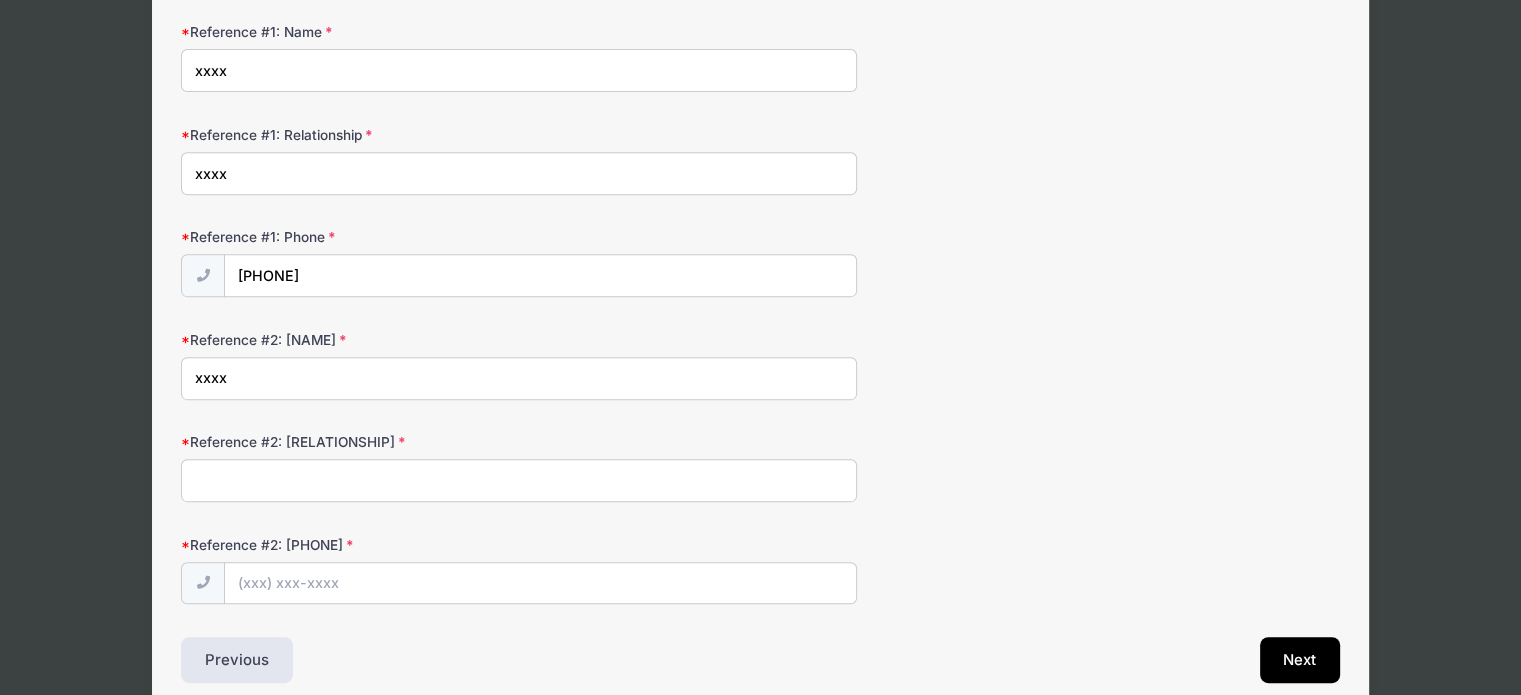 scroll, scrollTop: 841, scrollLeft: 0, axis: vertical 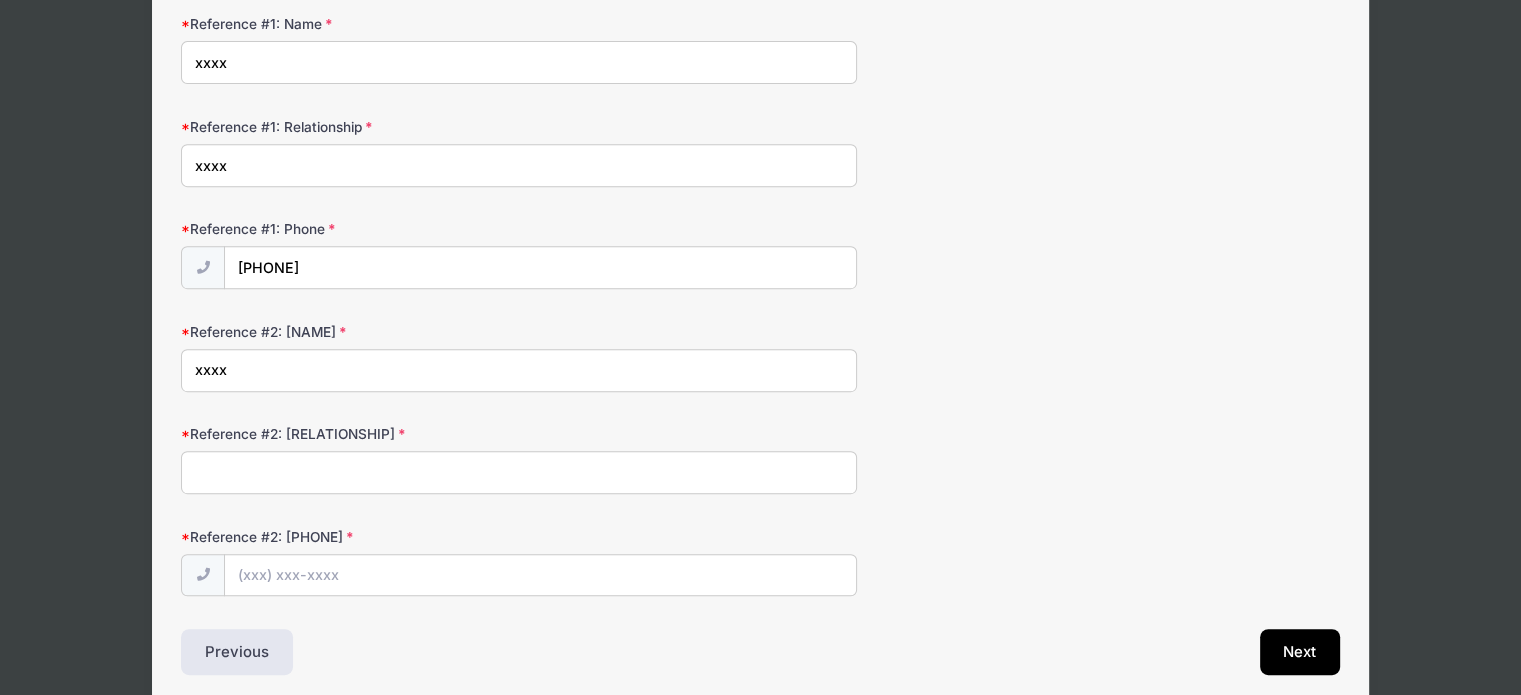 type on "xxxx" 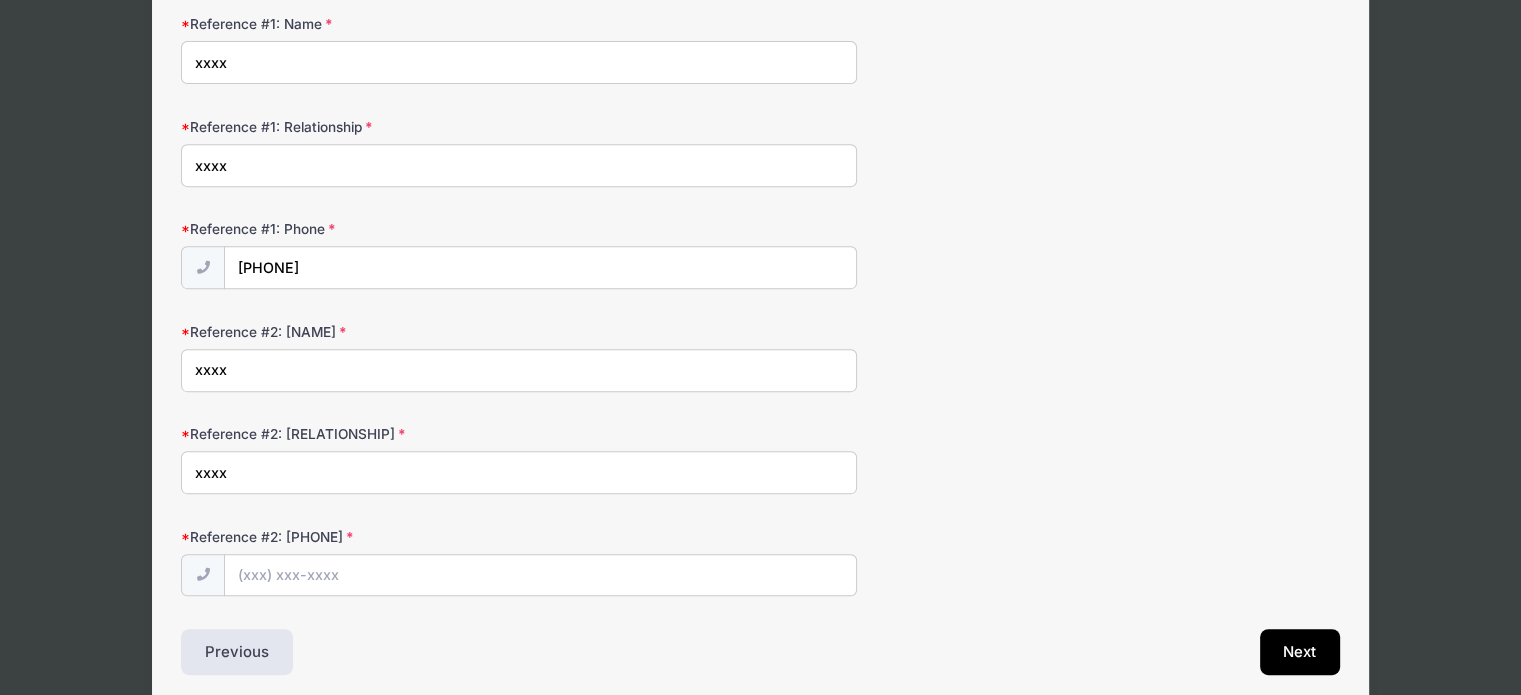 type on "xxxx" 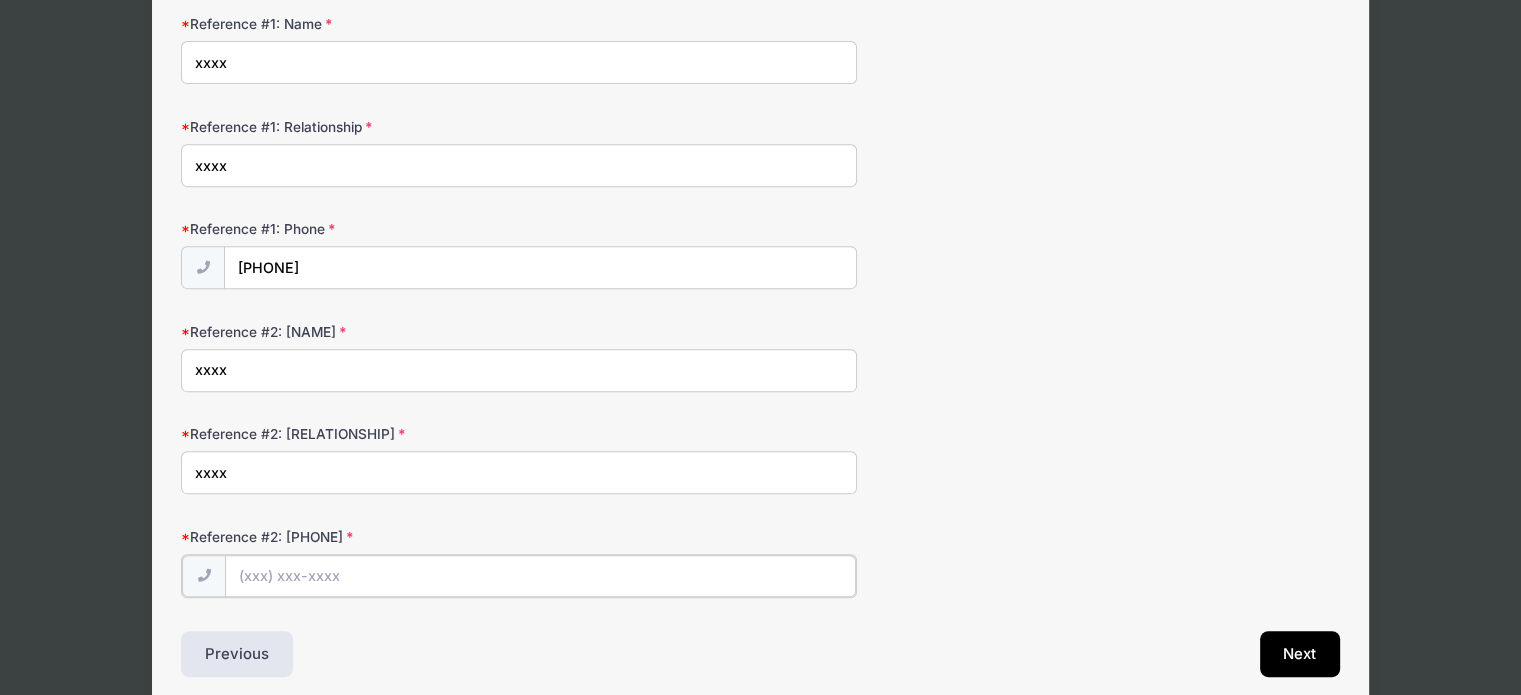 click on "Reference #2: Phone" at bounding box center [540, 576] 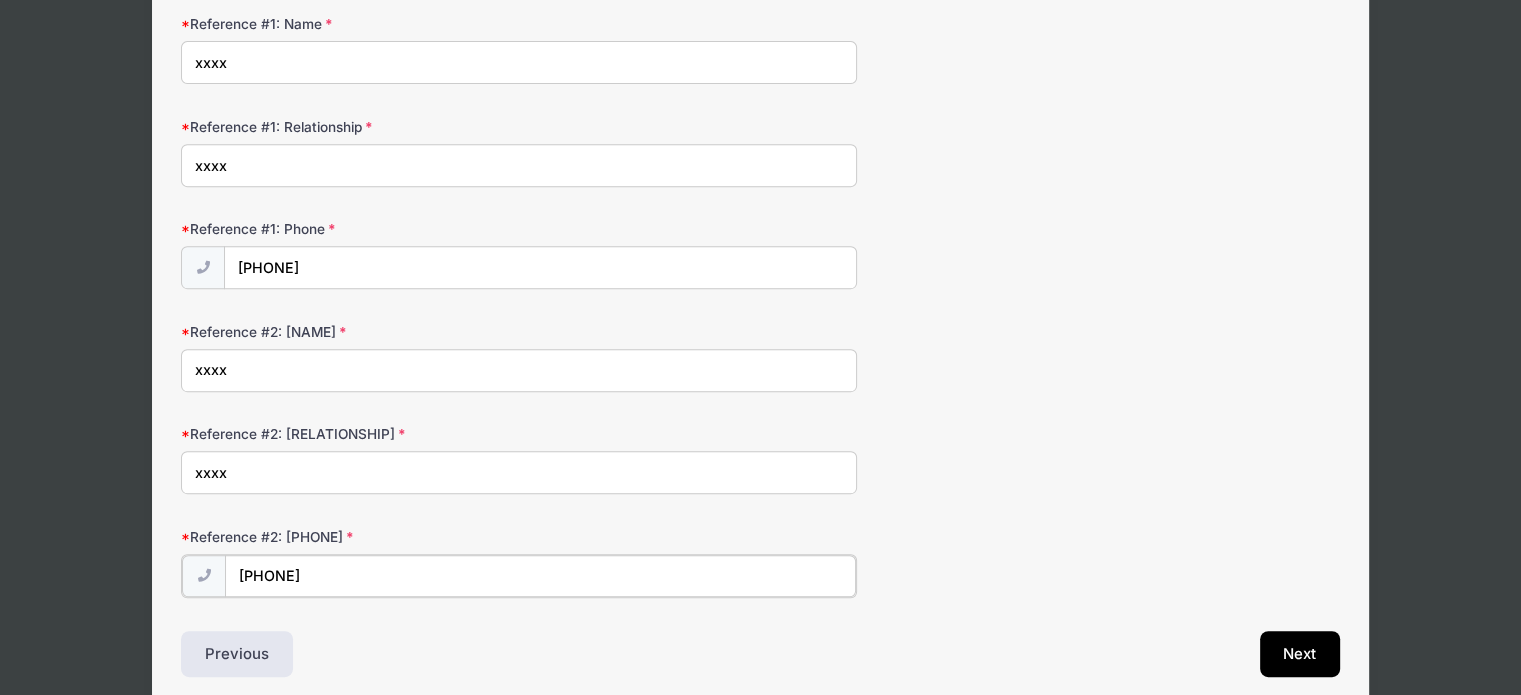 type on "[PHONE]" 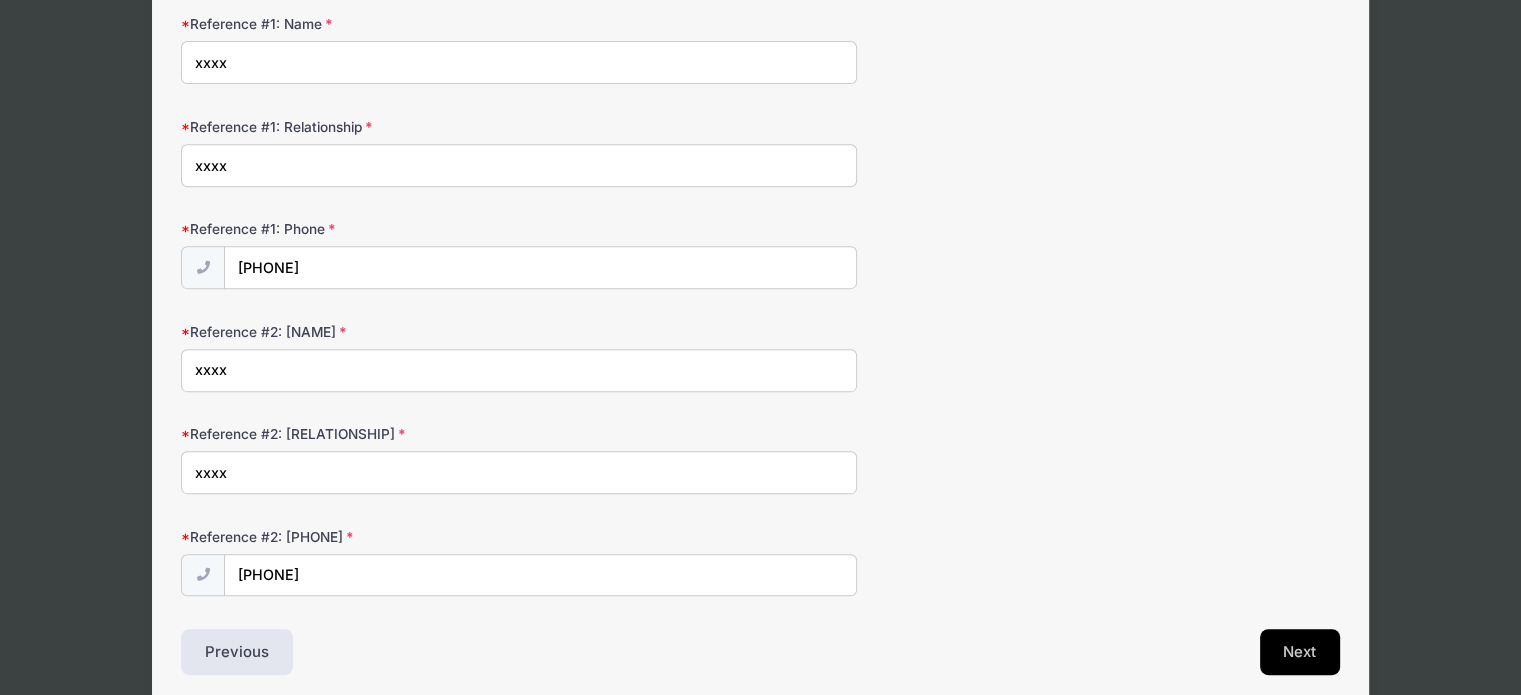click on "Next" at bounding box center [1300, 652] 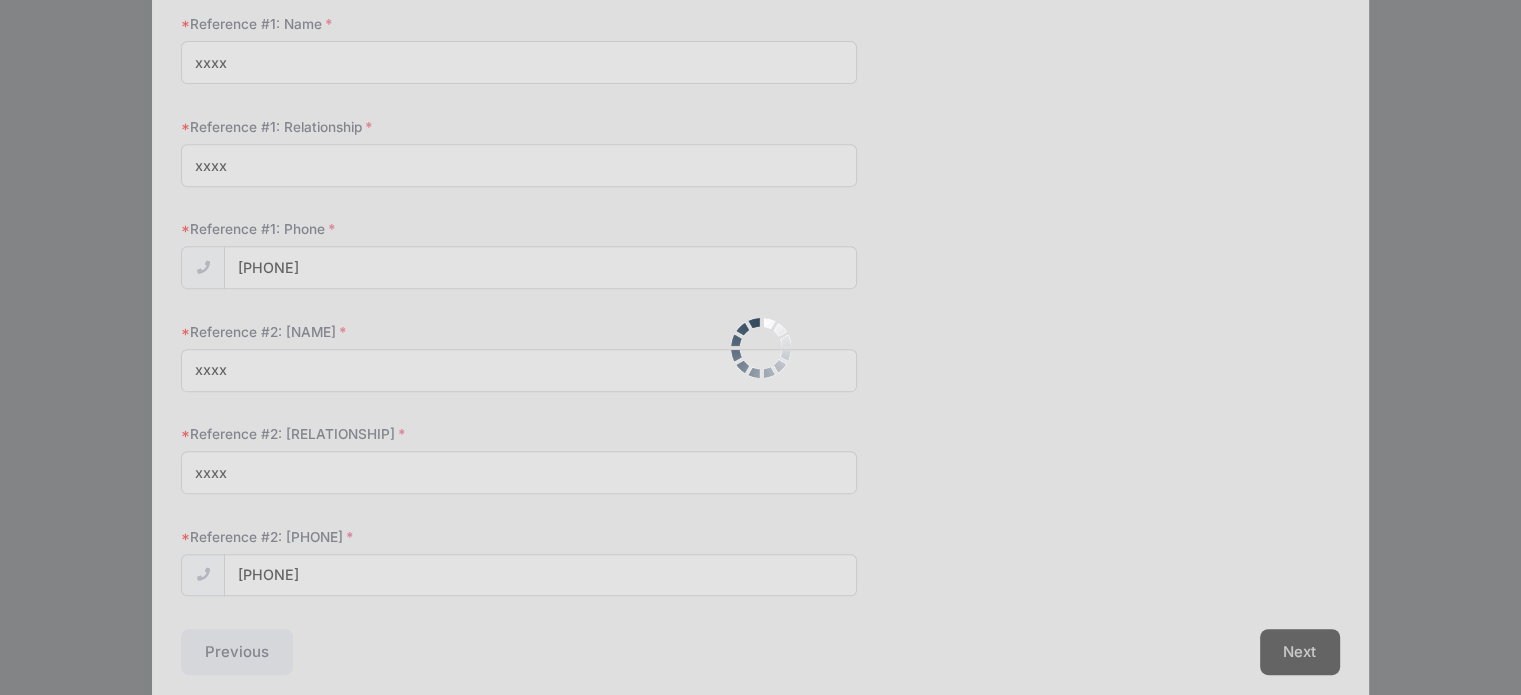 scroll, scrollTop: 0, scrollLeft: 0, axis: both 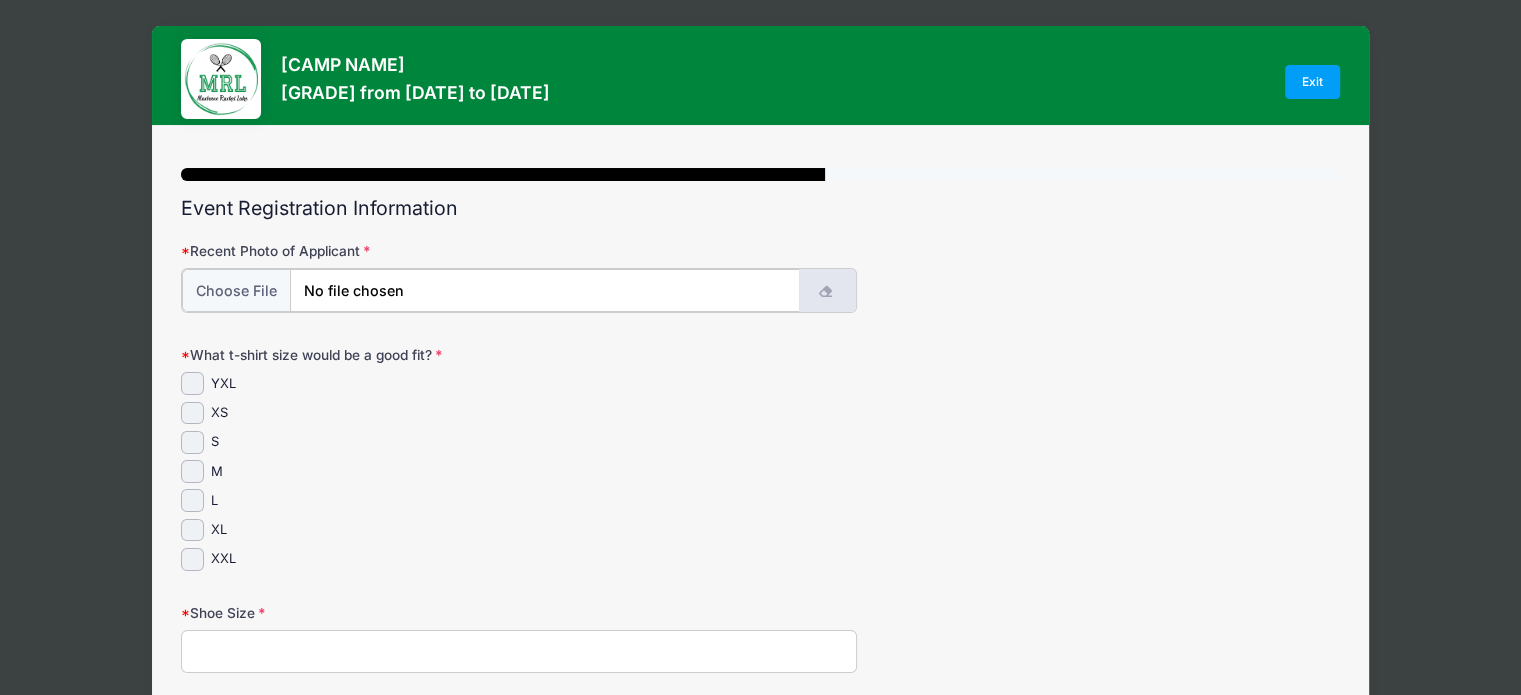 click at bounding box center [827, 290] 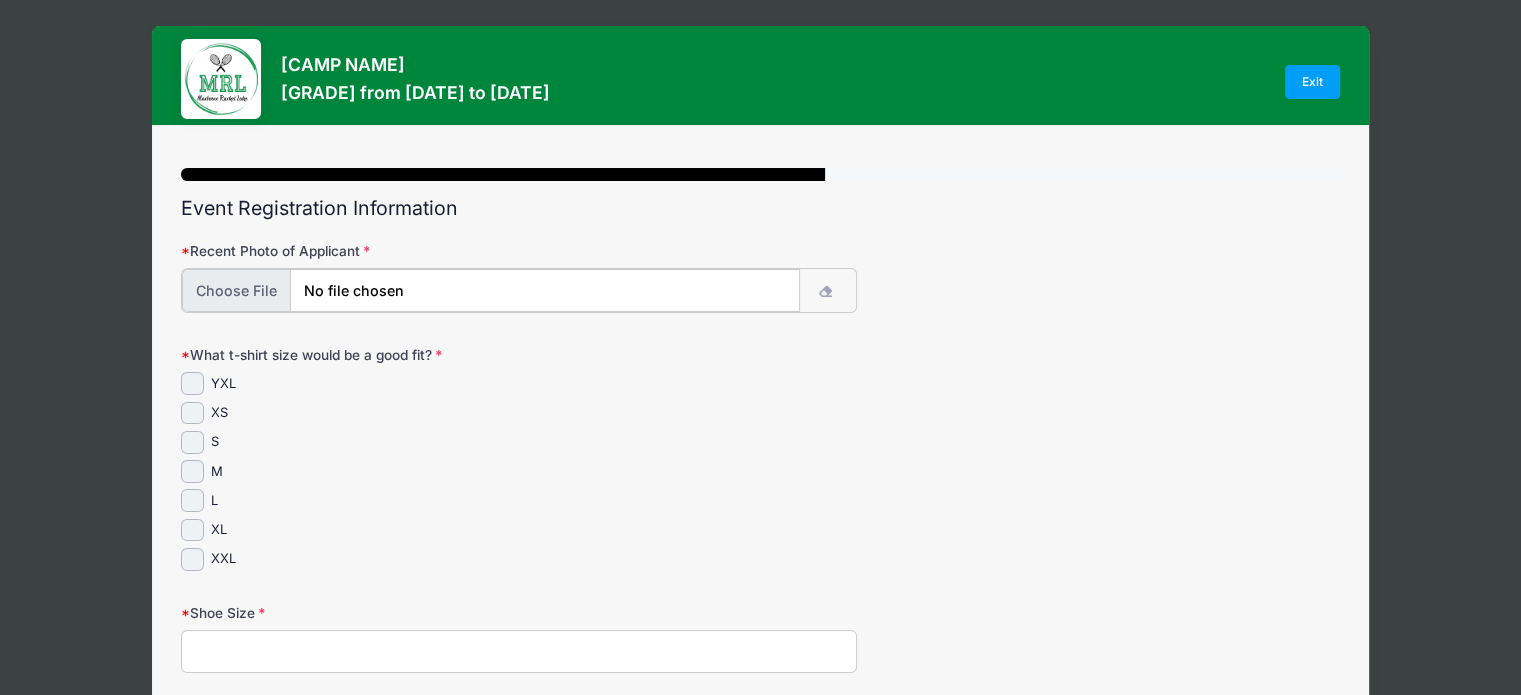 click at bounding box center (491, 290) 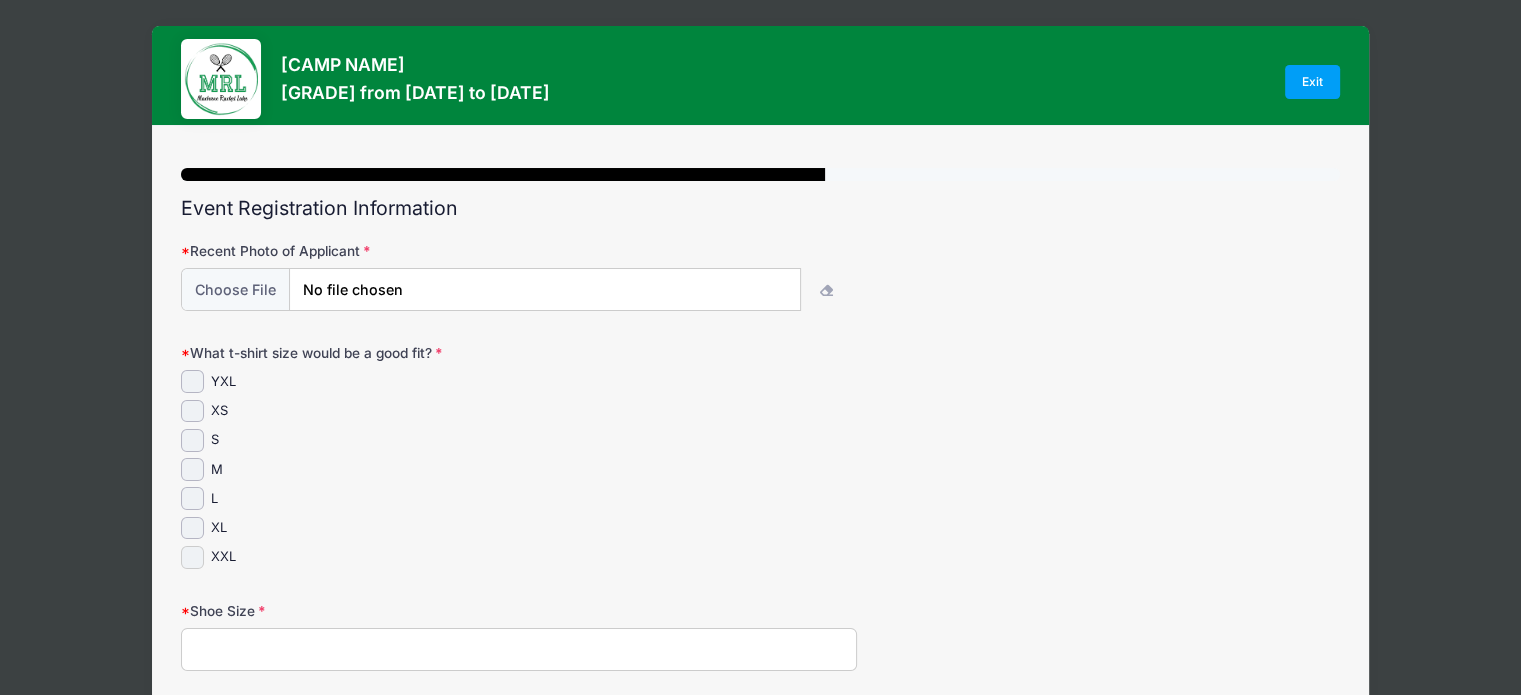 click on "XXL" at bounding box center (192, 557) 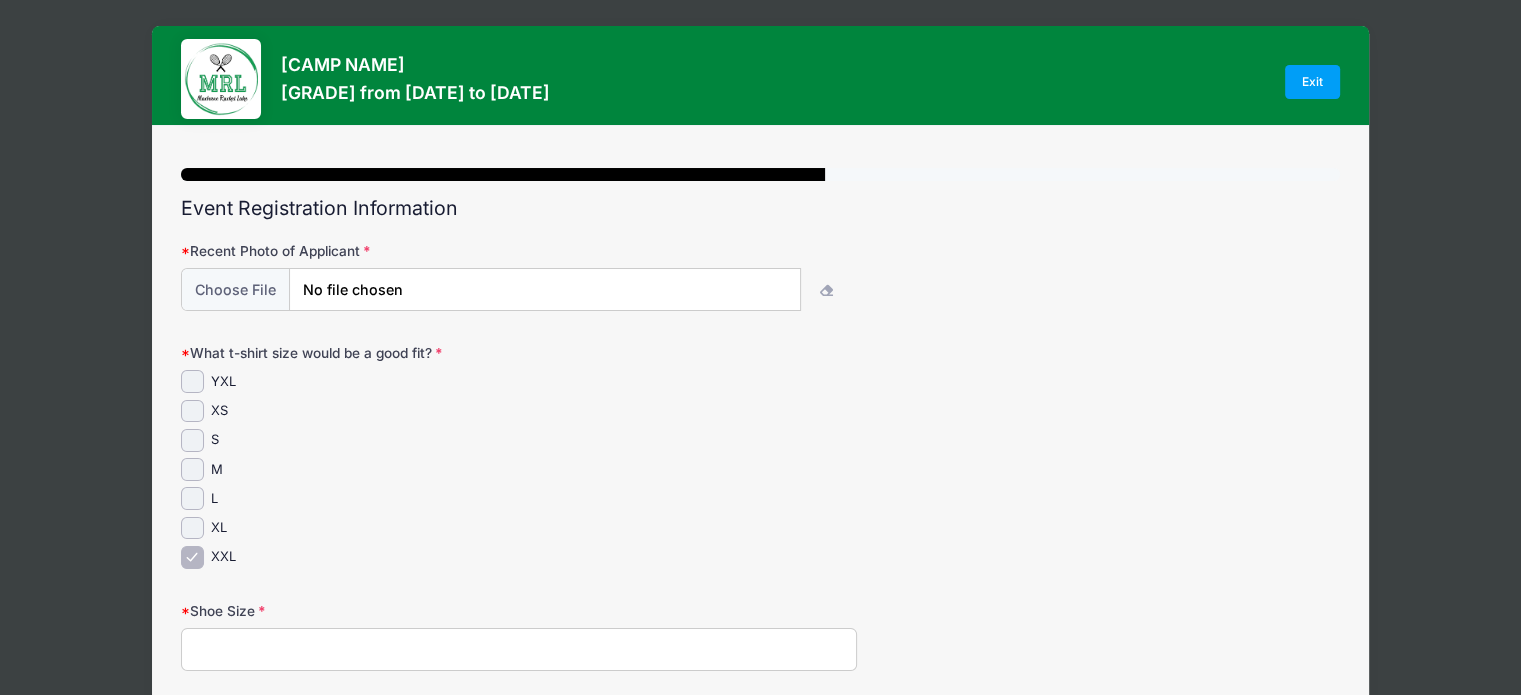 click on "Shoe Size" at bounding box center [519, 649] 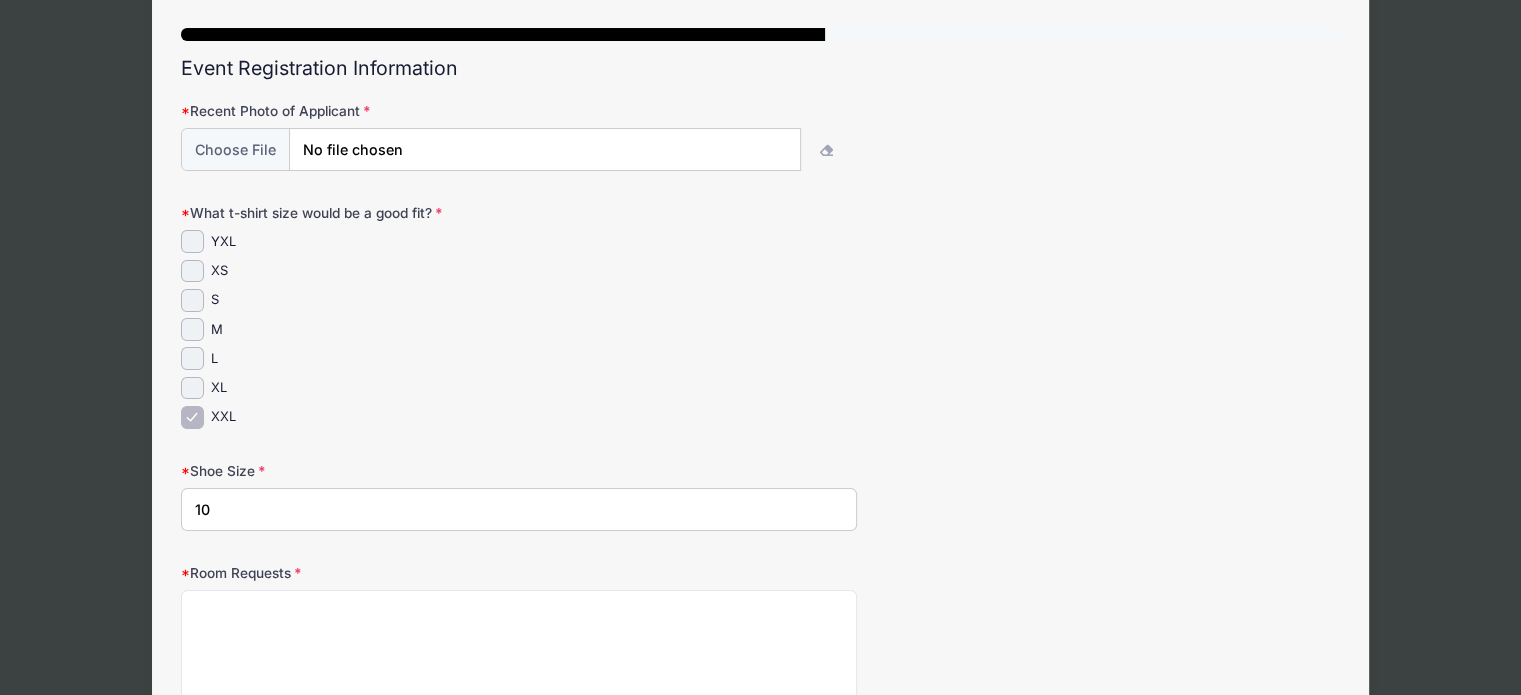 scroll, scrollTop: 141, scrollLeft: 0, axis: vertical 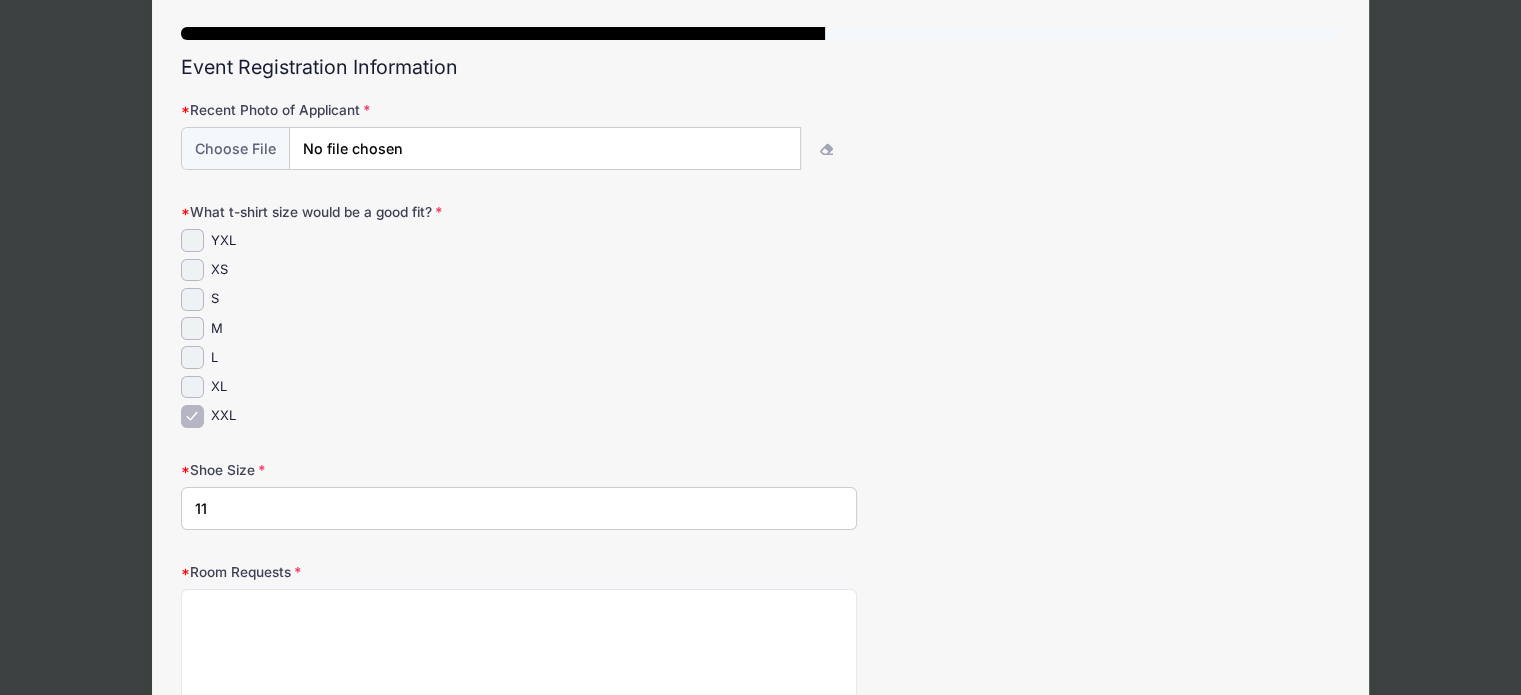 type on "11" 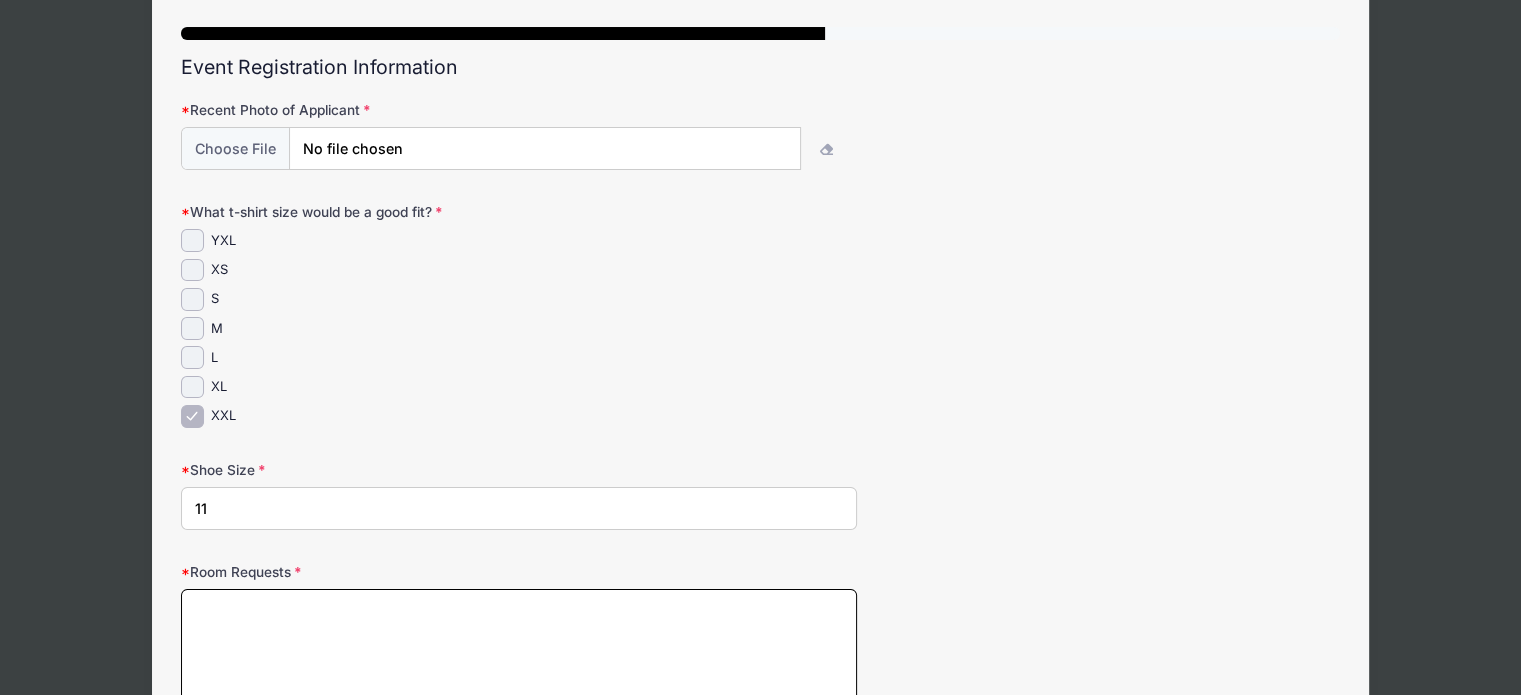 click on "Room Requests" at bounding box center [519, 653] 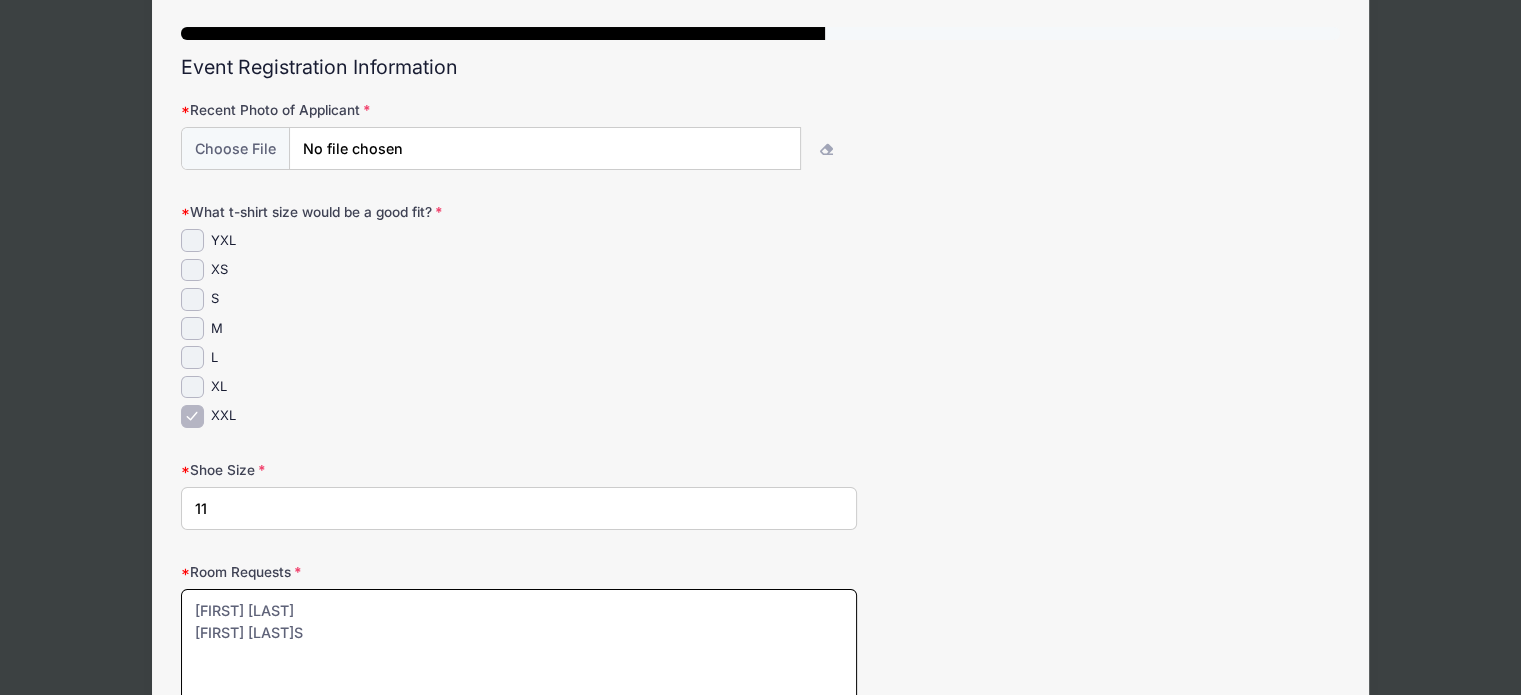 click on "Miriam Hoffman
Suri ScharfS" at bounding box center [519, 653] 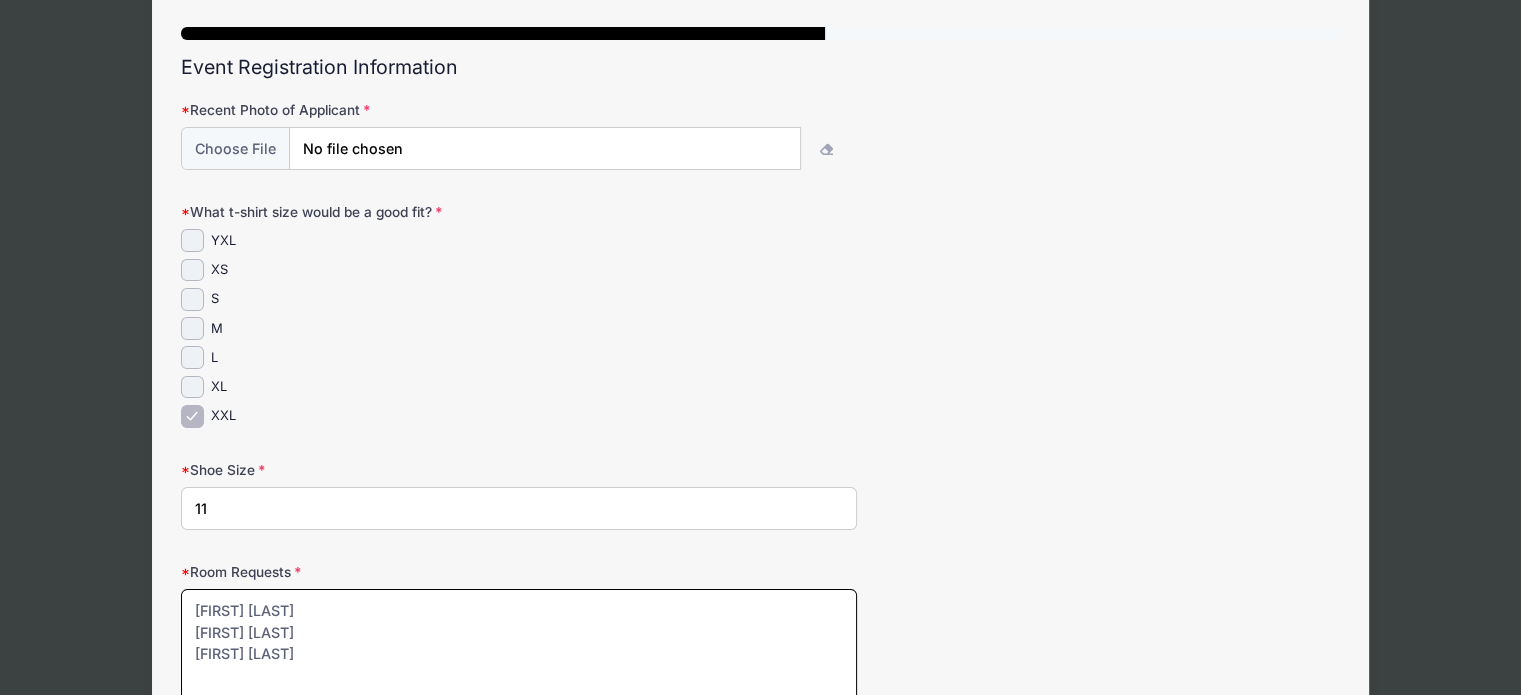type on "Miriam Hoffman
Suri Scharf
Devora Sorotzkin" 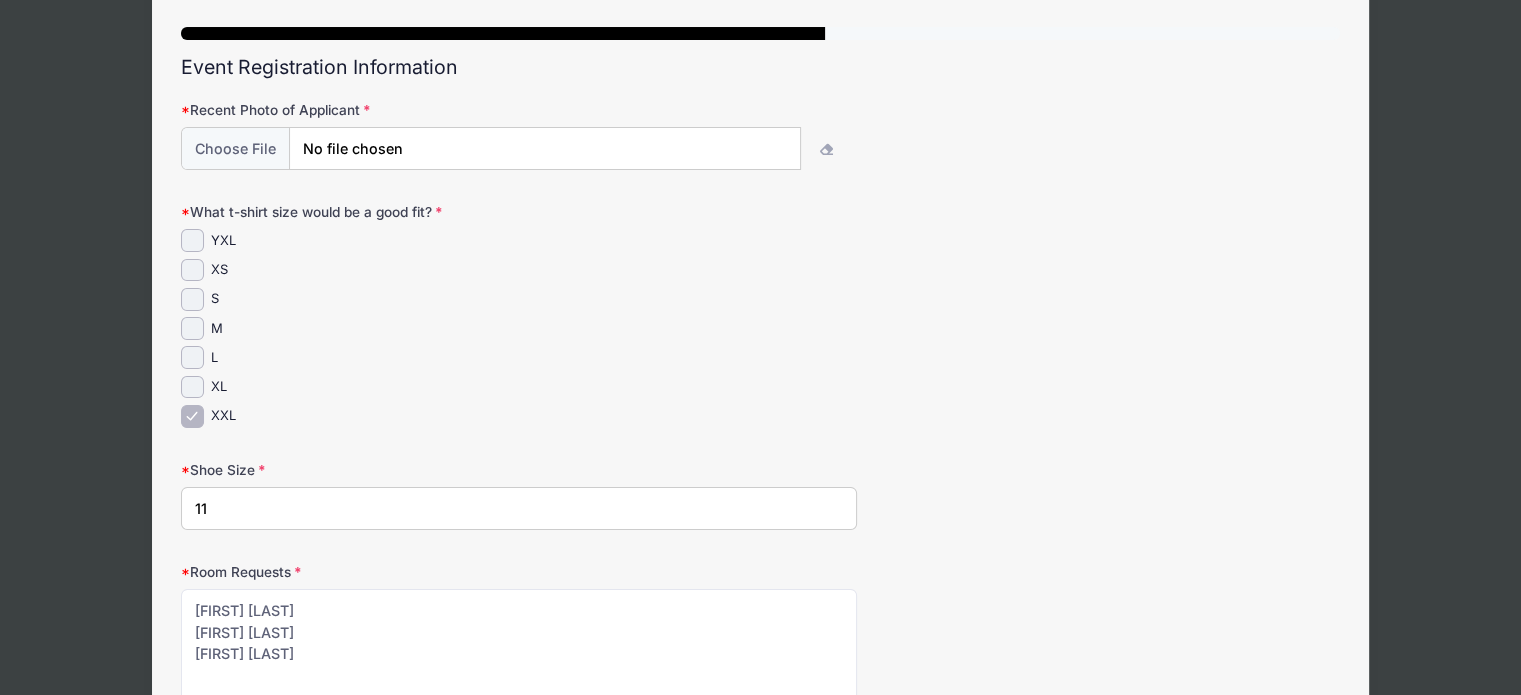 drag, startPoint x: 1519, startPoint y: 356, endPoint x: 1535, endPoint y: 441, distance: 86.492775 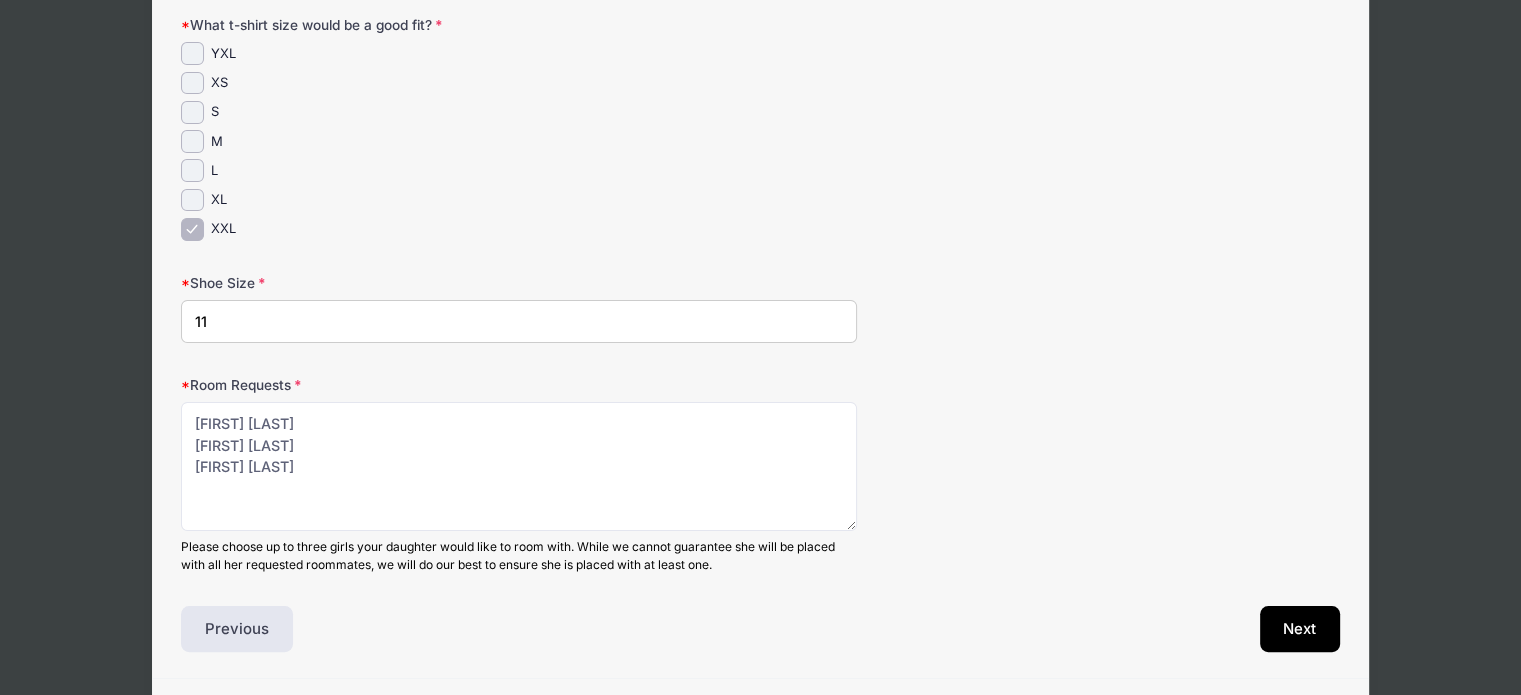 scroll, scrollTop: 350, scrollLeft: 0, axis: vertical 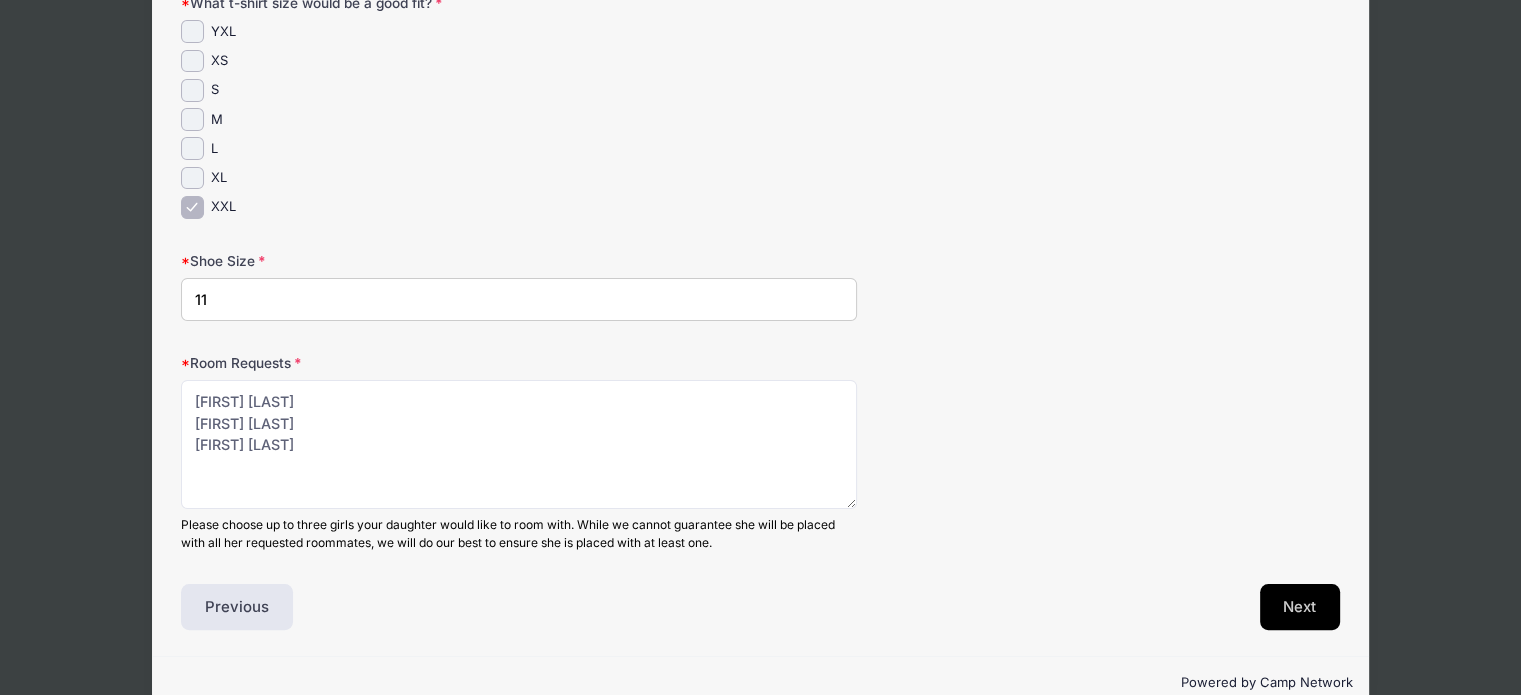 click on "Next" at bounding box center [1300, 607] 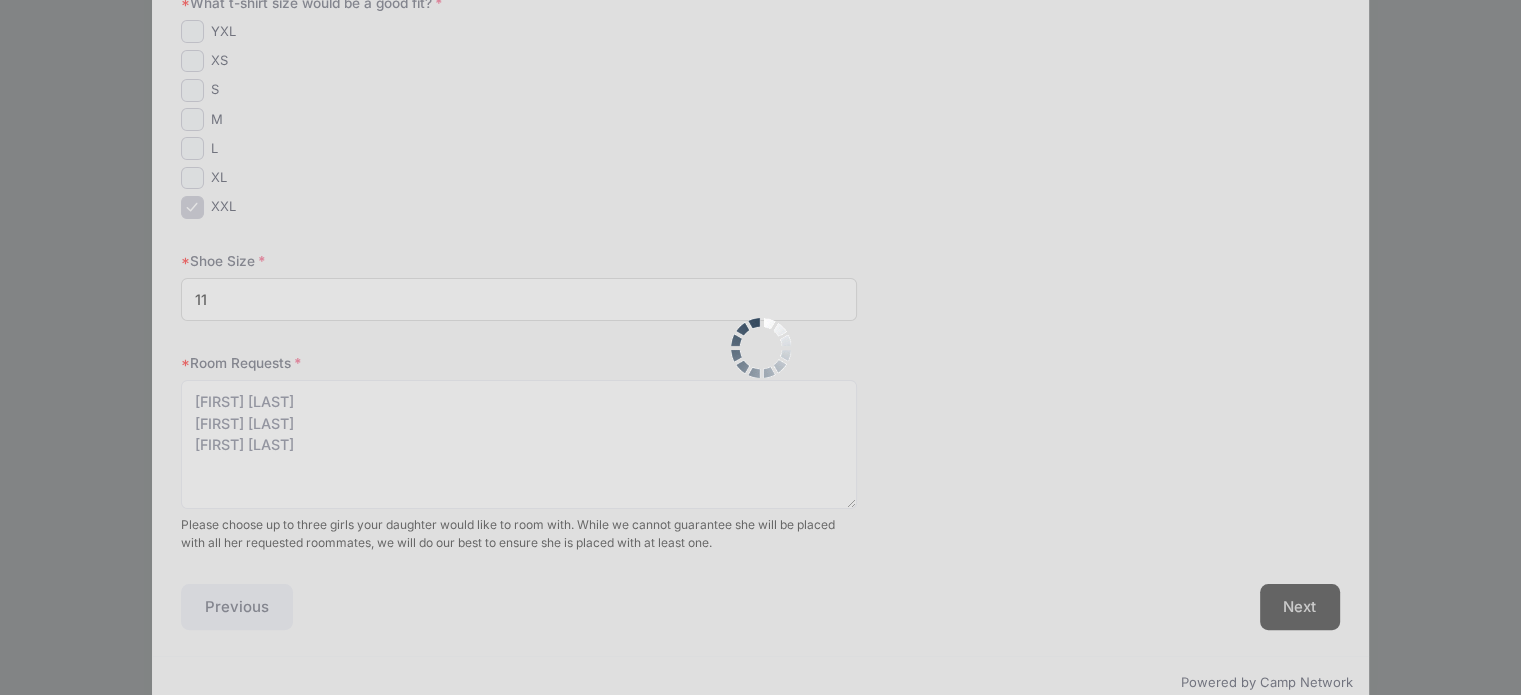 scroll, scrollTop: 314, scrollLeft: 0, axis: vertical 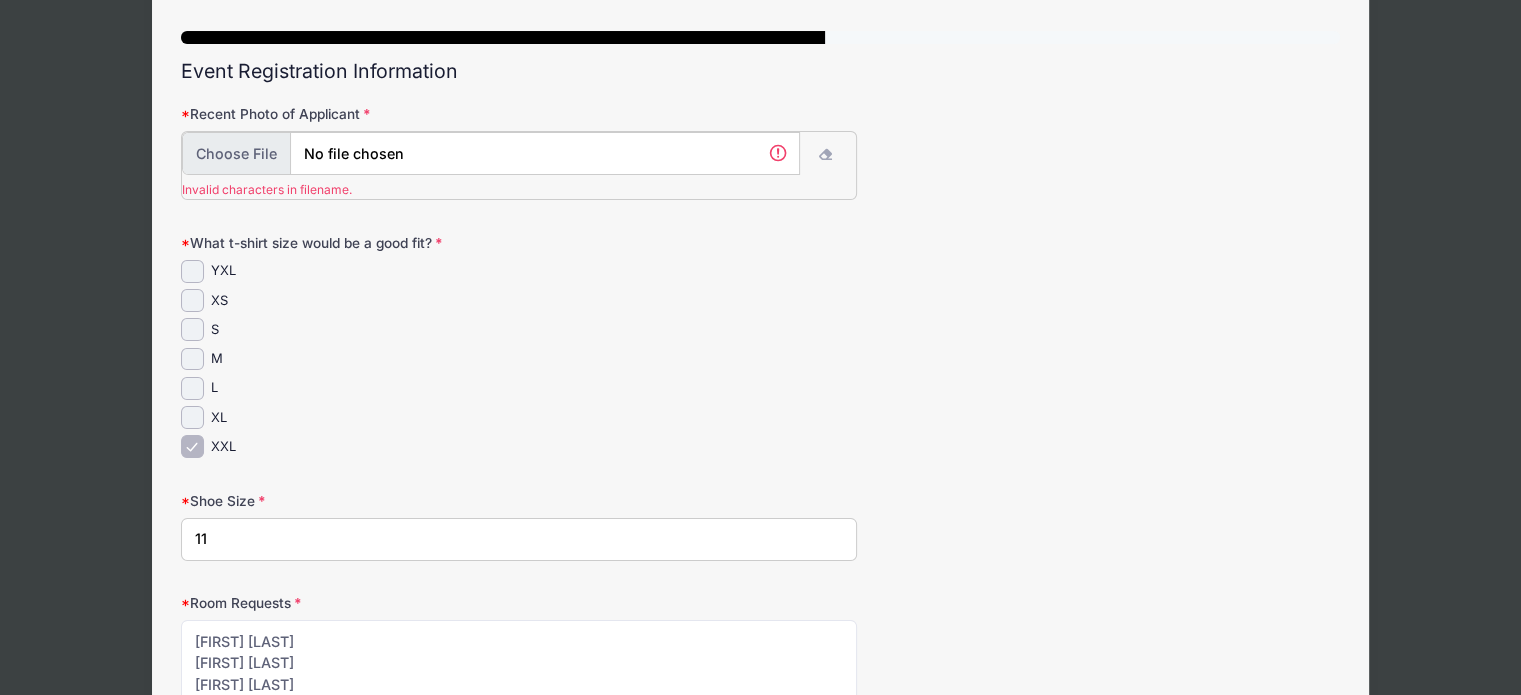 click at bounding box center (491, 153) 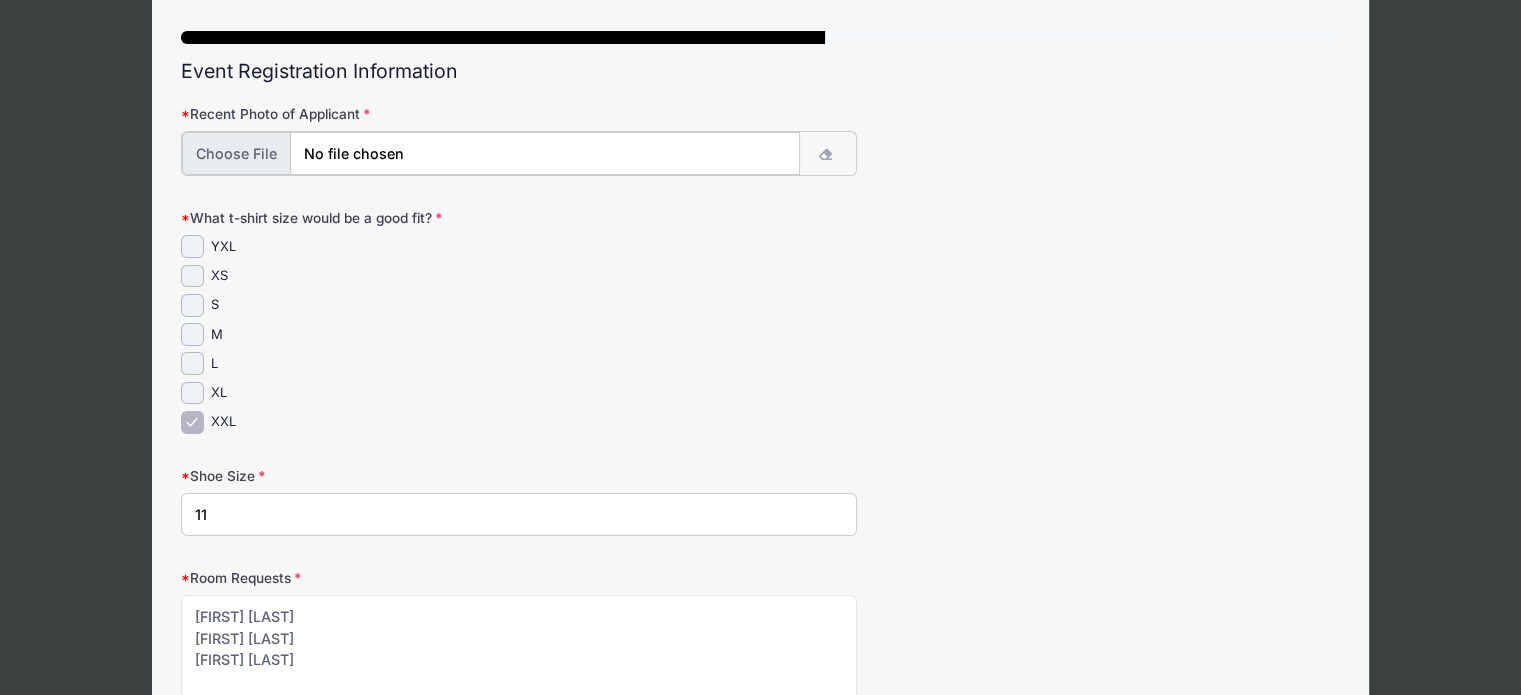 type on "C:\fakepath\IMG_20250701_231039_600.jpg" 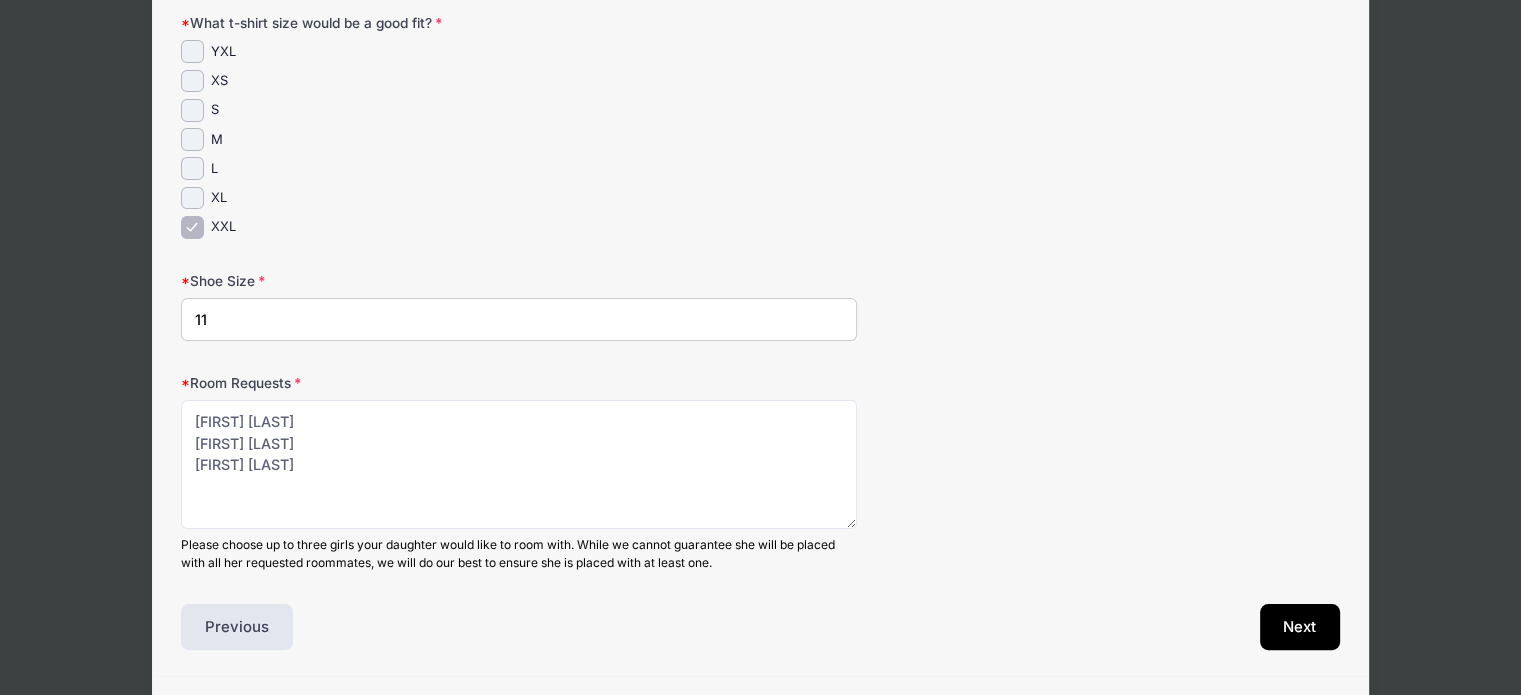 scroll, scrollTop: 389, scrollLeft: 0, axis: vertical 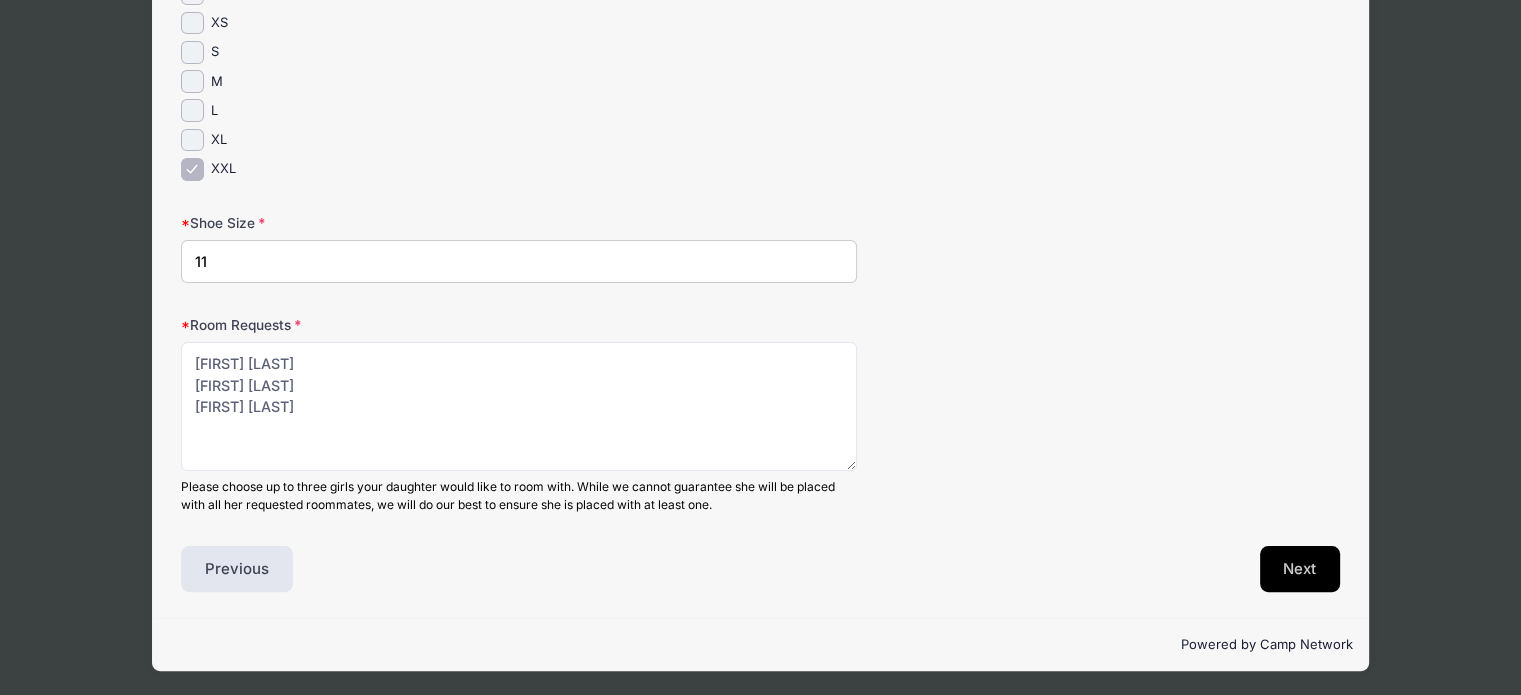 click on "Next" at bounding box center [1300, 569] 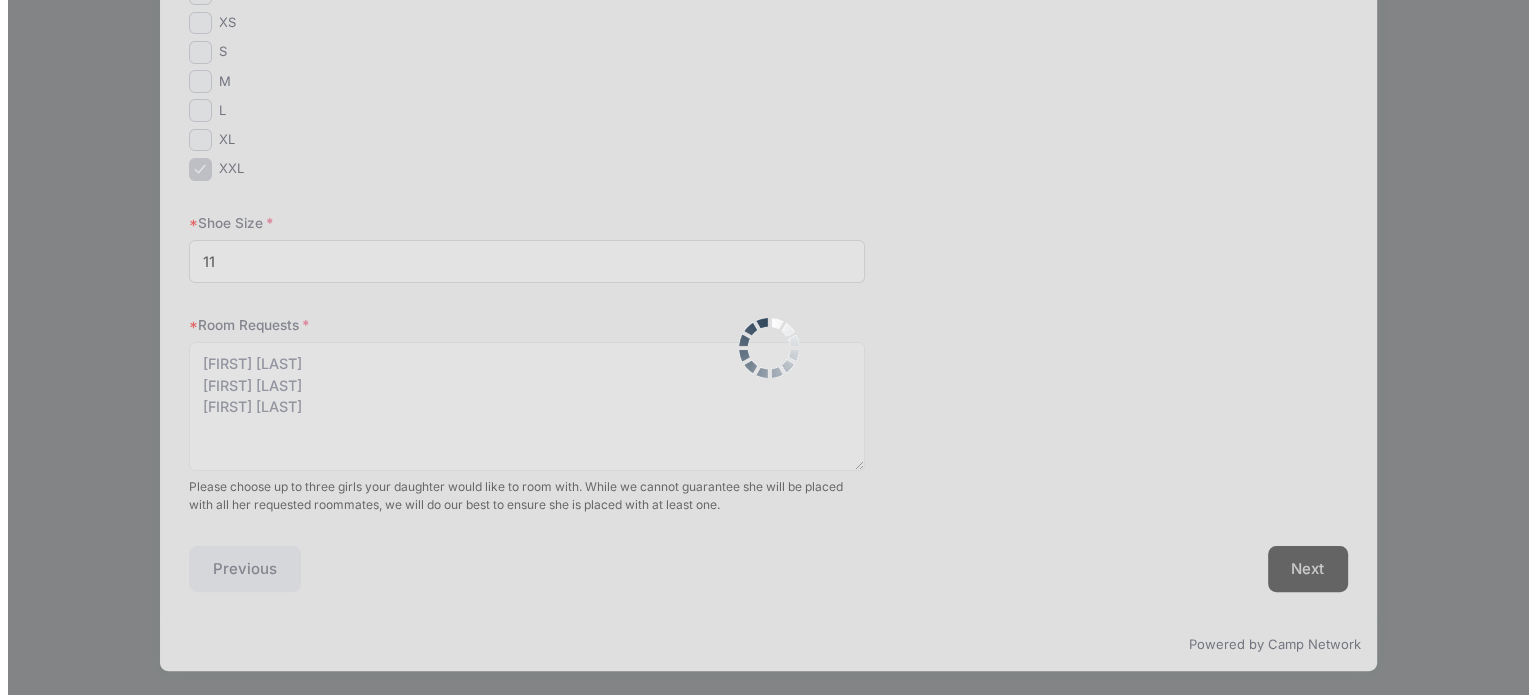 scroll, scrollTop: 0, scrollLeft: 0, axis: both 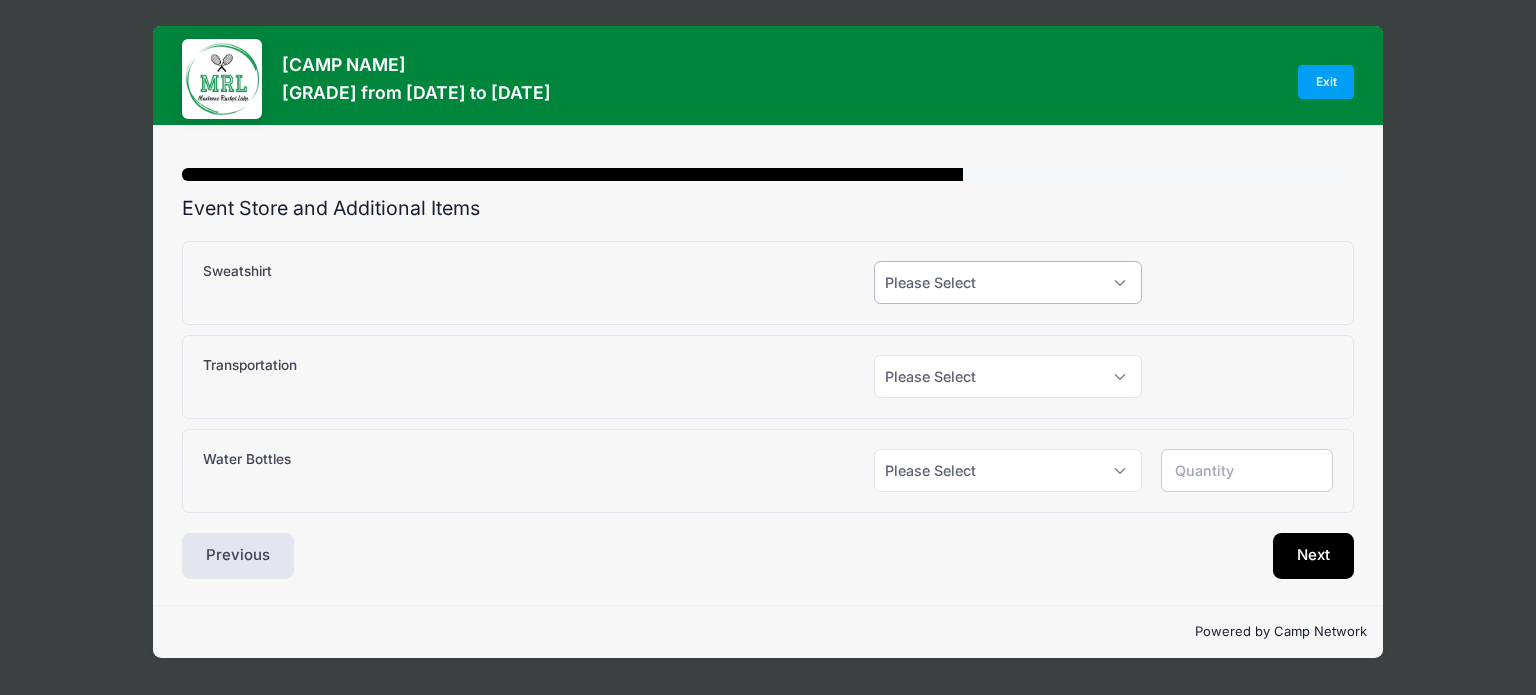 click on "Please Select Yes (+$25.00)
No" at bounding box center [1008, 282] 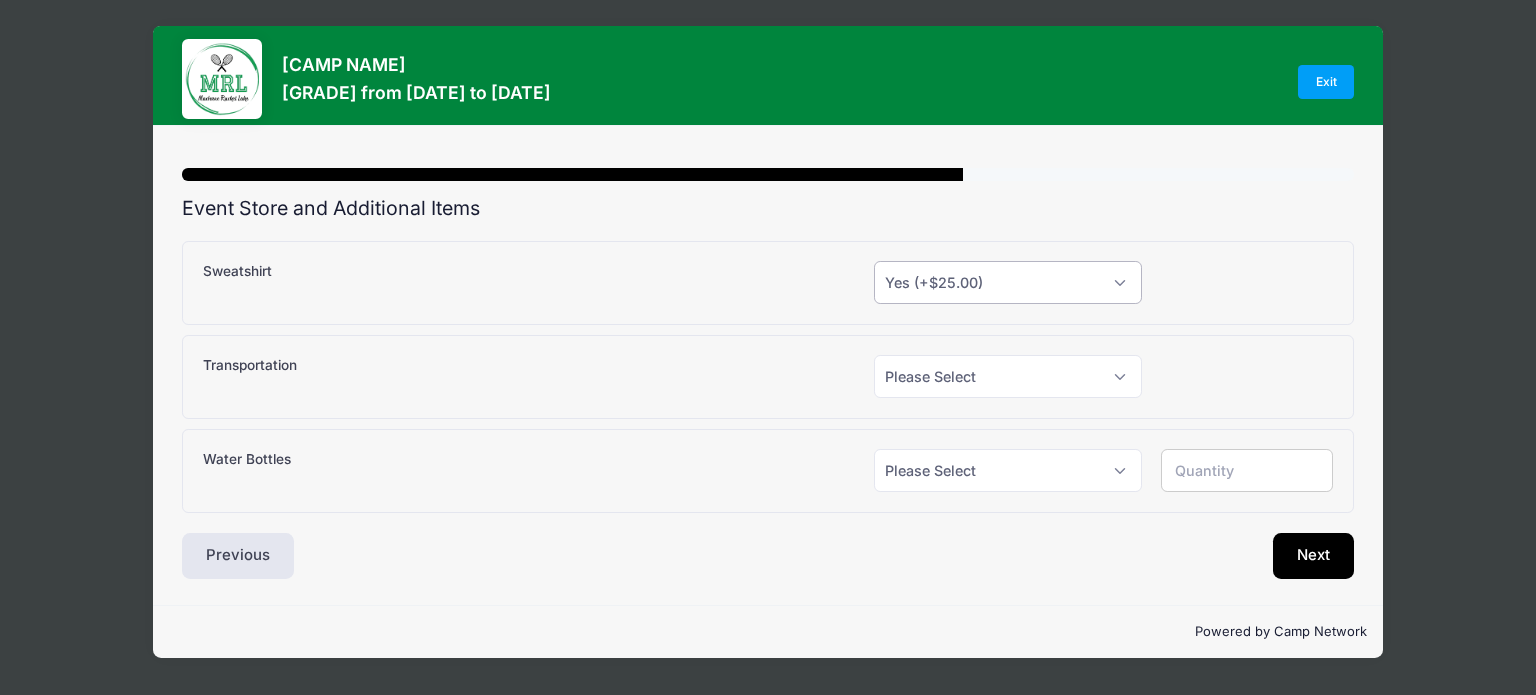 click on "Please Select Yes (+$25.00)
No" at bounding box center [1008, 282] 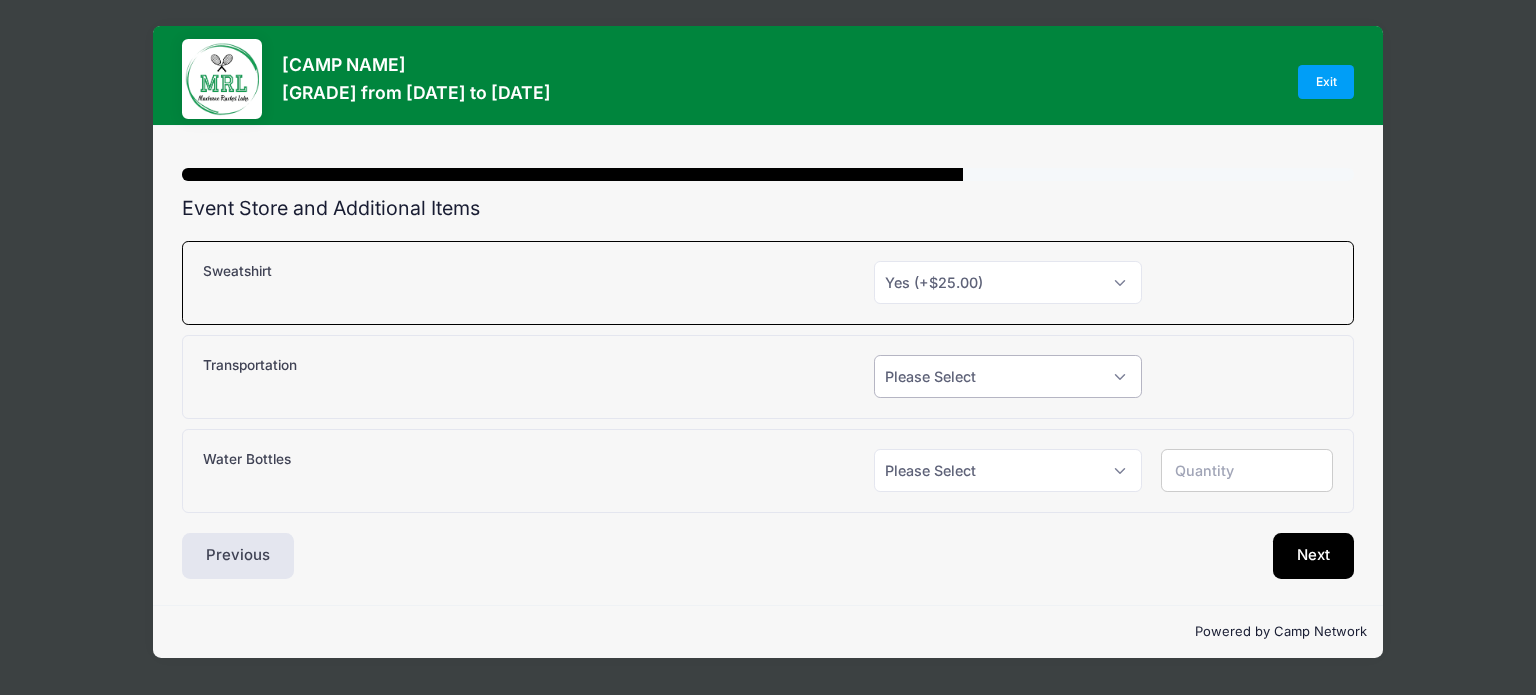 click on "Please Select Yes (+$150.00)
No" at bounding box center [1008, 376] 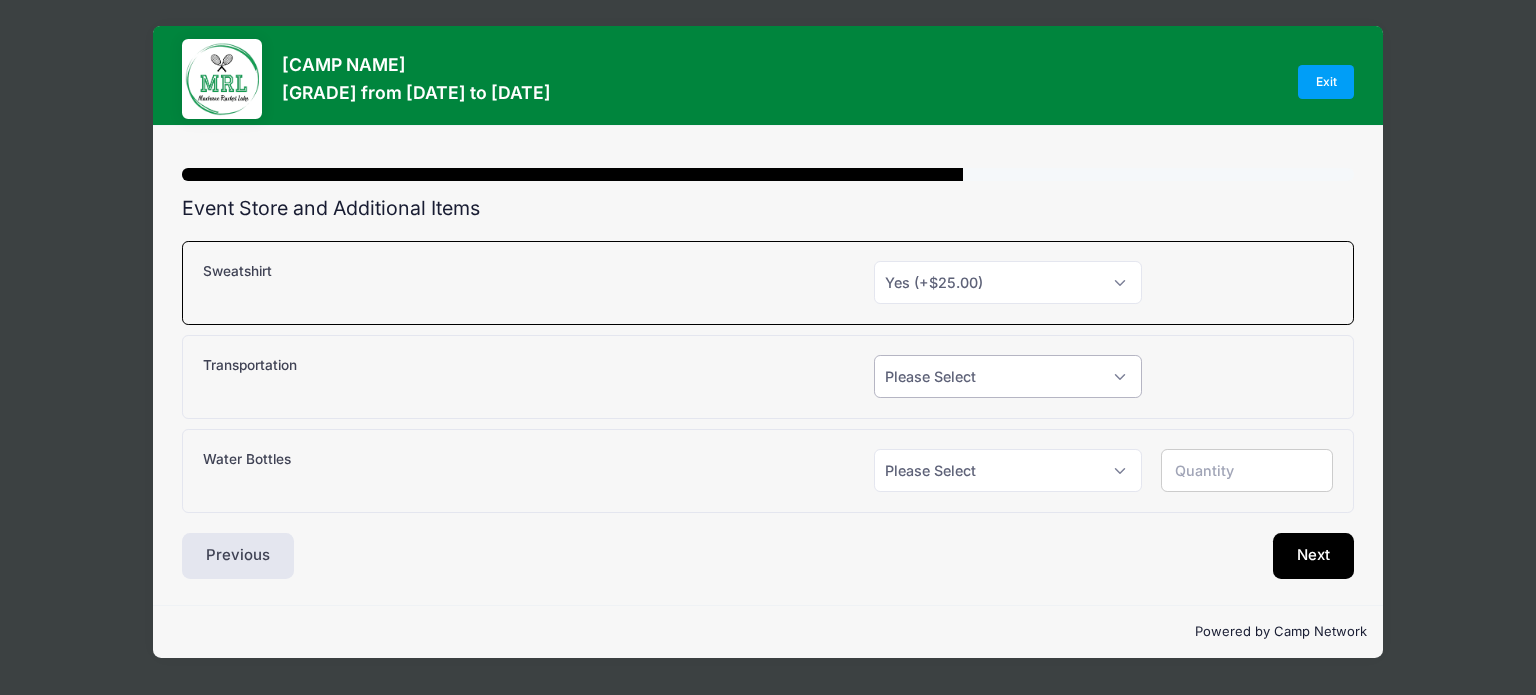 select on "1" 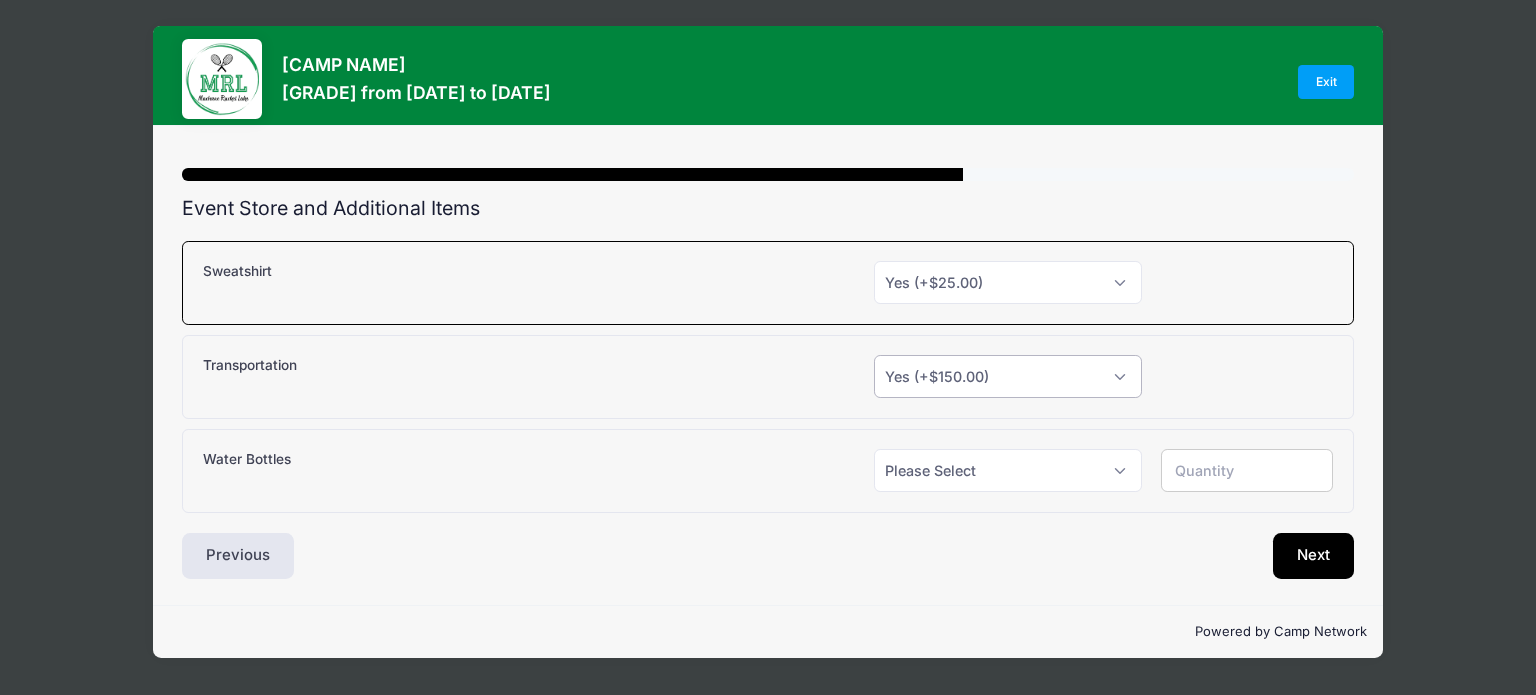 click on "Please Select Yes (+$150.00)
No" at bounding box center (1008, 376) 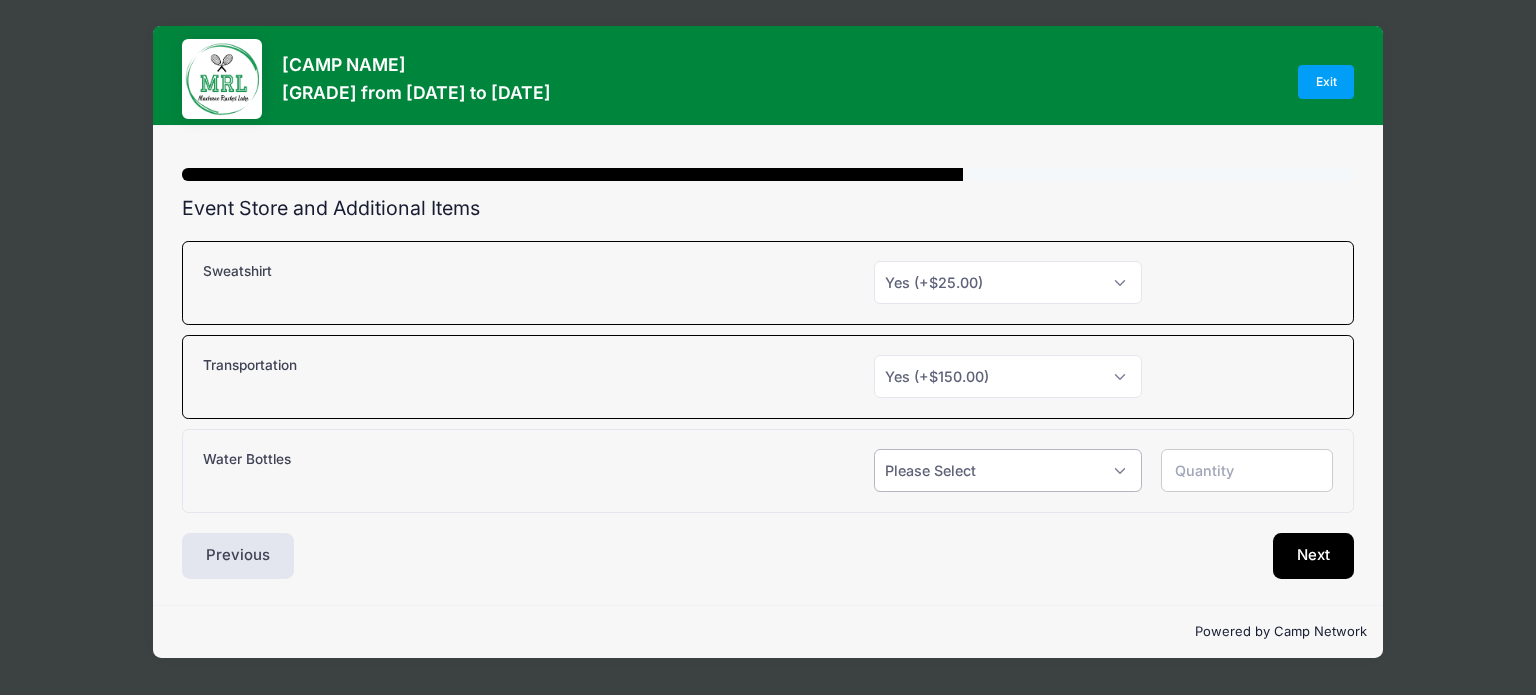click on "Please Select Yes (+$12.00)
No" at bounding box center [1008, 470] 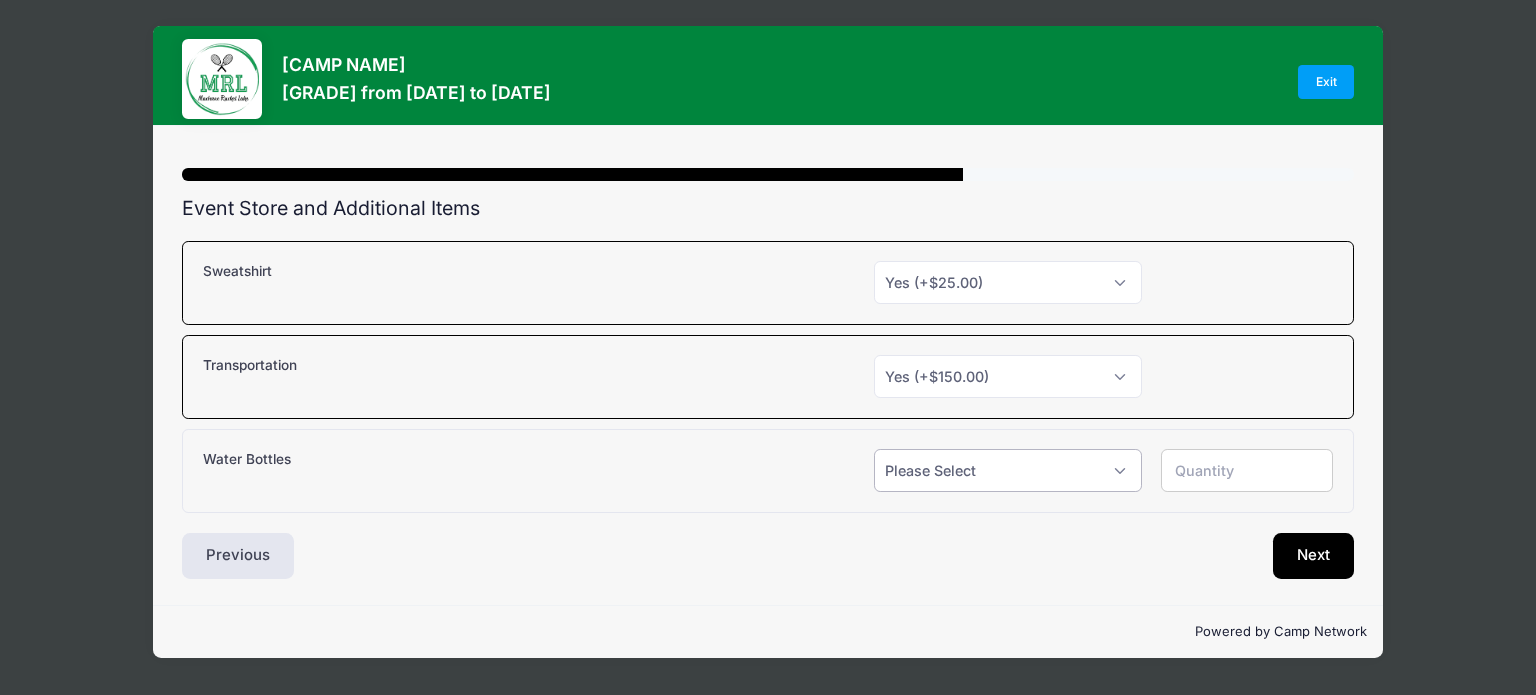 select on "1" 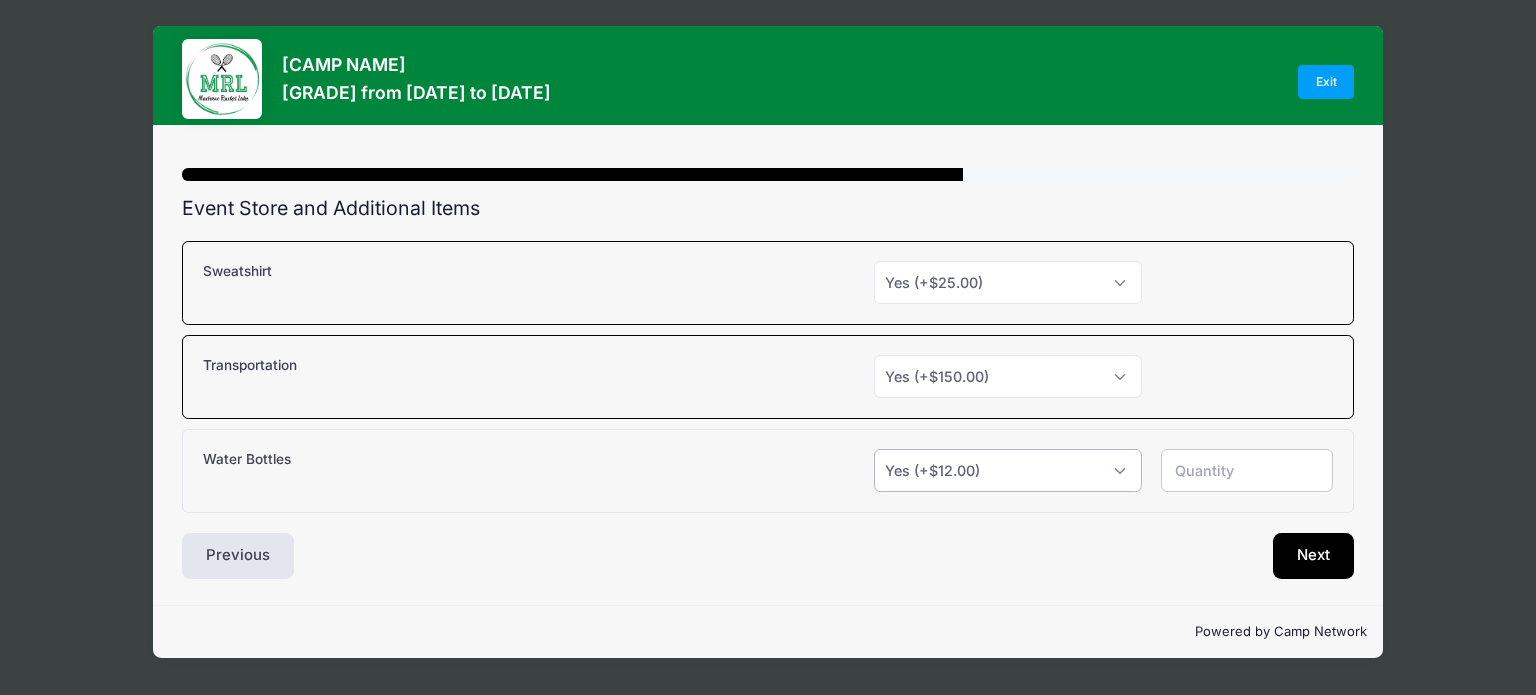 click on "Please Select Yes (+$12.00)
No" at bounding box center (1008, 470) 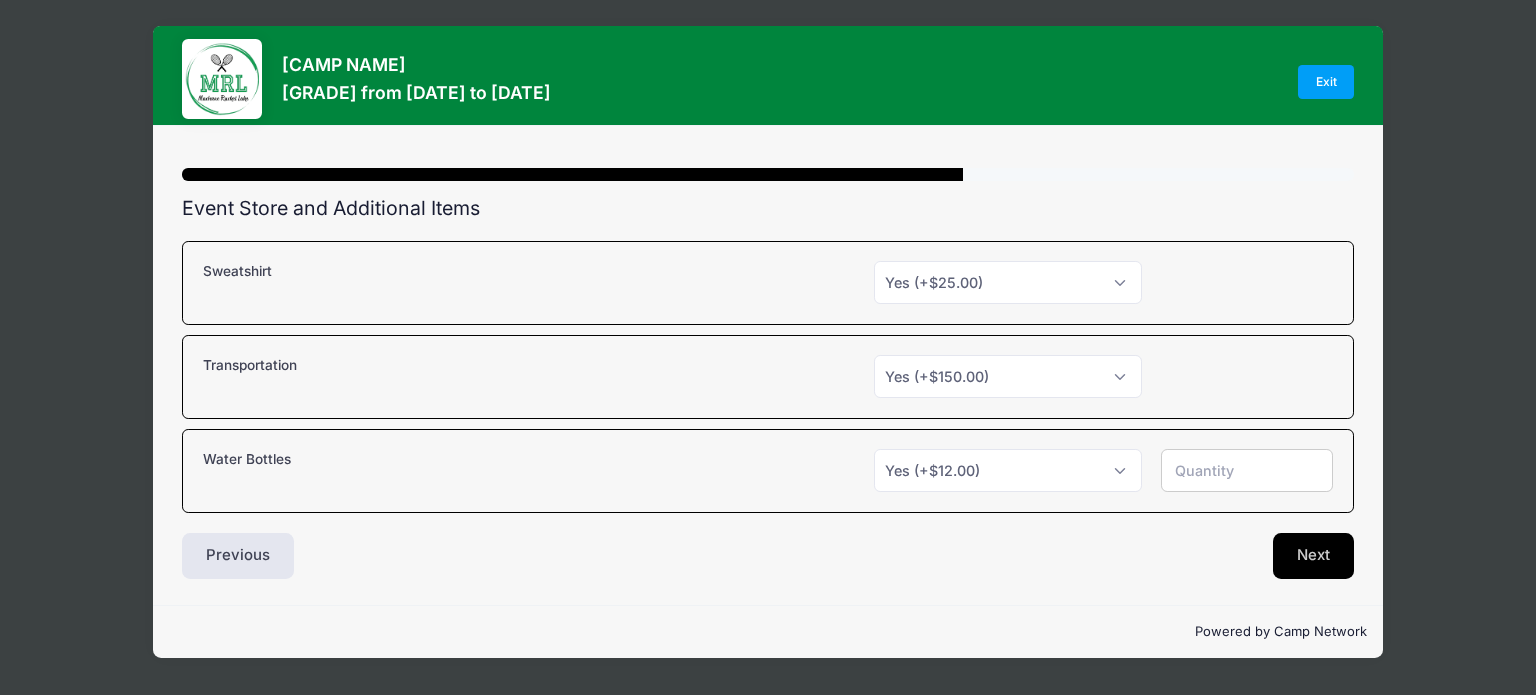 click on "Next" at bounding box center (1313, 556) 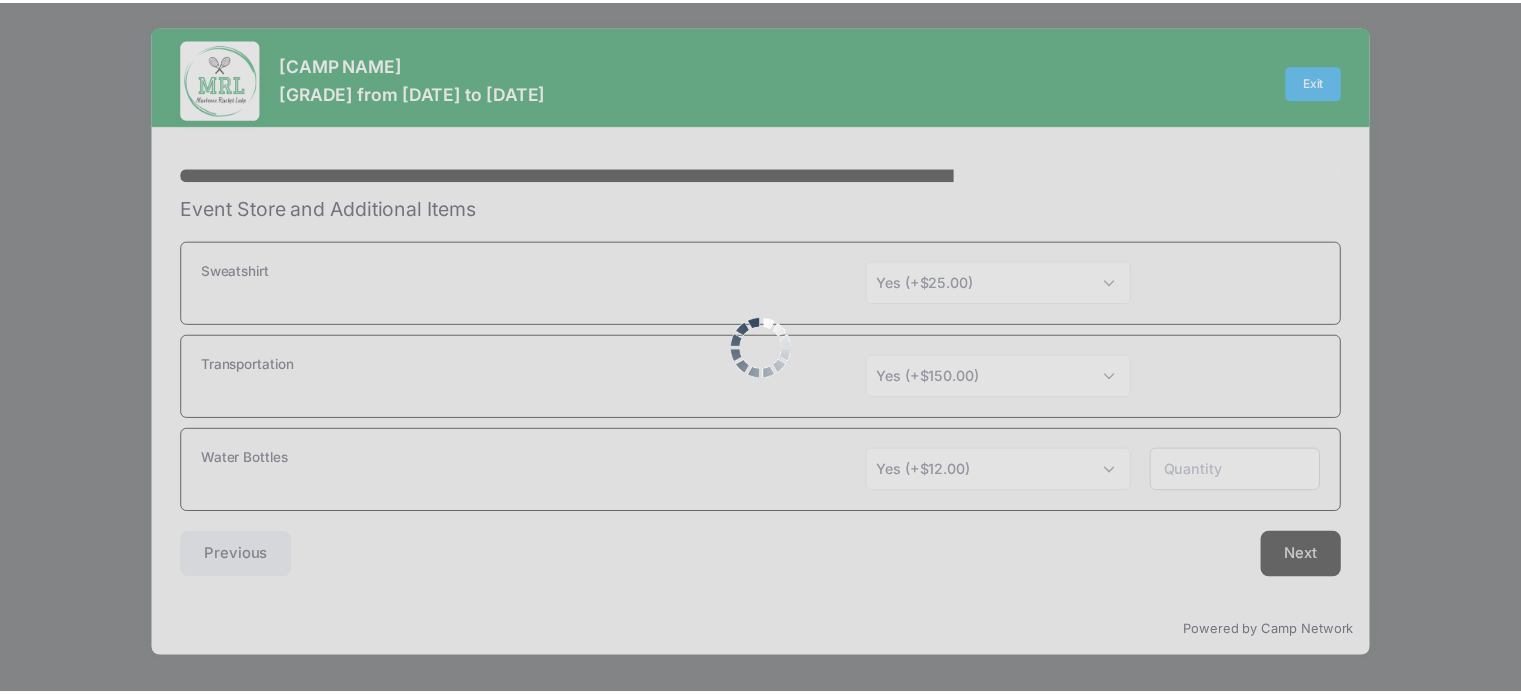 scroll, scrollTop: 9, scrollLeft: 0, axis: vertical 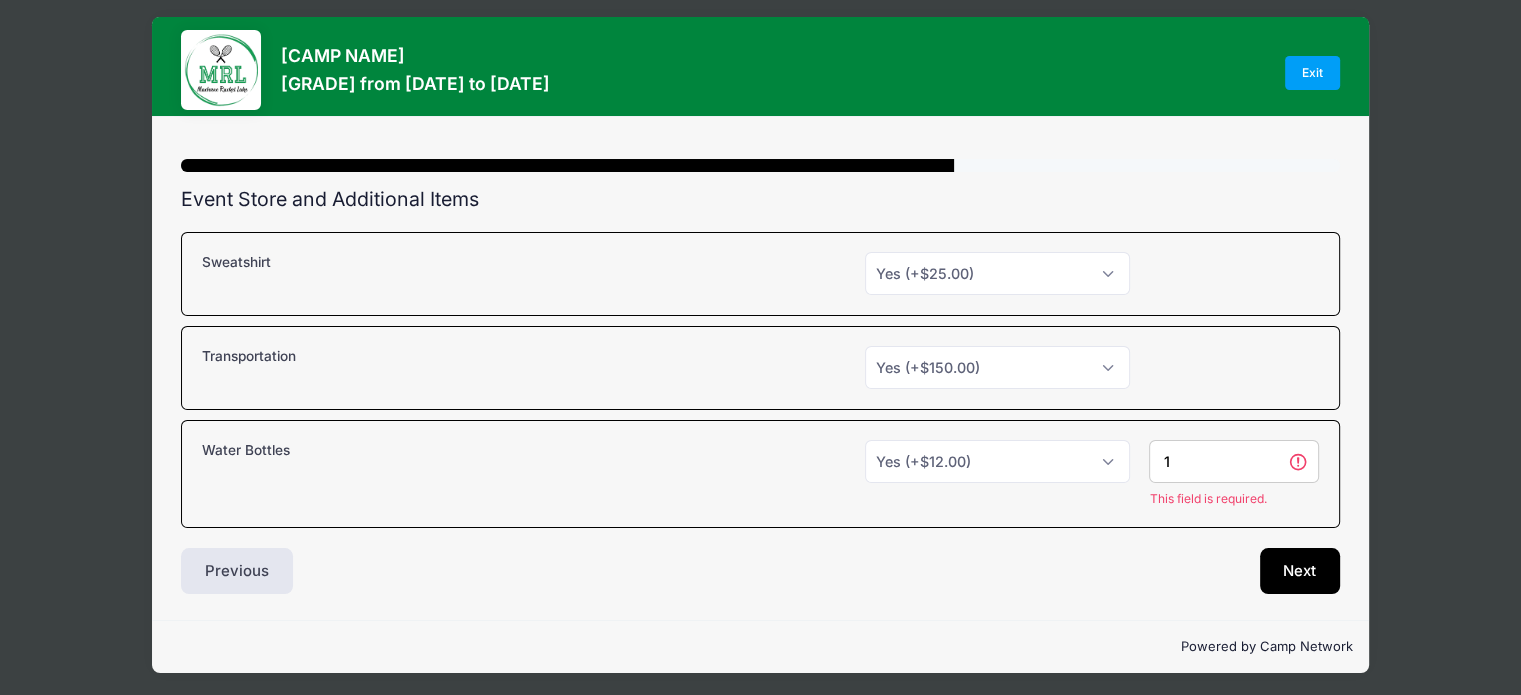 type on "1" 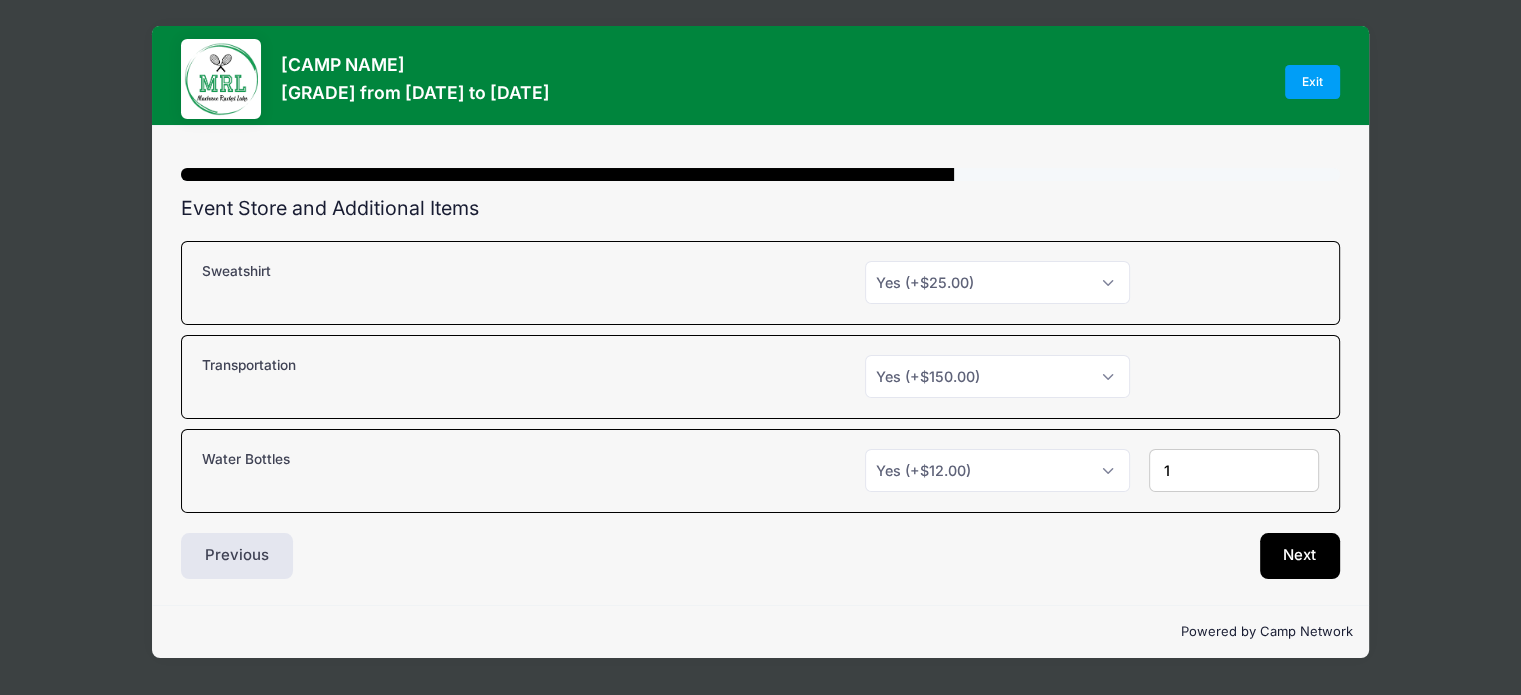scroll, scrollTop: 0, scrollLeft: 0, axis: both 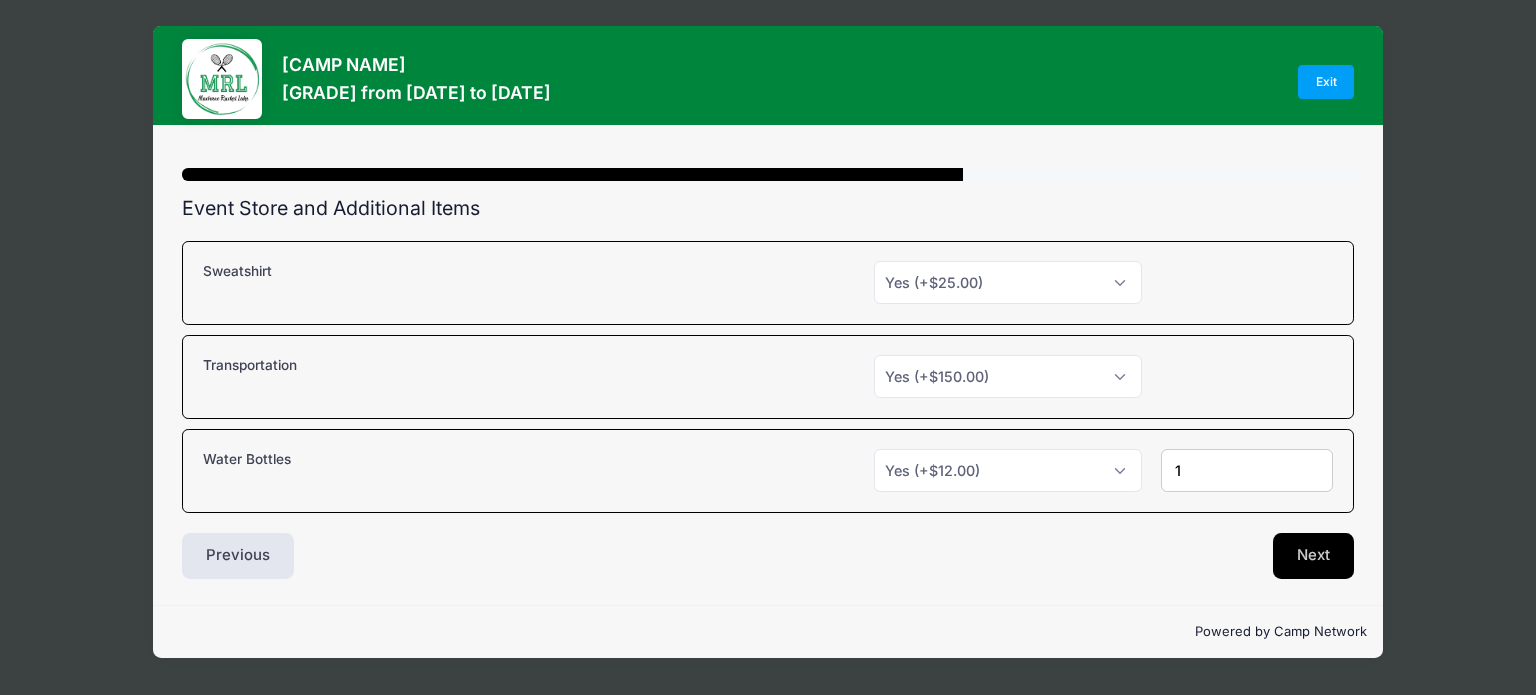 click on "Next" at bounding box center (1313, 556) 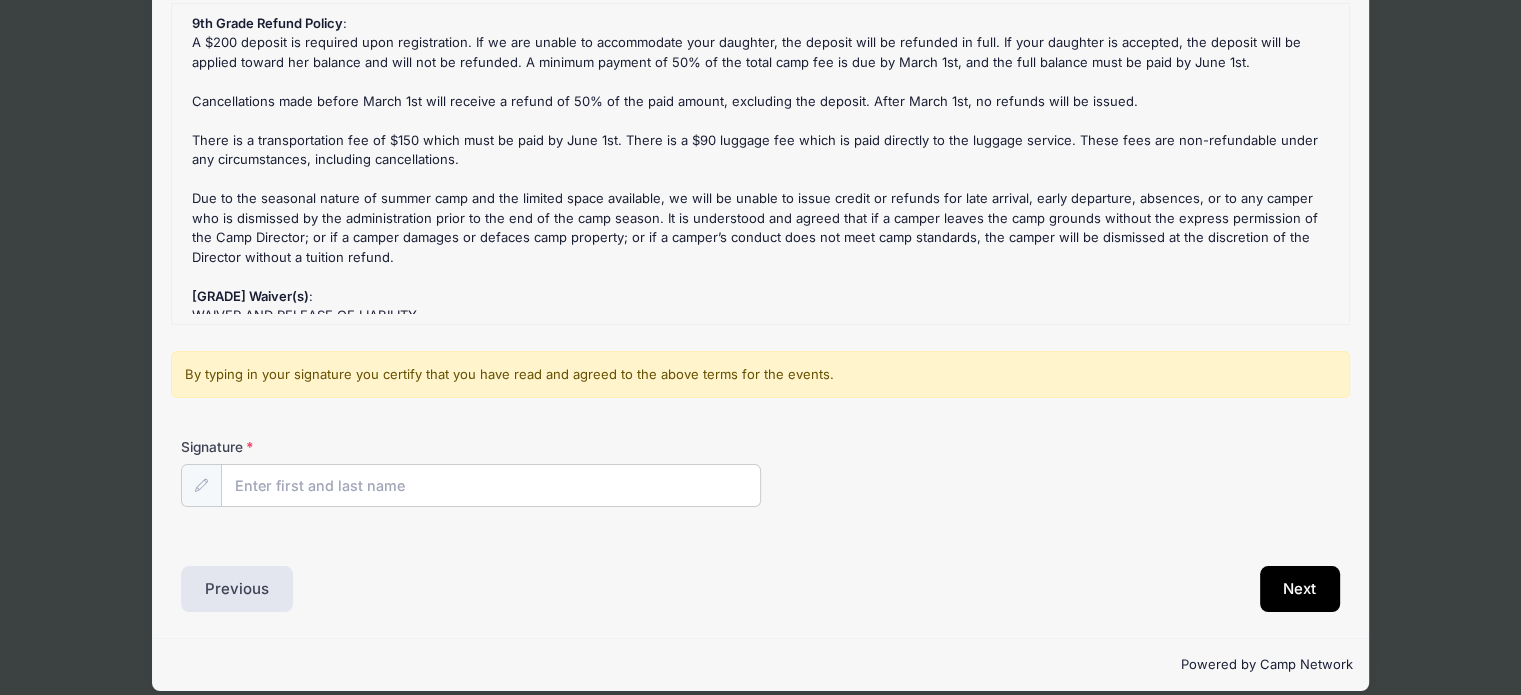 scroll, scrollTop: 221, scrollLeft: 0, axis: vertical 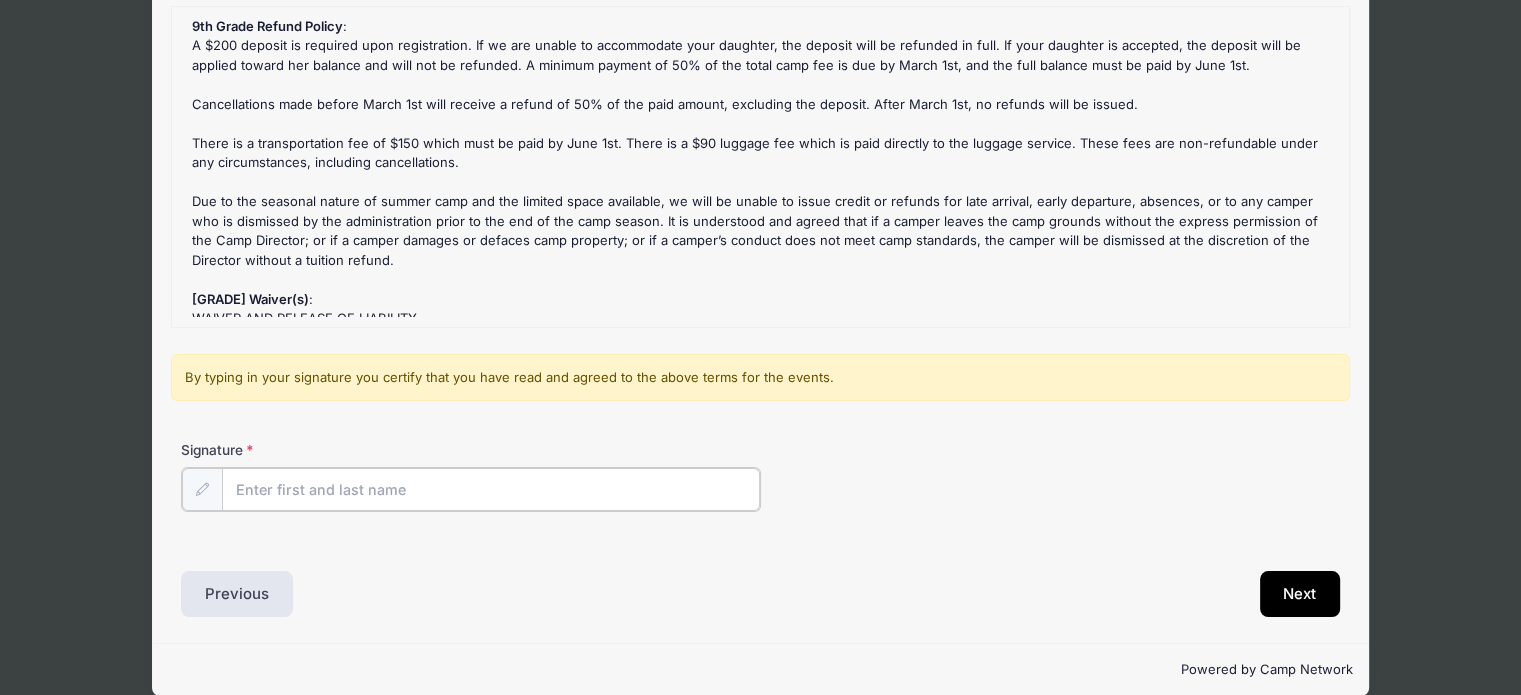 click on "Signature" at bounding box center [491, 489] 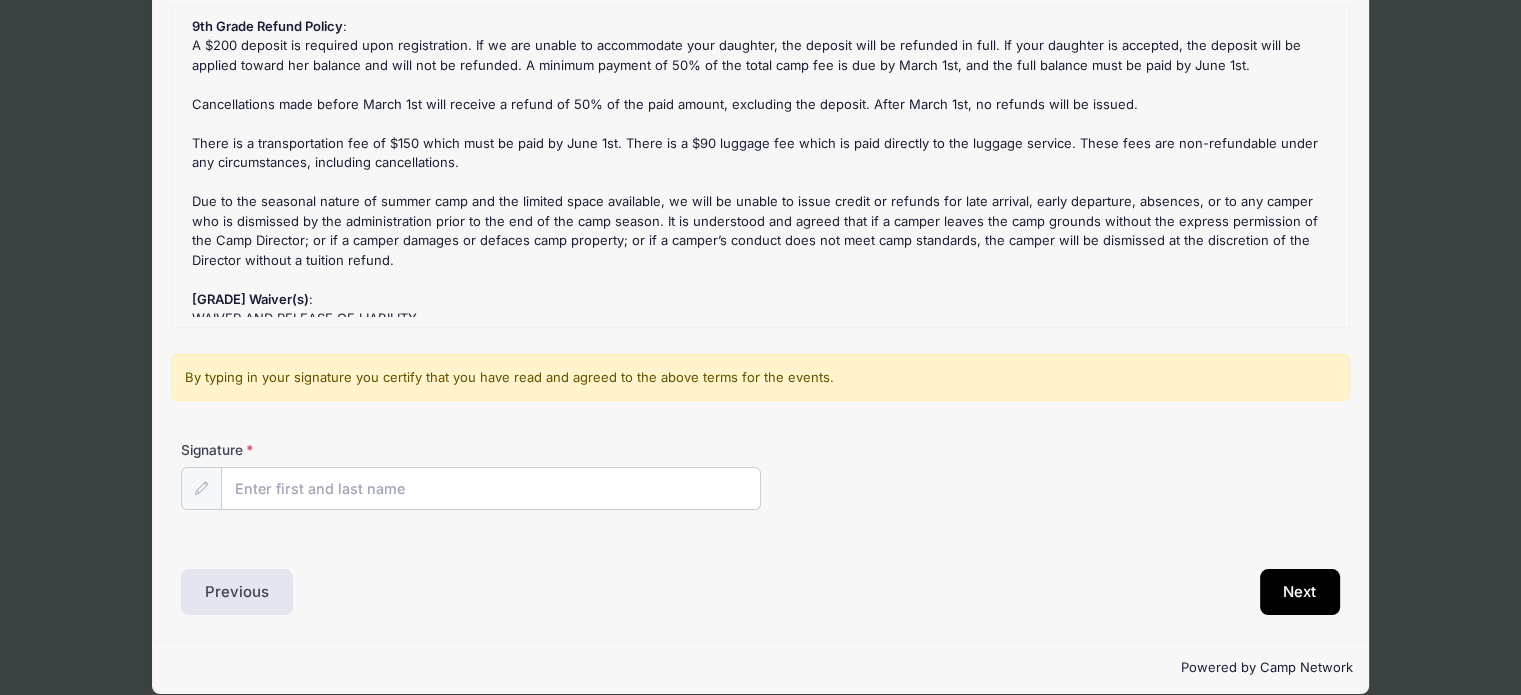 drag, startPoint x: 358, startPoint y: 482, endPoint x: 352, endPoint y: 579, distance: 97.18539 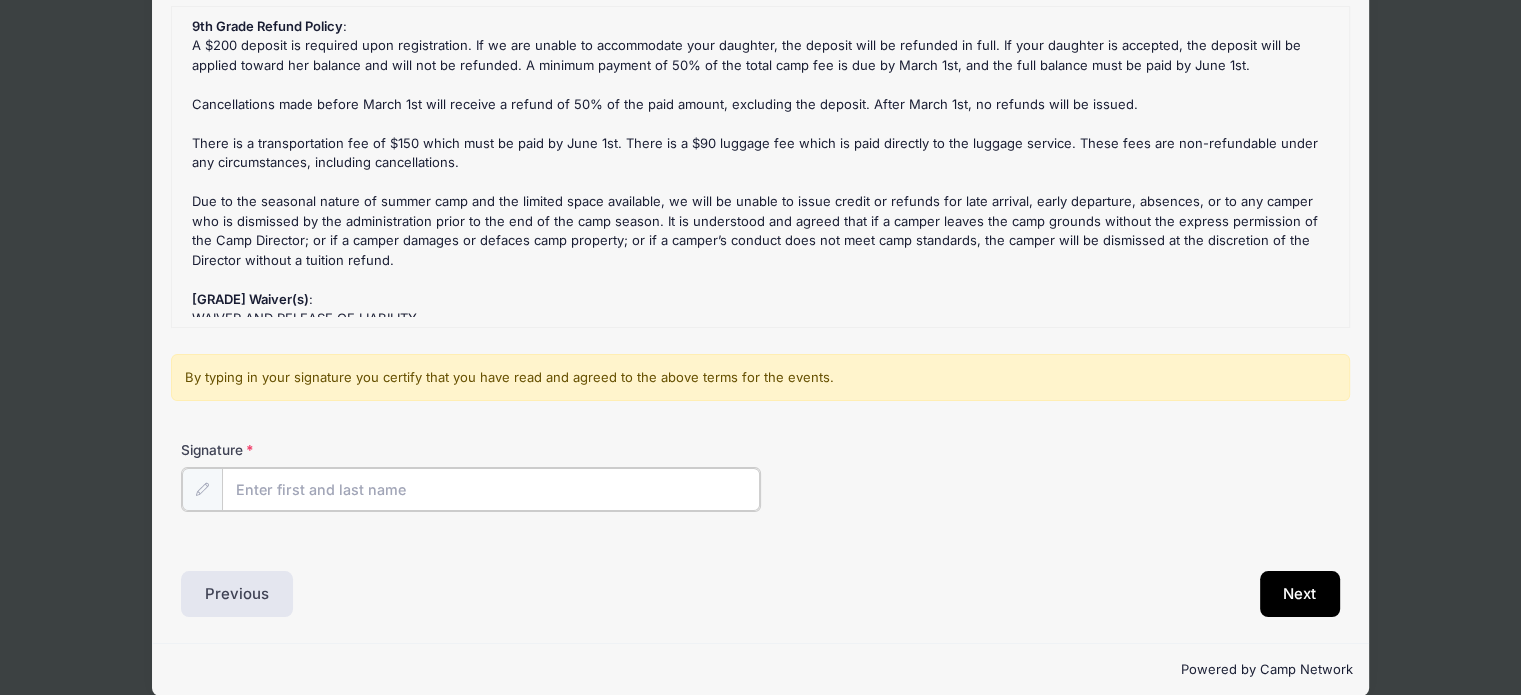 click on "Signature" at bounding box center (491, 489) 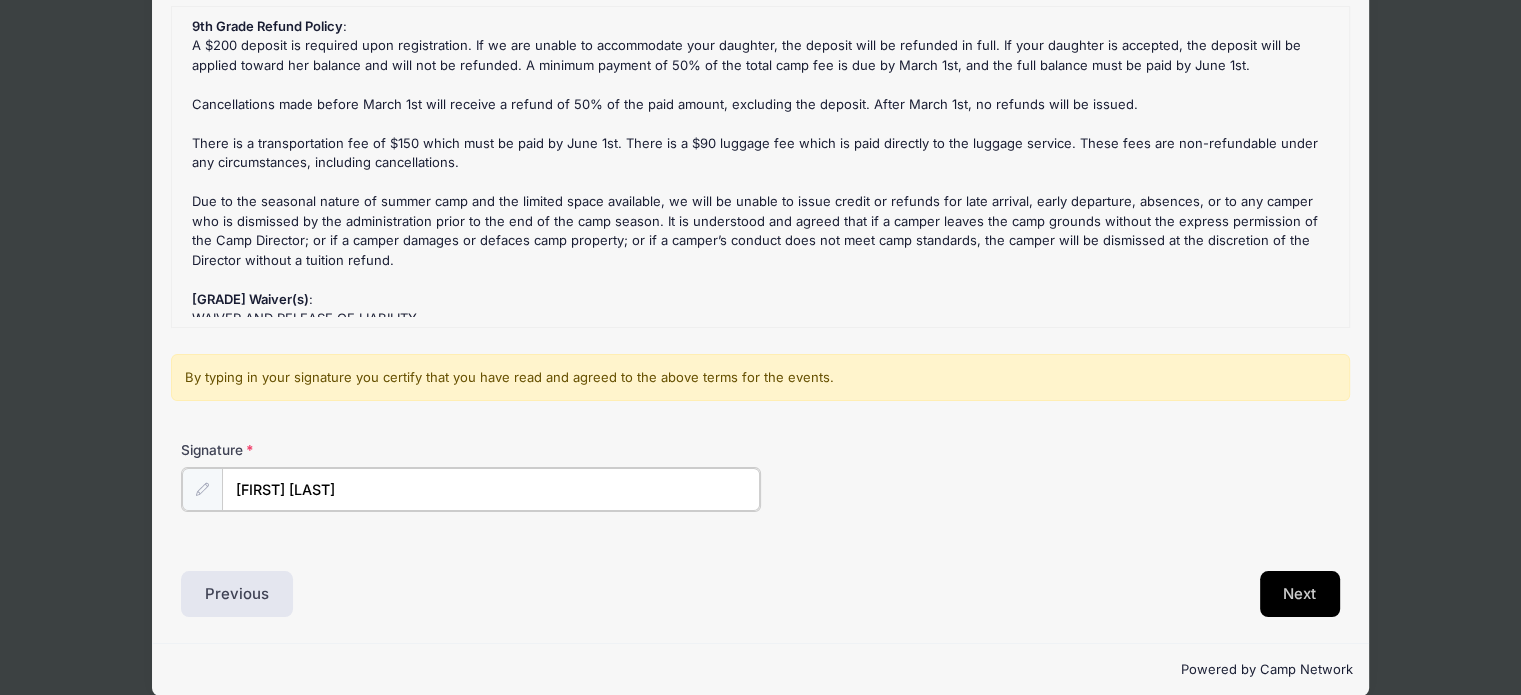 type on "[FIRST] [LAST]" 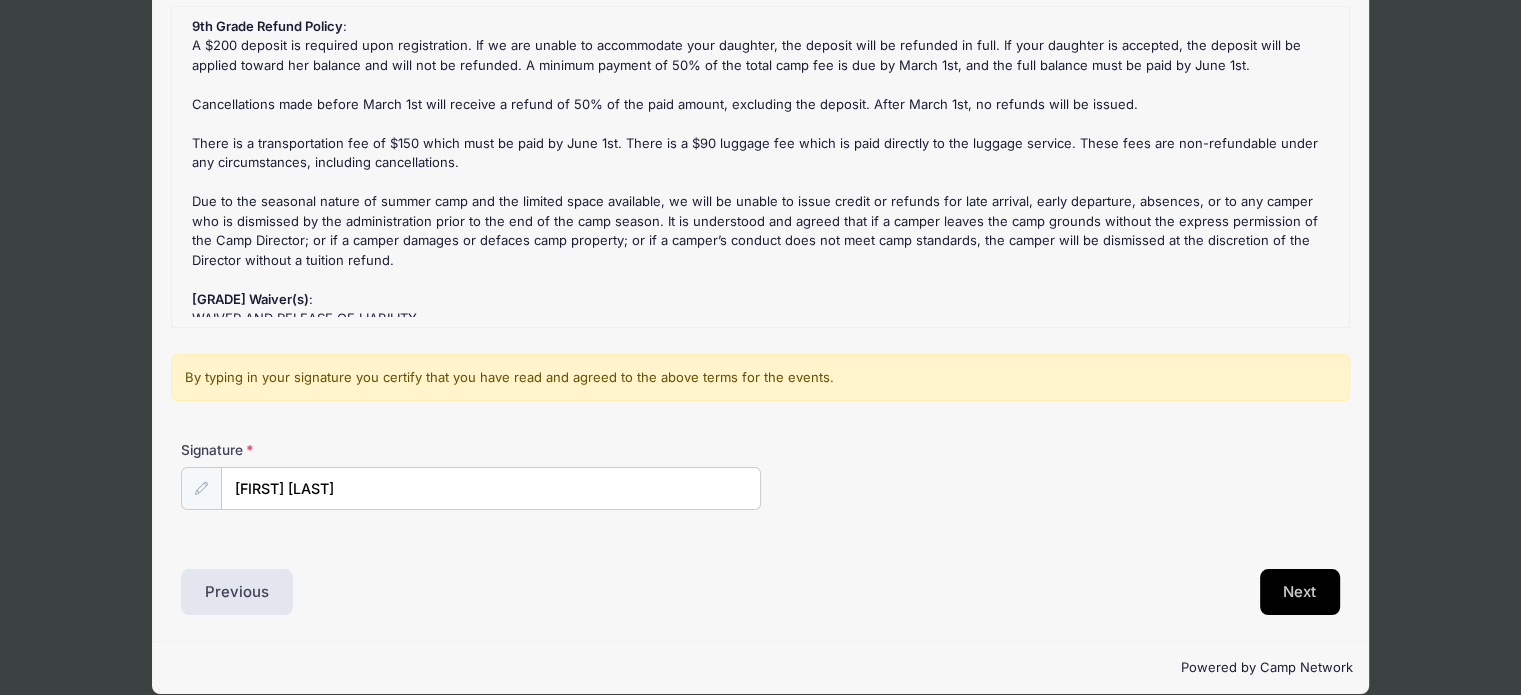 click on "Next" at bounding box center (1300, 592) 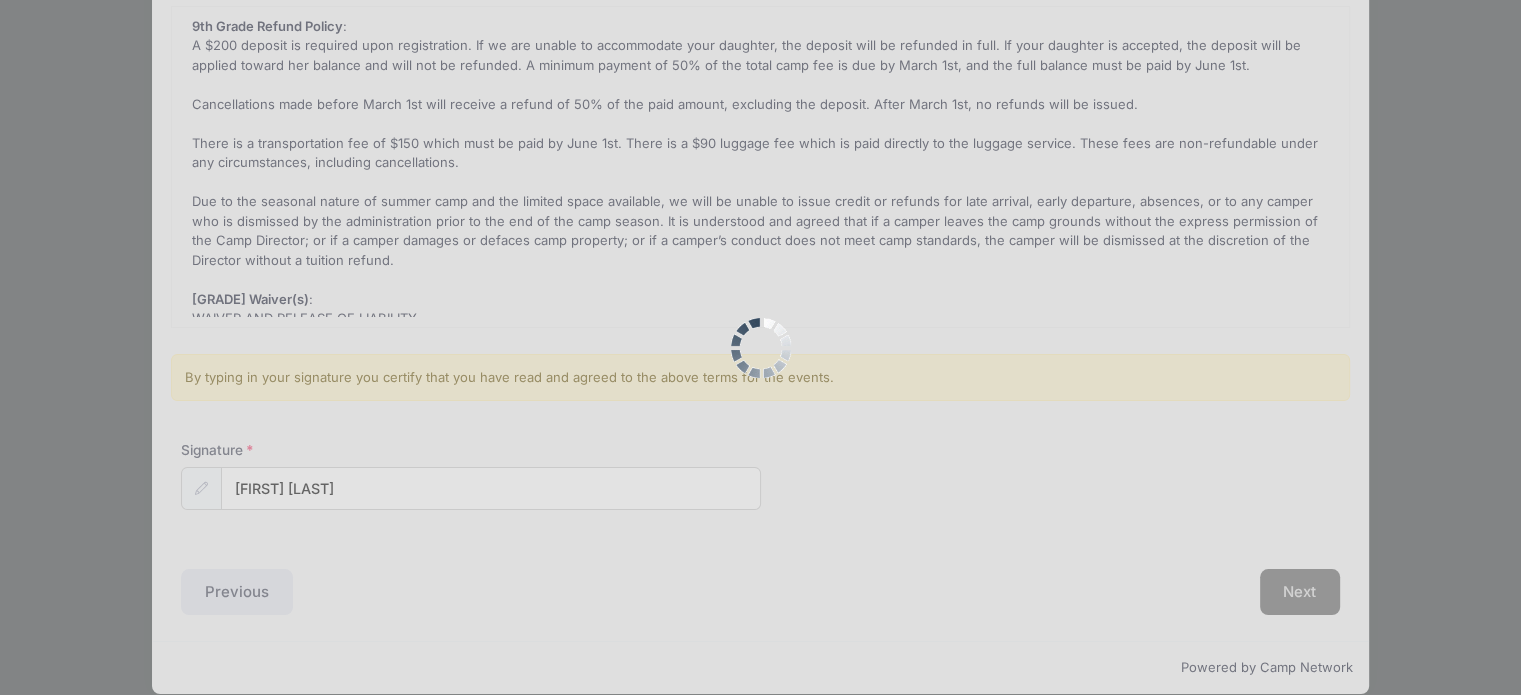 scroll, scrollTop: 0, scrollLeft: 0, axis: both 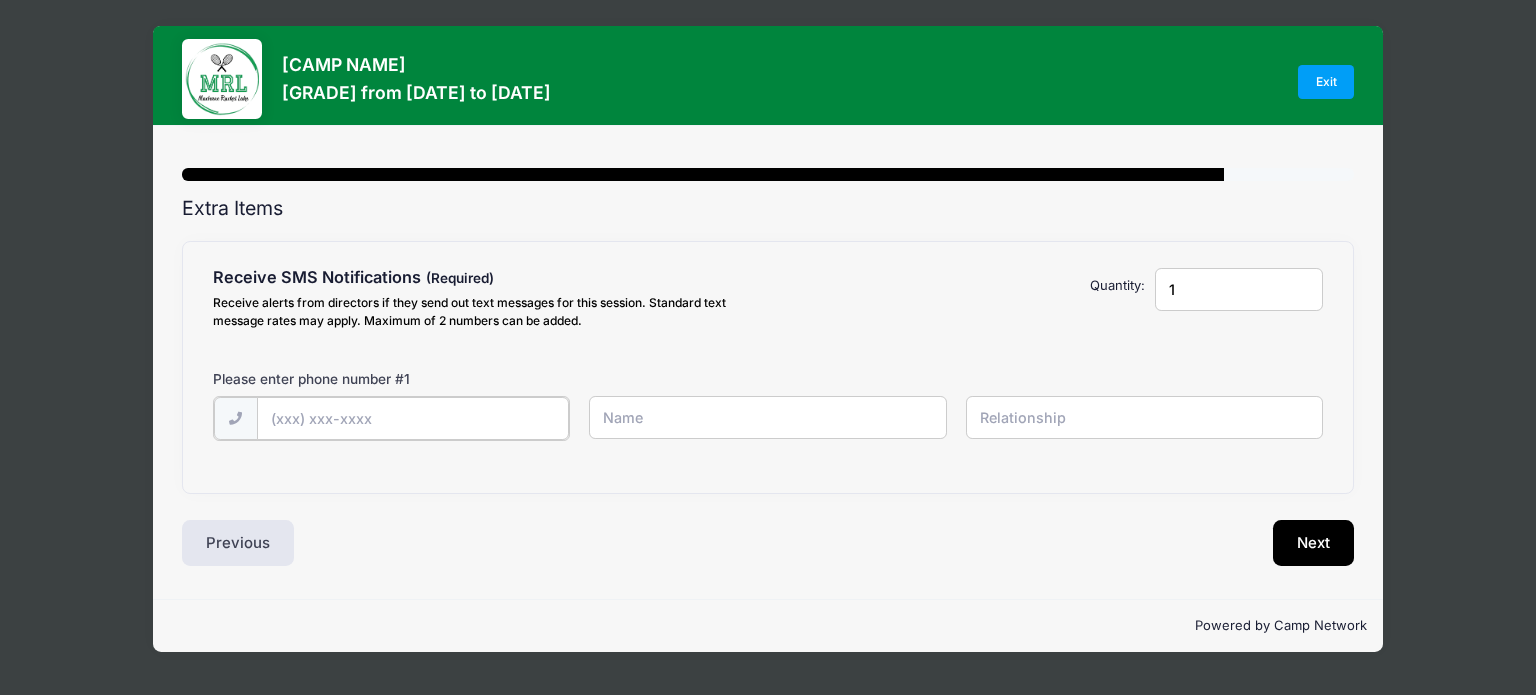 click at bounding box center [0, 0] 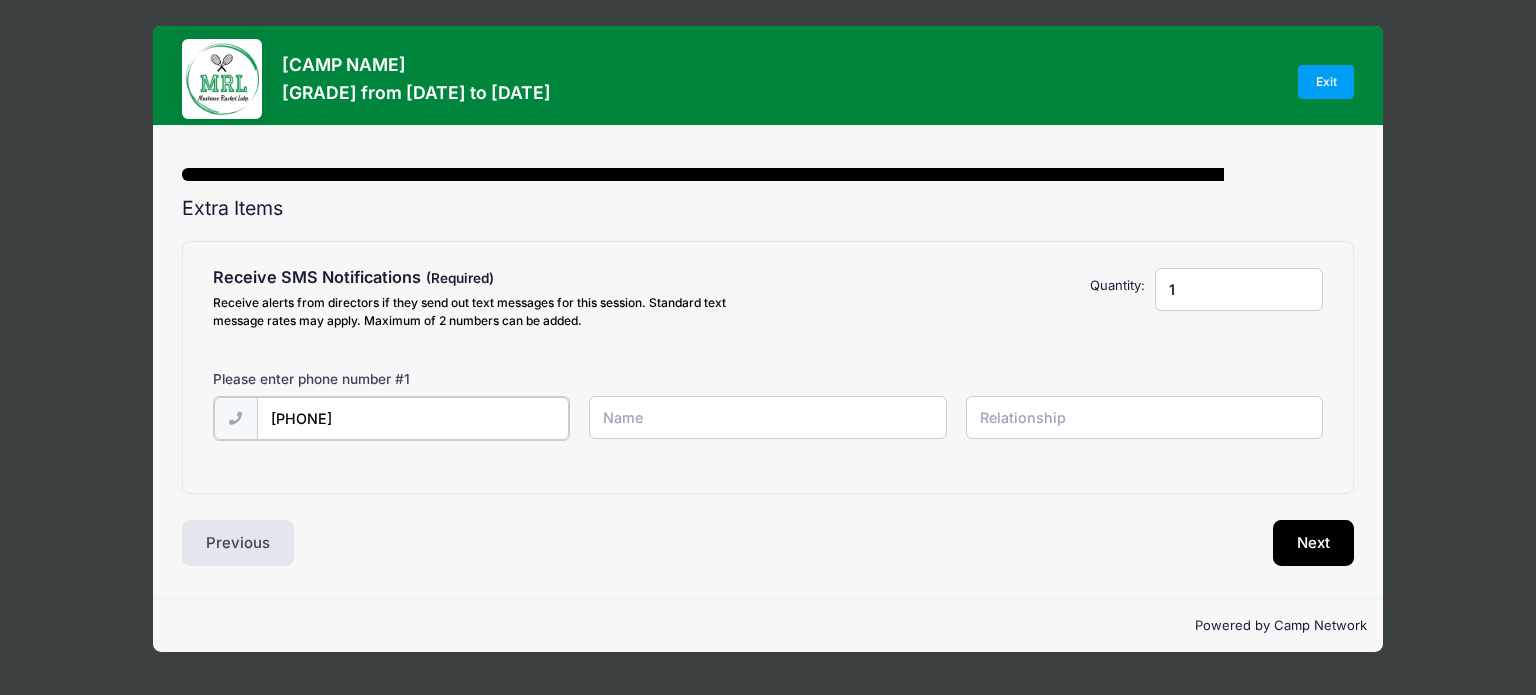 type on "(917) 513-8063" 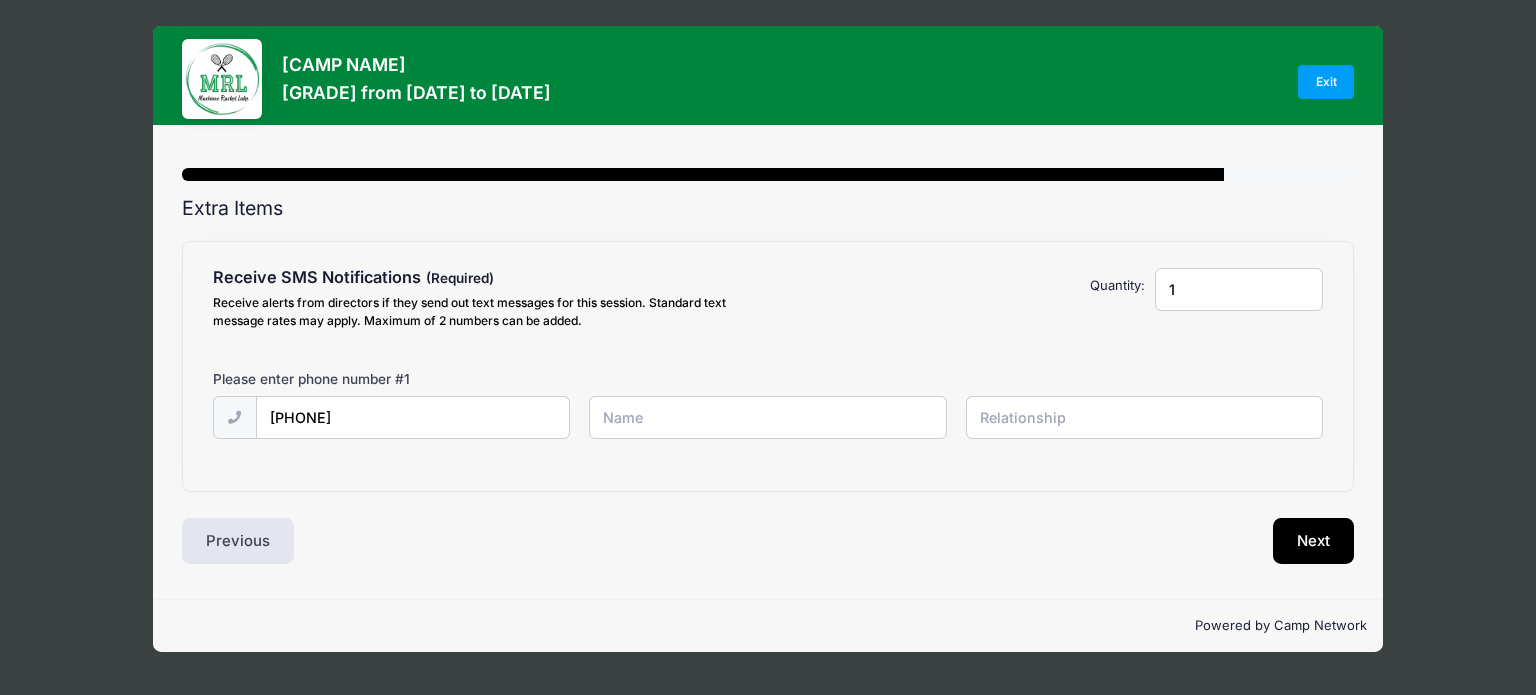 click at bounding box center (0, 0) 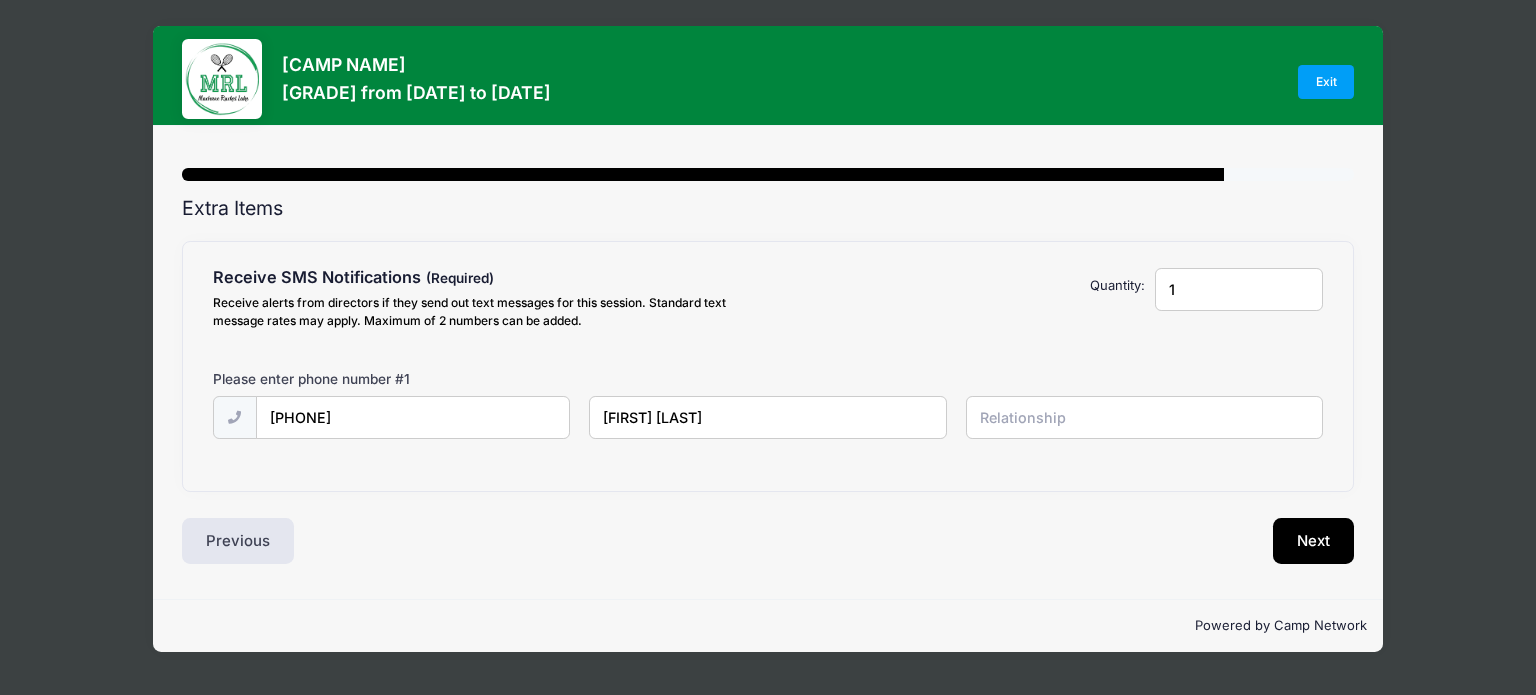 type on "Chani Neuwirth" 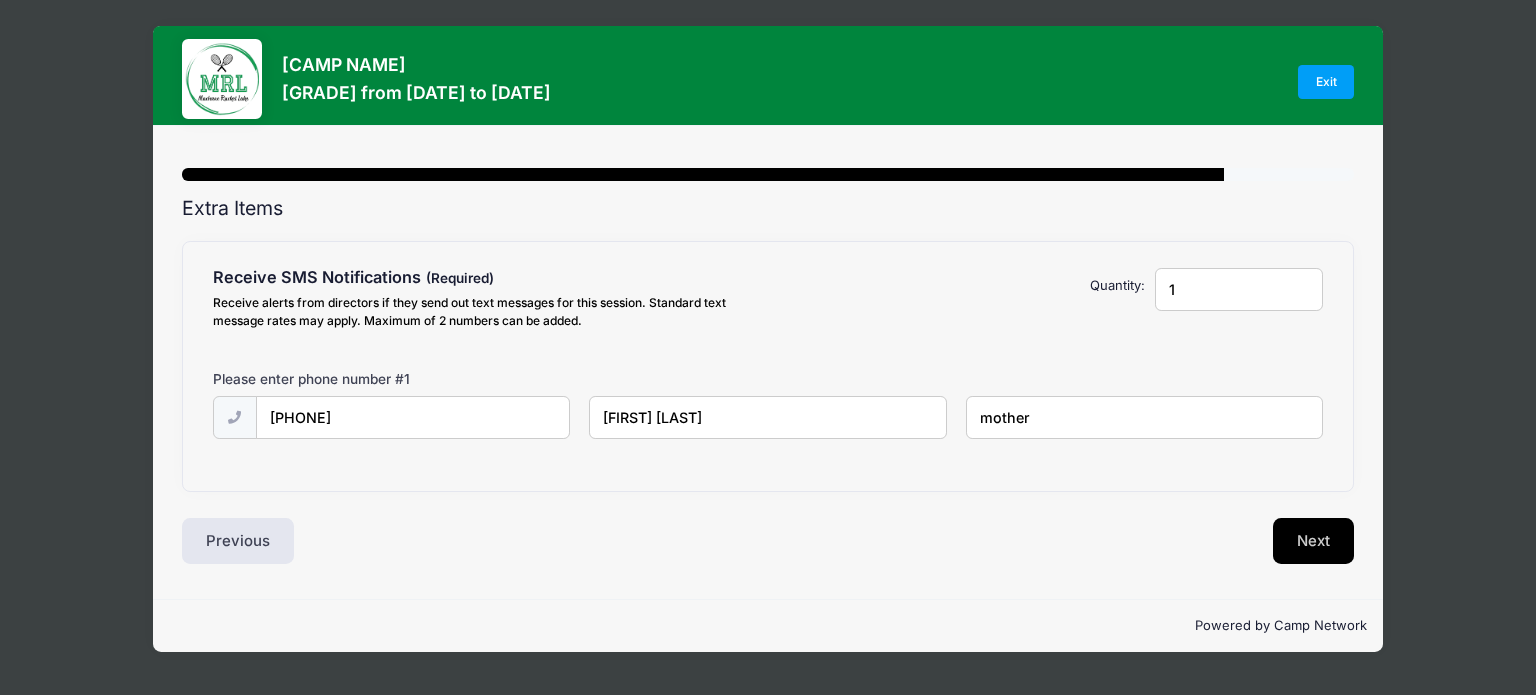 type on "mother" 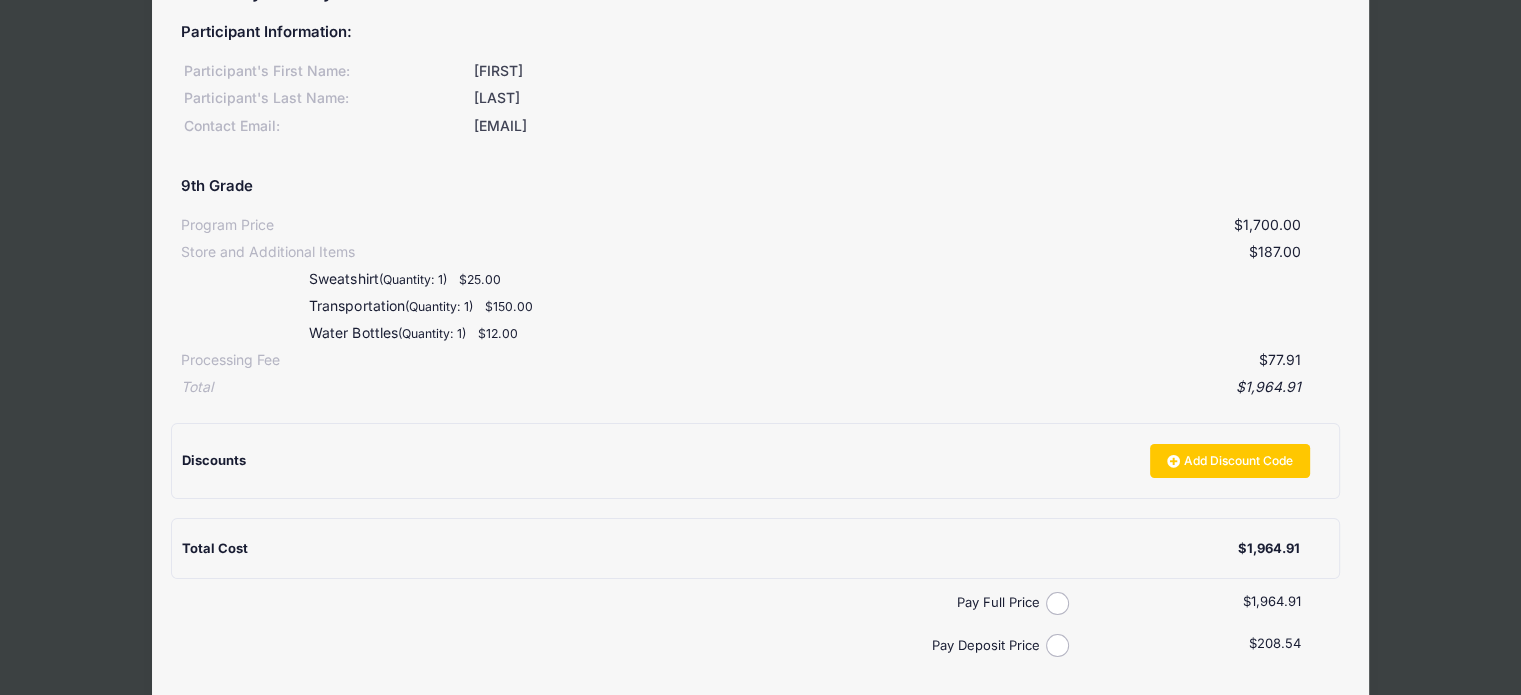 scroll, scrollTop: 222, scrollLeft: 0, axis: vertical 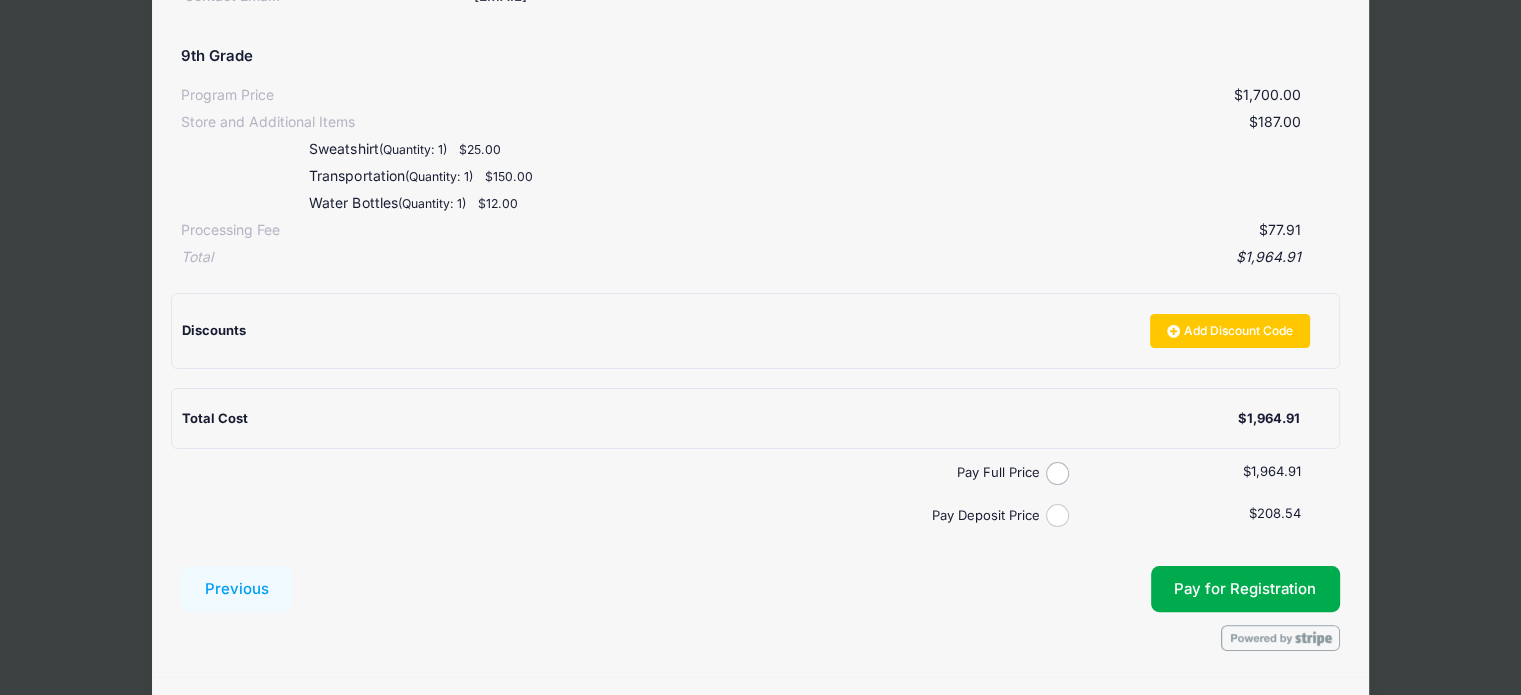 click on "Pay Deposit Price" at bounding box center [1057, 515] 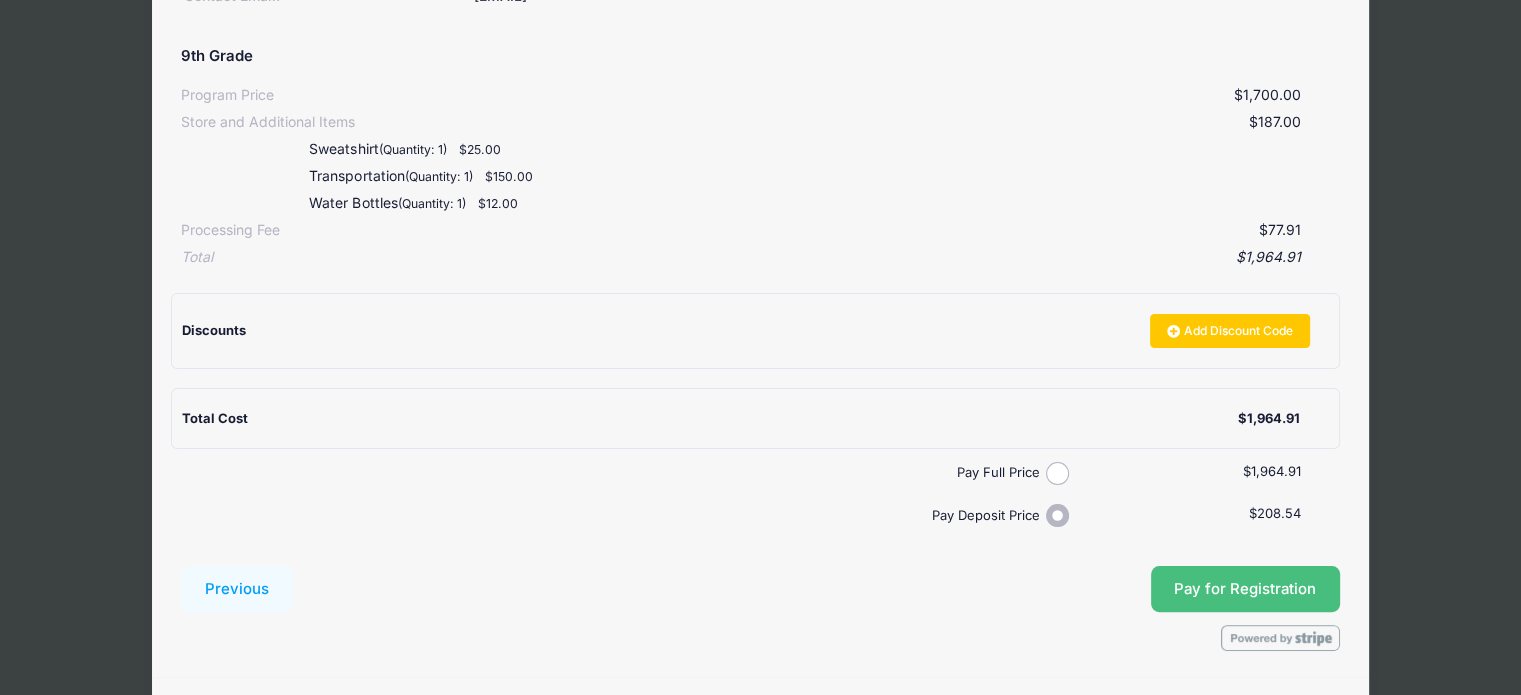 click on "Pay for Registration" at bounding box center [1245, 589] 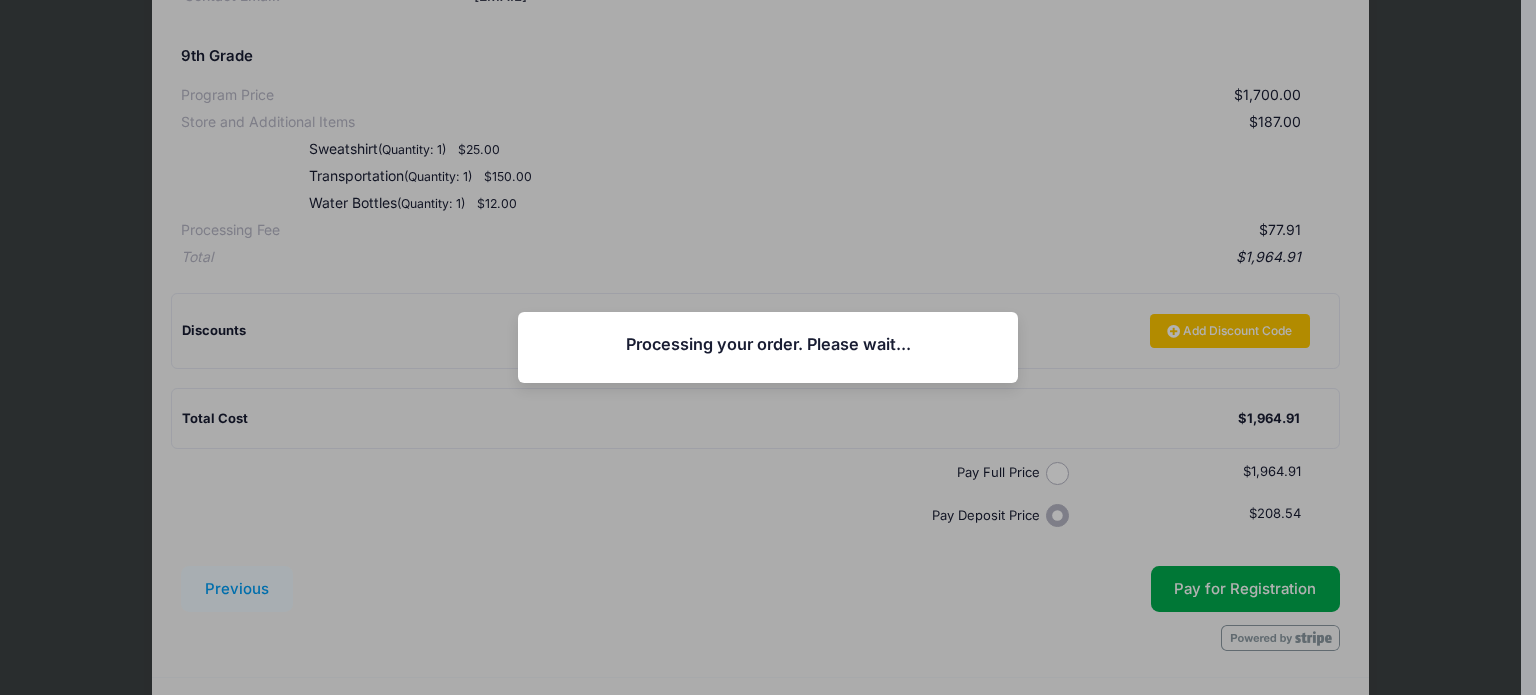 click on "Processing your order. Please wait...
Continue
Close" at bounding box center [768, 347] 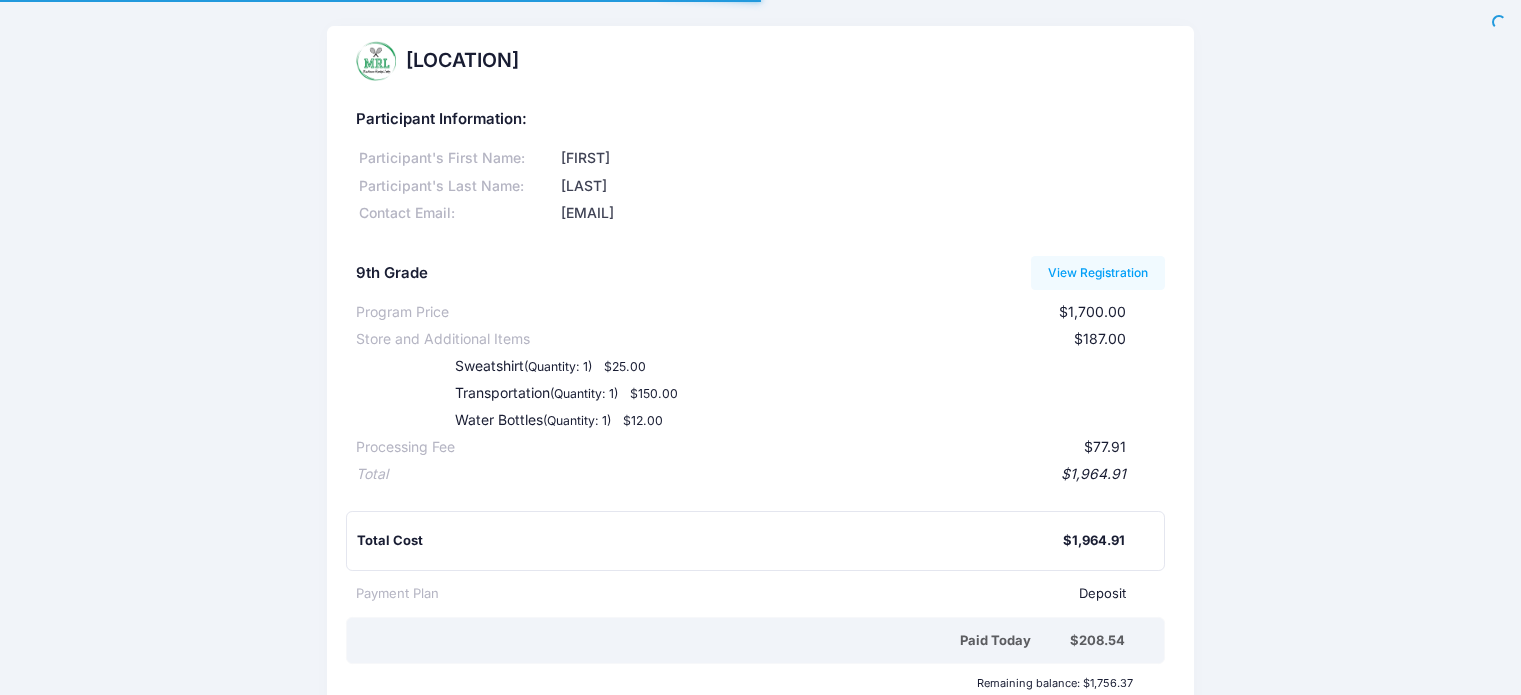 scroll, scrollTop: 0, scrollLeft: 0, axis: both 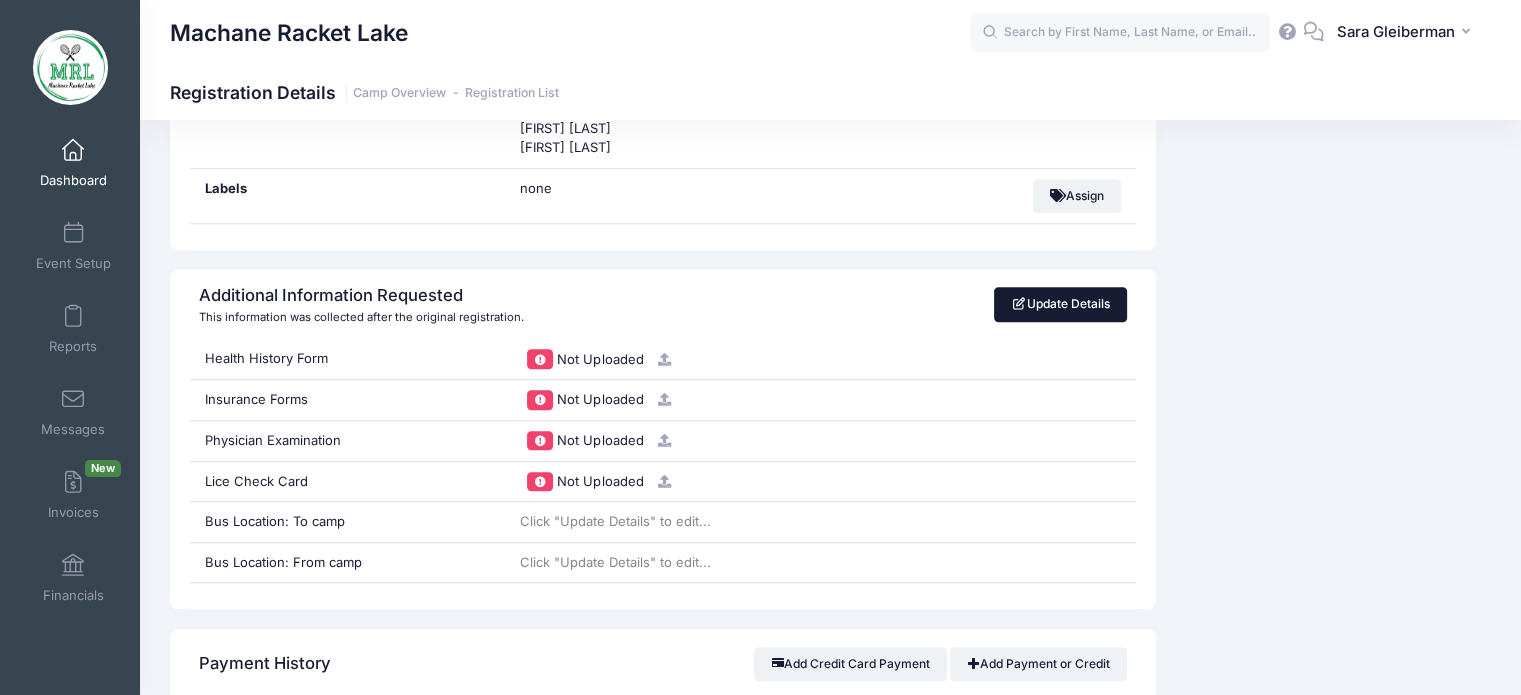 click on "Update Details" at bounding box center (1060, 304) 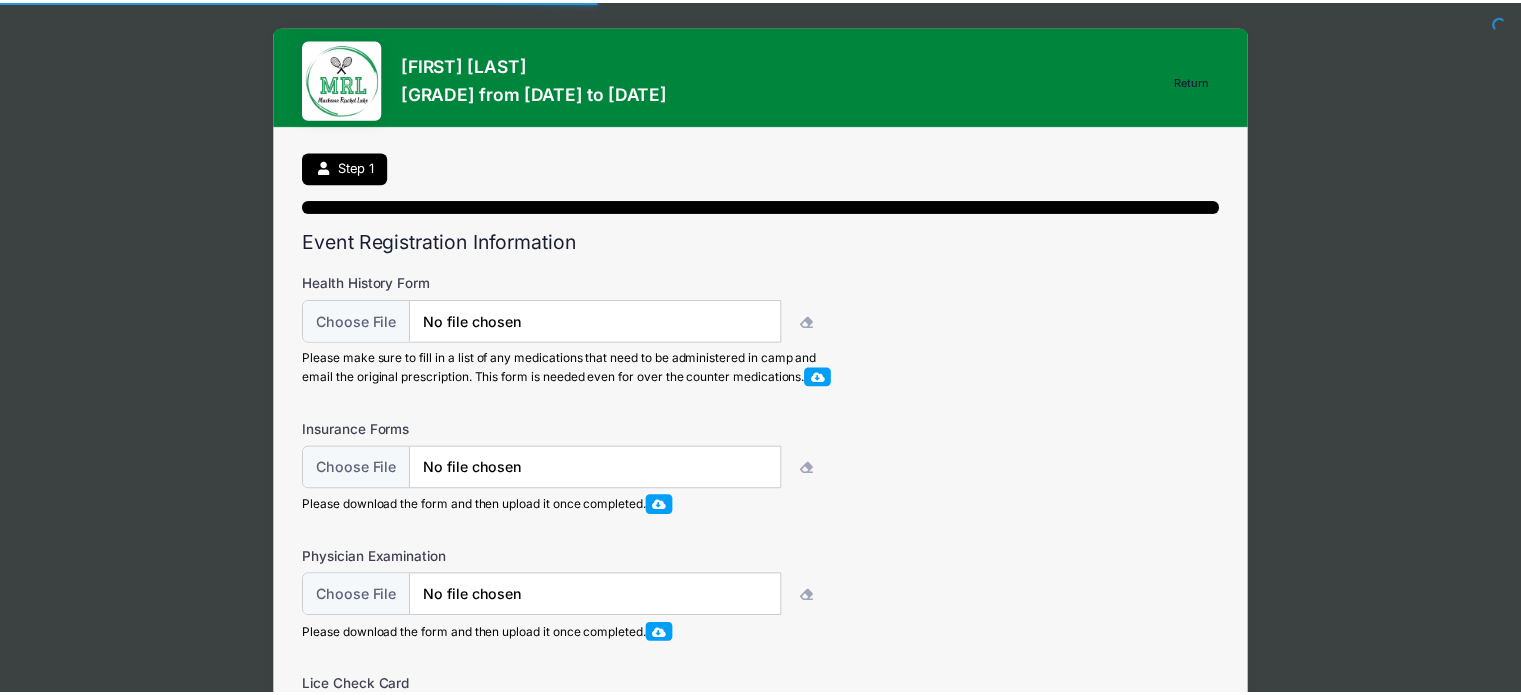 scroll, scrollTop: 0, scrollLeft: 0, axis: both 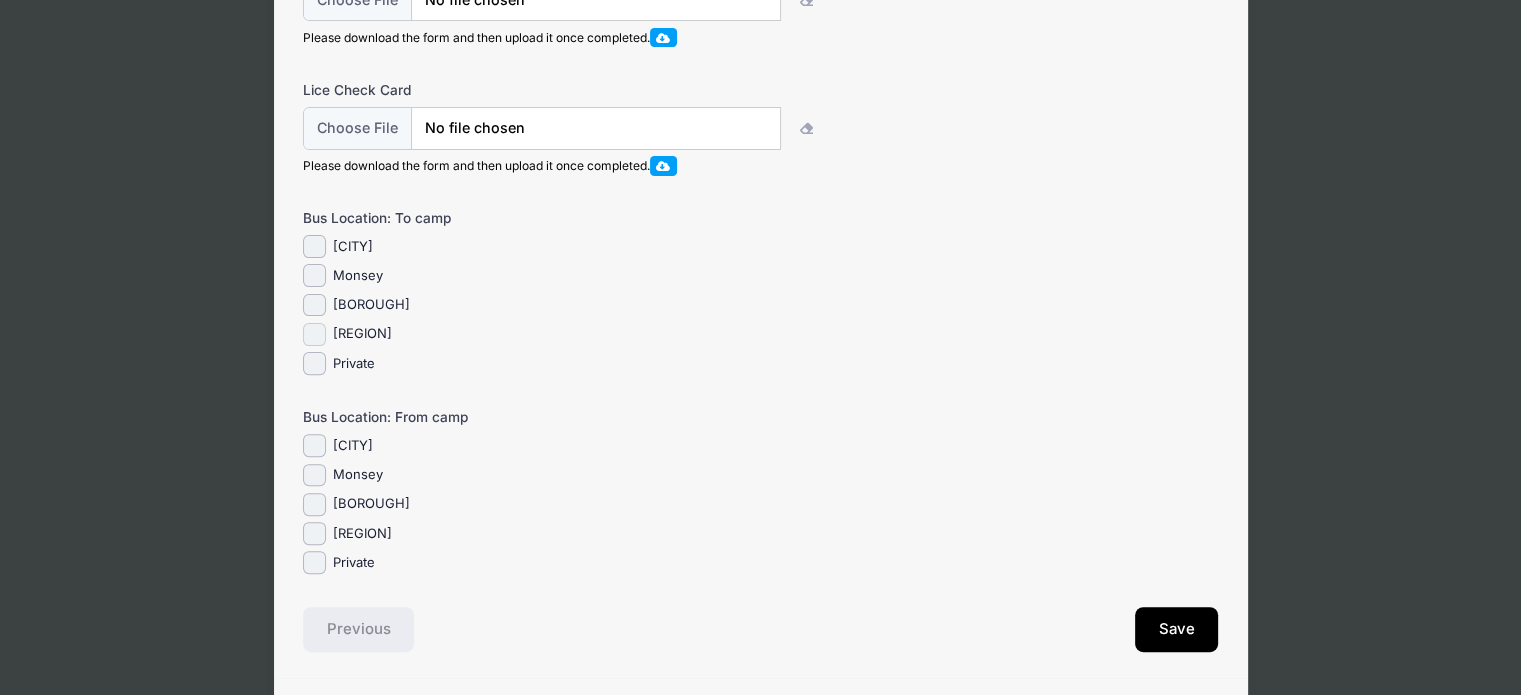 click on "[REGION]" at bounding box center (314, 334) 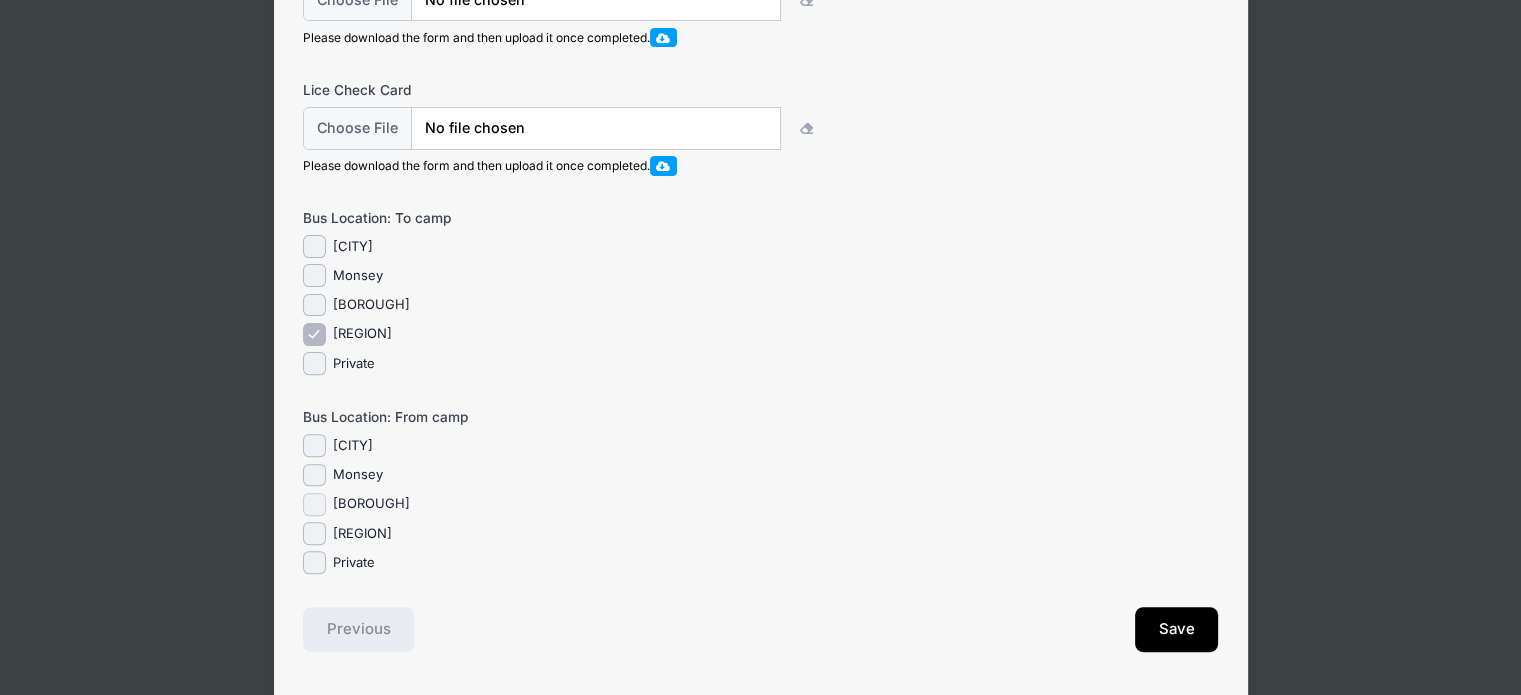 click on "[BOROUGH]" at bounding box center [314, 504] 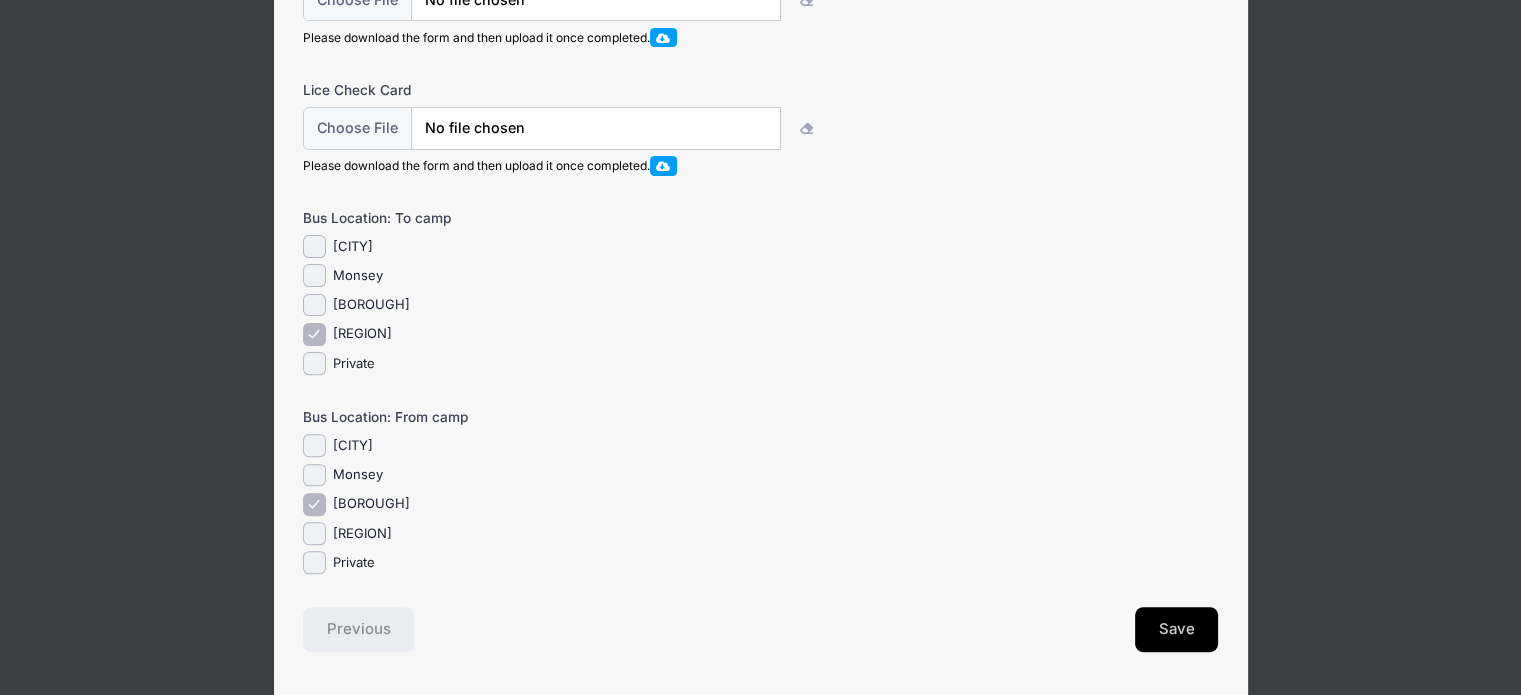 click on "Save" at bounding box center (1177, 630) 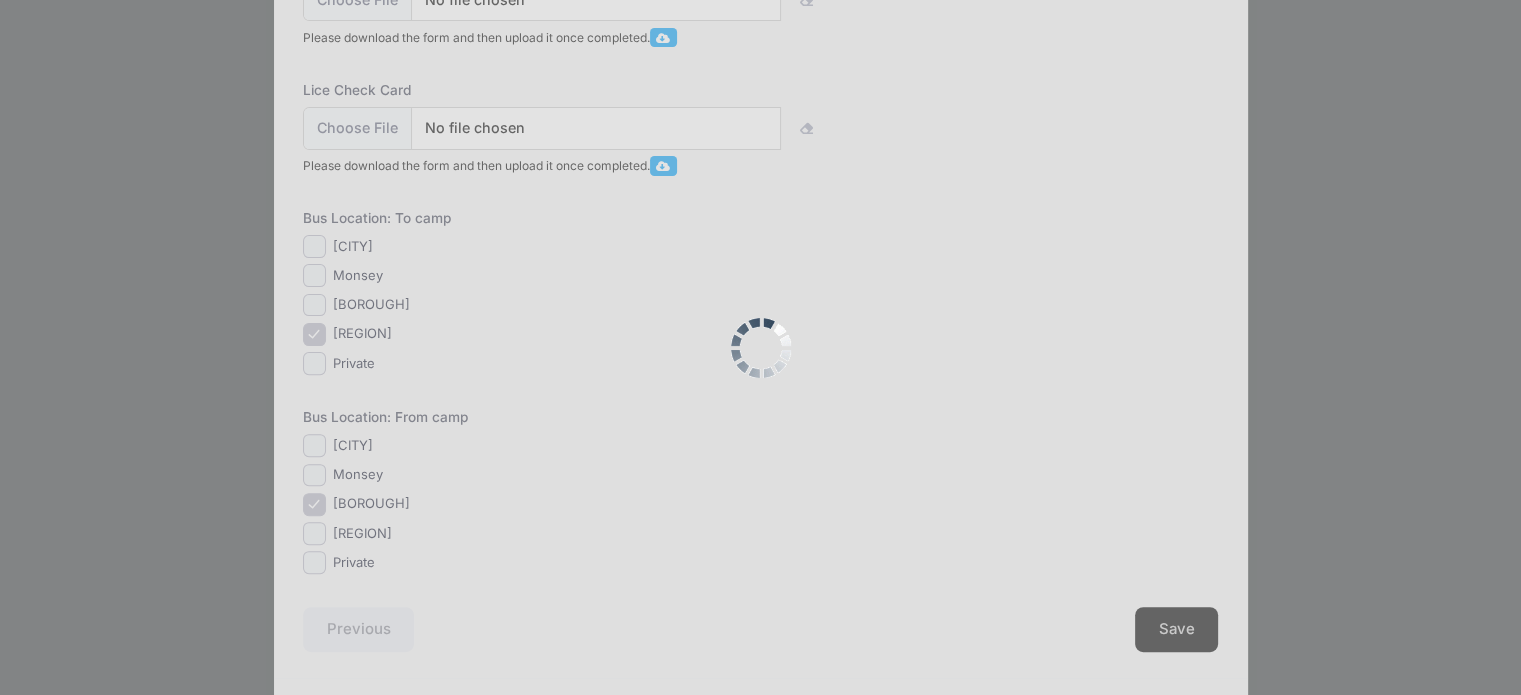 scroll, scrollTop: 0, scrollLeft: 0, axis: both 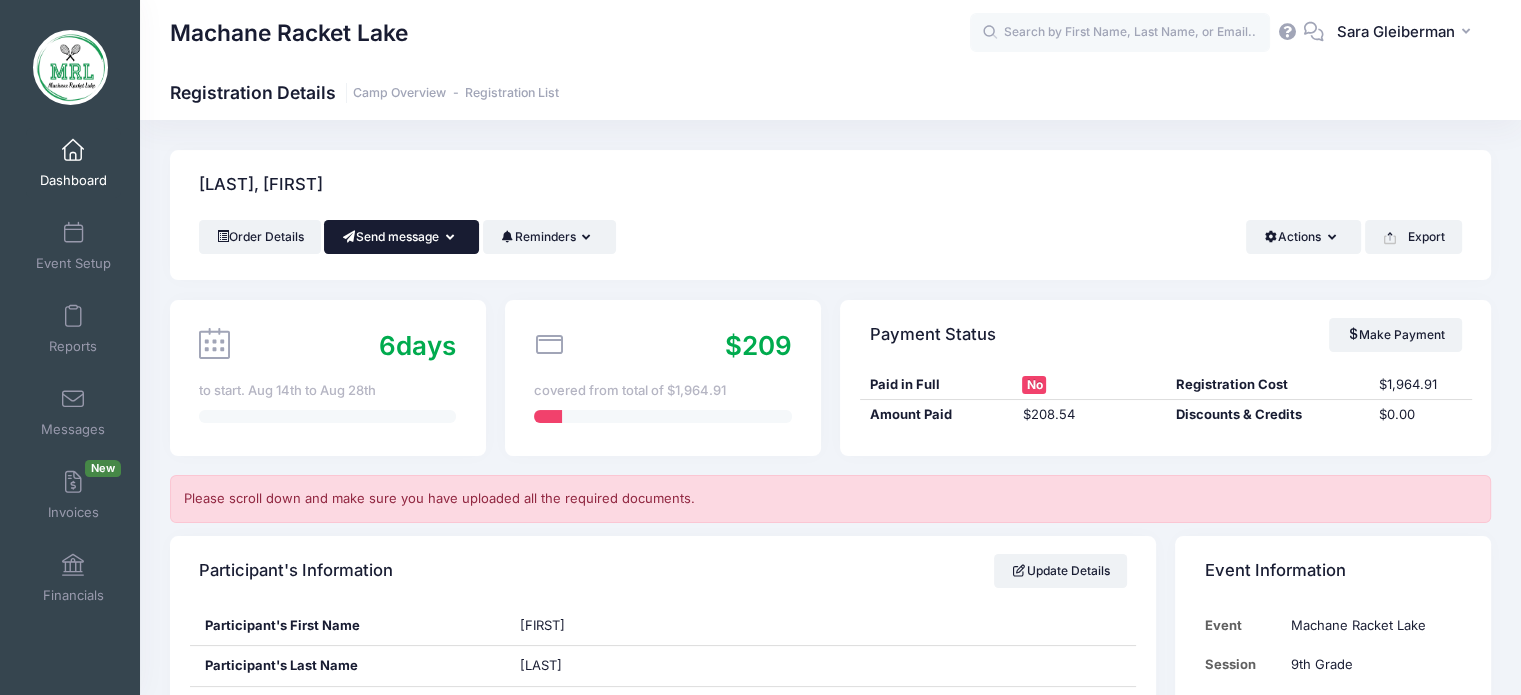 click at bounding box center [454, 238] 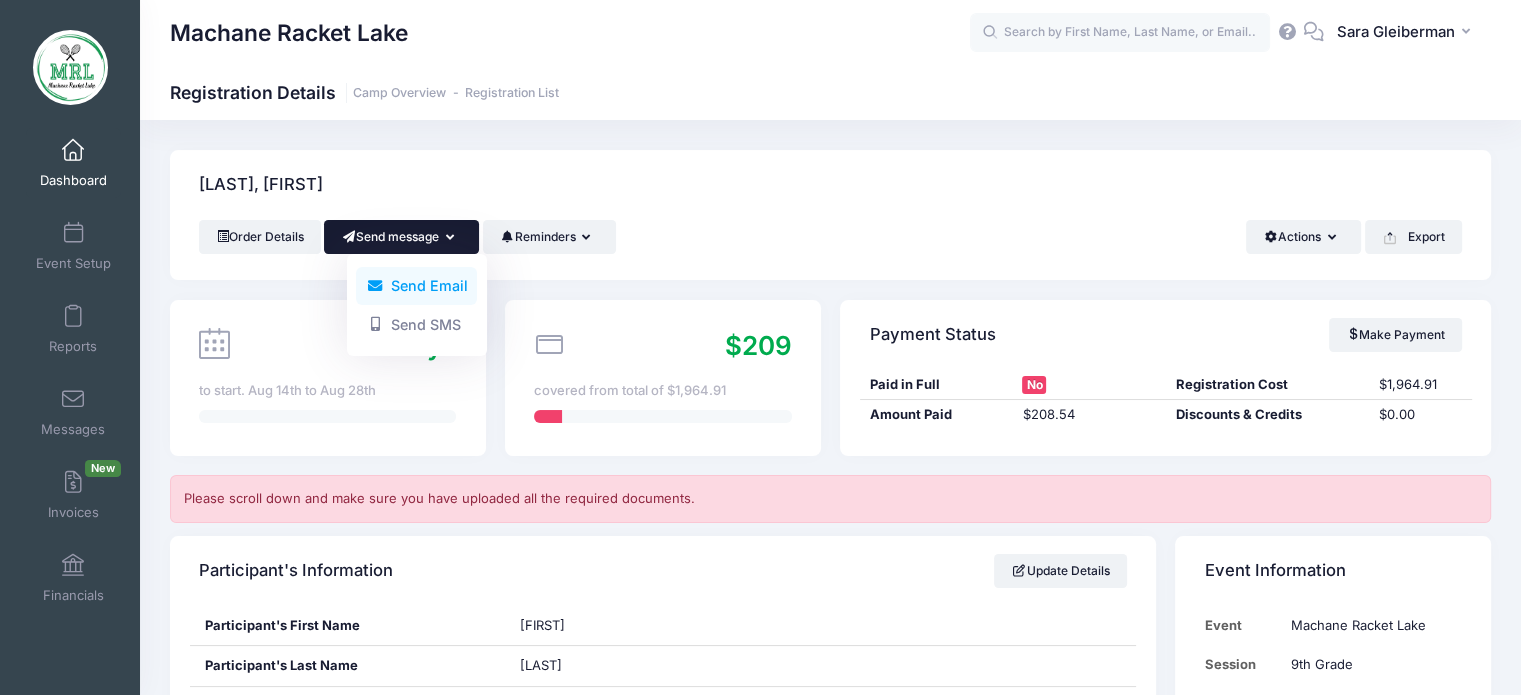 click on "Send Email" at bounding box center [416, 286] 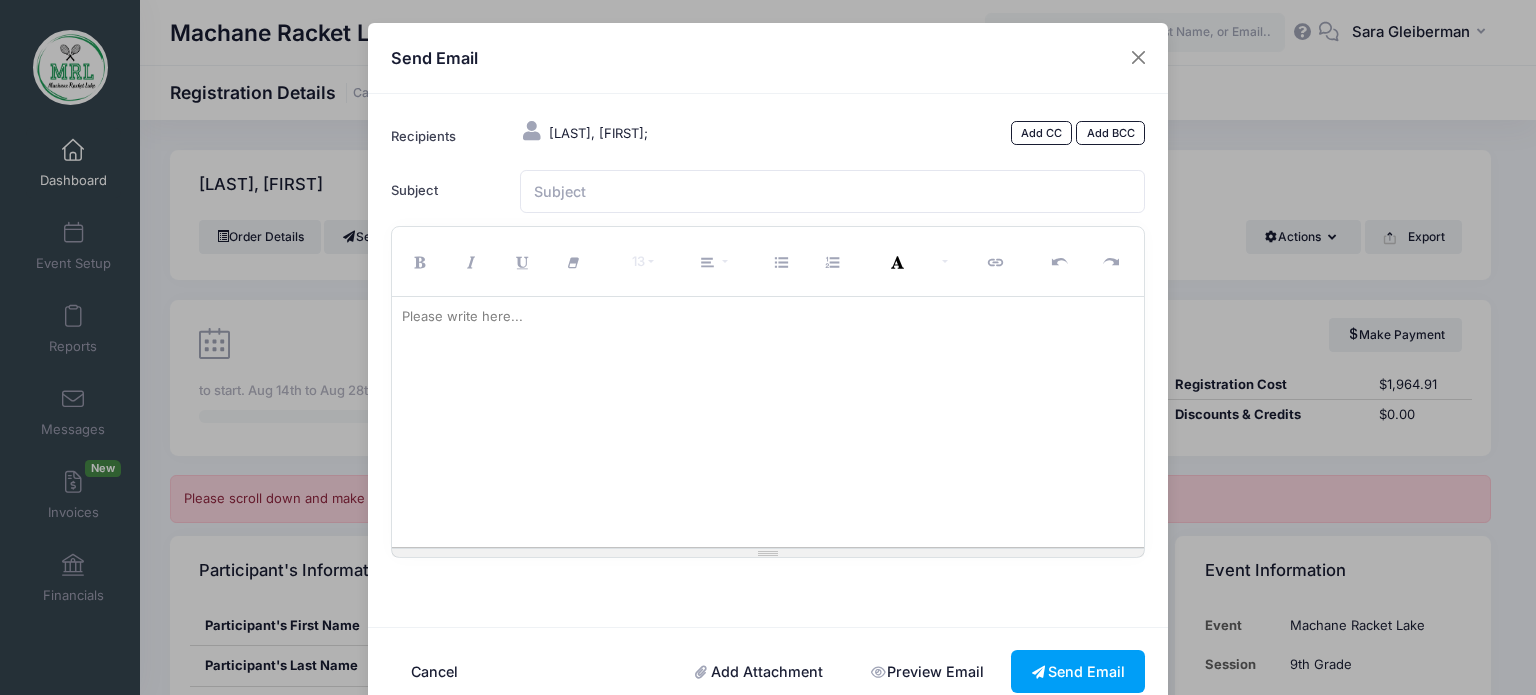 click at bounding box center [768, 422] 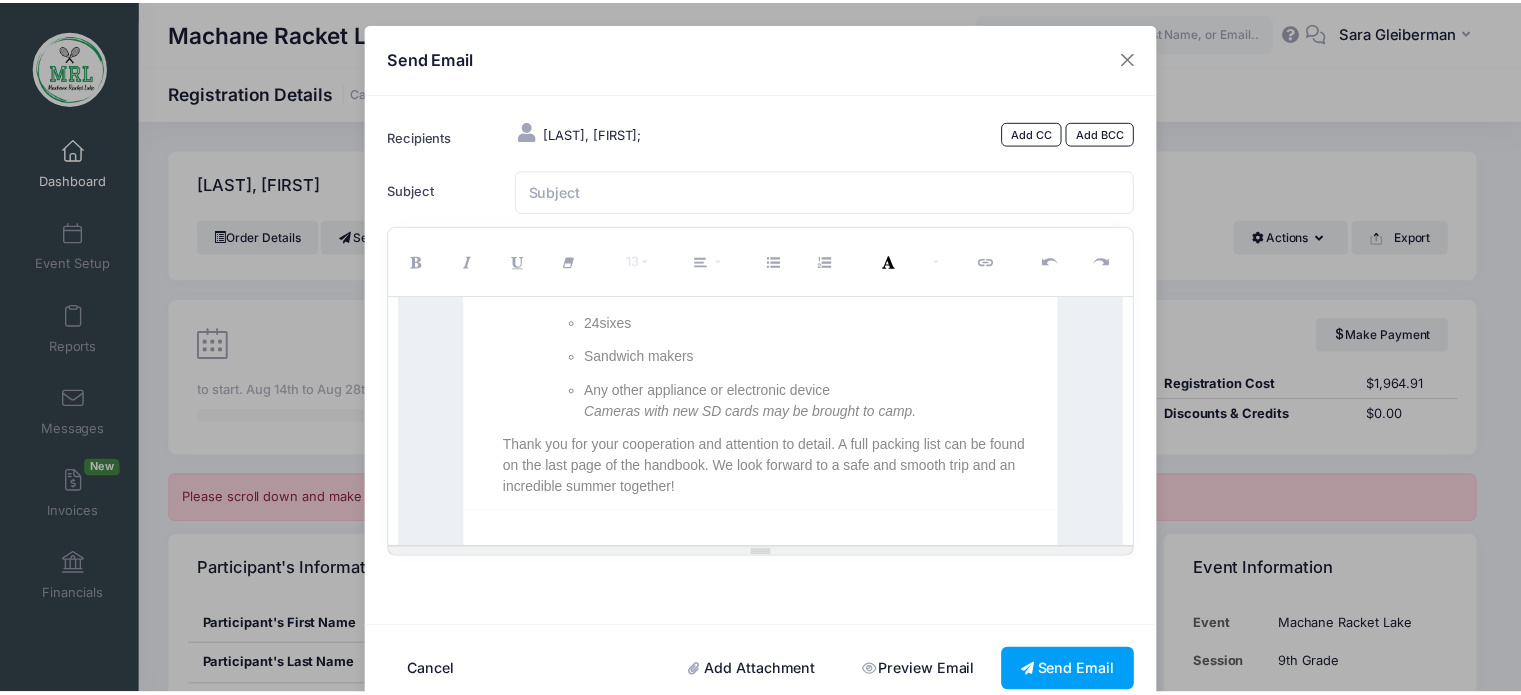 scroll, scrollTop: 1429, scrollLeft: 0, axis: vertical 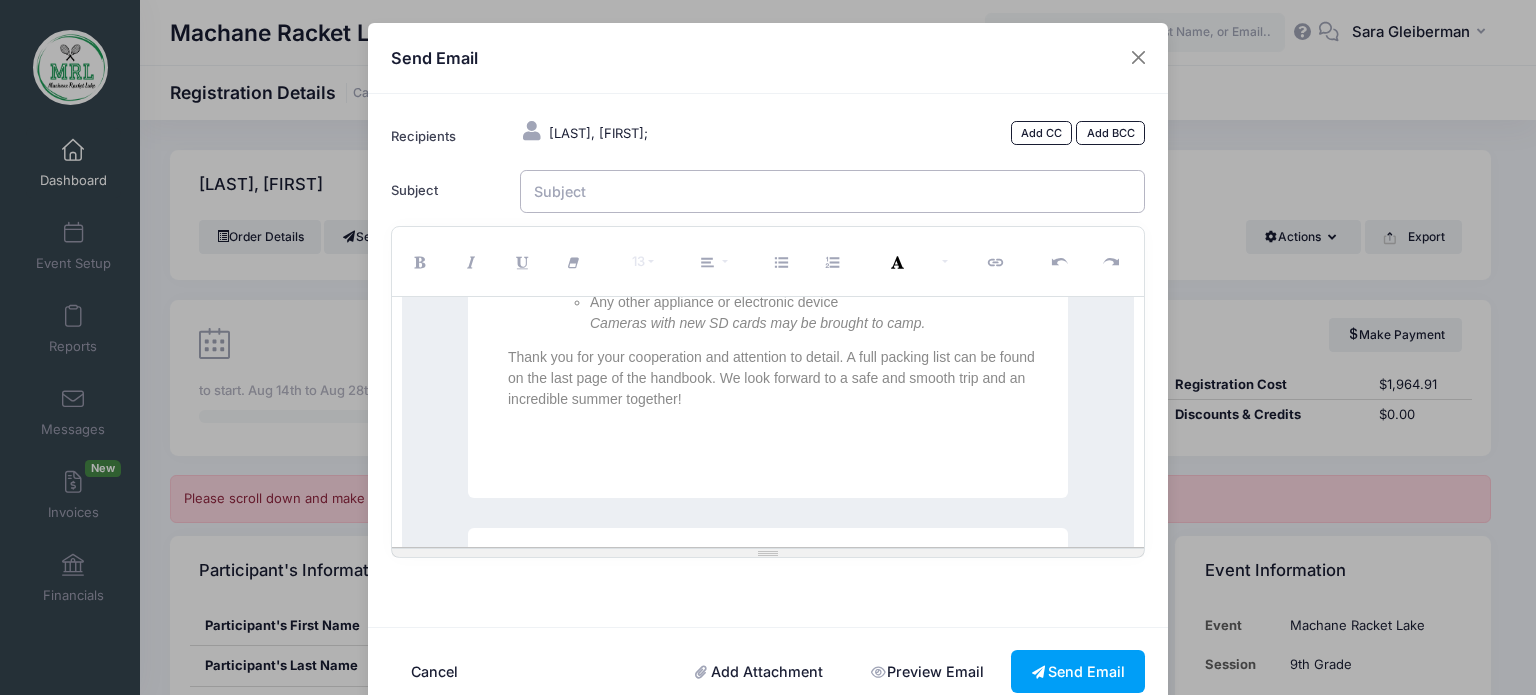 click on "Subject" at bounding box center (833, 191) 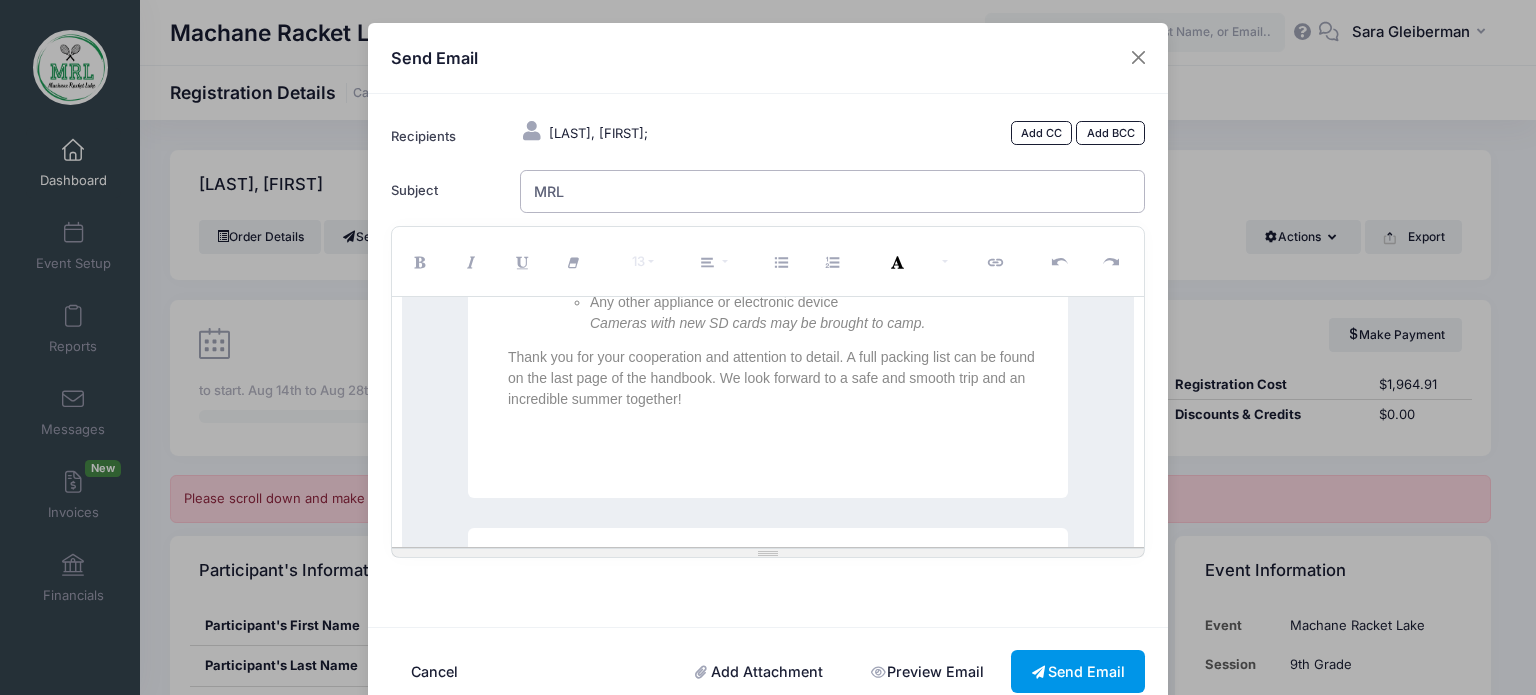 type on "MRL" 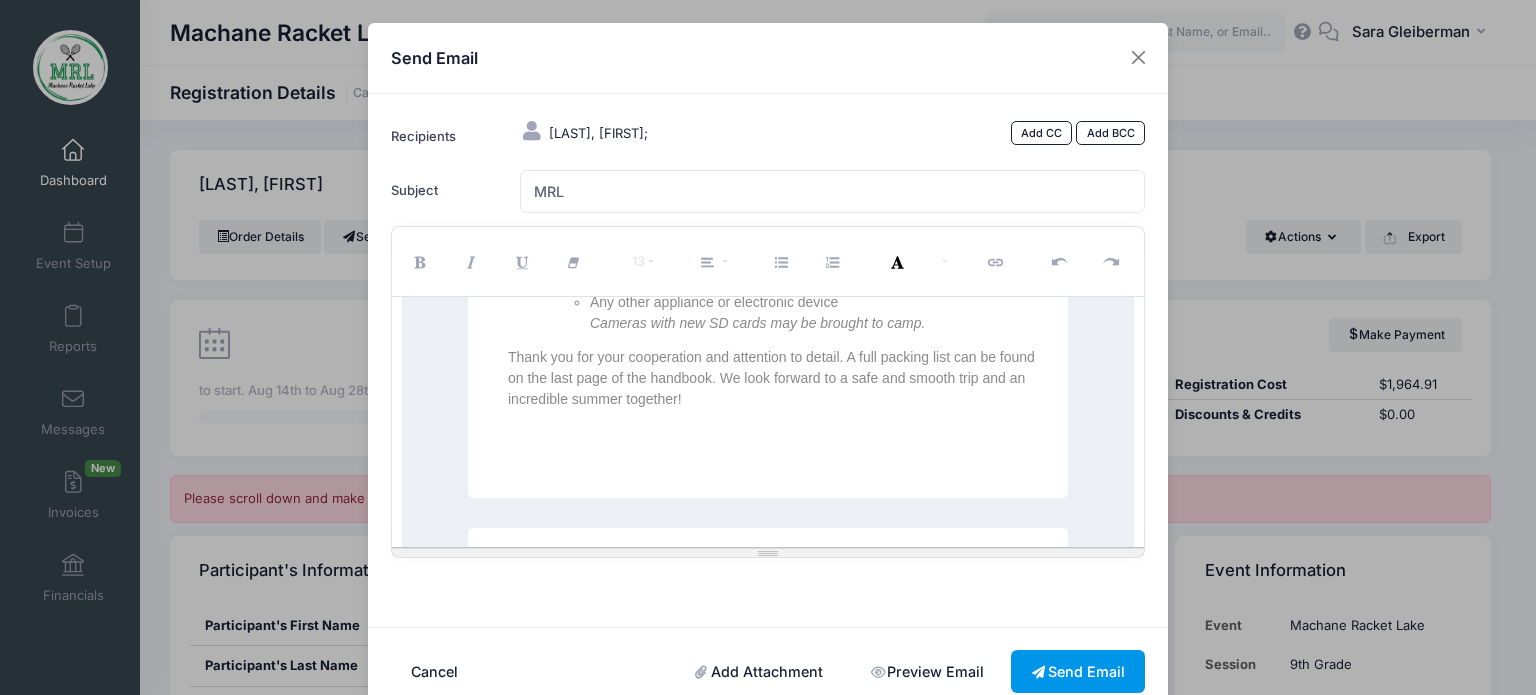 click on "Send Email" at bounding box center [1078, 671] 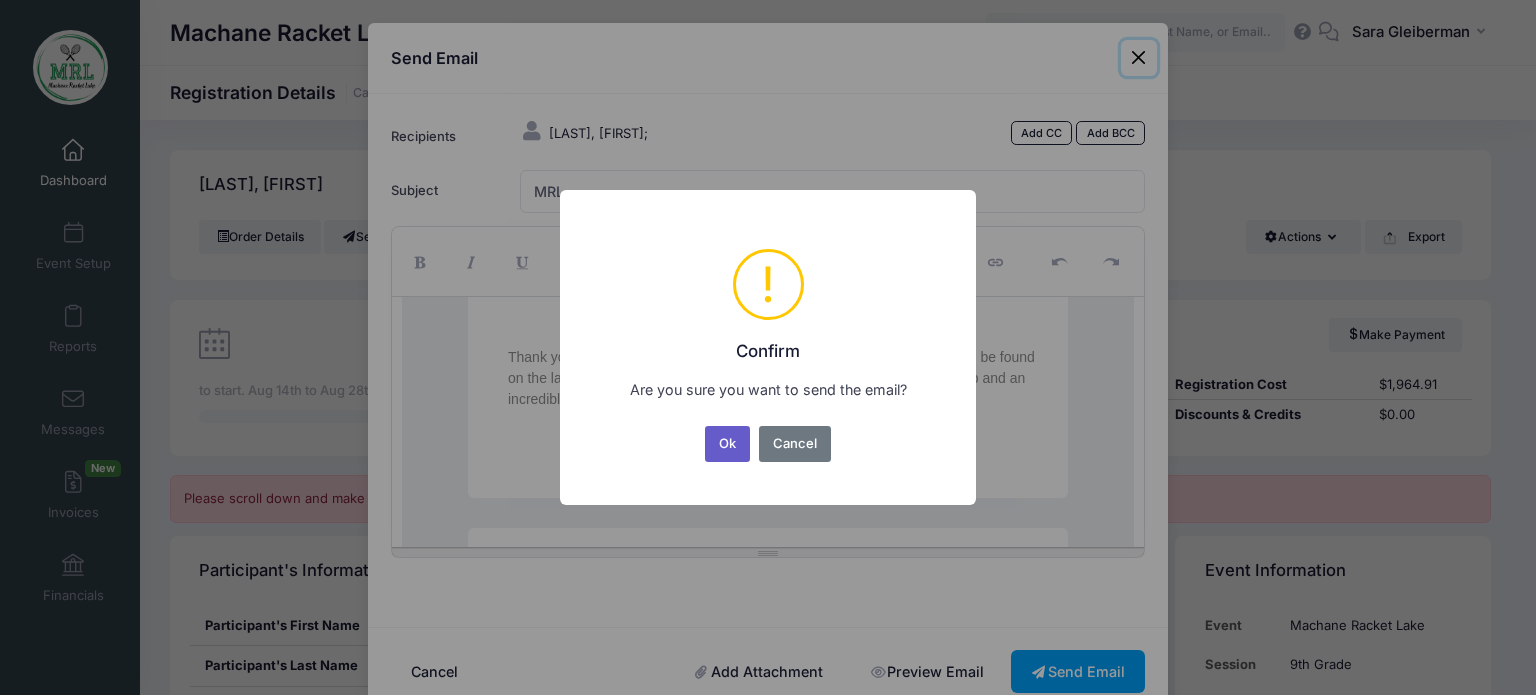 click on "Ok" at bounding box center (728, 444) 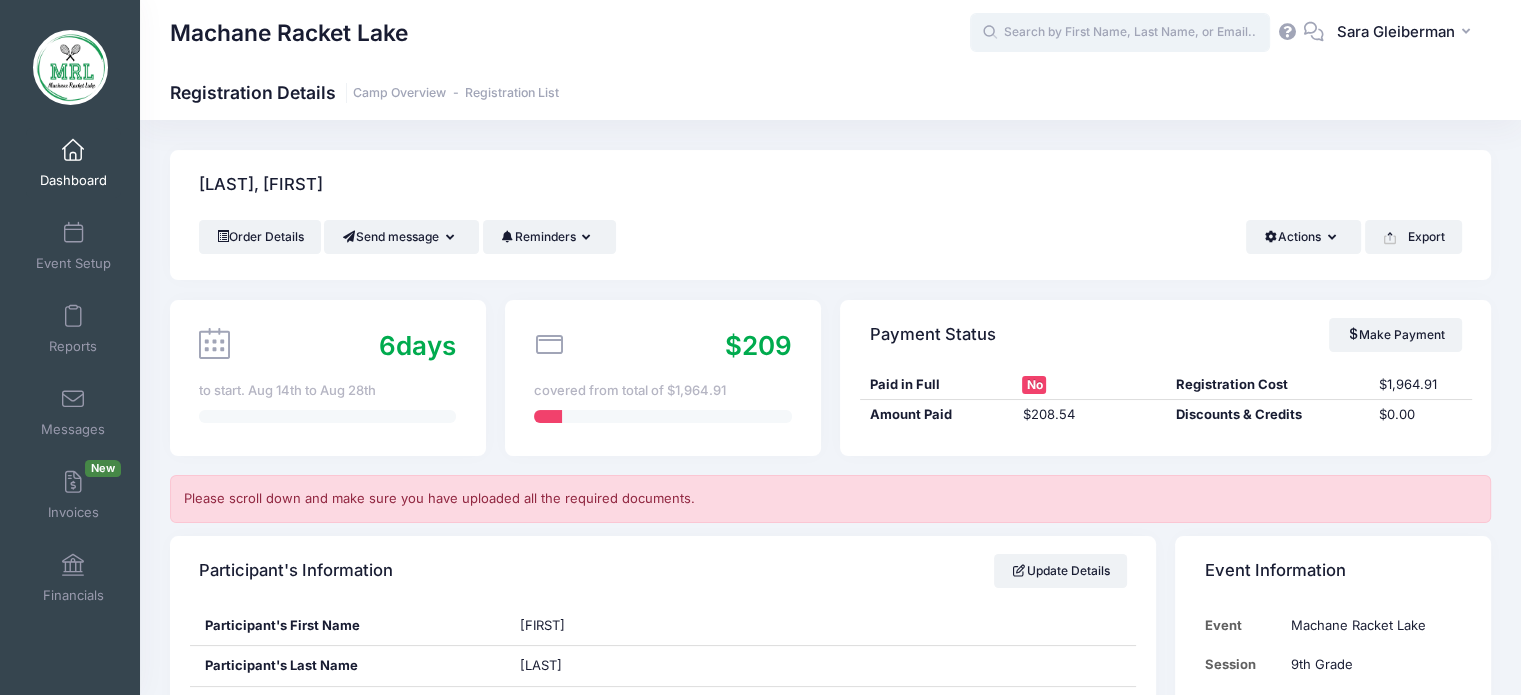 click at bounding box center (1120, 33) 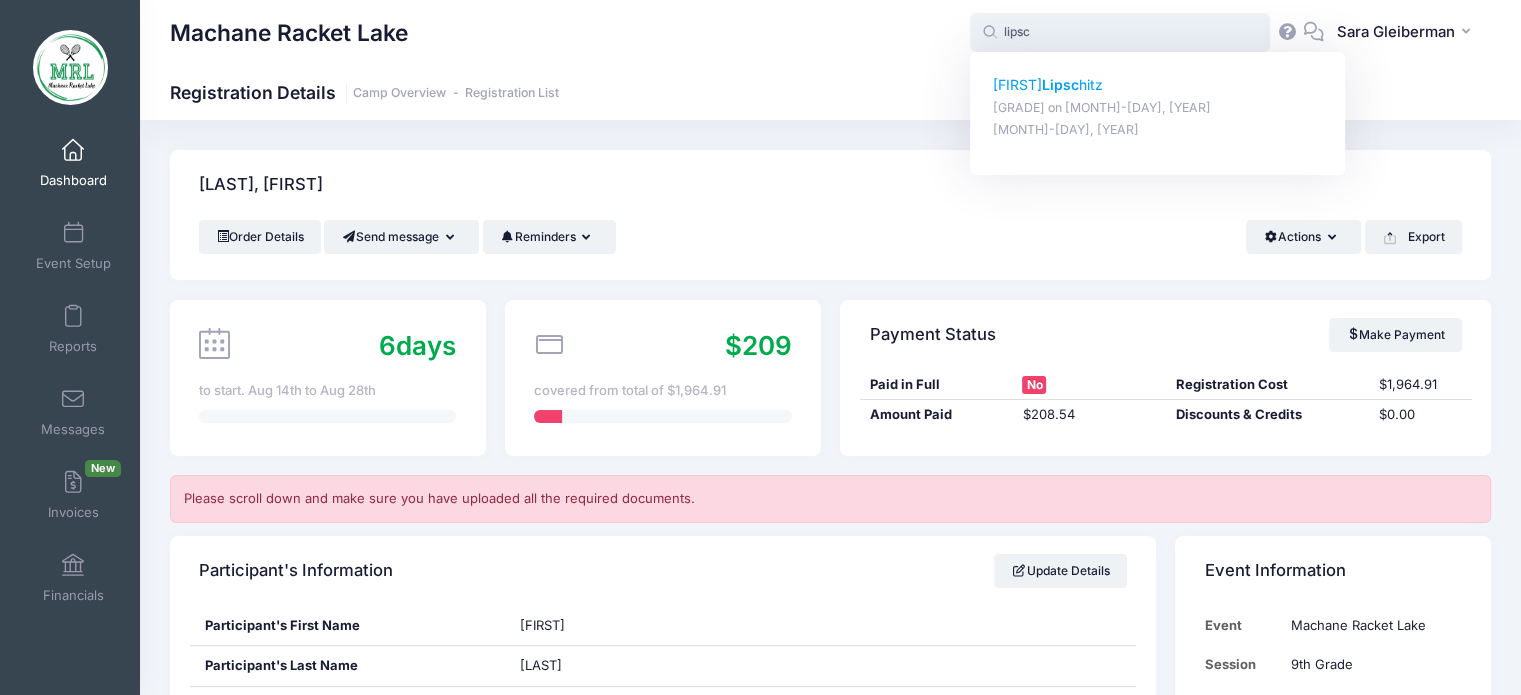 click on "[FIRST] [LAST]" at bounding box center [1158, 85] 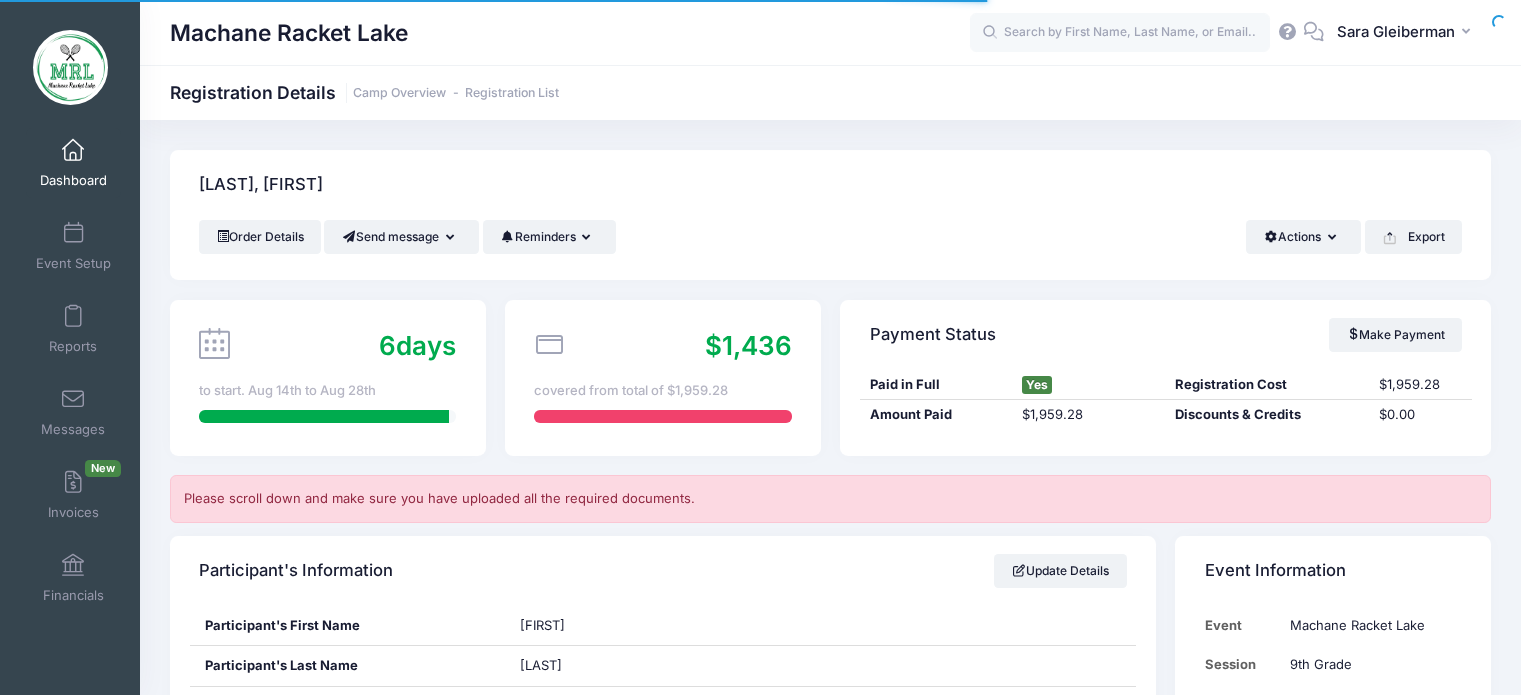 scroll, scrollTop: 0, scrollLeft: 0, axis: both 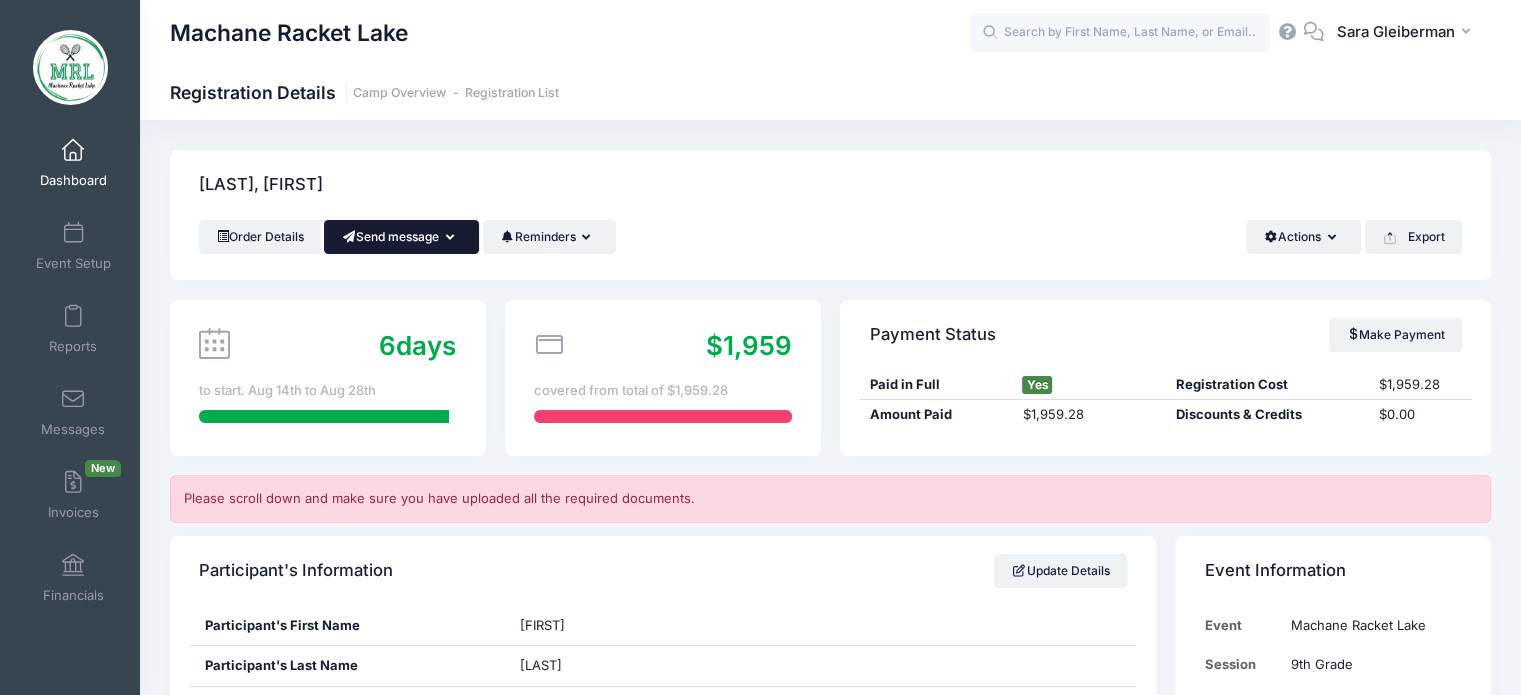 click at bounding box center [454, 238] 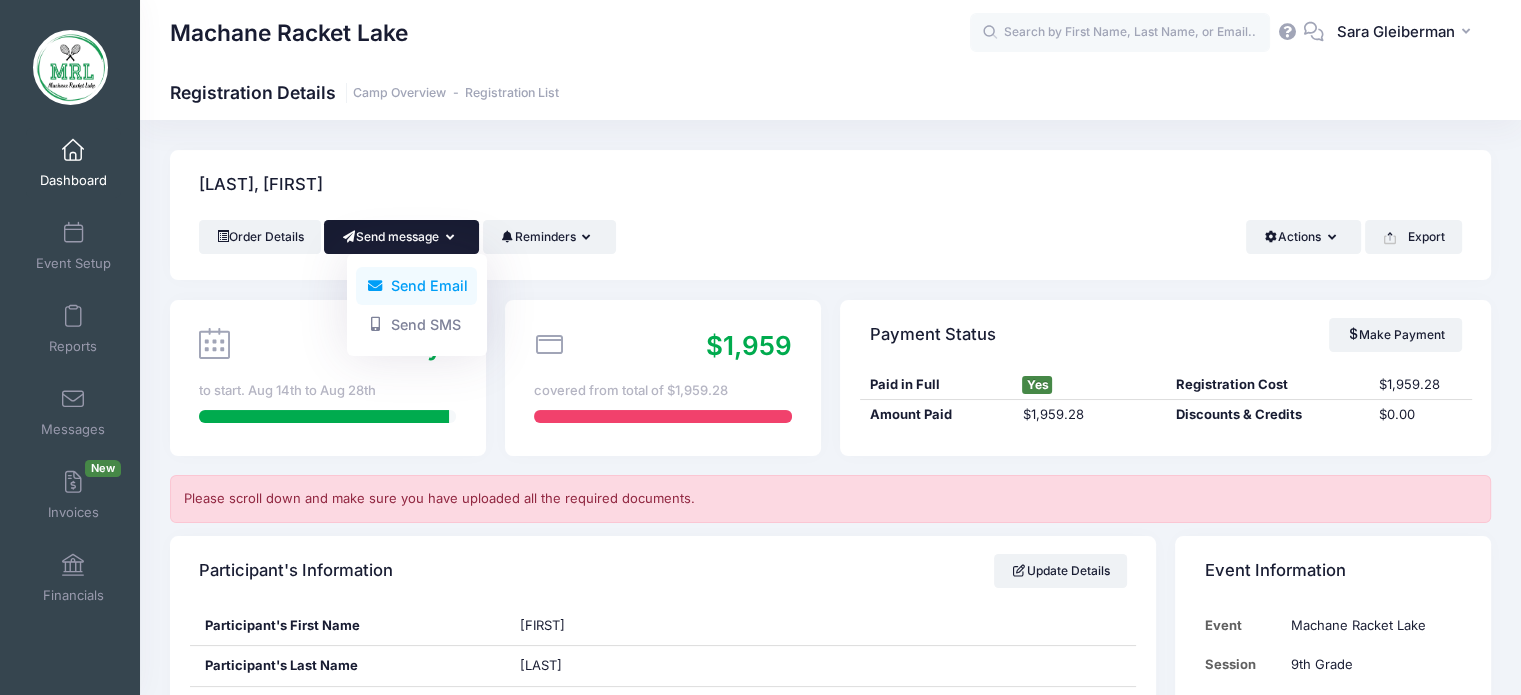 click on "Send Email" at bounding box center (416, 286) 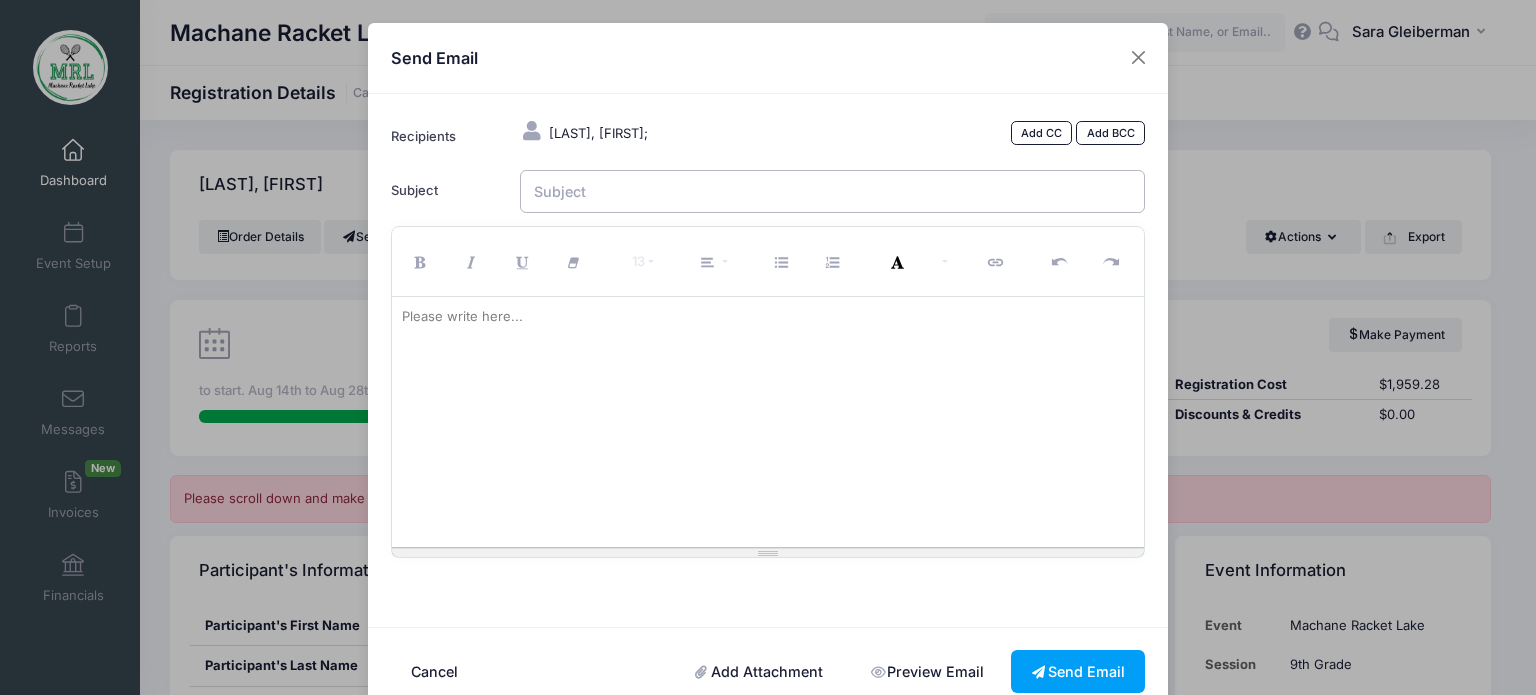 click on "Subject" at bounding box center (833, 191) 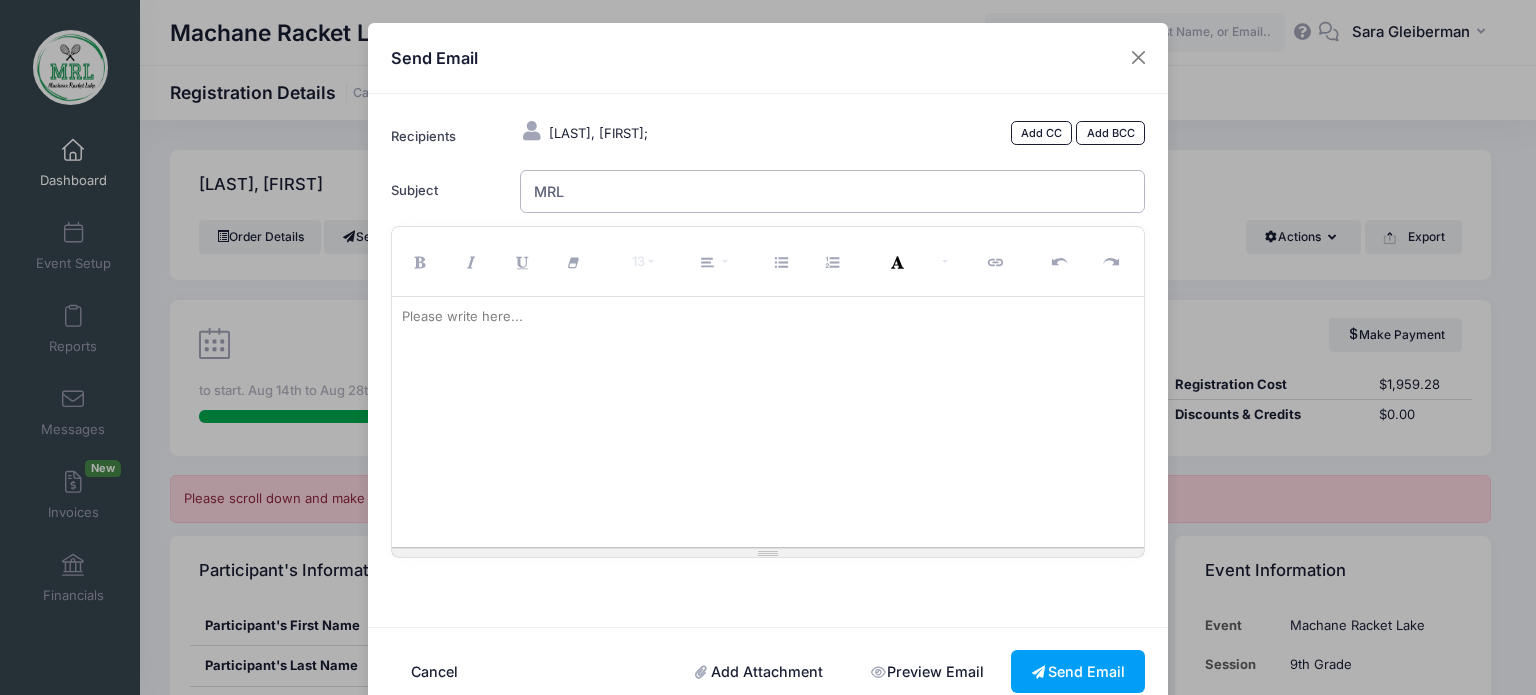 type on "MRL forms" 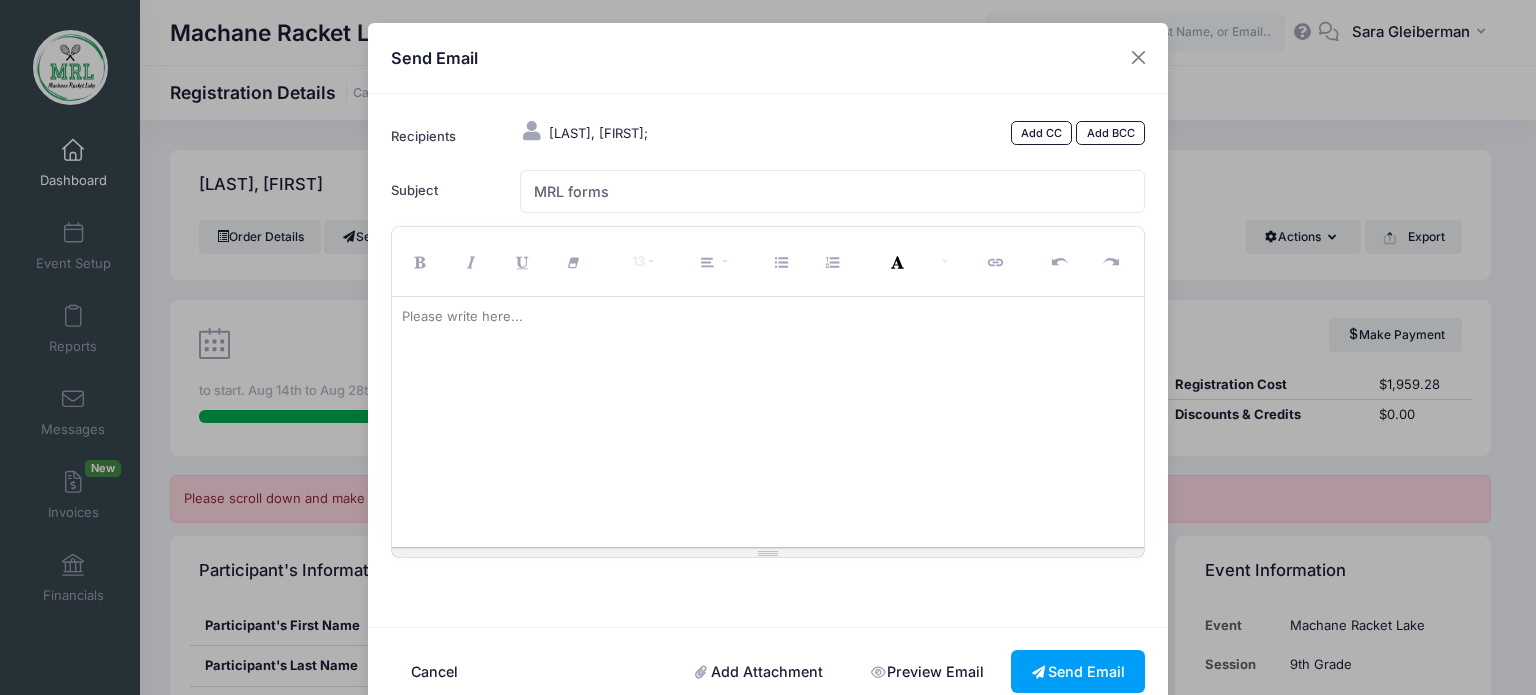 click on "Add Attachment" at bounding box center (759, 671) 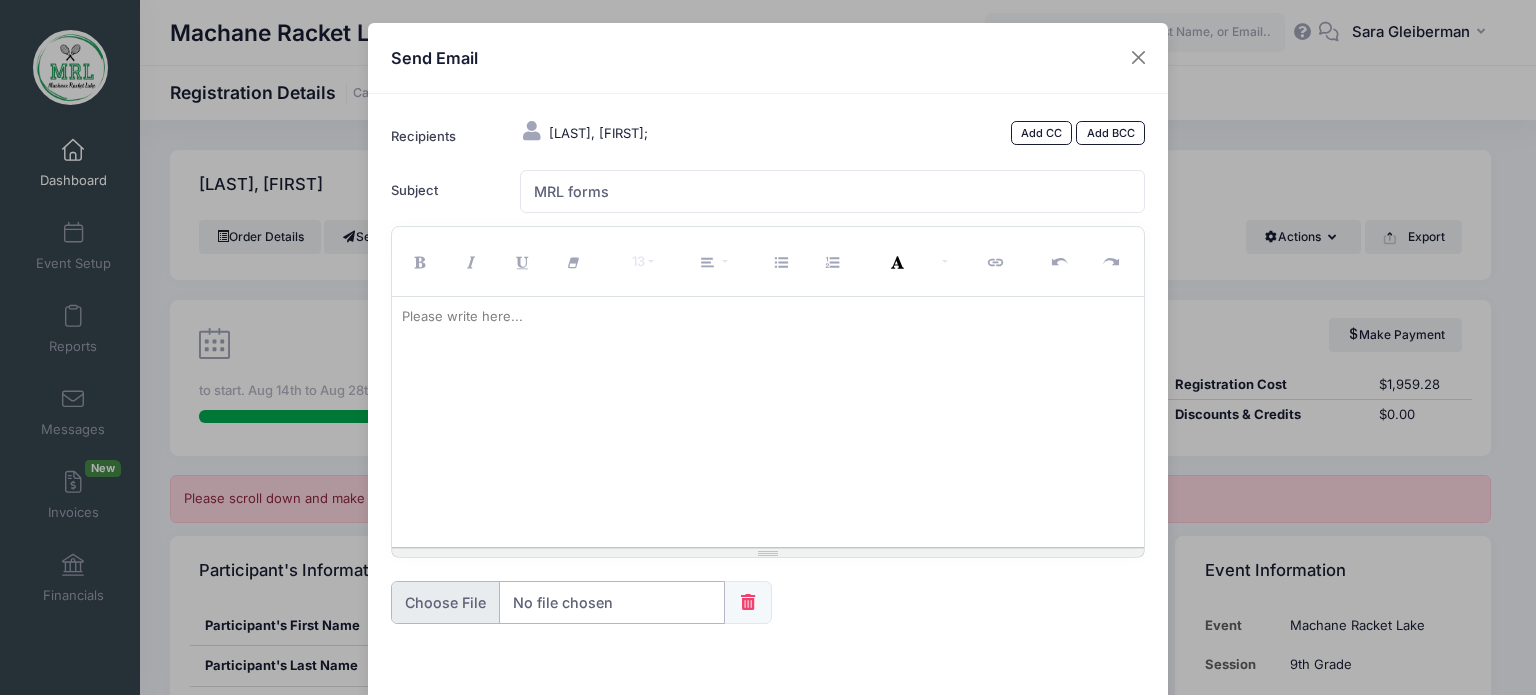 click at bounding box center (558, 602) 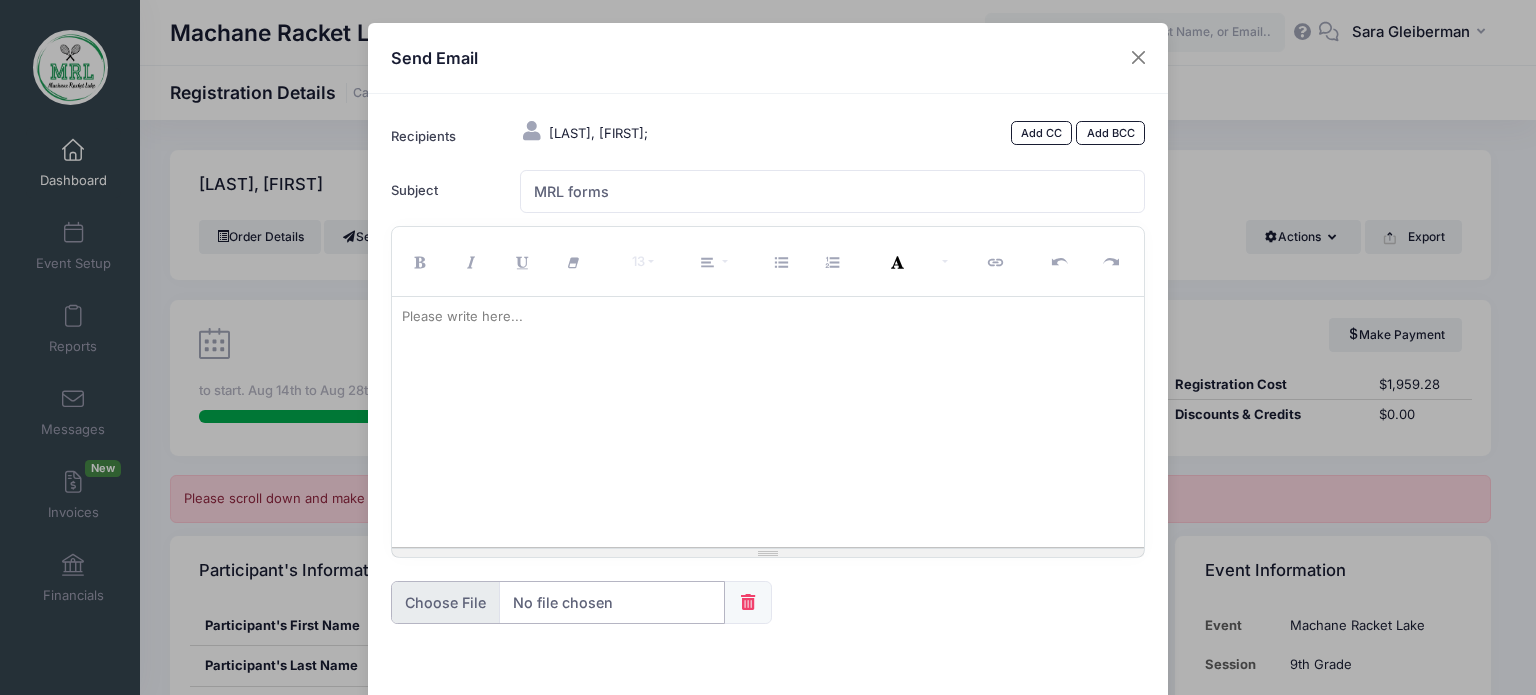type on "C:\fakepath\health history form.pdf" 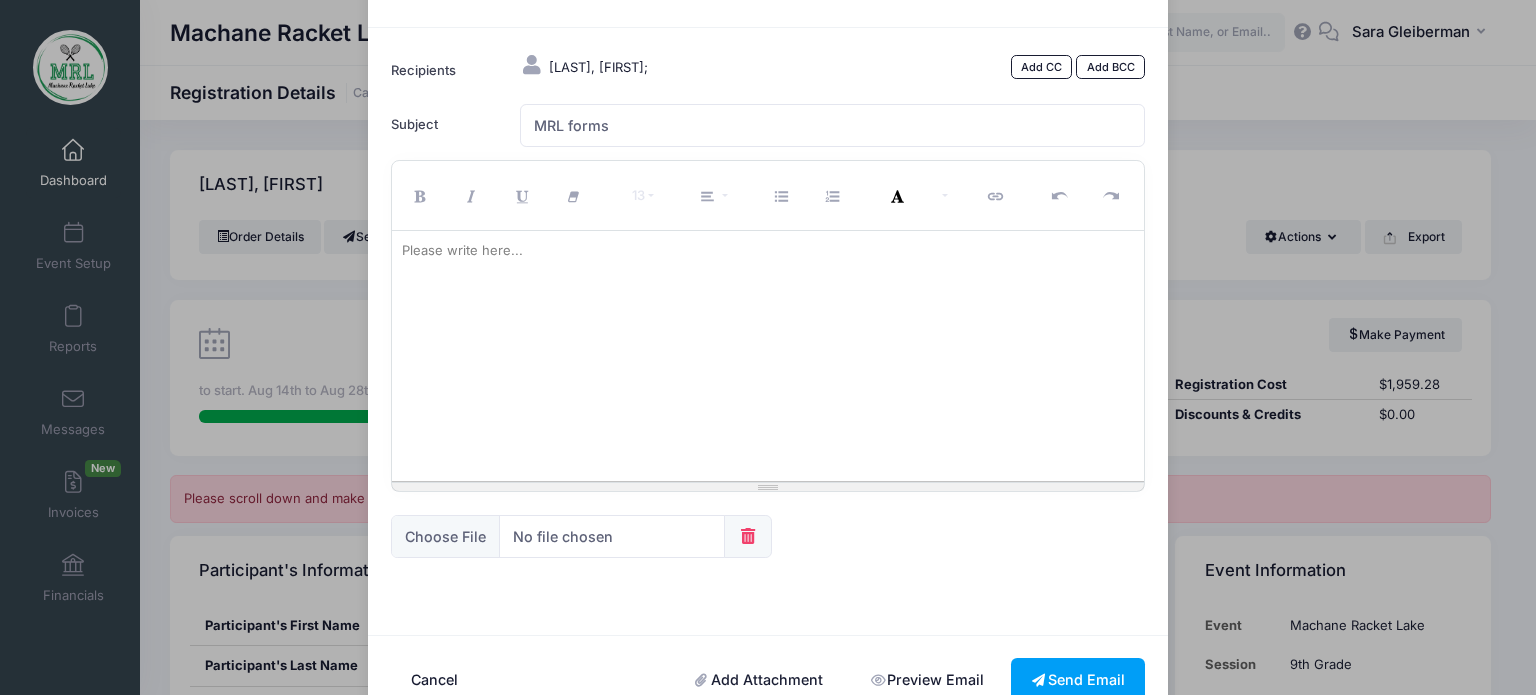 scroll, scrollTop: 106, scrollLeft: 0, axis: vertical 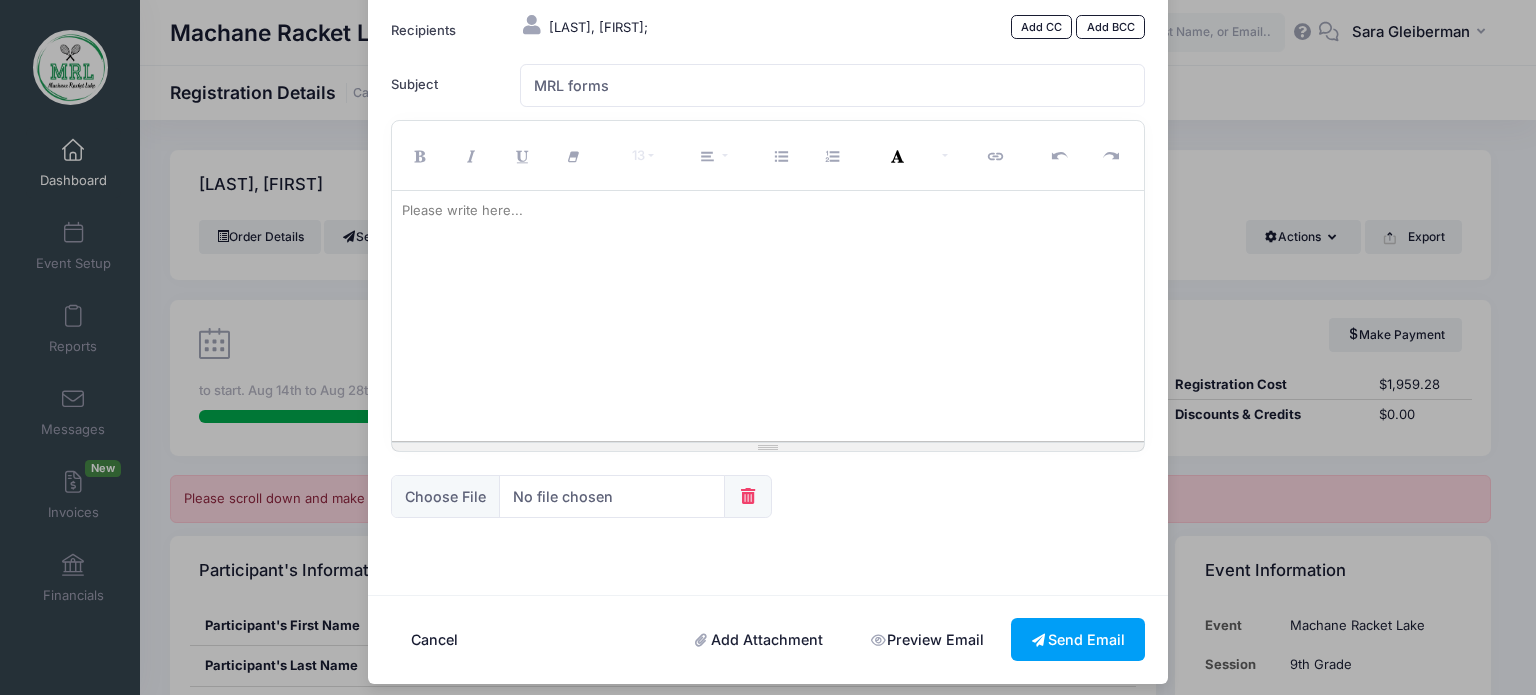 click on "Add Attachment" at bounding box center (759, 639) 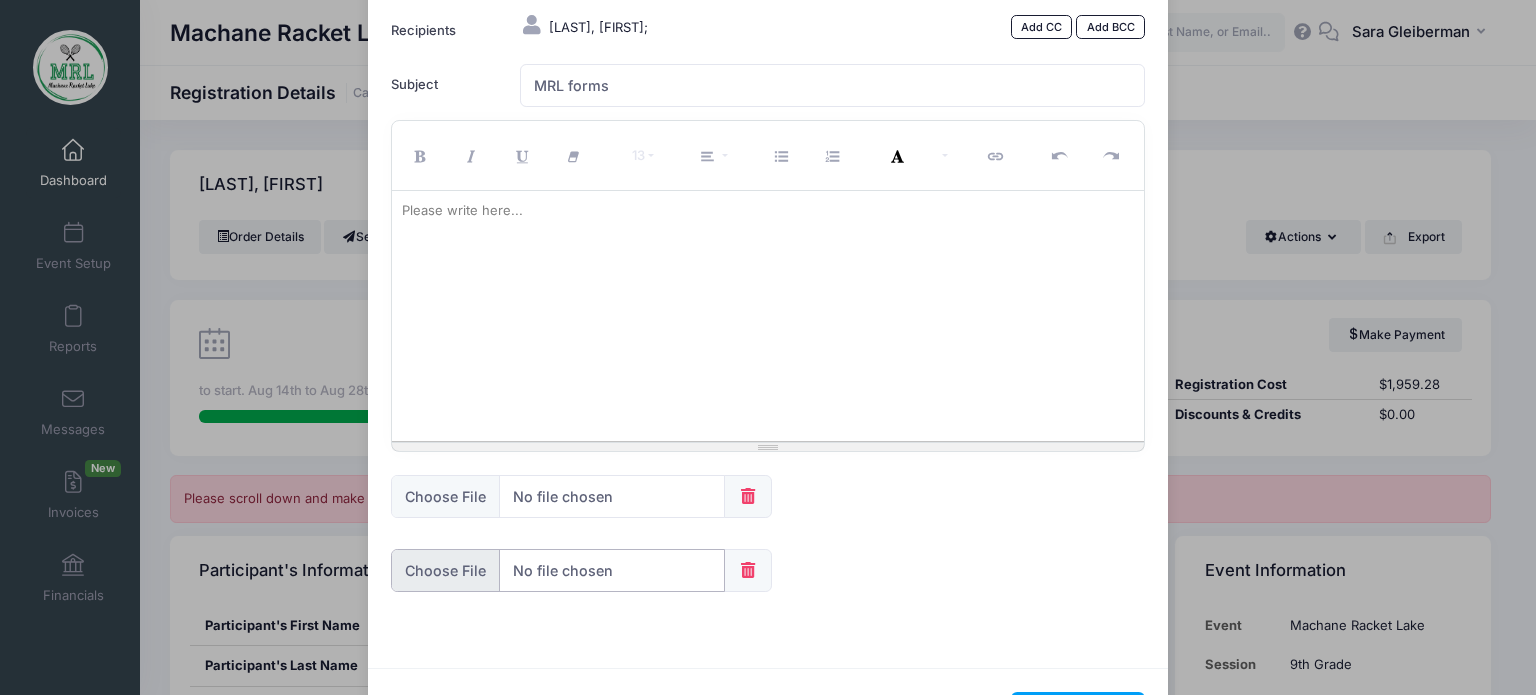 click at bounding box center [558, 570] 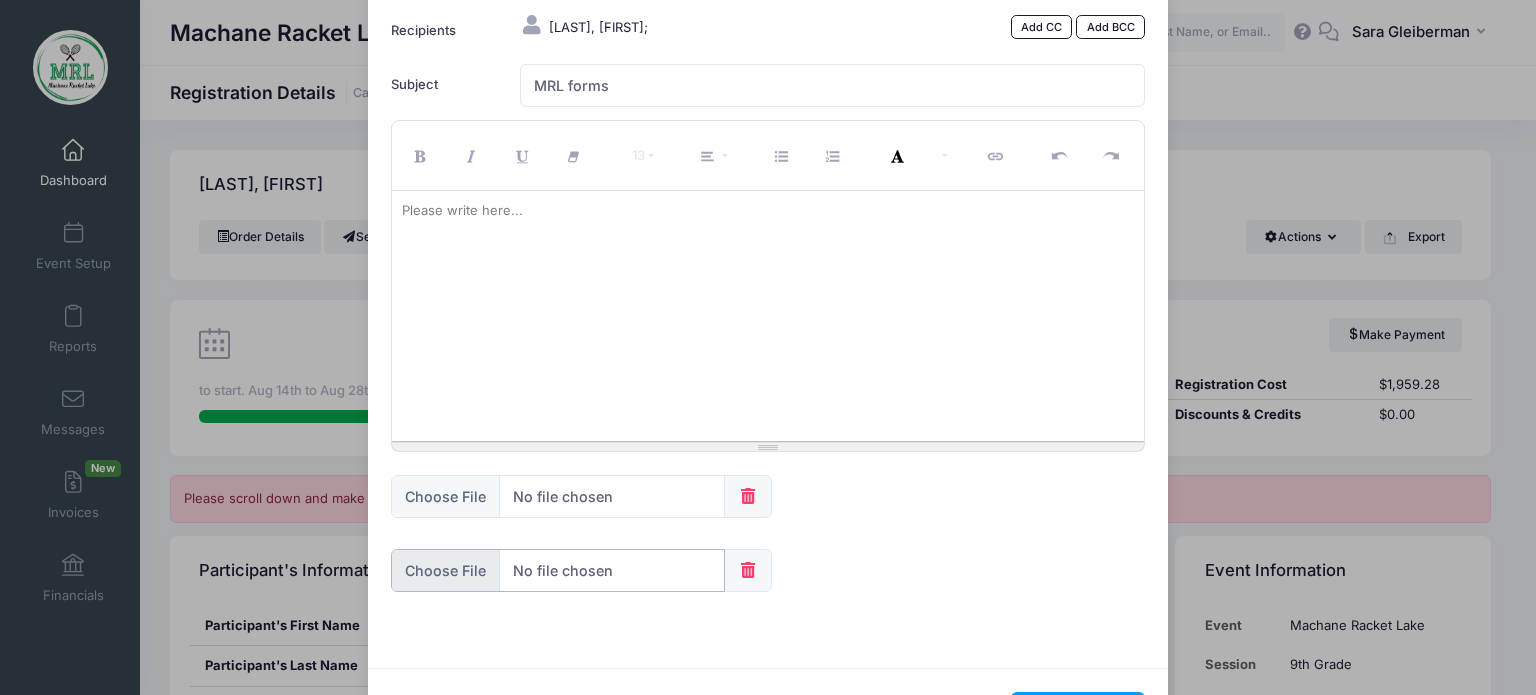 type on "C:\fakepath\physical examination form.pdf" 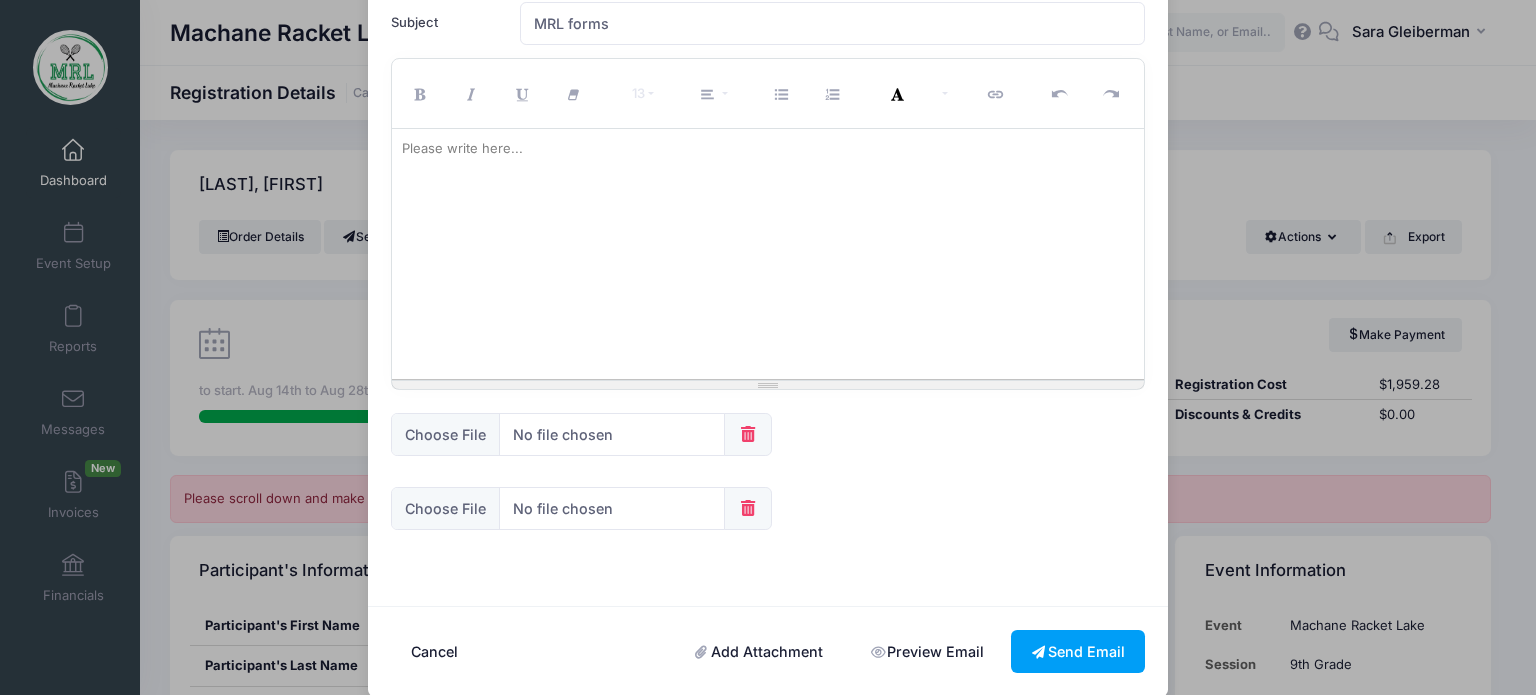 scroll, scrollTop: 186, scrollLeft: 0, axis: vertical 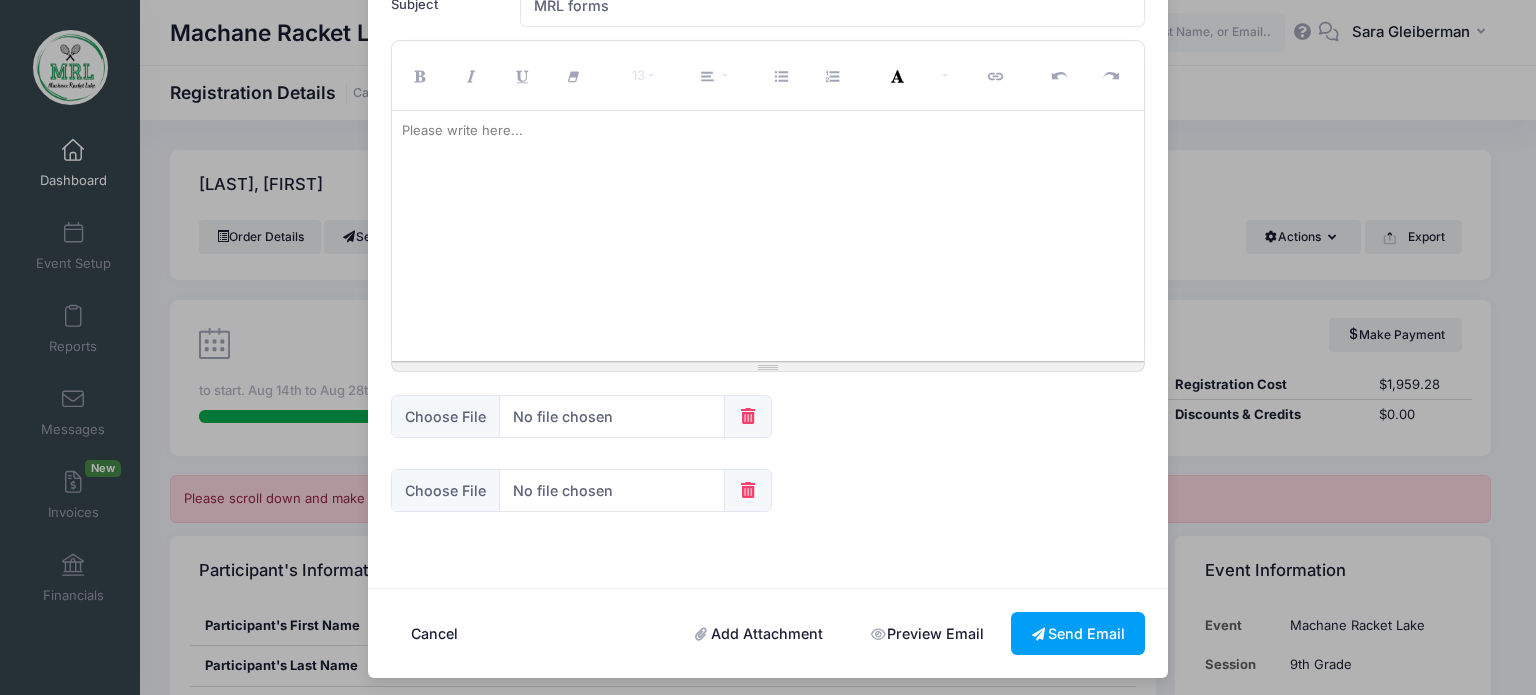 click on "Add Attachment" at bounding box center [759, 633] 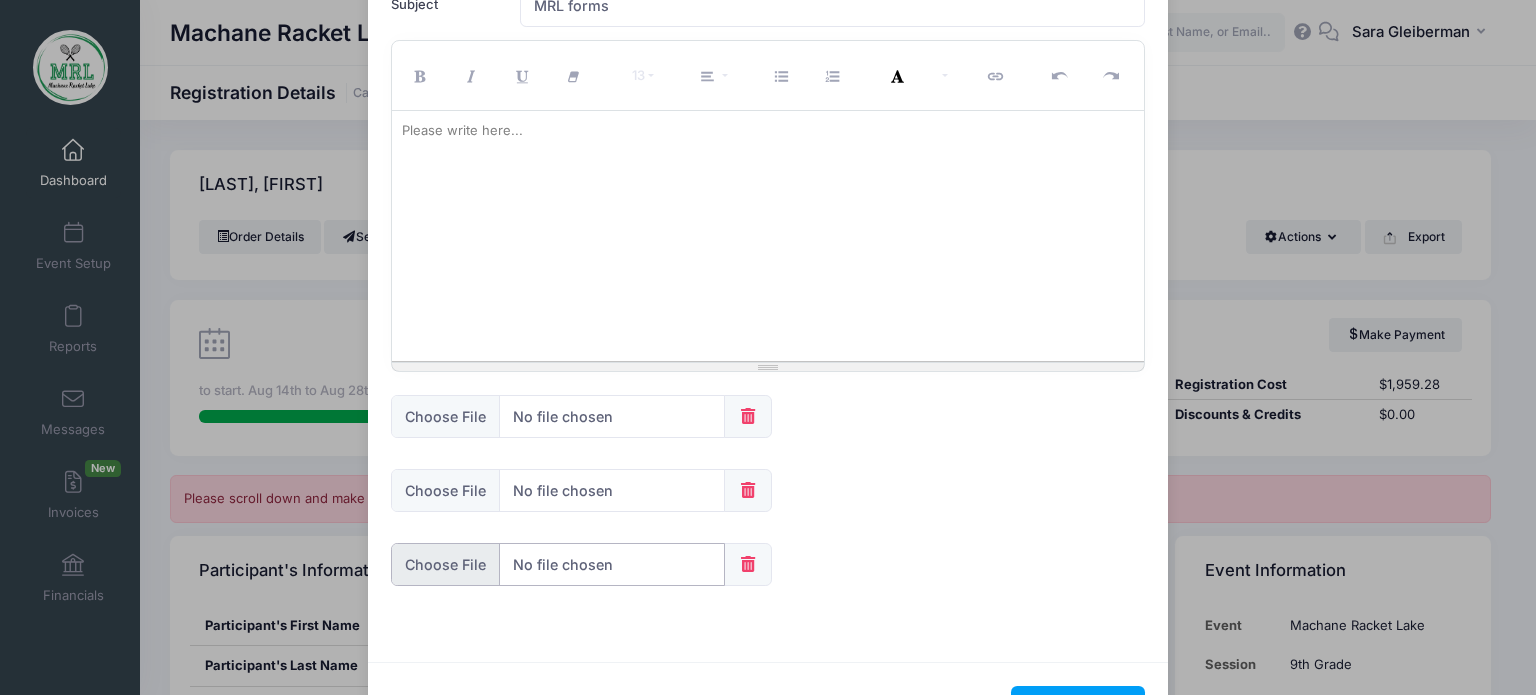 click at bounding box center [558, 564] 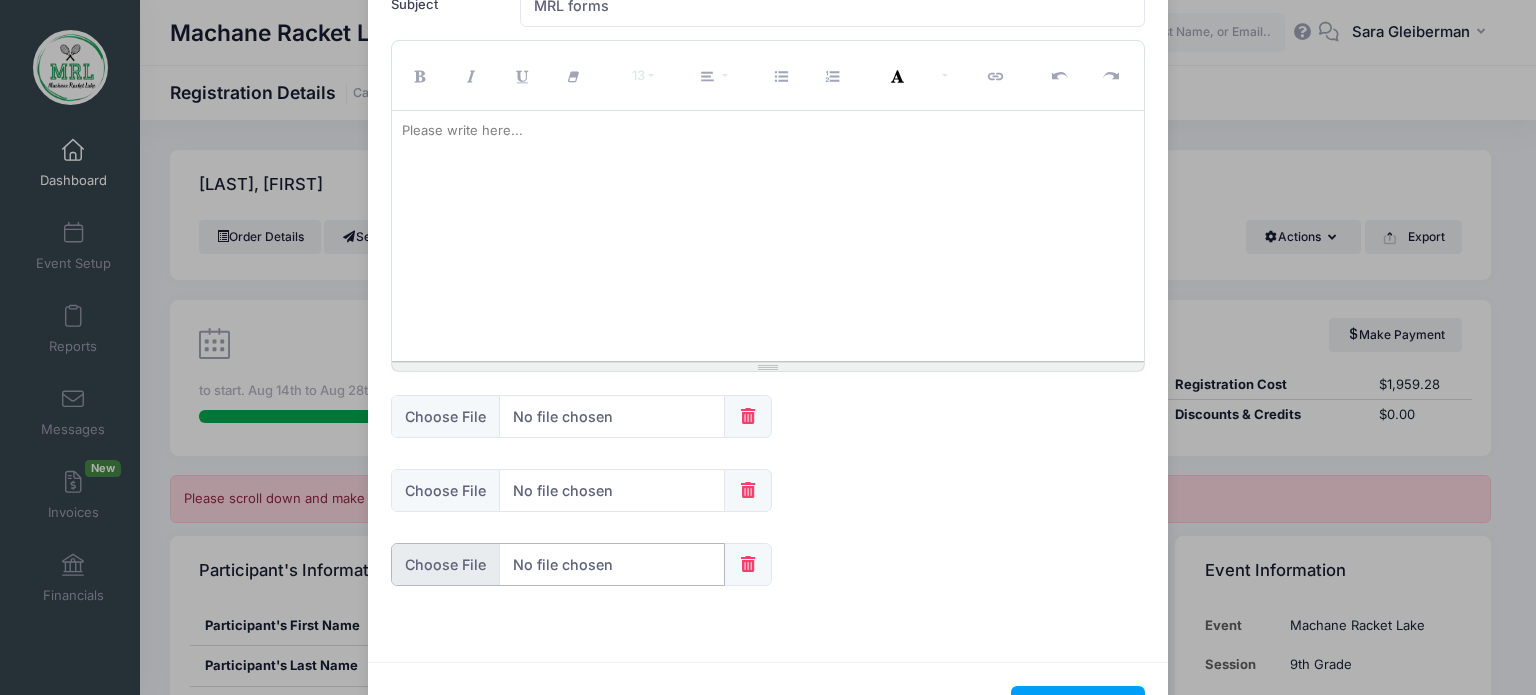 type on "C:\fakepath\LICE CHECKED CARD.png" 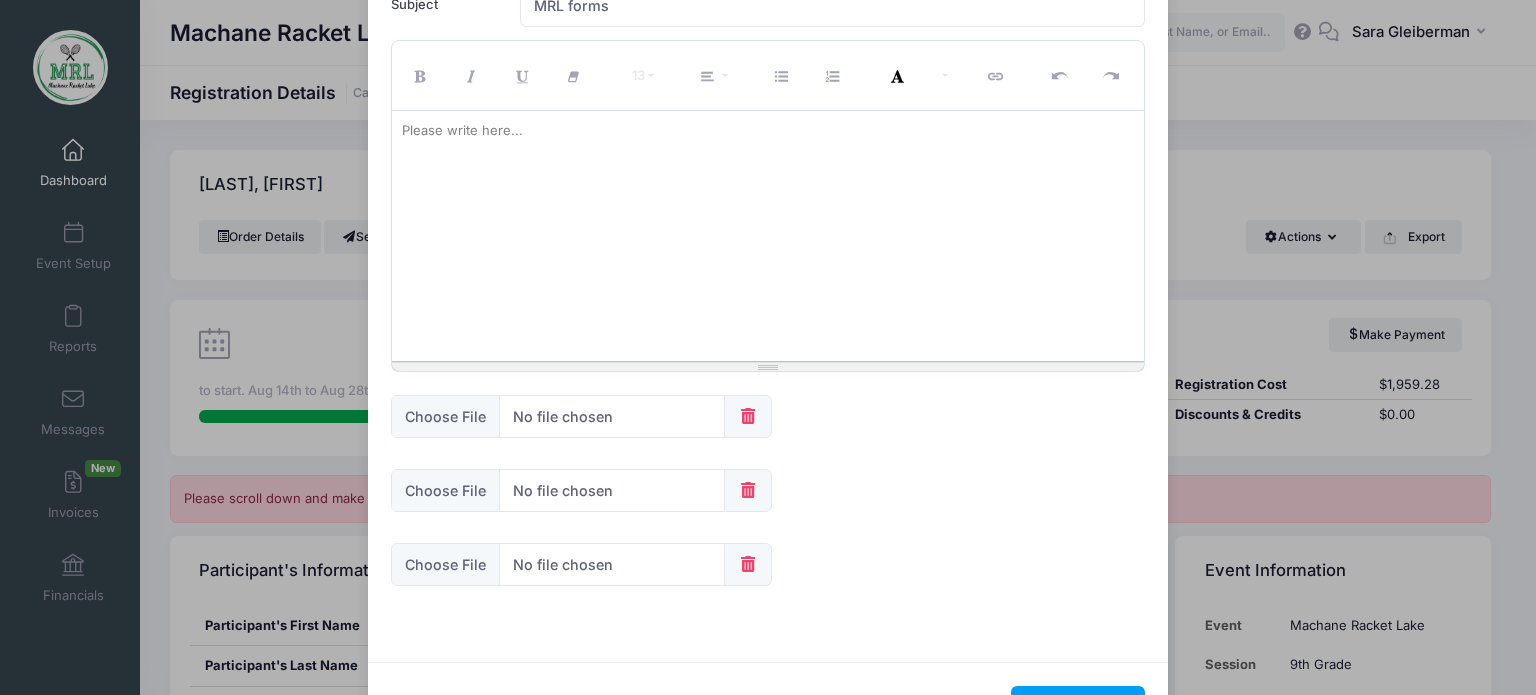 scroll, scrollTop: 263, scrollLeft: 0, axis: vertical 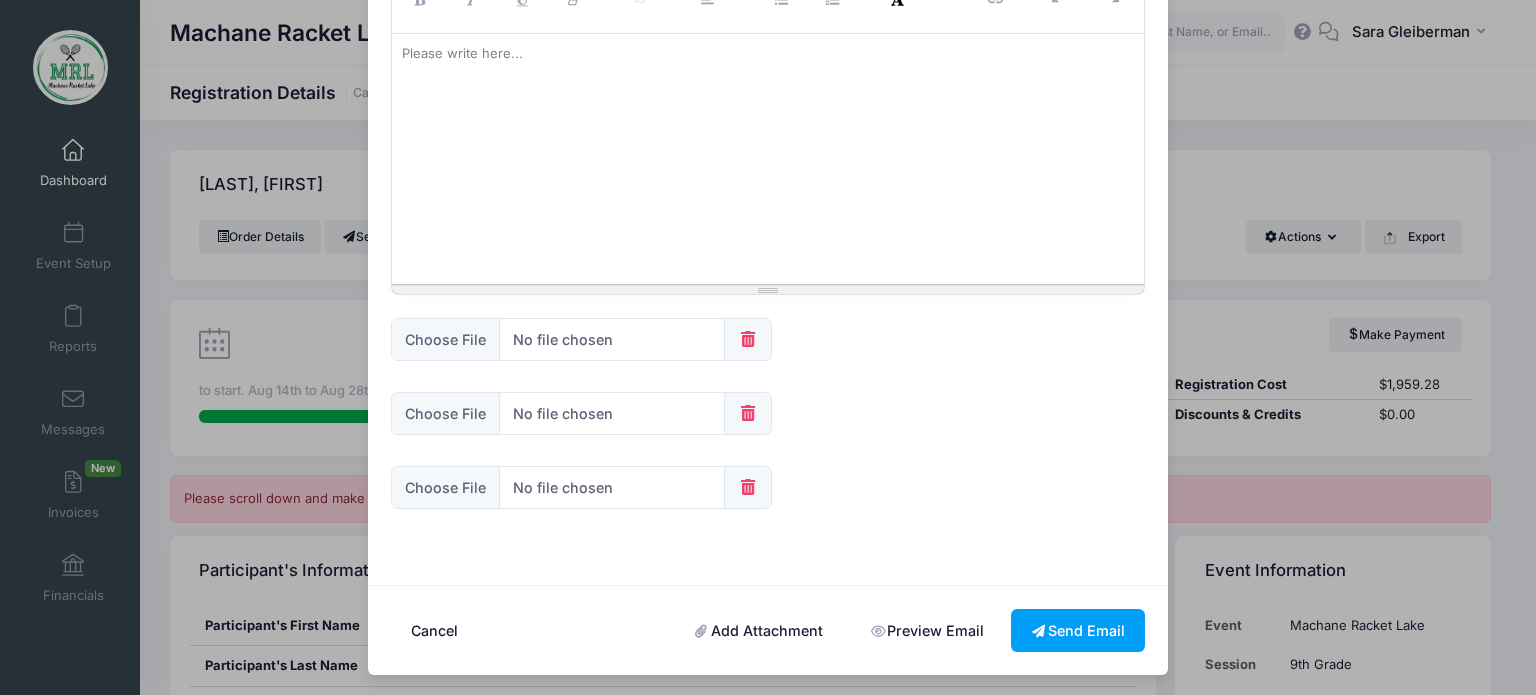 click on "Add Attachment" at bounding box center [759, 630] 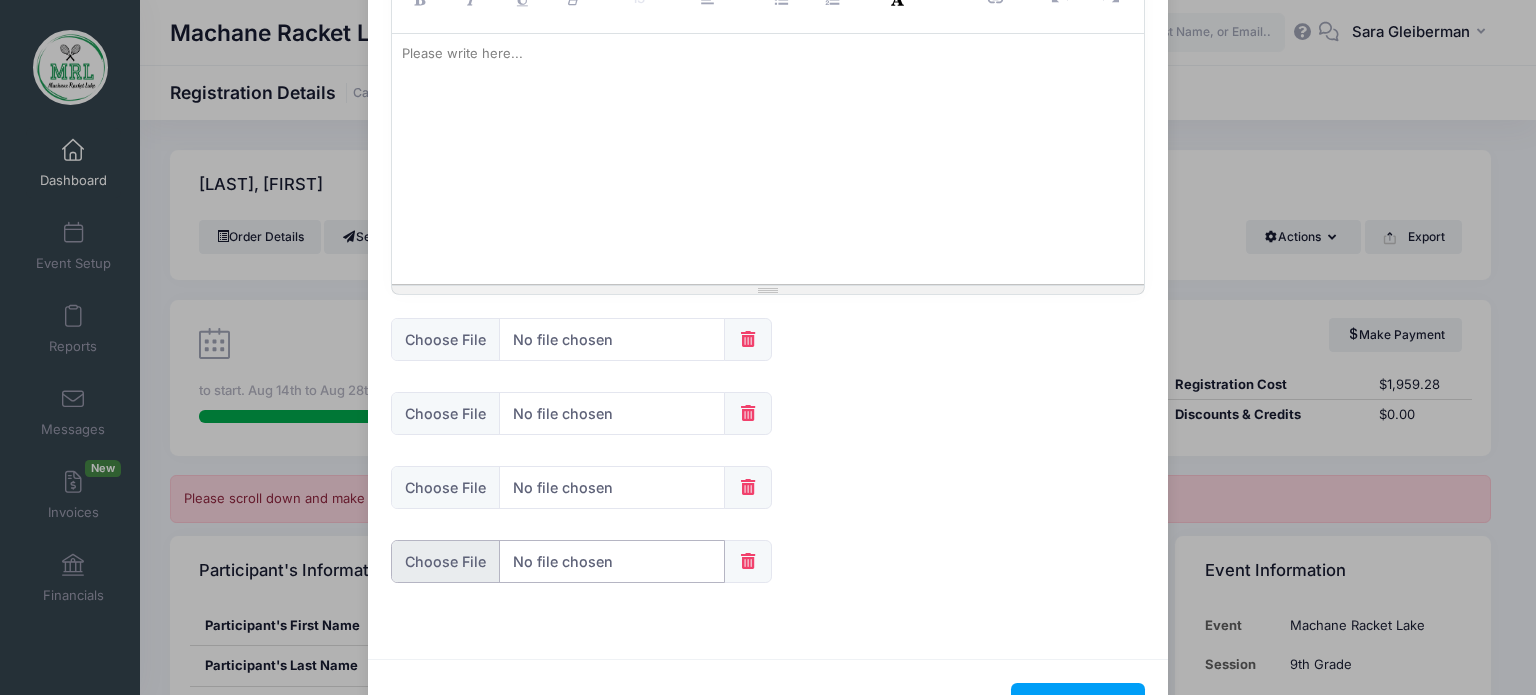 click at bounding box center (558, 561) 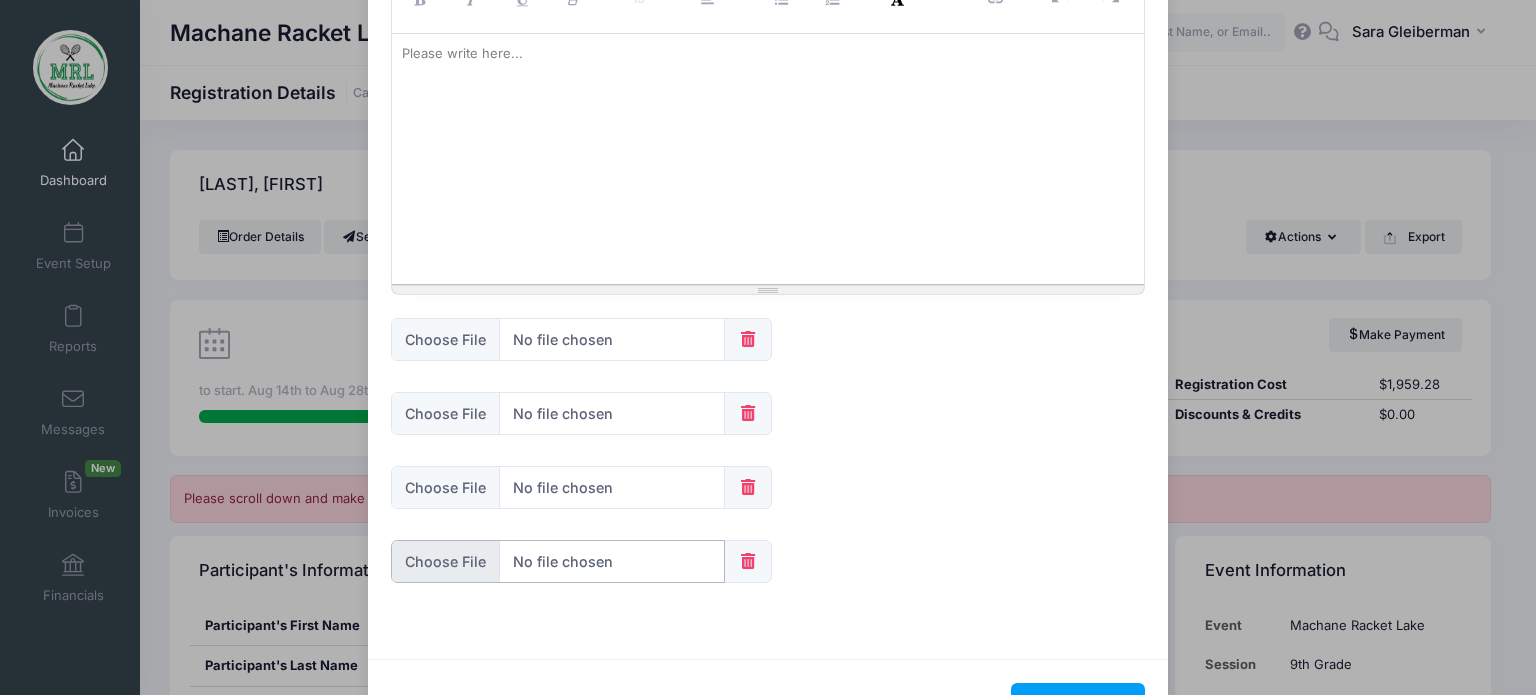 type on "C:\fakepath\insurance forms.pdf" 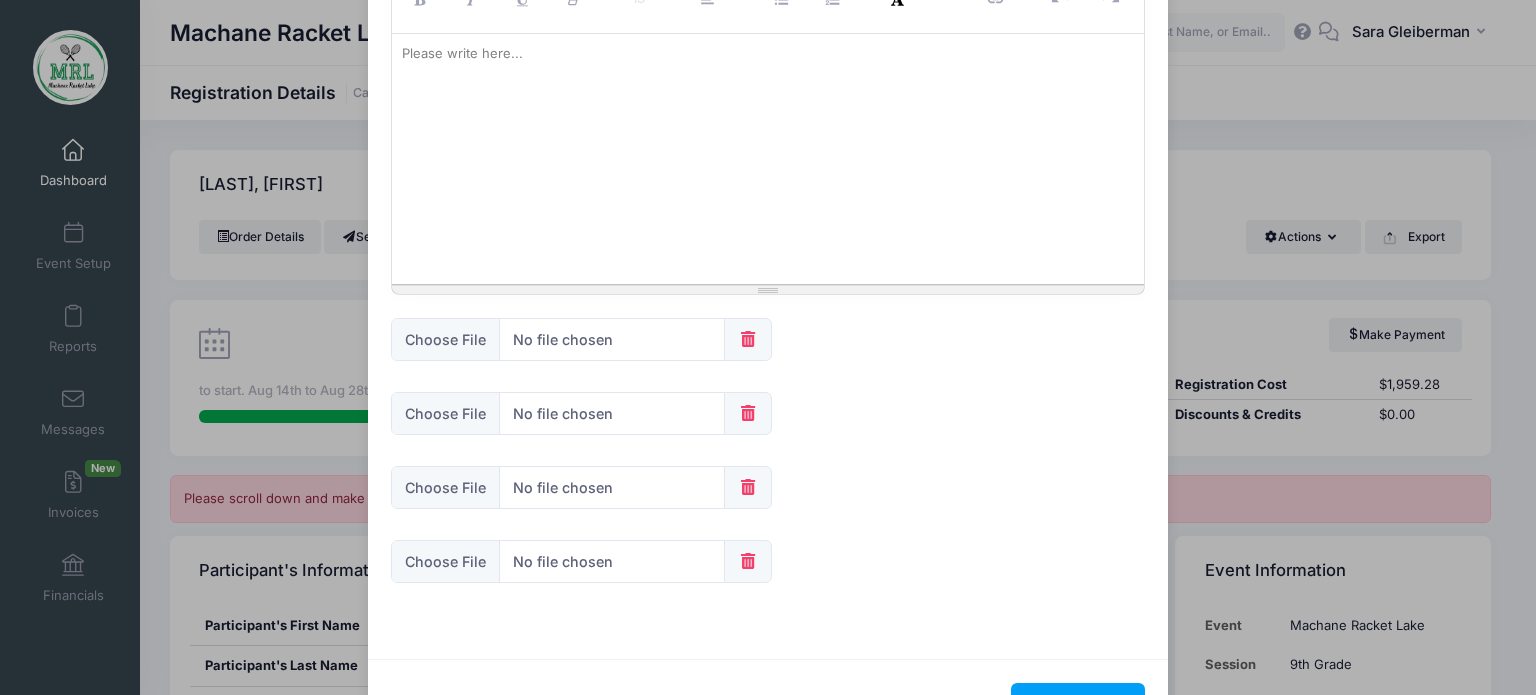 click at bounding box center (768, 159) 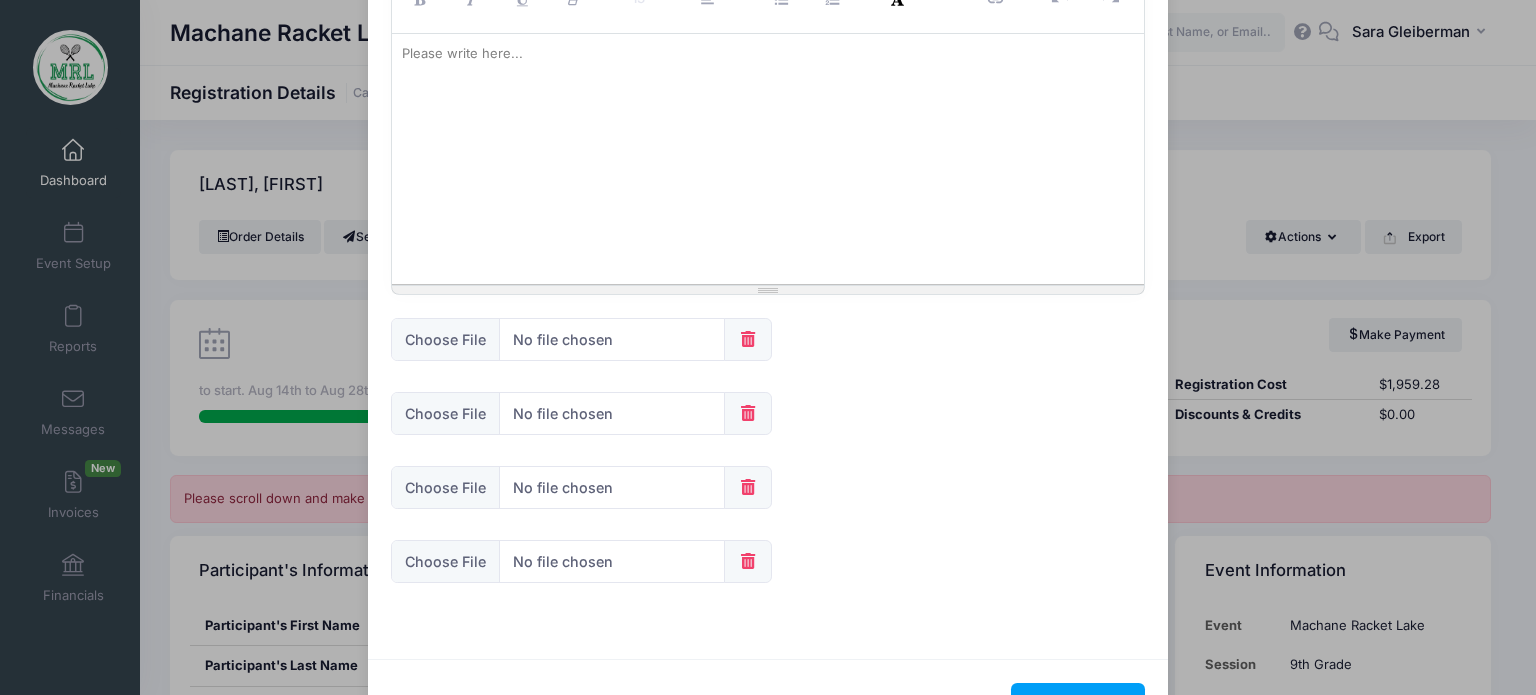 type 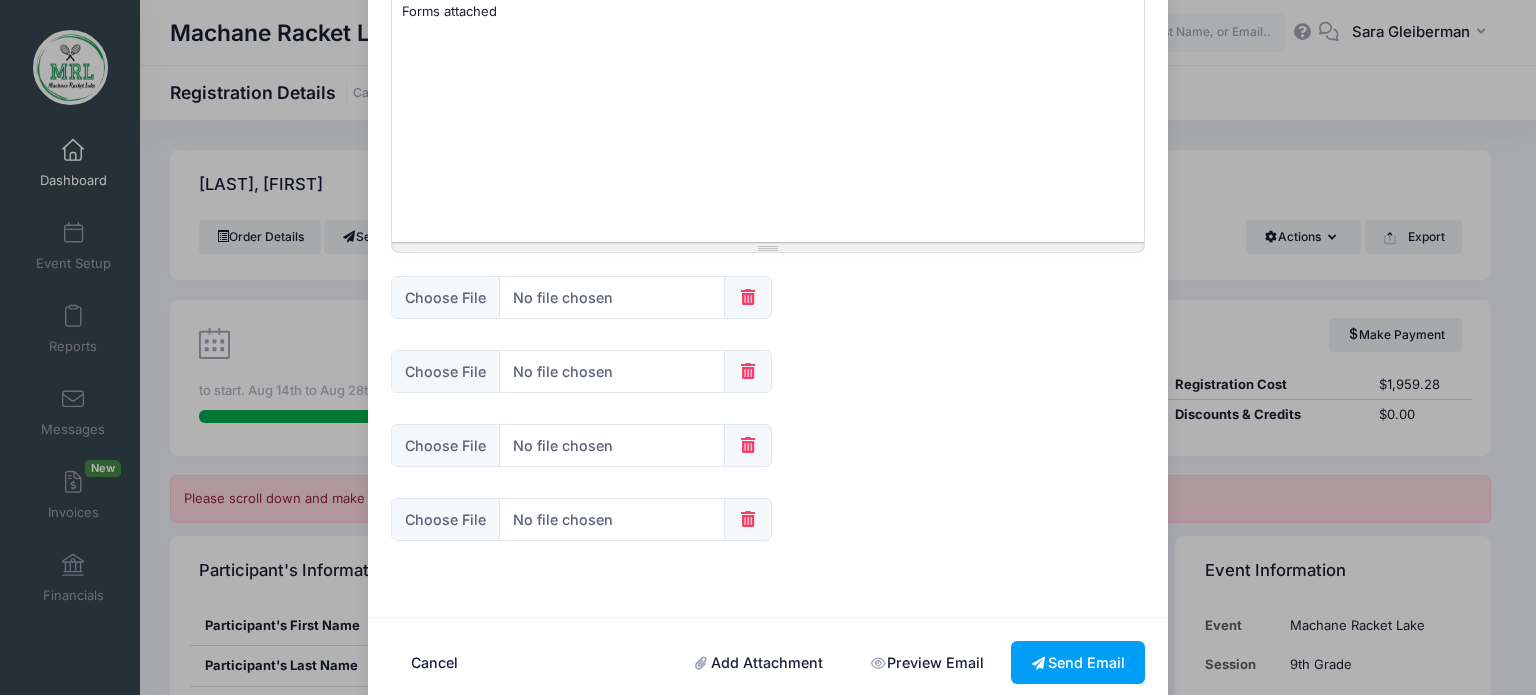 scroll, scrollTop: 336, scrollLeft: 0, axis: vertical 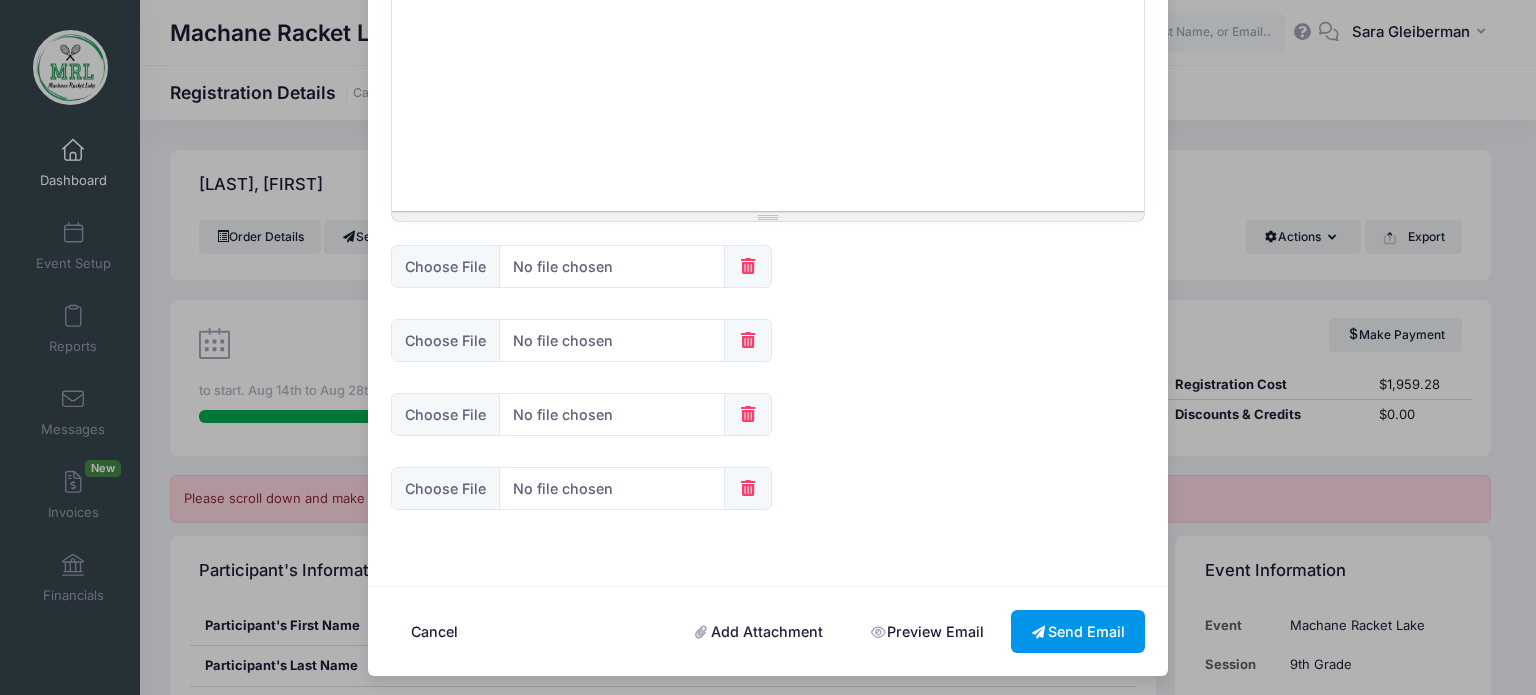 click on "Send Email" at bounding box center [1078, 631] 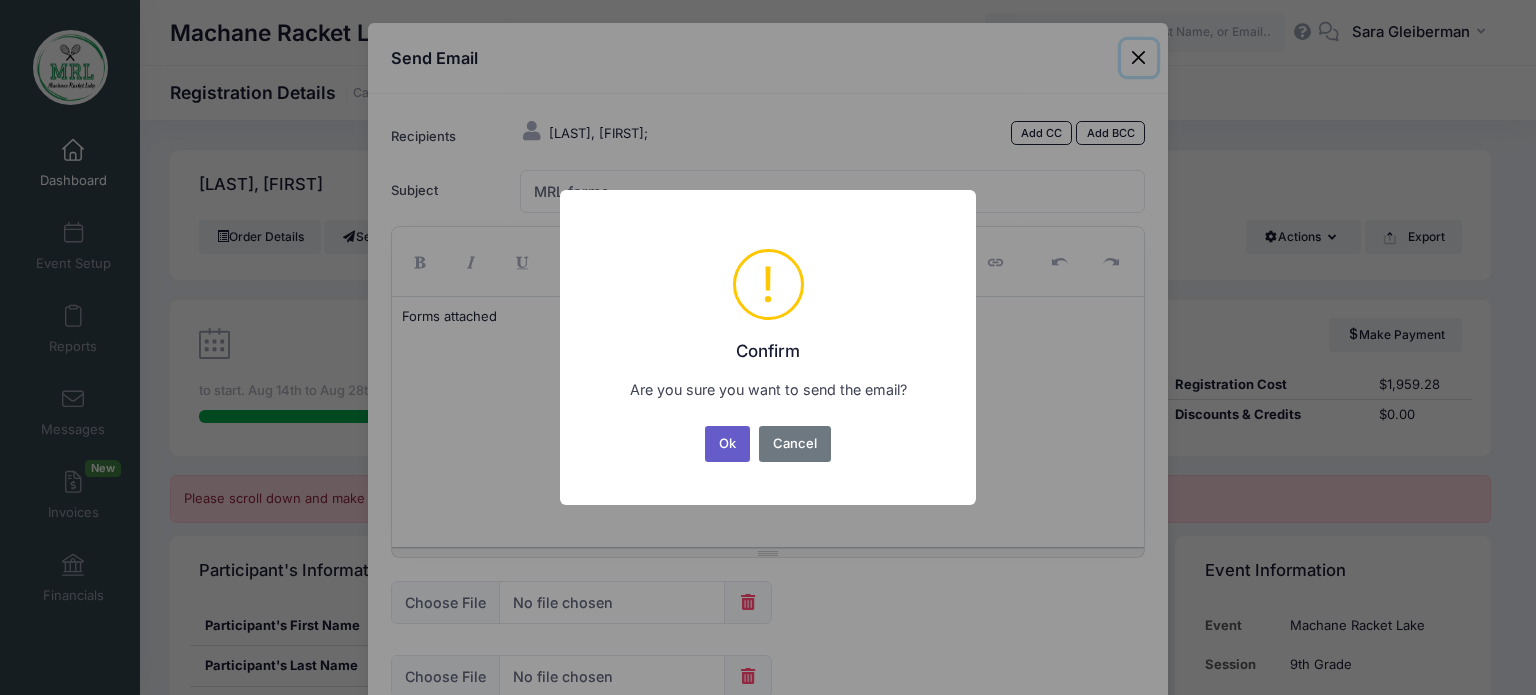 click on "Ok" at bounding box center [728, 444] 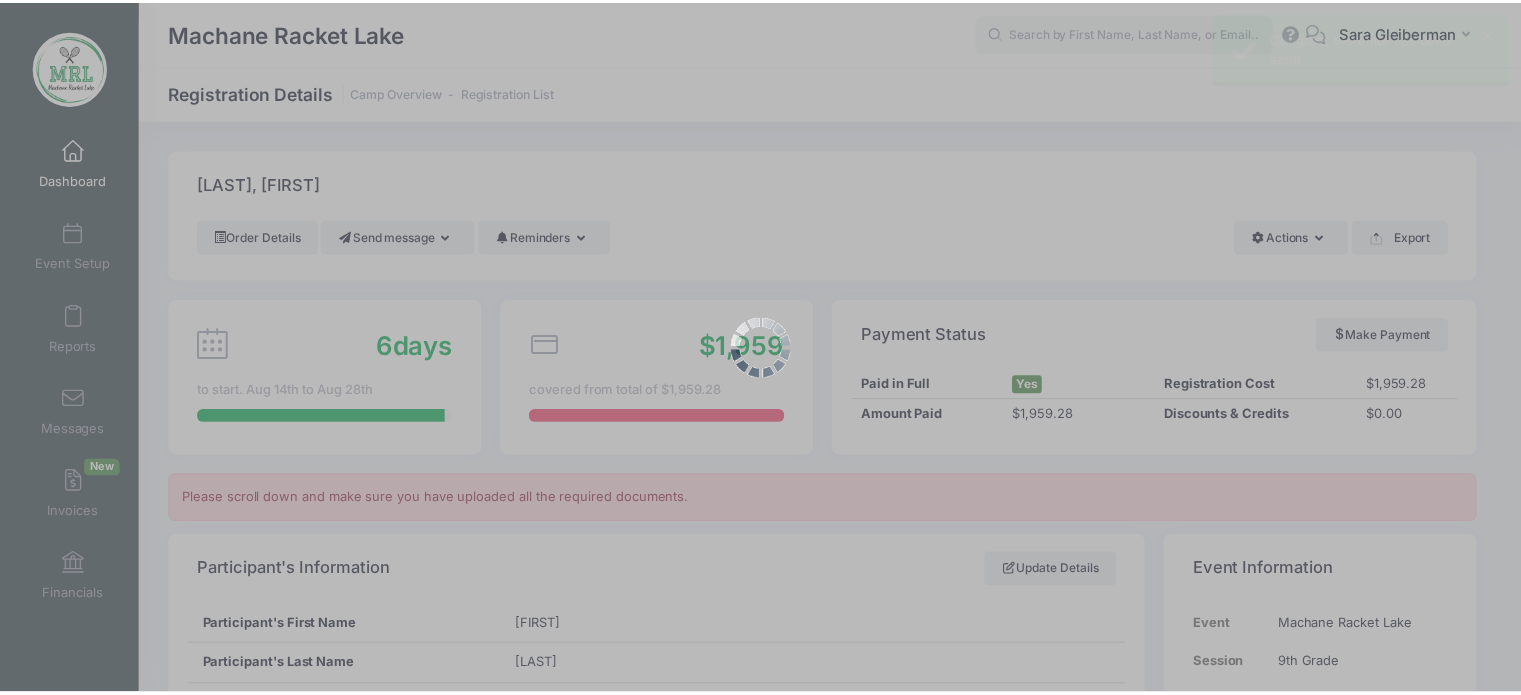 scroll, scrollTop: 42, scrollLeft: 0, axis: vertical 